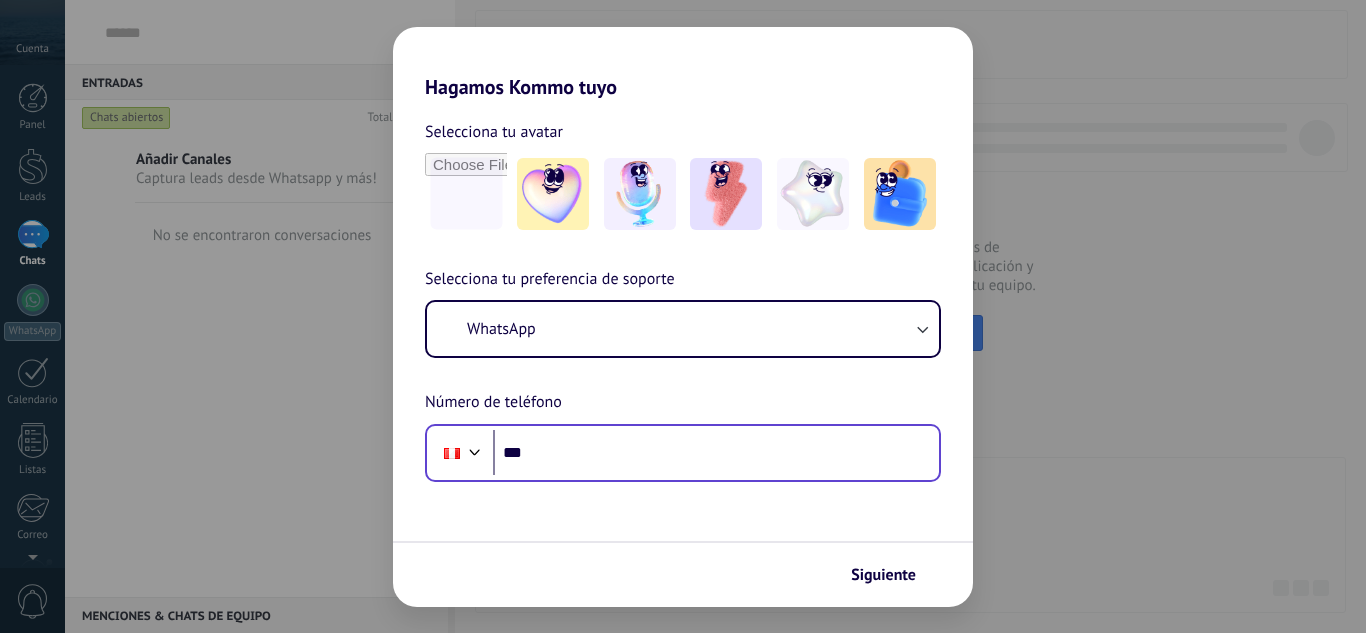 scroll, scrollTop: 0, scrollLeft: 0, axis: both 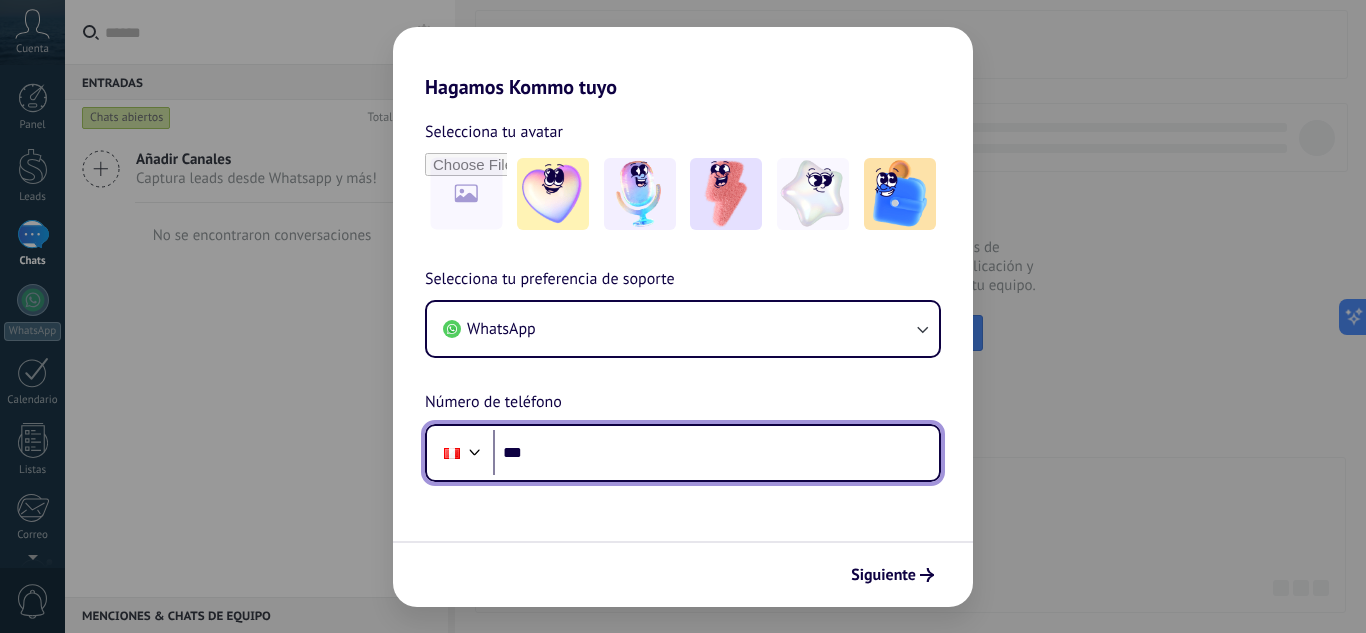 click on "***" at bounding box center (716, 453) 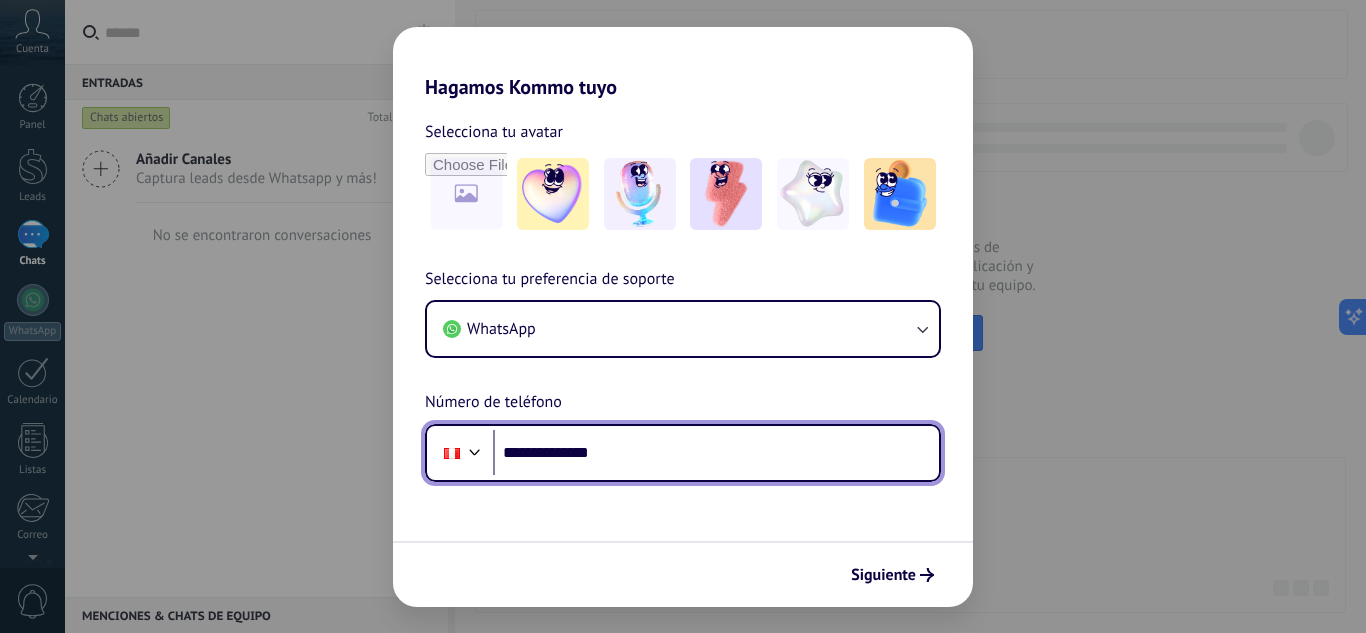 type on "**********" 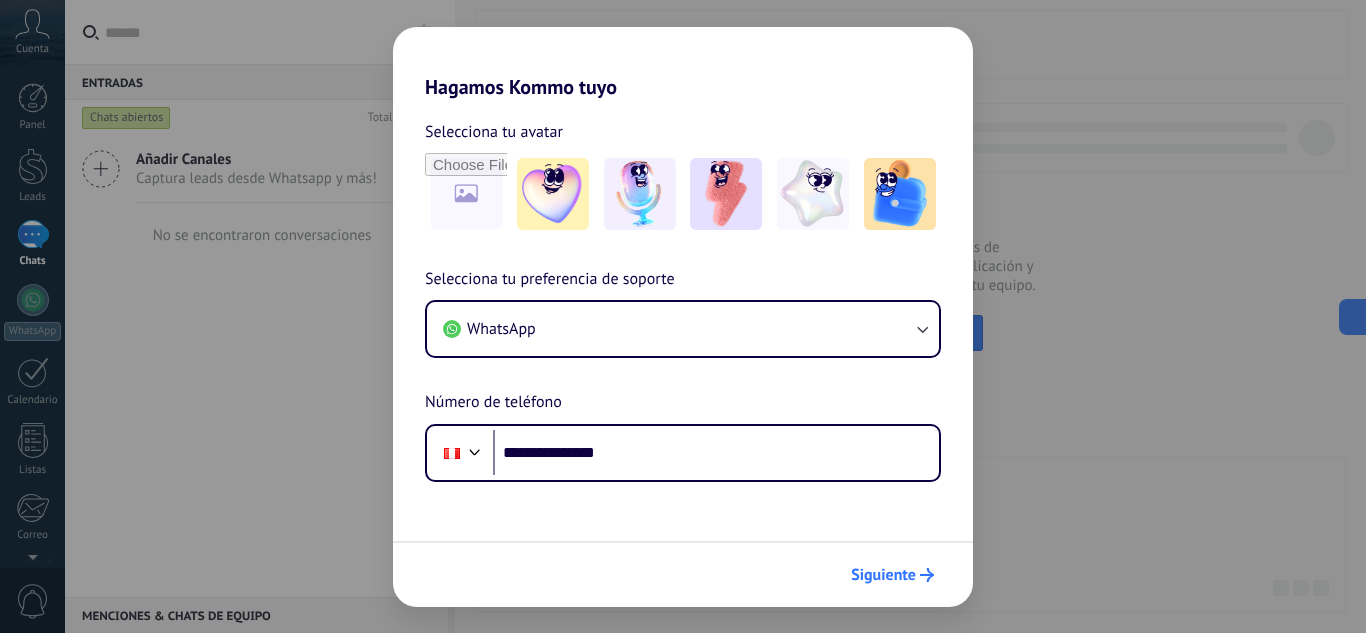 click on "Siguiente" at bounding box center (883, 575) 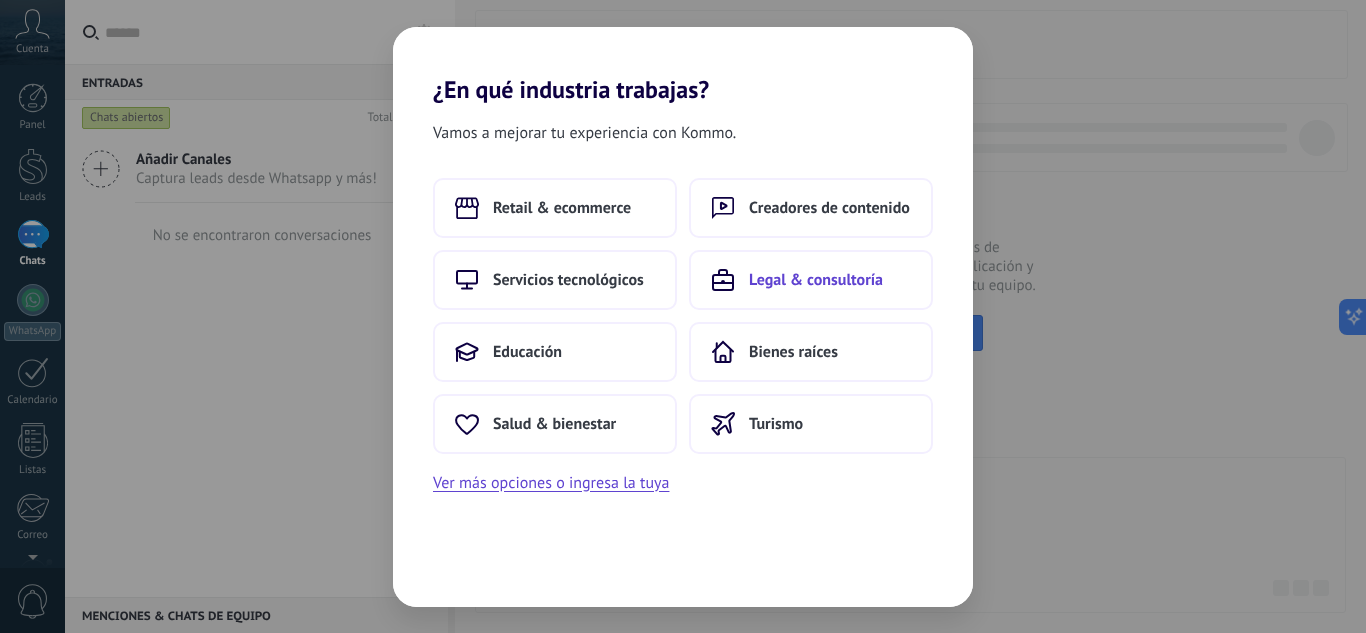 click on "Legal & consultoría" at bounding box center (816, 280) 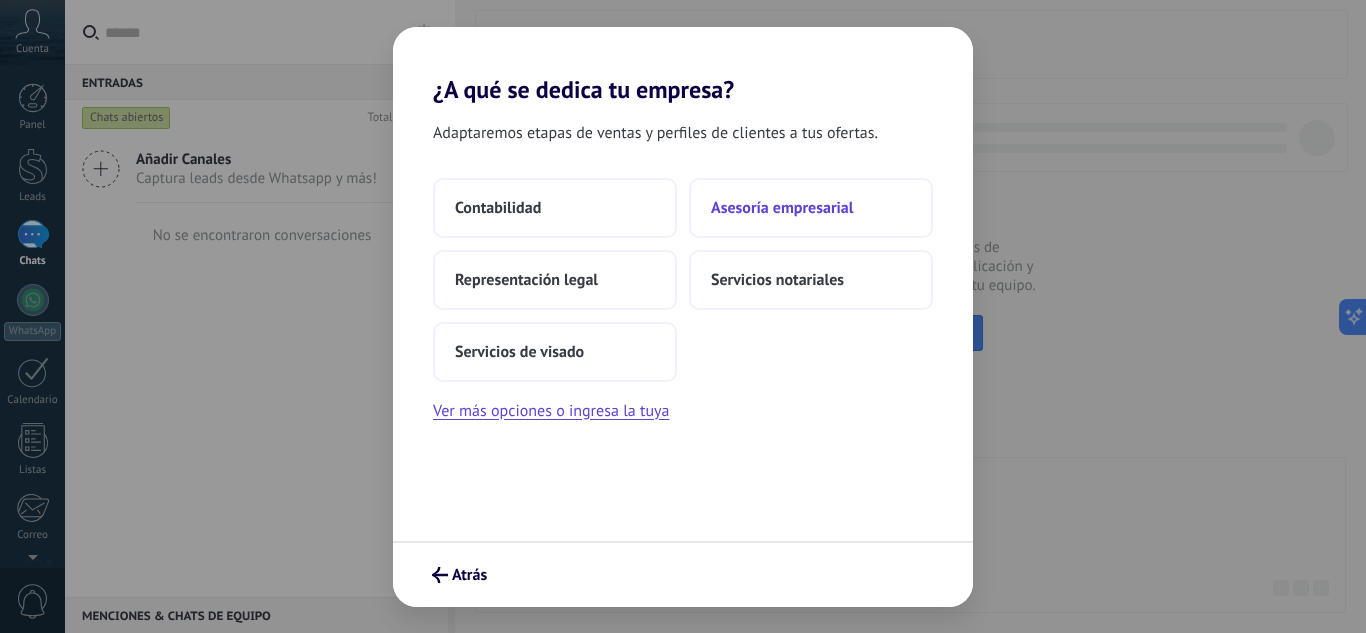 click on "Asesoría empresarial" at bounding box center [782, 208] 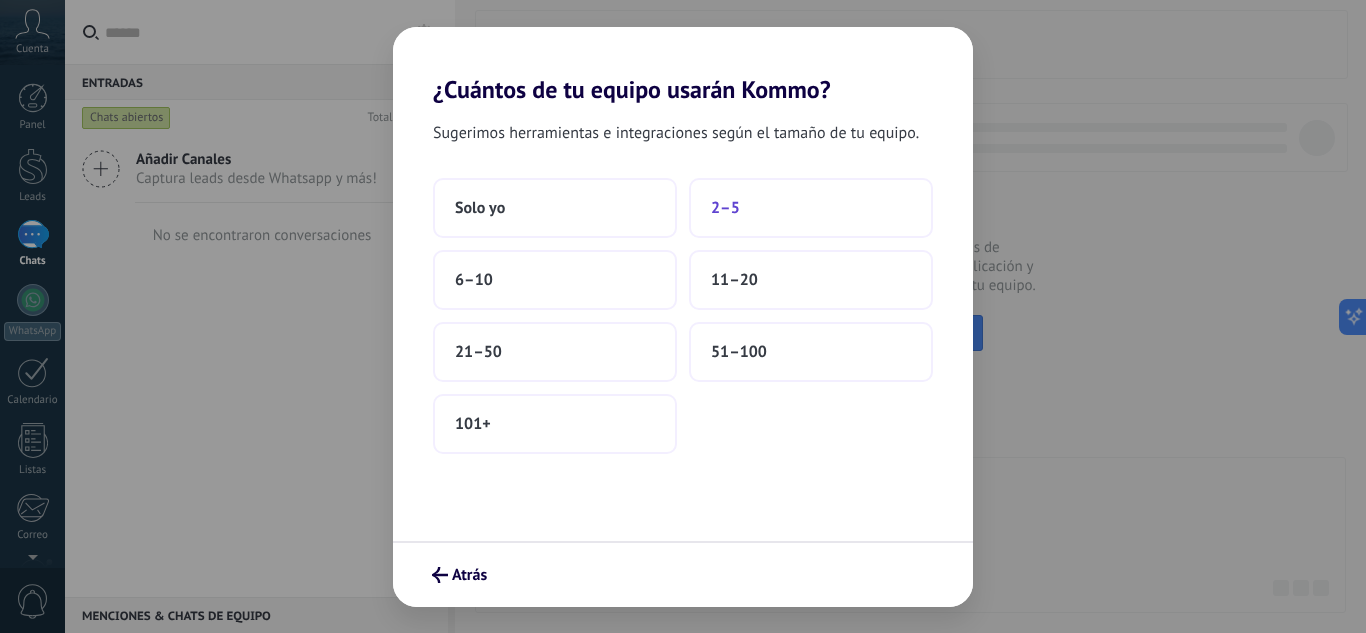 click on "2–5" at bounding box center (725, 208) 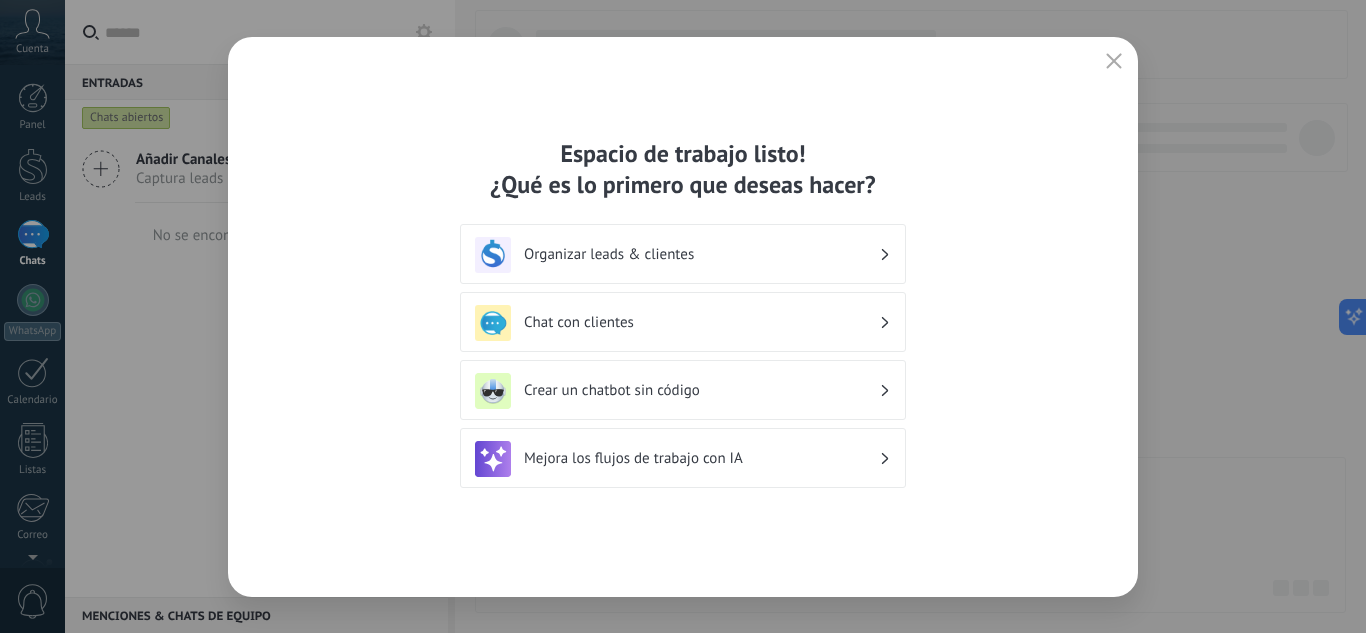 click on "Crear un chatbot sin código" at bounding box center (683, 391) 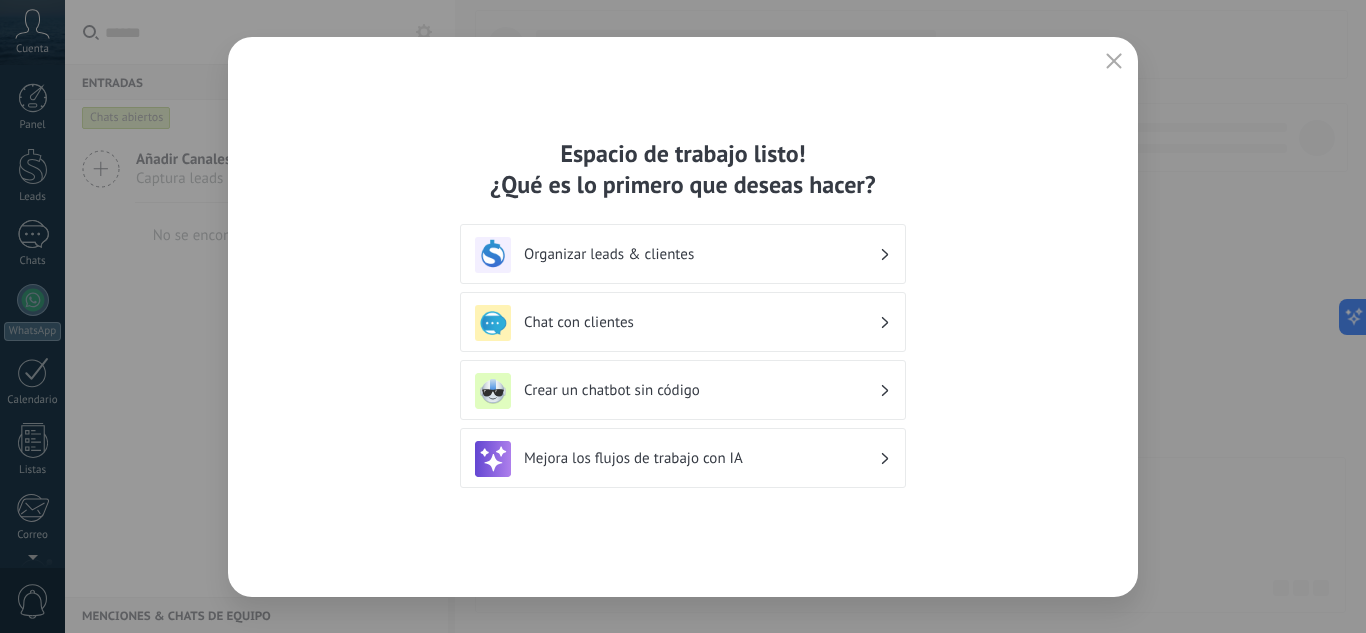 scroll, scrollTop: 199, scrollLeft: 0, axis: vertical 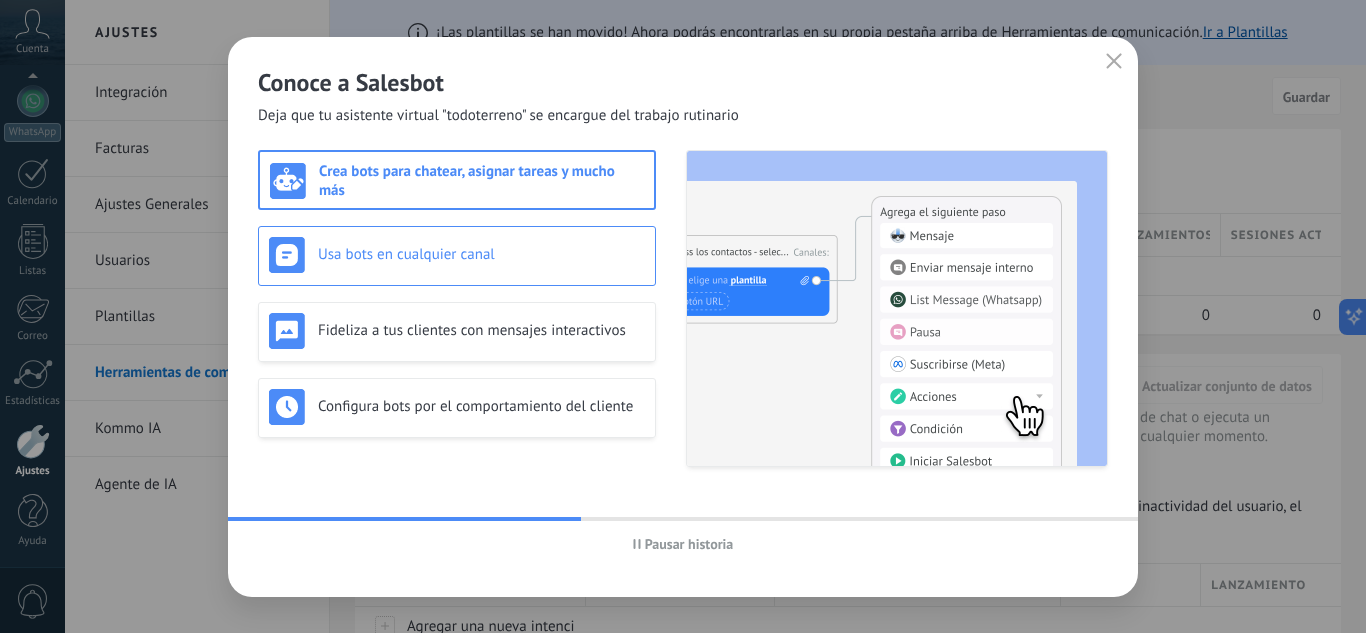 click on "Usa bots en cualquier canal" at bounding box center [481, 254] 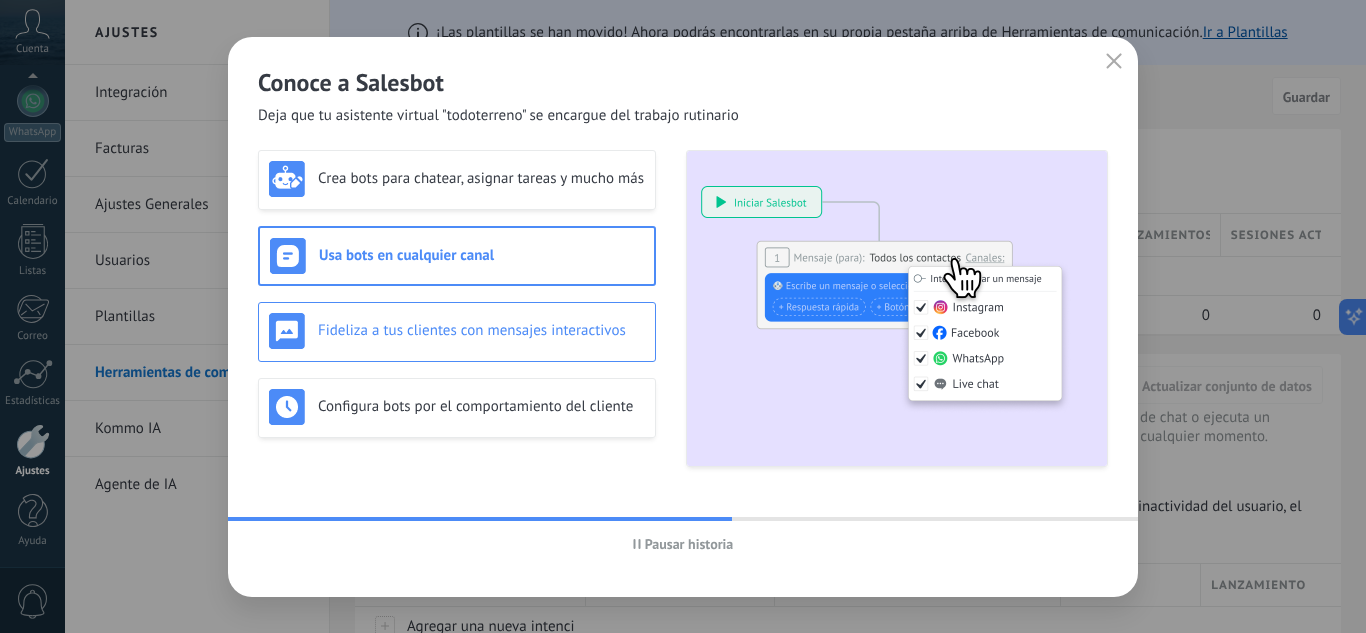click on "Fideliza a tus clientes con mensajes interactivos" at bounding box center (481, 330) 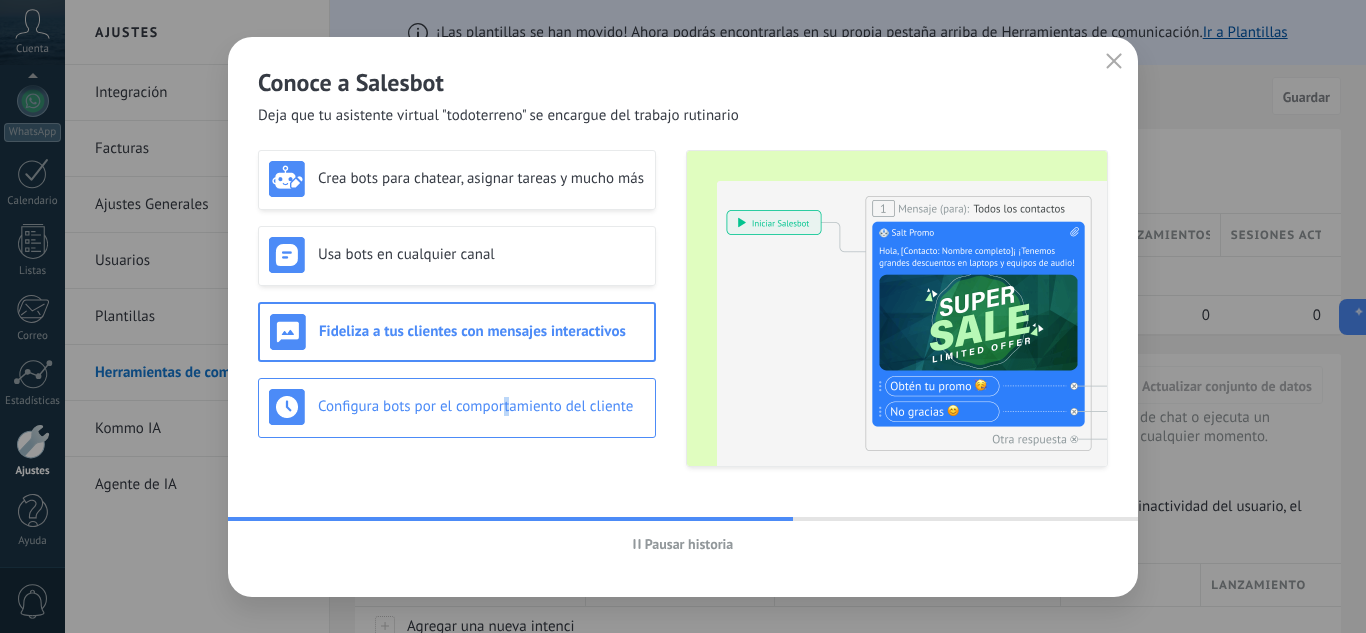 click on "Configura bots por el comportamiento del cliente" at bounding box center [457, 408] 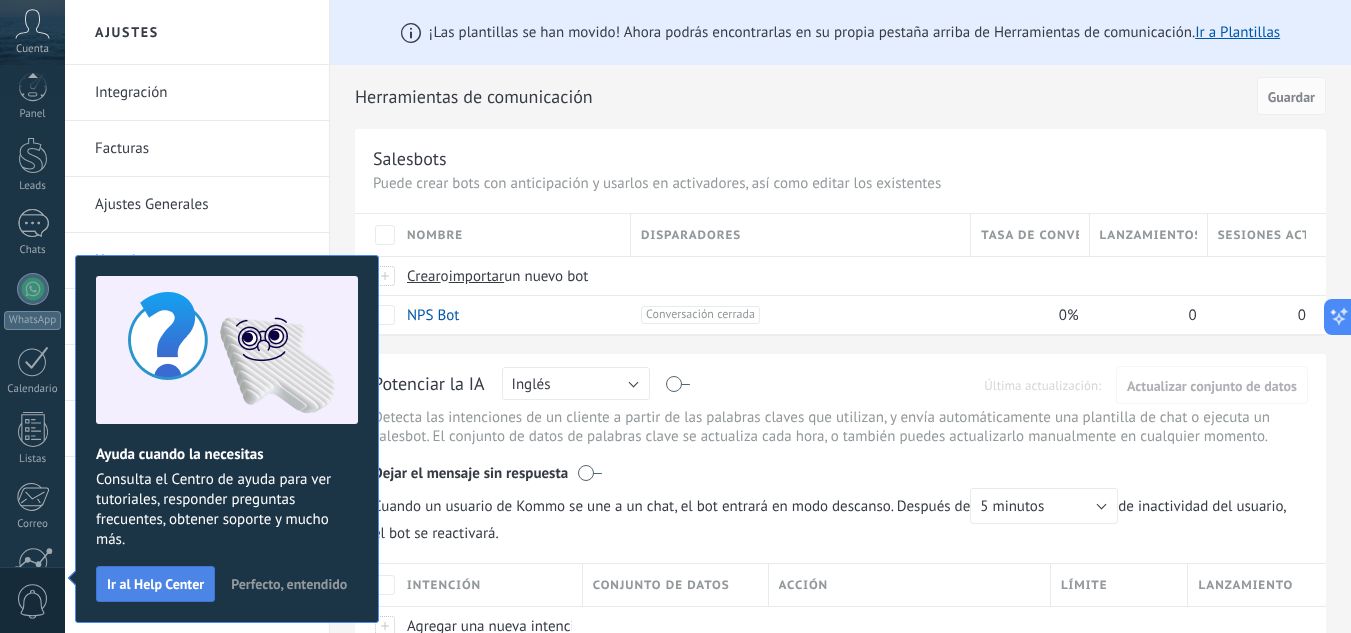 scroll, scrollTop: 199, scrollLeft: 0, axis: vertical 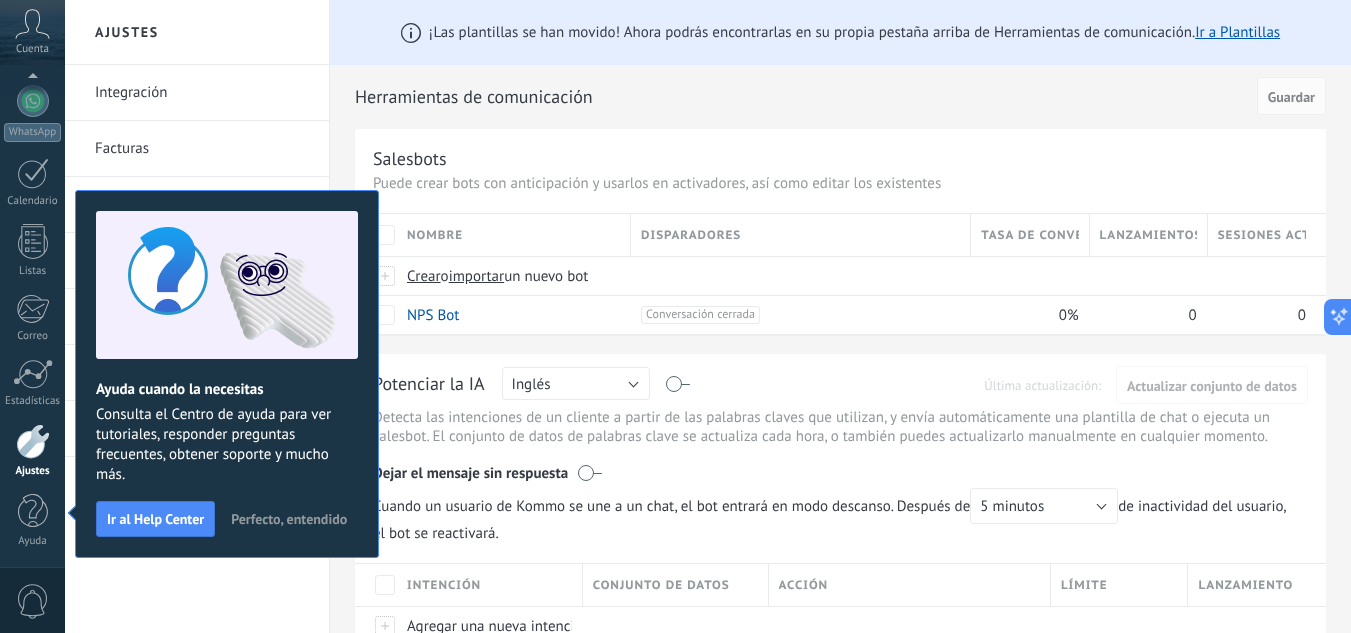 click on "Perfecto, entendido" at bounding box center (289, 519) 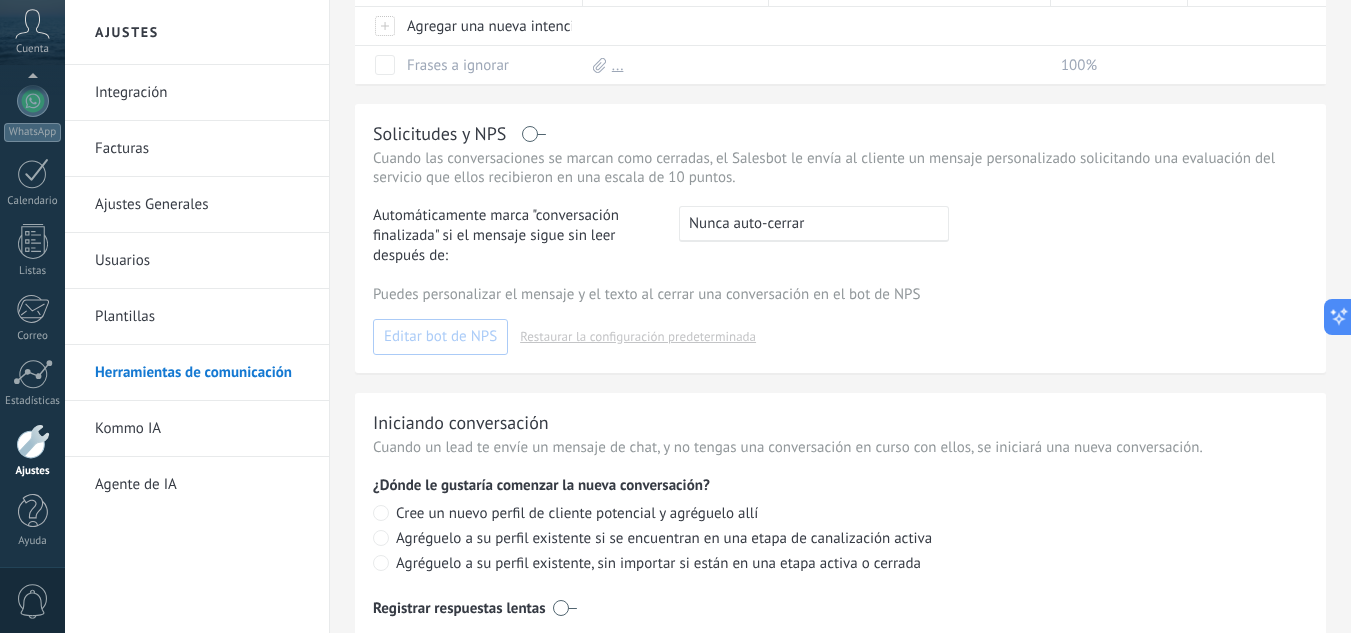 scroll, scrollTop: 0, scrollLeft: 0, axis: both 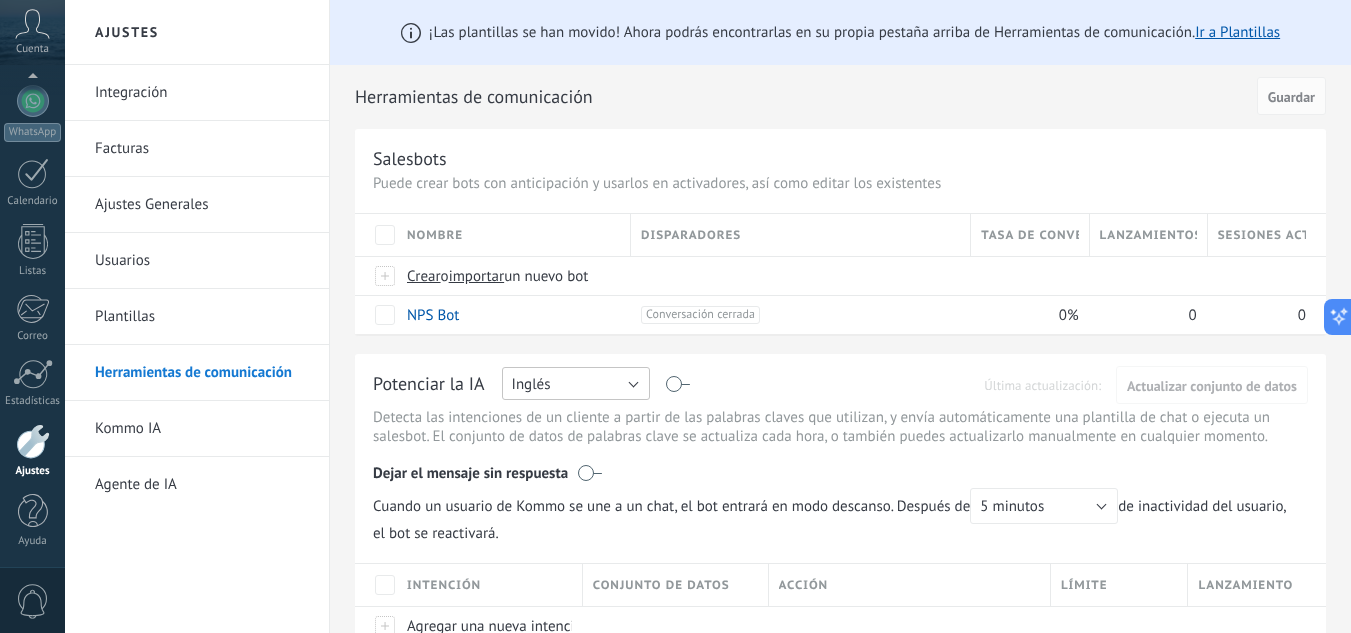 click on "Inglés" at bounding box center [576, 383] 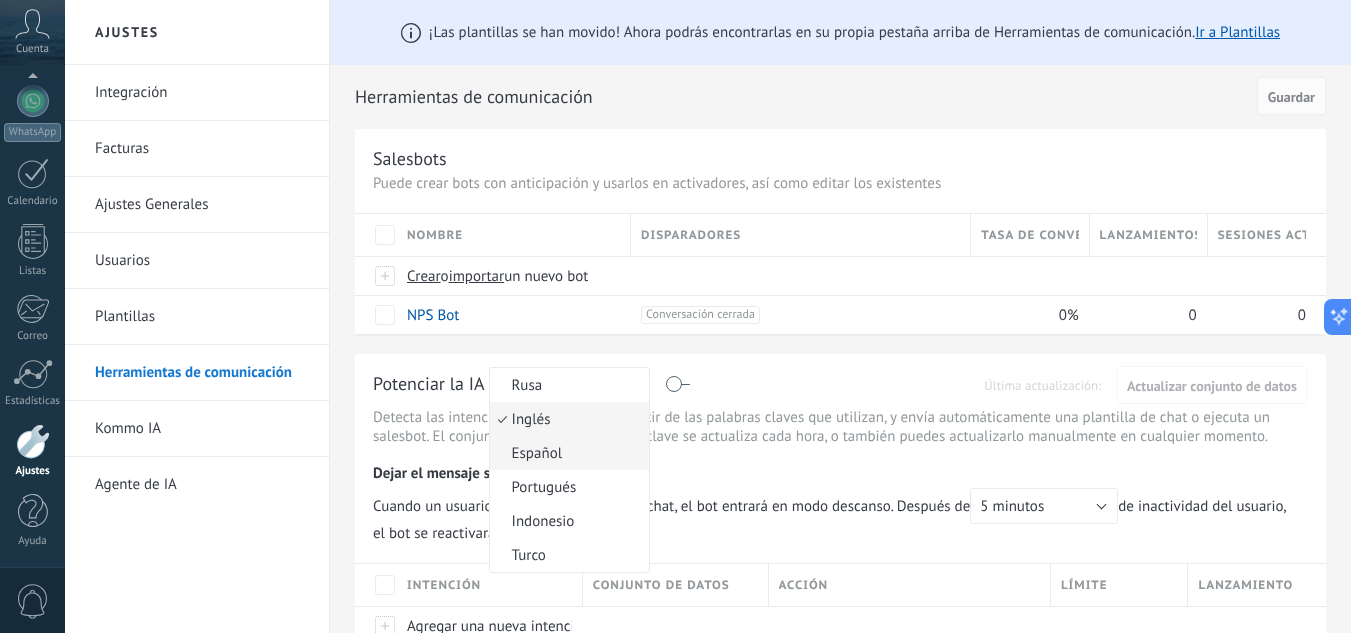 click on "Español" at bounding box center [566, 453] 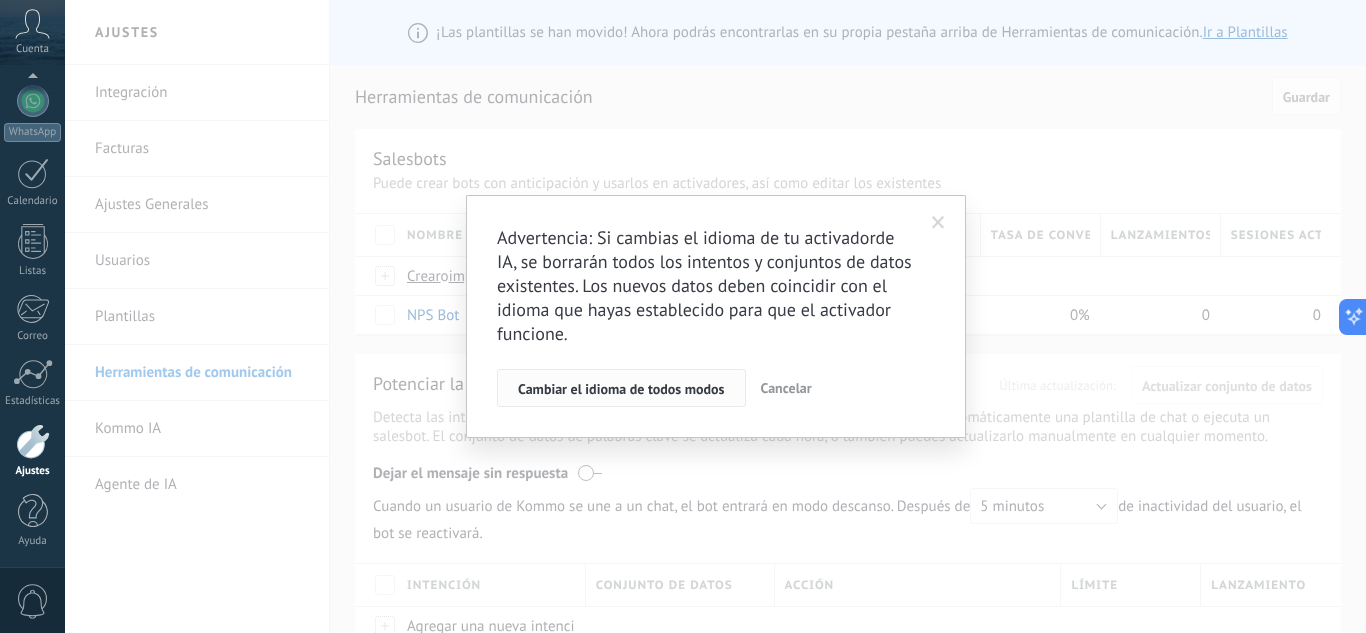 click on "Cambiar el idioma de todos modos" at bounding box center [621, 389] 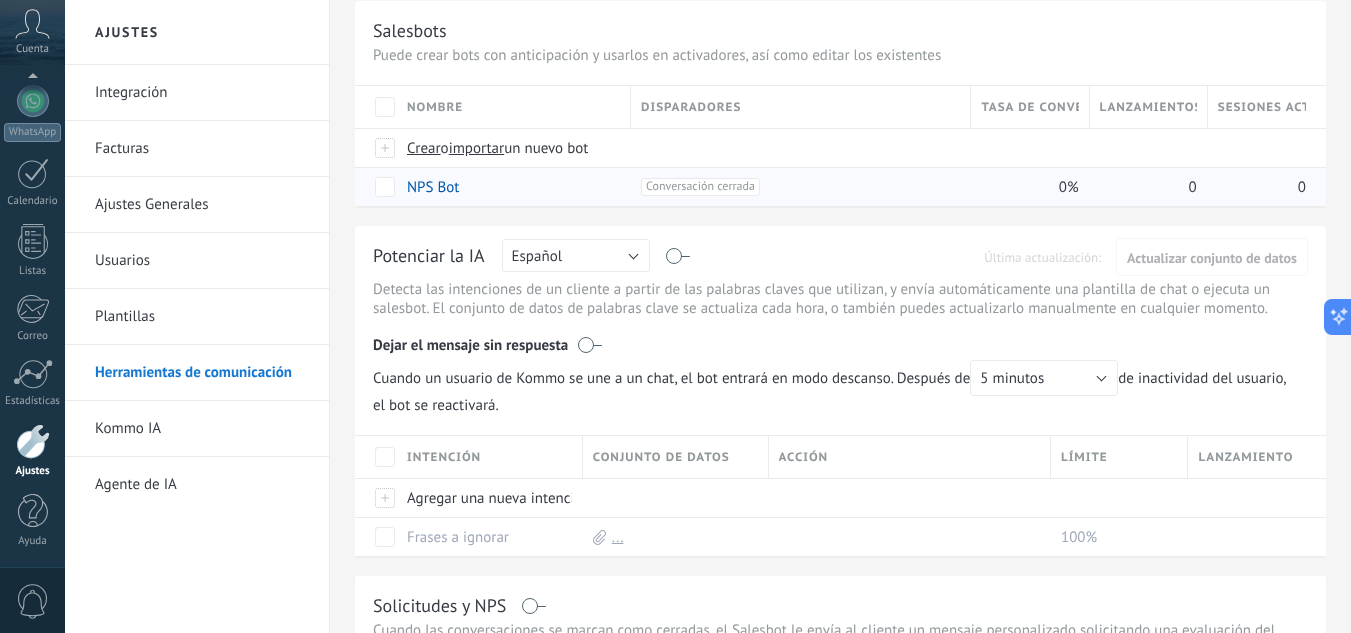 scroll, scrollTop: 0, scrollLeft: 0, axis: both 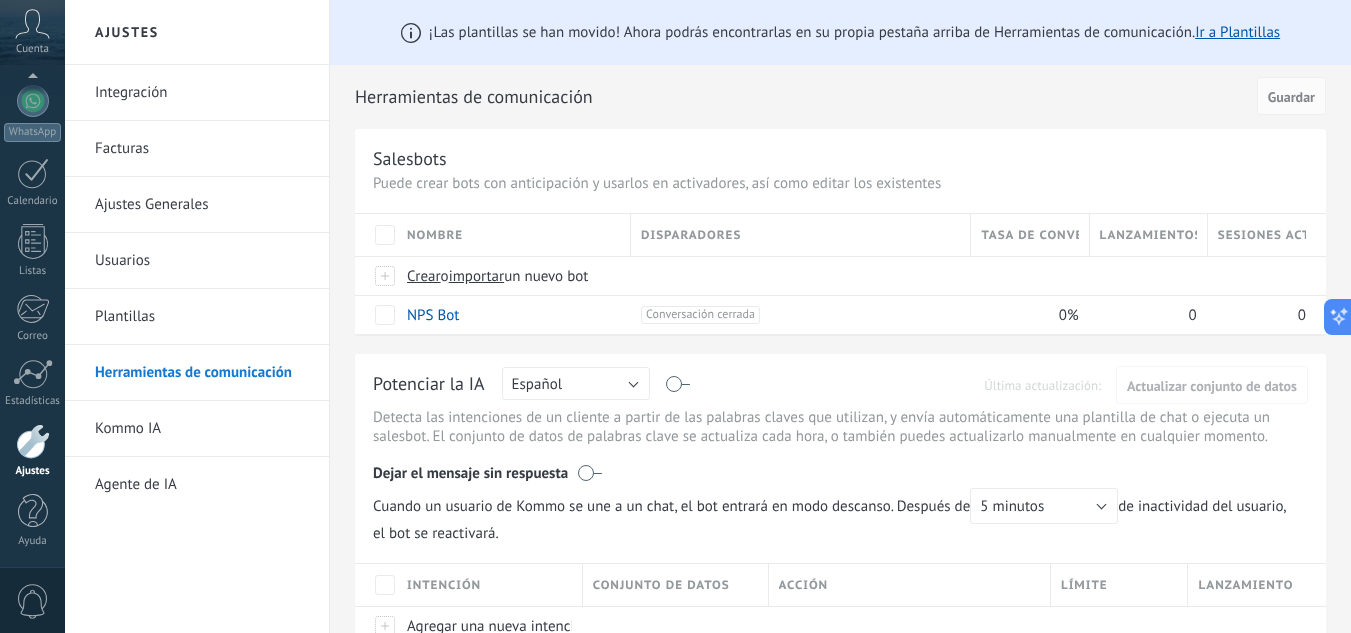 click on "Integración" at bounding box center [202, 93] 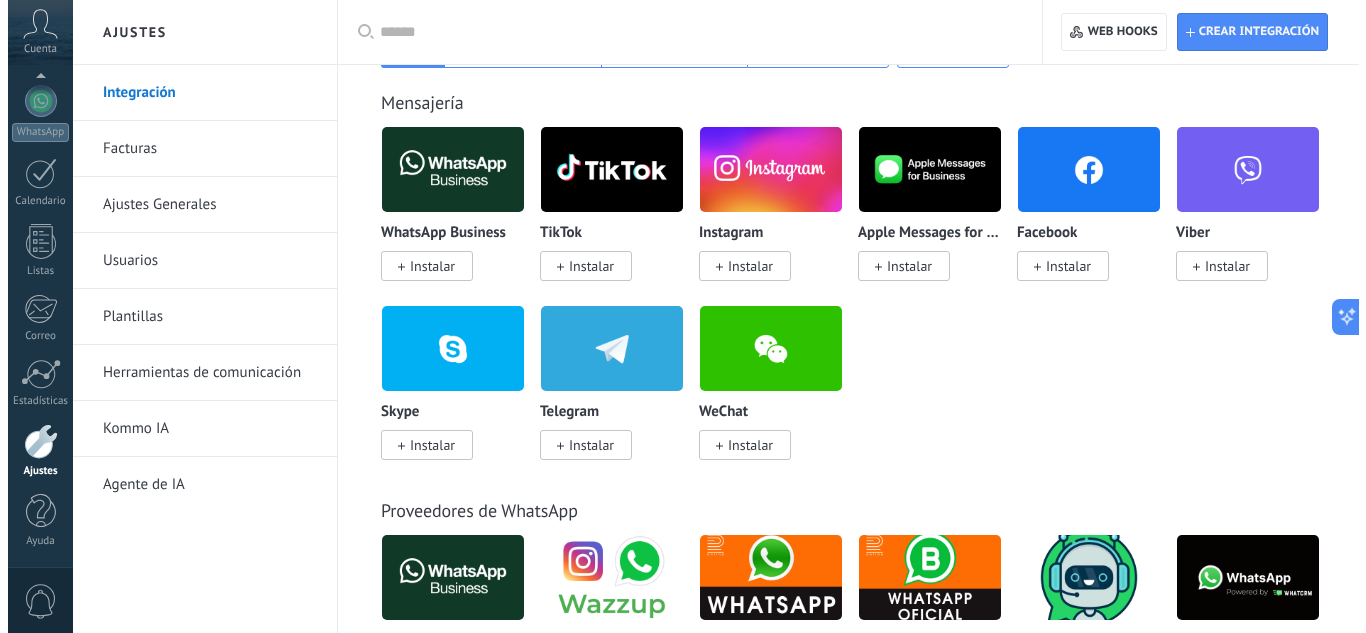 scroll, scrollTop: 400, scrollLeft: 0, axis: vertical 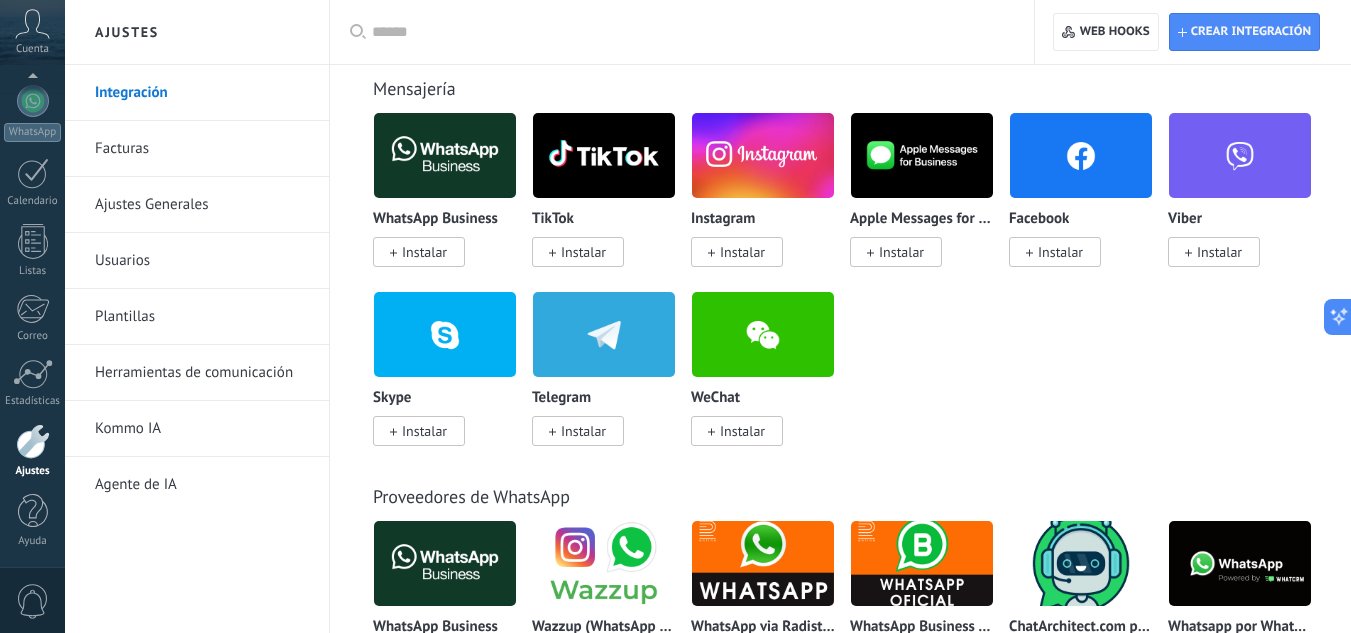 click on "Instalar" at bounding box center [583, 431] 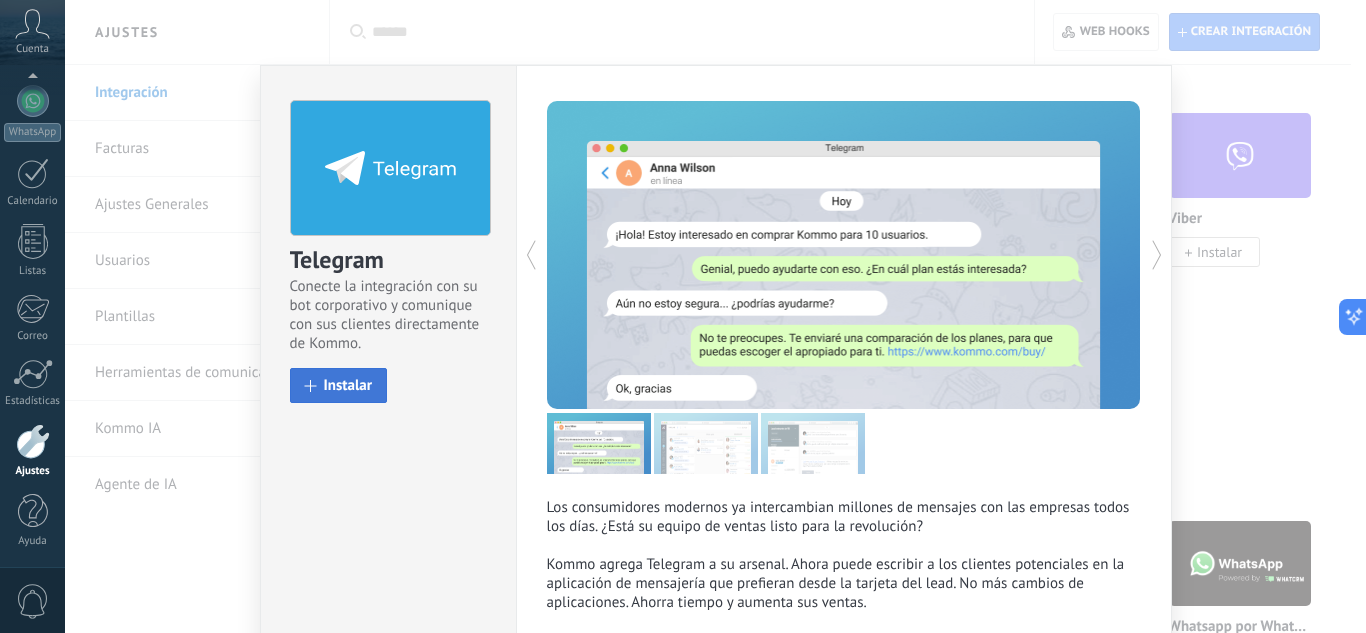 click on "Instalar" at bounding box center (339, 385) 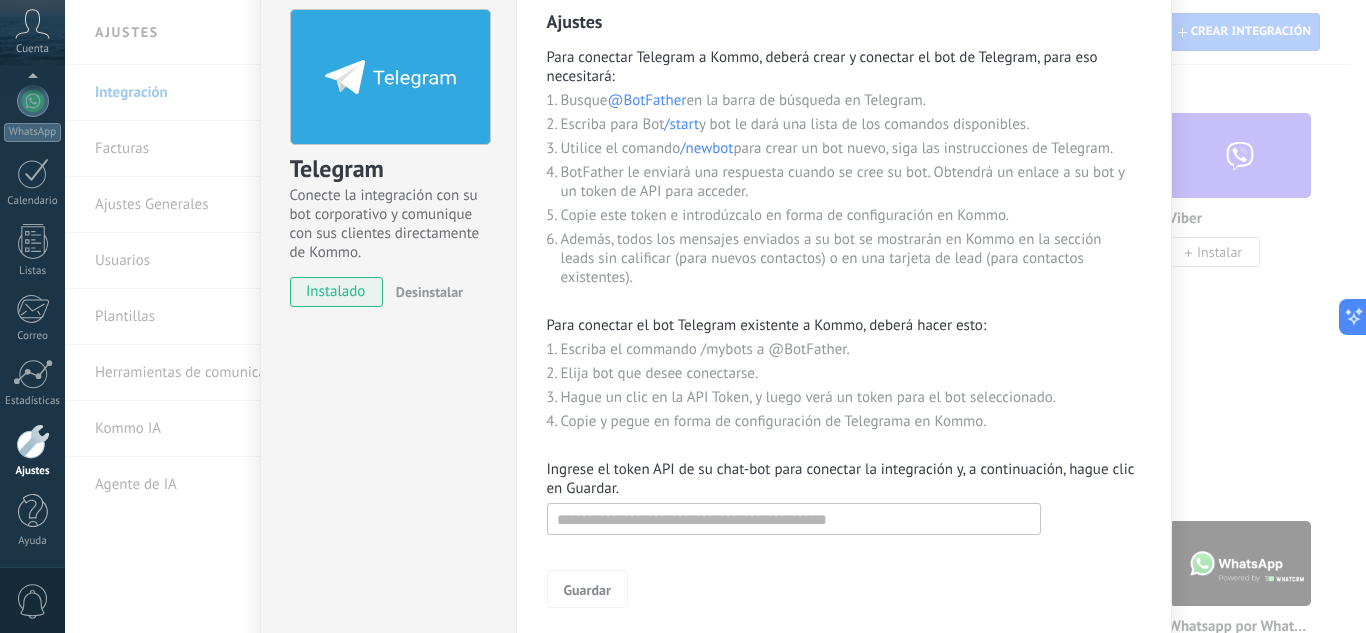 scroll, scrollTop: 199, scrollLeft: 0, axis: vertical 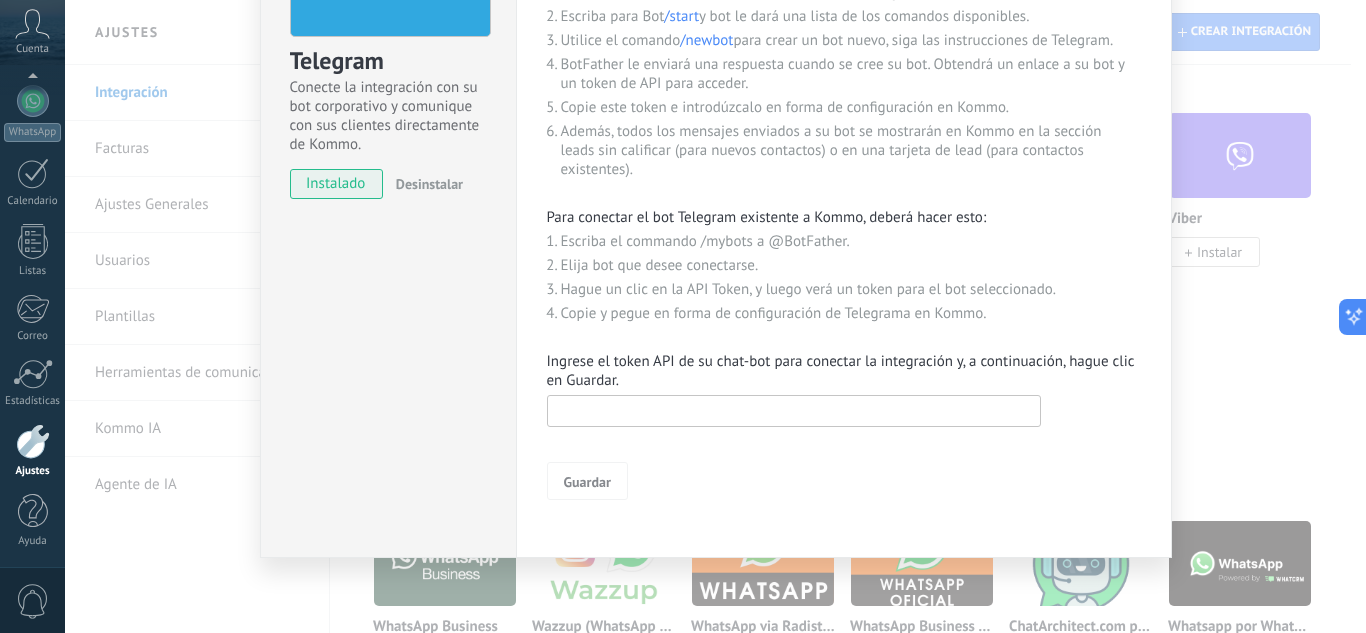click at bounding box center [794, 411] 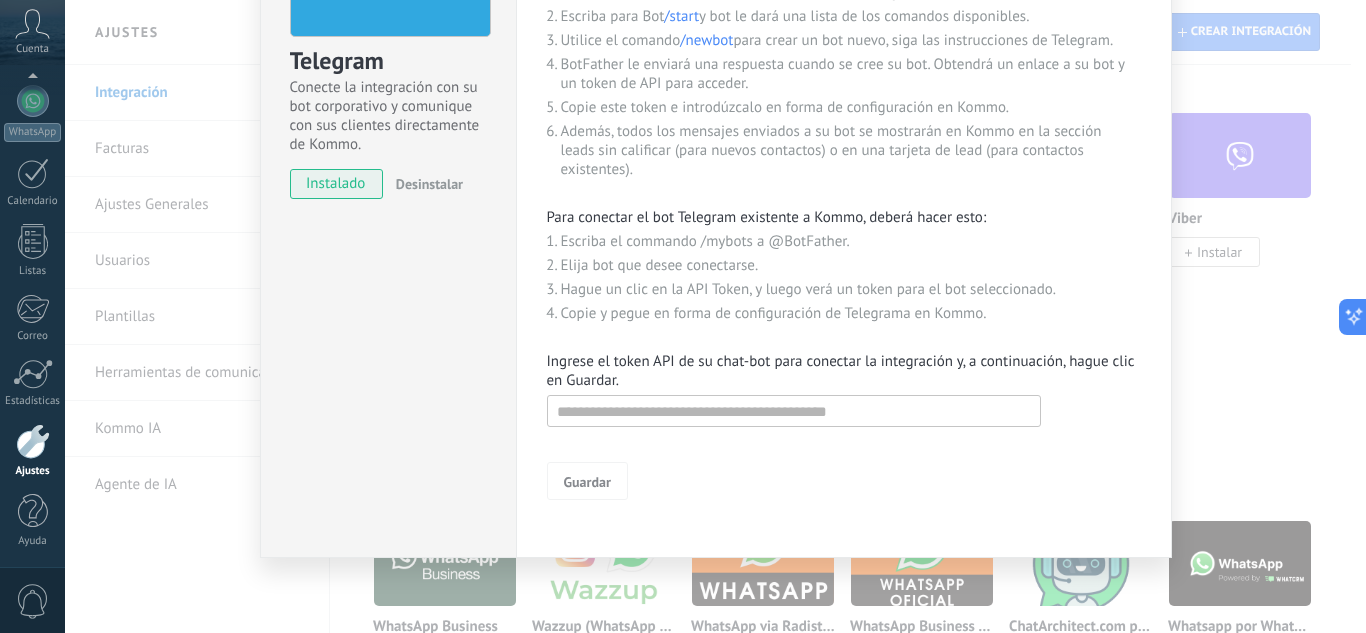 click on "Guardar" at bounding box center (844, 445) 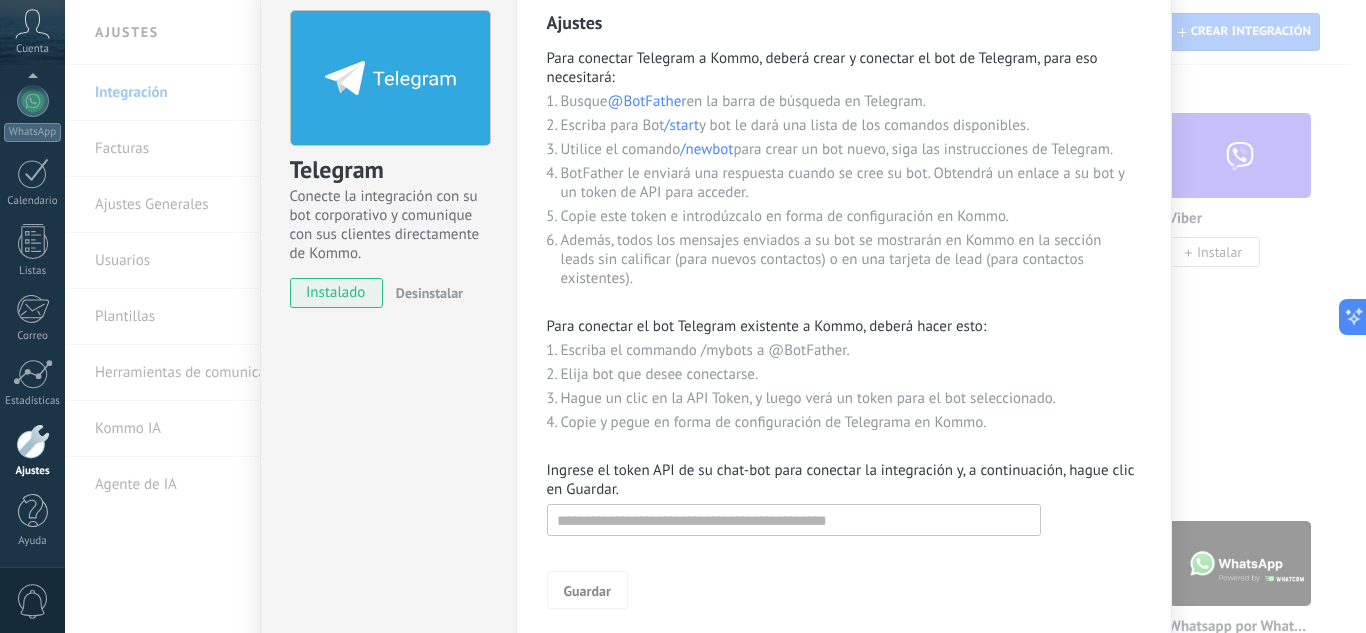 scroll, scrollTop: 199, scrollLeft: 0, axis: vertical 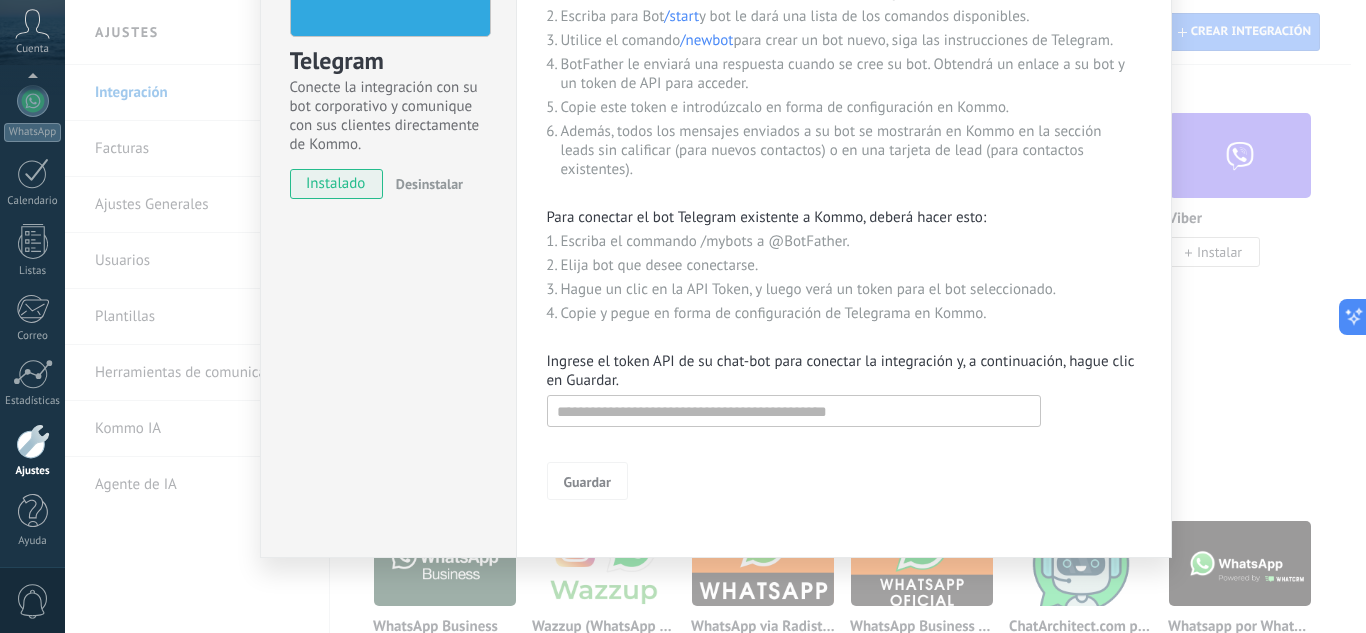 click on "Desinstalar" at bounding box center (429, 184) 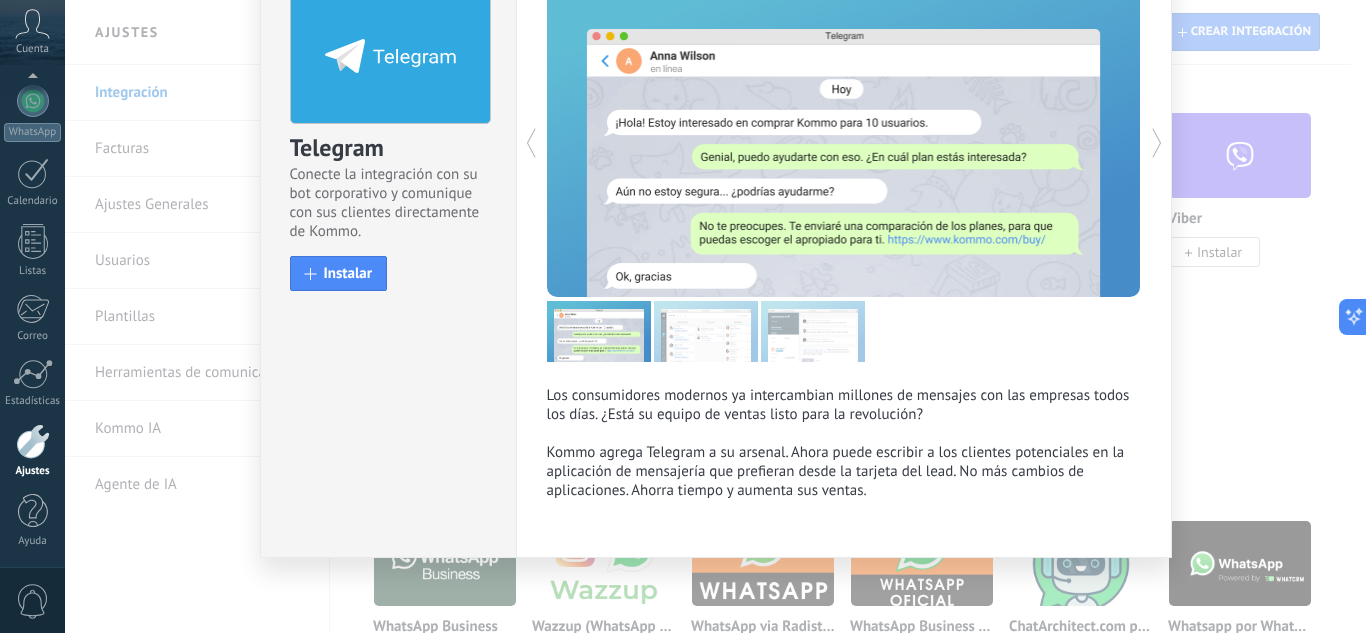 scroll, scrollTop: 112, scrollLeft: 0, axis: vertical 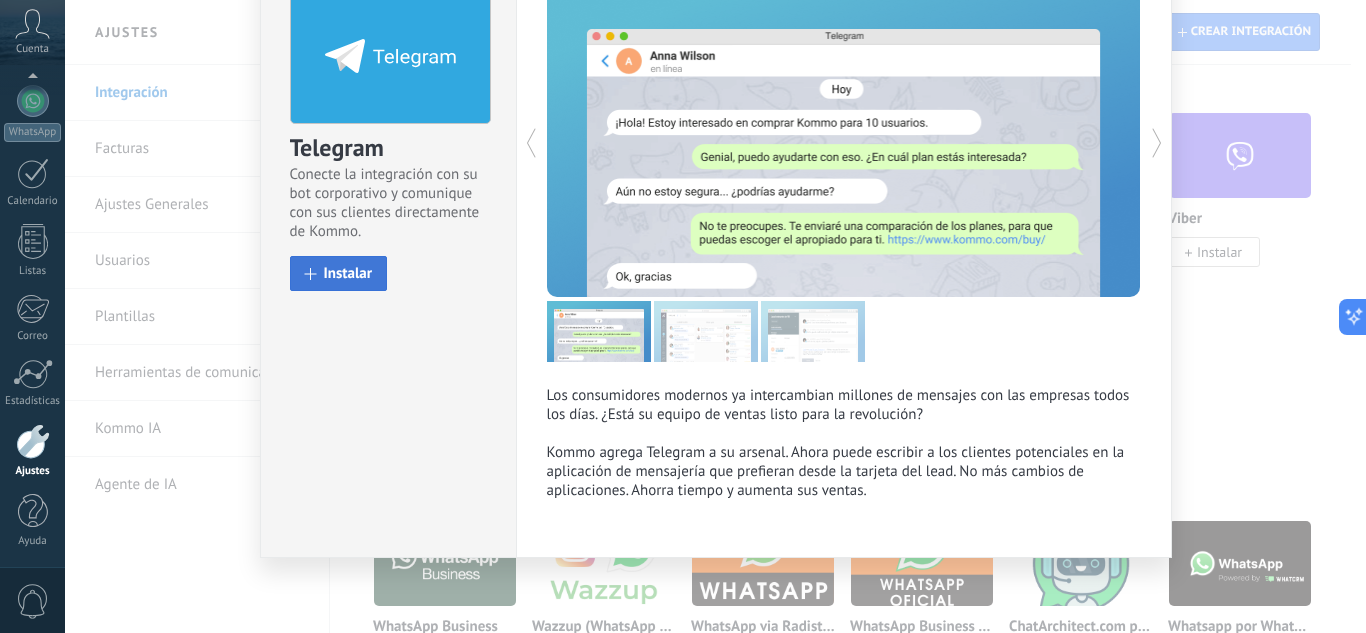 click on "Instalar" at bounding box center (348, 273) 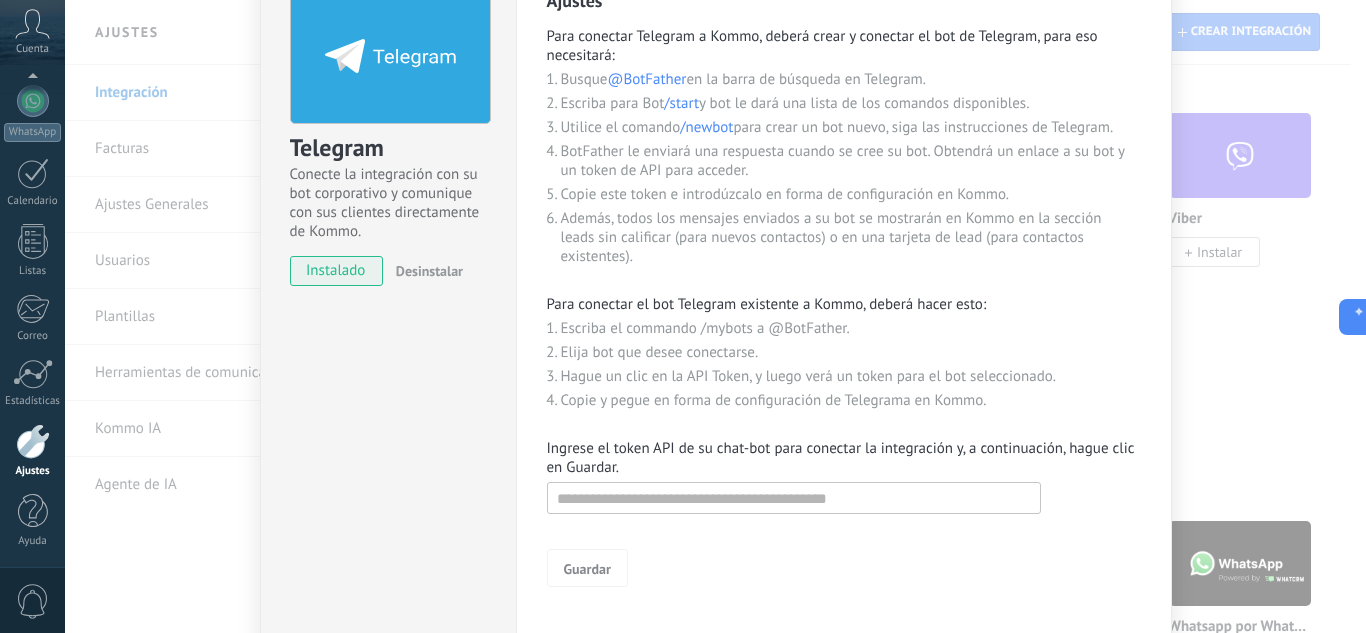 click on "instalado" at bounding box center (336, 271) 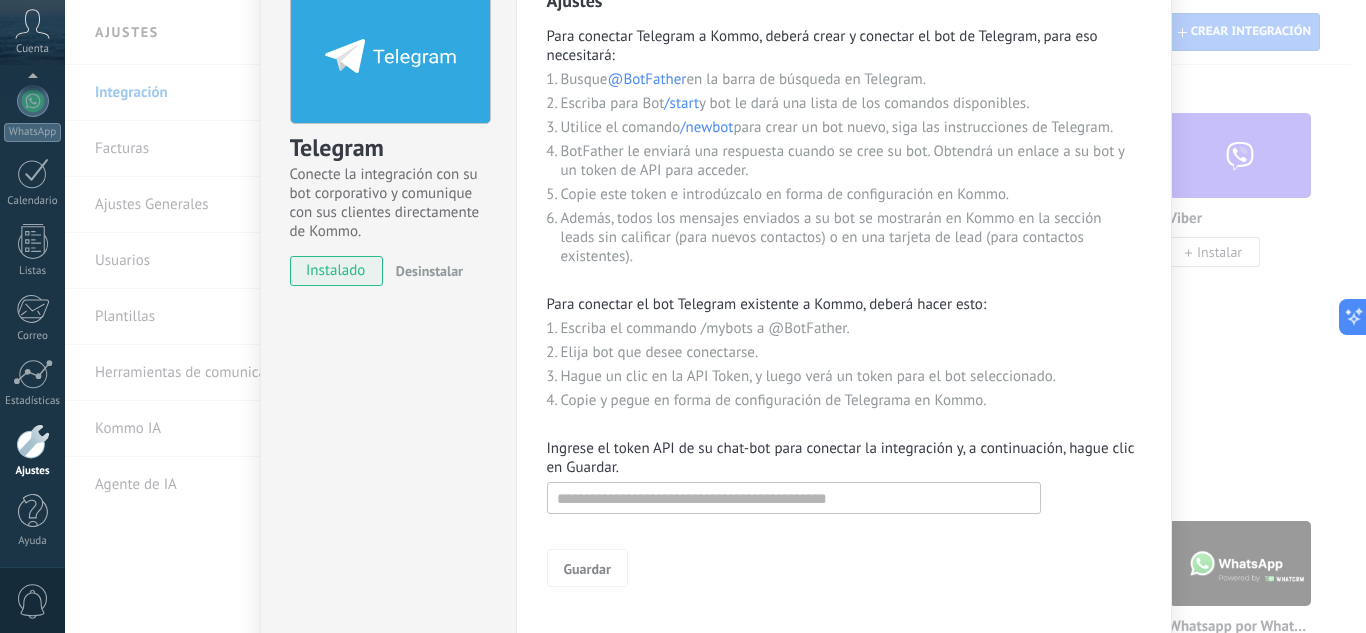 click on "Desinstalar" at bounding box center (429, 271) 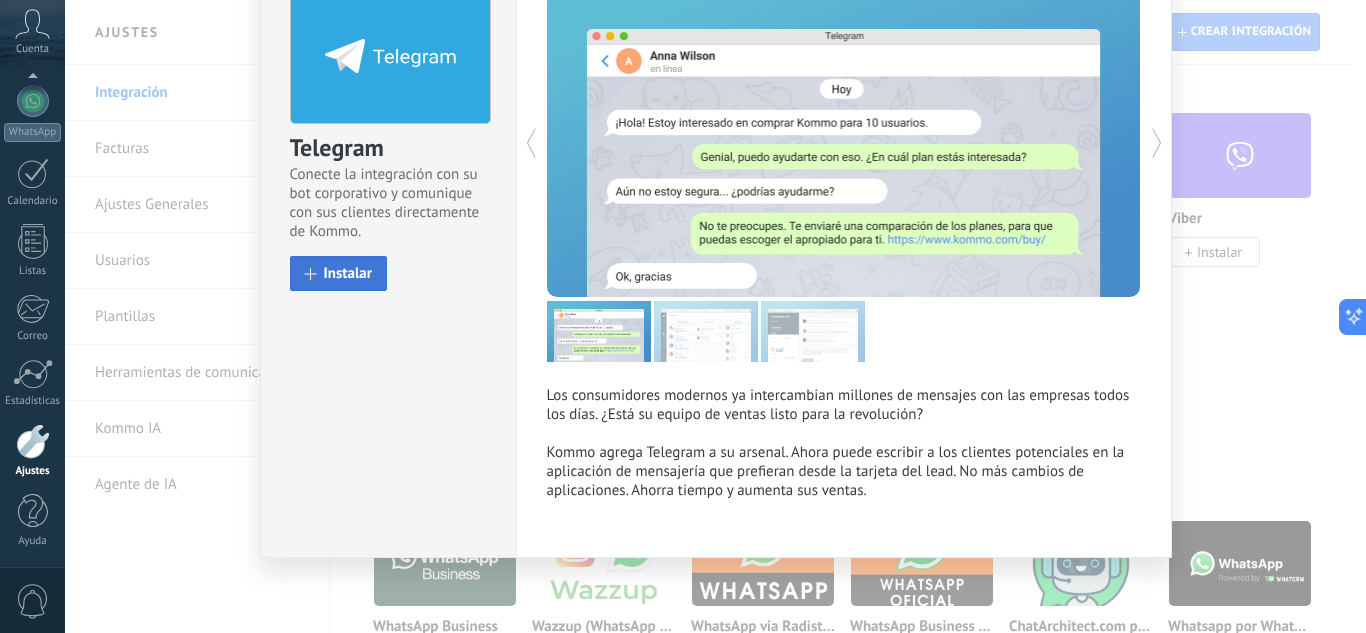 click on "Instalar" at bounding box center [348, 273] 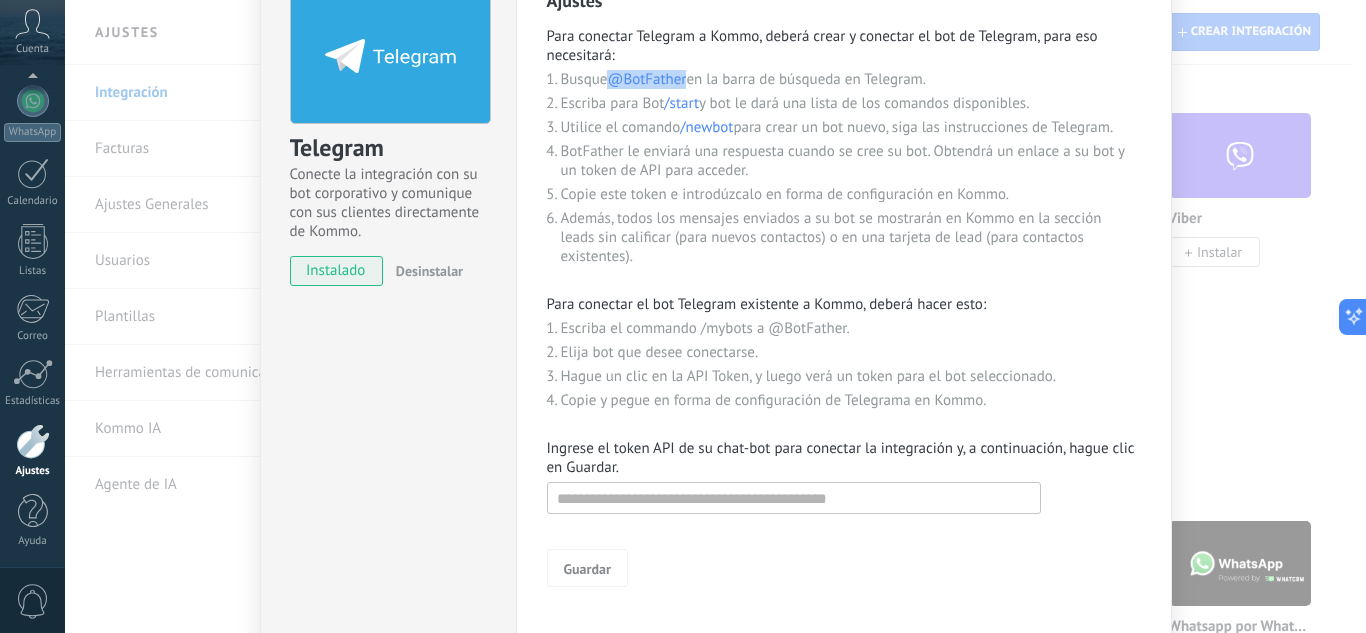 drag, startPoint x: 611, startPoint y: 78, endPoint x: 687, endPoint y: 82, distance: 76.105194 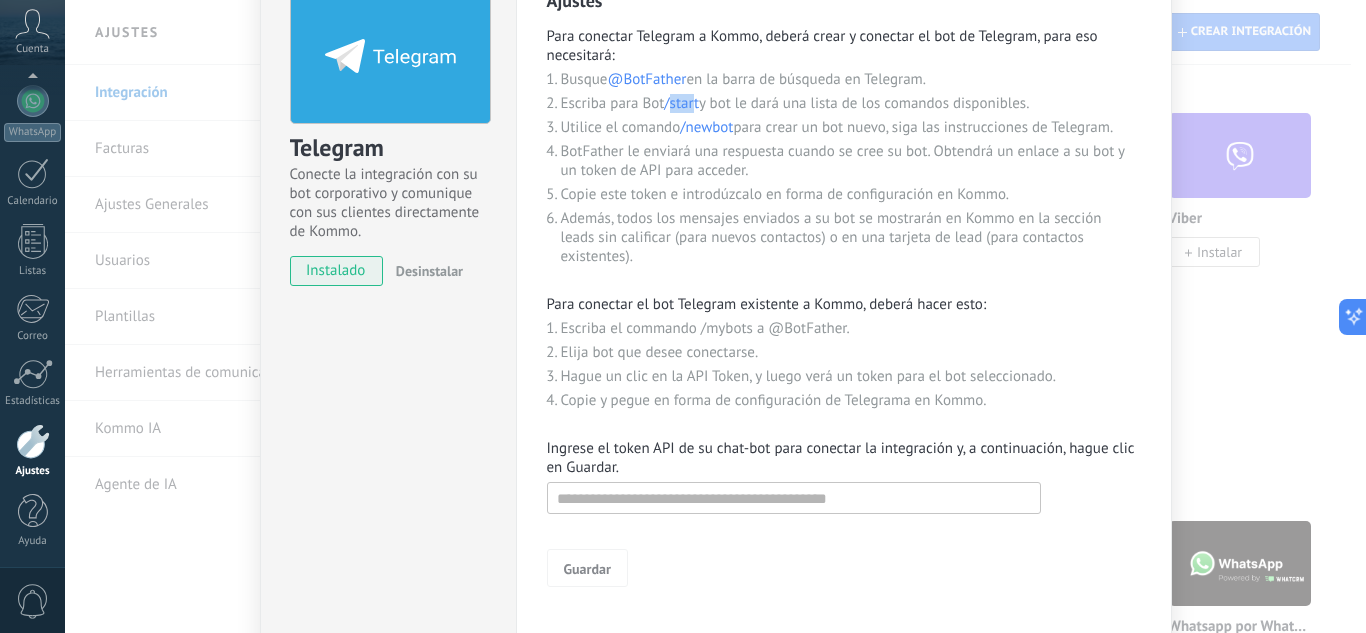 drag, startPoint x: 668, startPoint y: 104, endPoint x: 682, endPoint y: 107, distance: 14.3178215 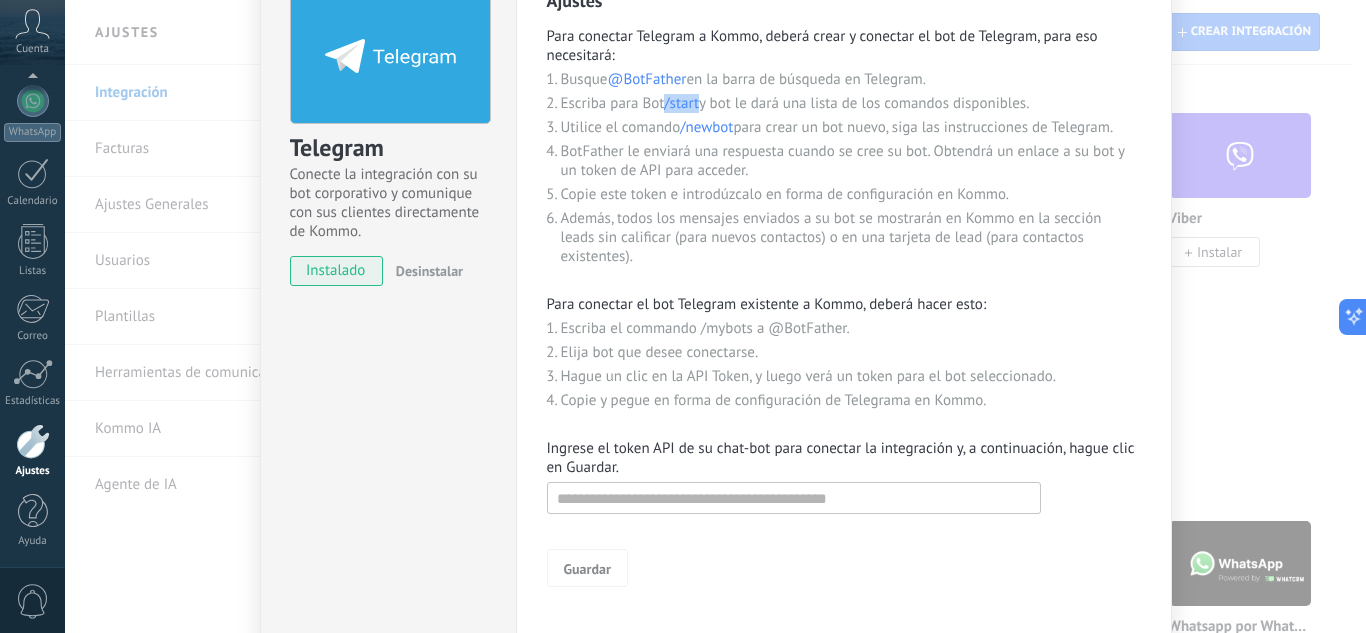 drag, startPoint x: 662, startPoint y: 106, endPoint x: 701, endPoint y: 105, distance: 39.012817 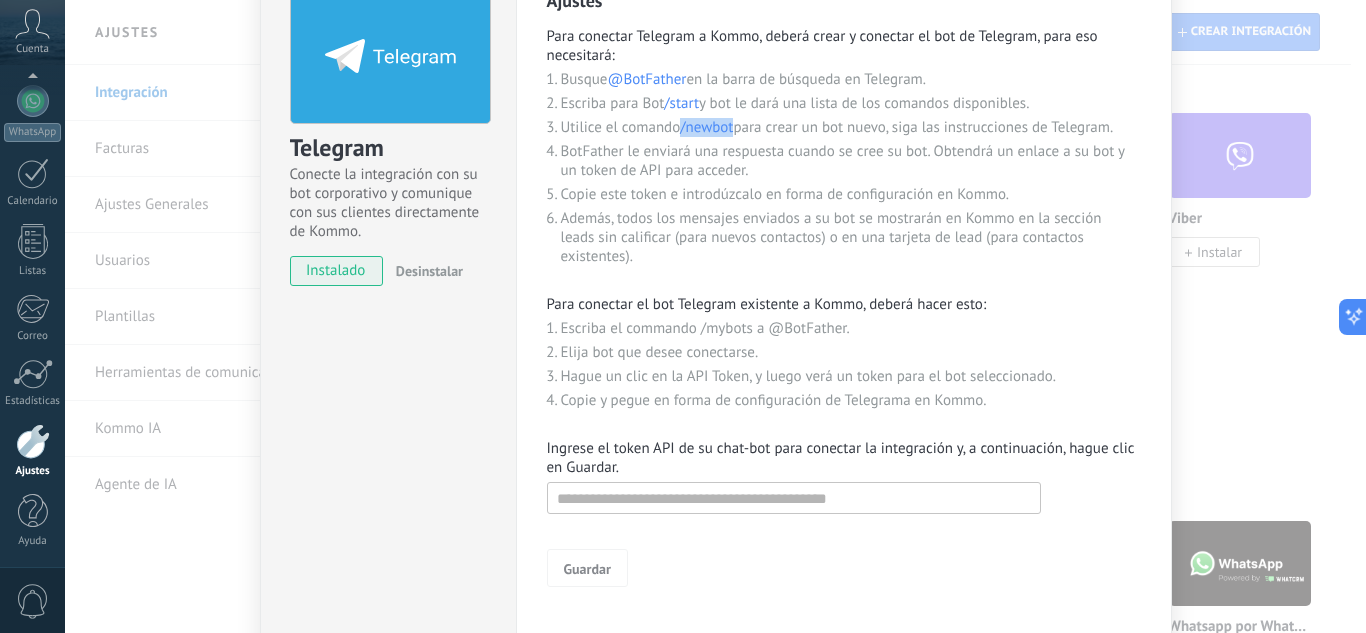 drag, startPoint x: 681, startPoint y: 128, endPoint x: 733, endPoint y: 127, distance: 52.009613 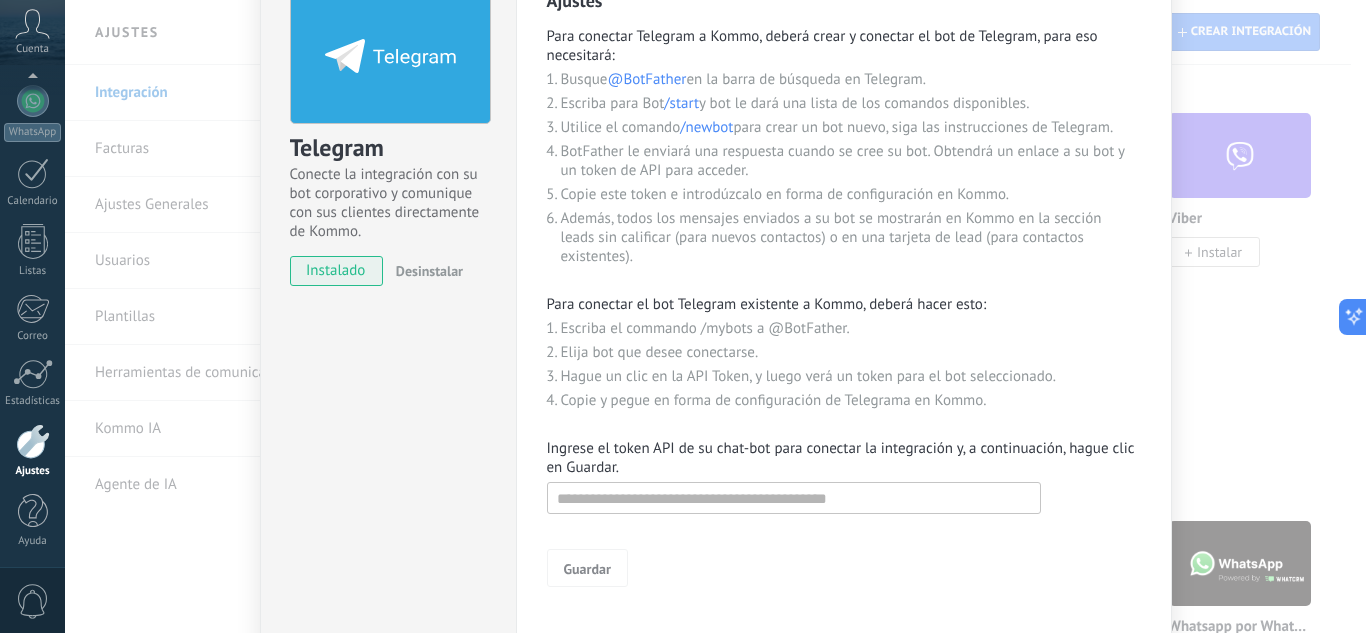 click on "Telegram Conecte la integración con su bot corporativo y comunique con sus clientes directamente de Kommo. instalado Desinstalar Ajustes Para conectar Telegram a Kommo, deberá crear y conectar el bot de Telegram, para eso necesitará: Busque  @BotFather  en la barra de búsqueda en Telegram. Escriba para Bot  /start  y bot le dará una lista de los comandos disponibles. Utilice el comando  /newbot  para crear un bot nuevo, siga las instrucciones de Telegram. BotFather le enviará una respuesta cuando se cree su bot. Obtendrá un enlace a su bot y un token de API para acceder. Copie este token e introdúzcalo en forma de configuración en Kommo. Además, todos los mensajes enviados a su bot se mostrarán en Kommo en la sección leads sin calificar (para nuevos contactos) o en una tarjeta de lead (para contactos existentes). Para conectar el bot Telegram existente a Kommo, deberá hacer esto: Escriba el commando /mybots a @BotFather. Elija bot que desee conectarse. Guardar más" at bounding box center [715, 316] 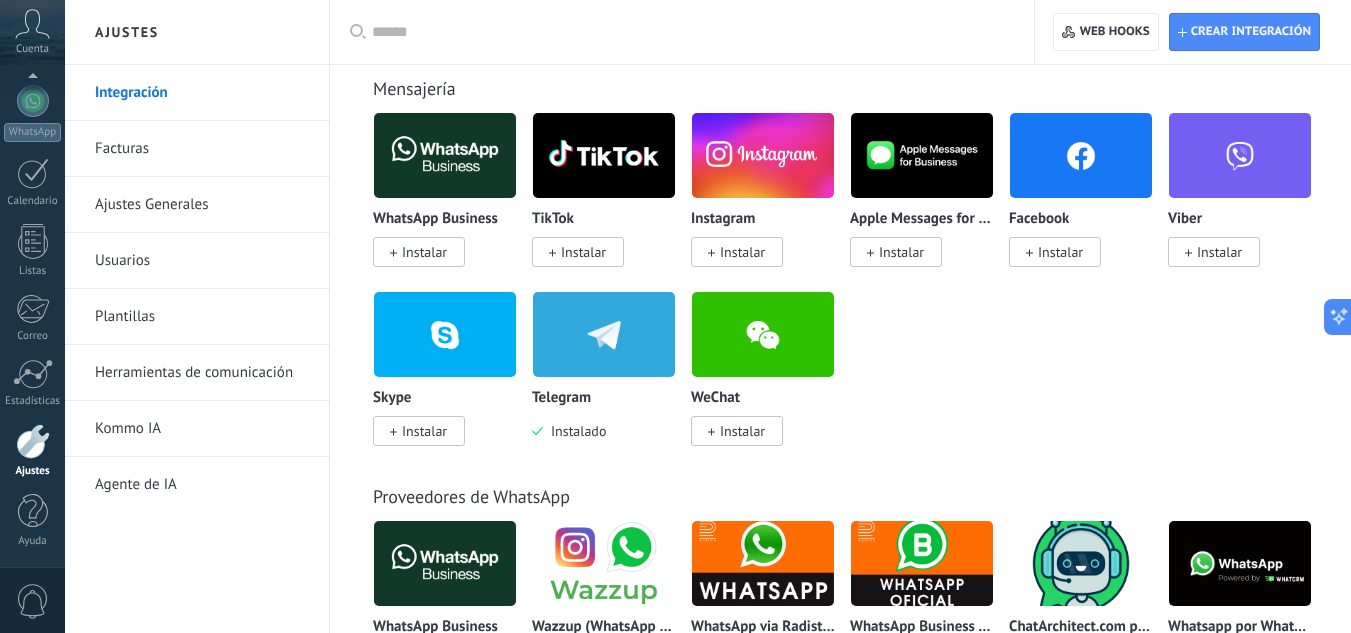 click at bounding box center [604, 334] 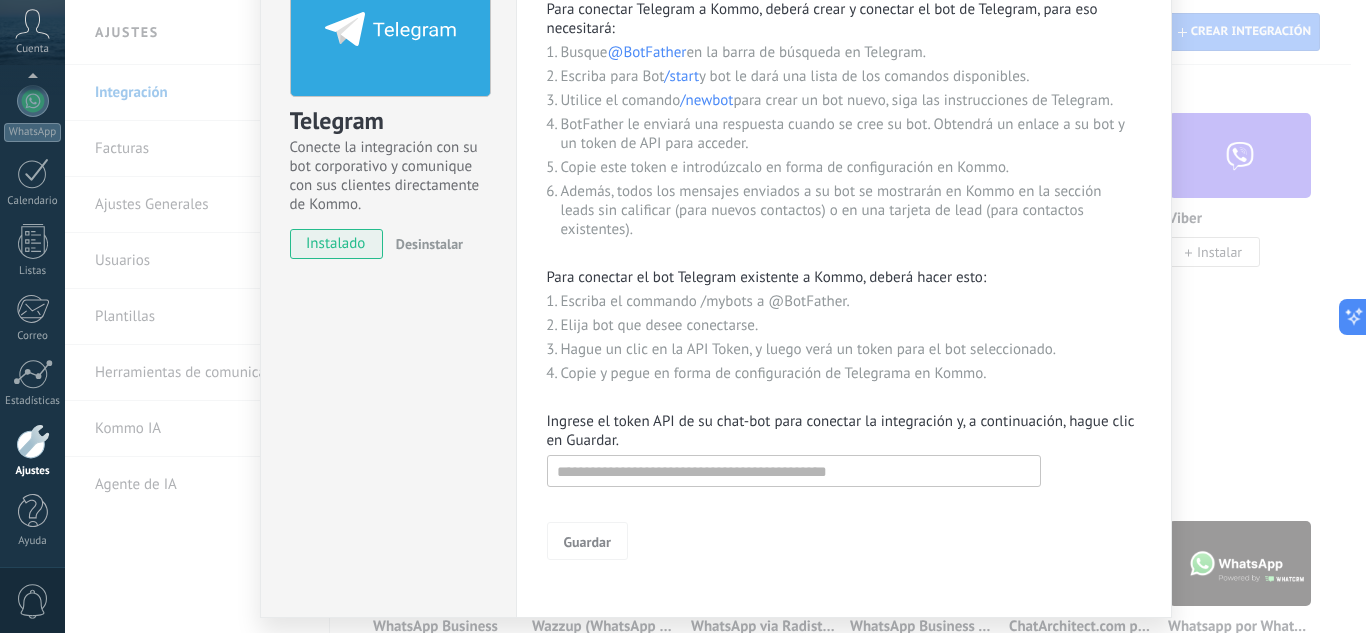 scroll, scrollTop: 199, scrollLeft: 0, axis: vertical 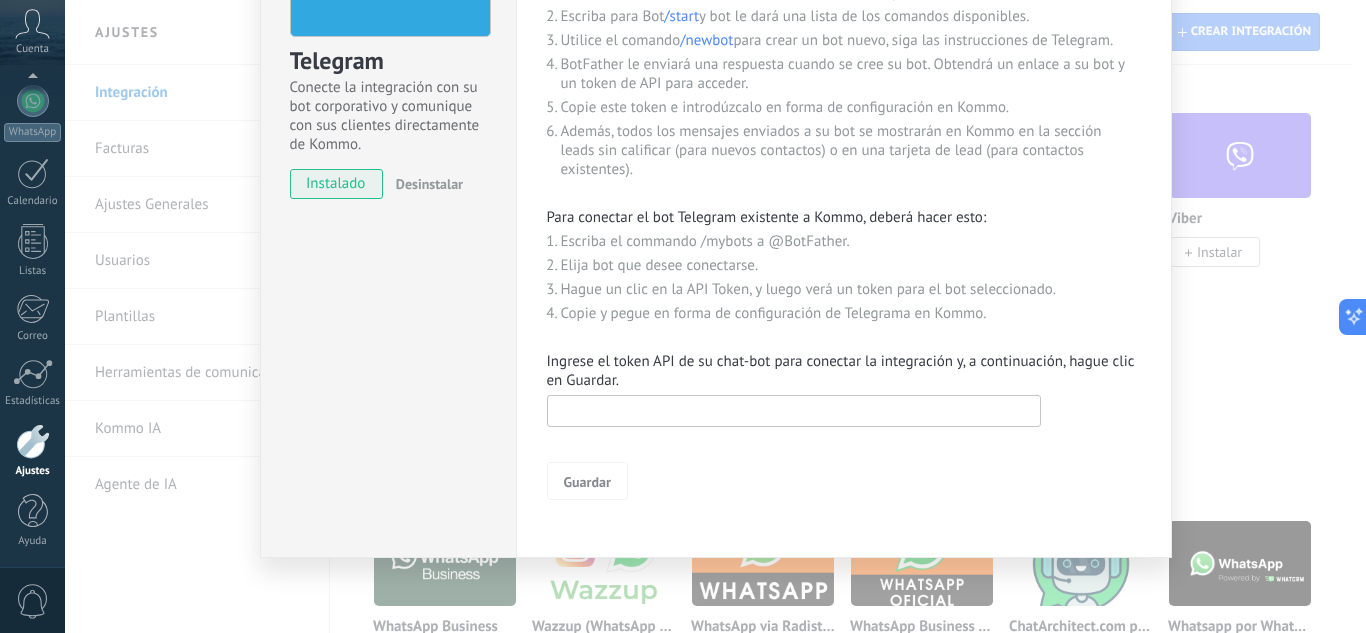 click at bounding box center [794, 411] 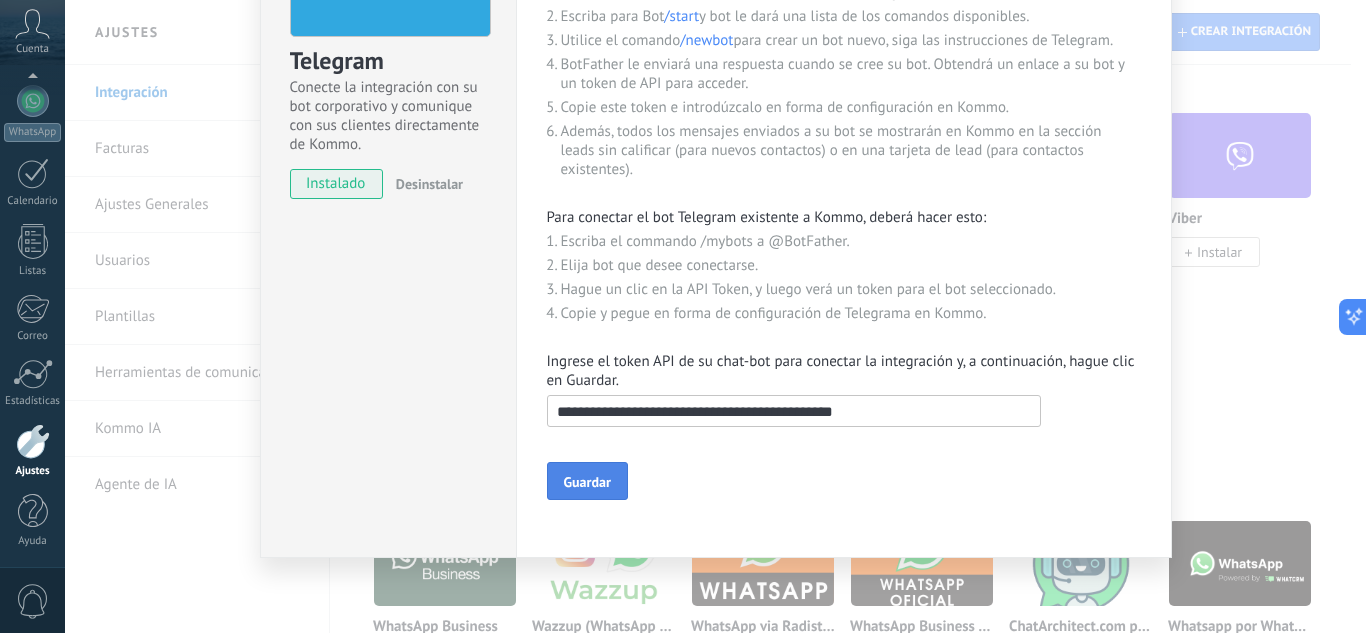 type on "**********" 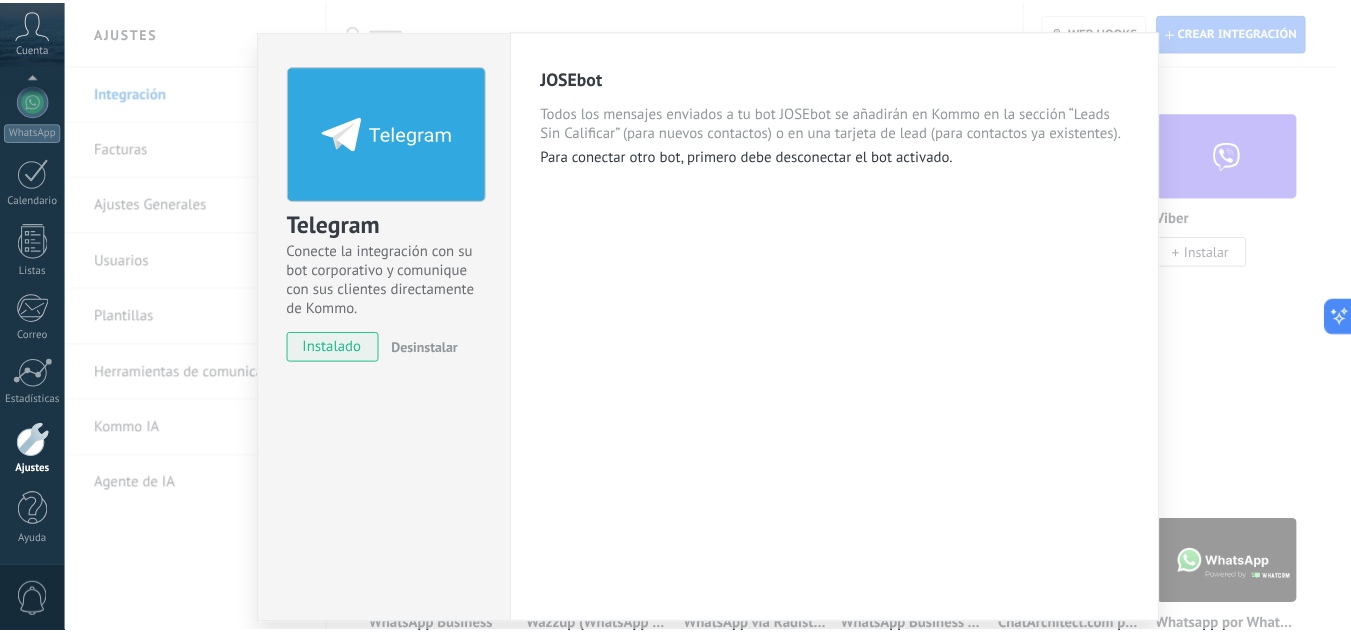 scroll, scrollTop: 0, scrollLeft: 0, axis: both 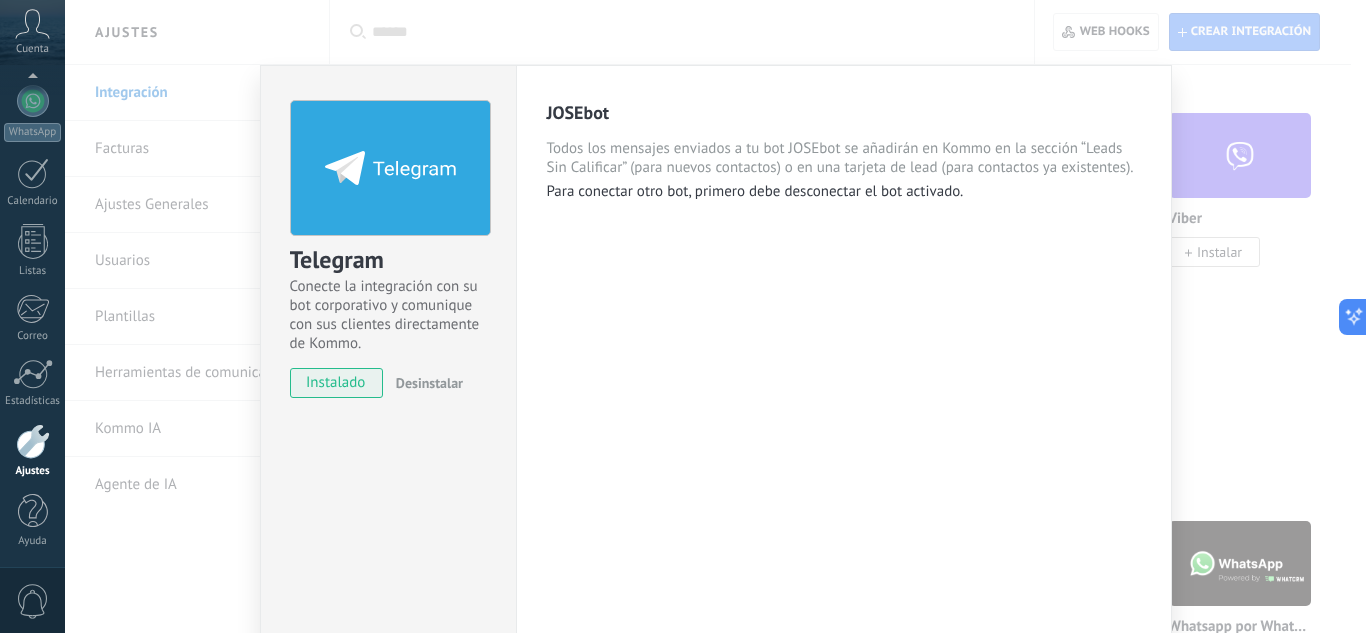 click on "Telegram Conecte la integración con su bot corporativo y comunique con sus clientes directamente de Kommo. instalado Desinstalar JOSEbot Todos los mensajes enviados a tu bot JOSEbot se añadirán en Kommo en la sección “Leads Sin Calificar” (para nuevos contactos) o en una tarjeta de lead (para contactos ya existentes). Para conectar otro bot, primero debe desconectar el bot activado. más" at bounding box center [715, 316] 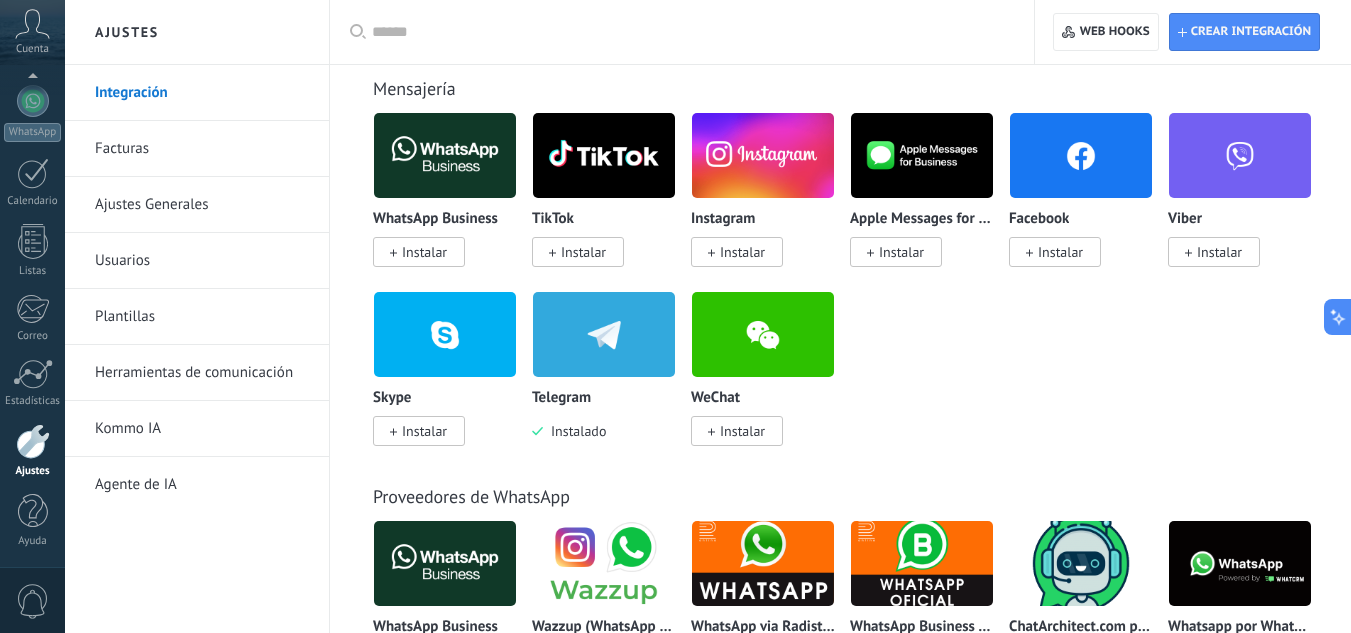 scroll, scrollTop: 0, scrollLeft: 0, axis: both 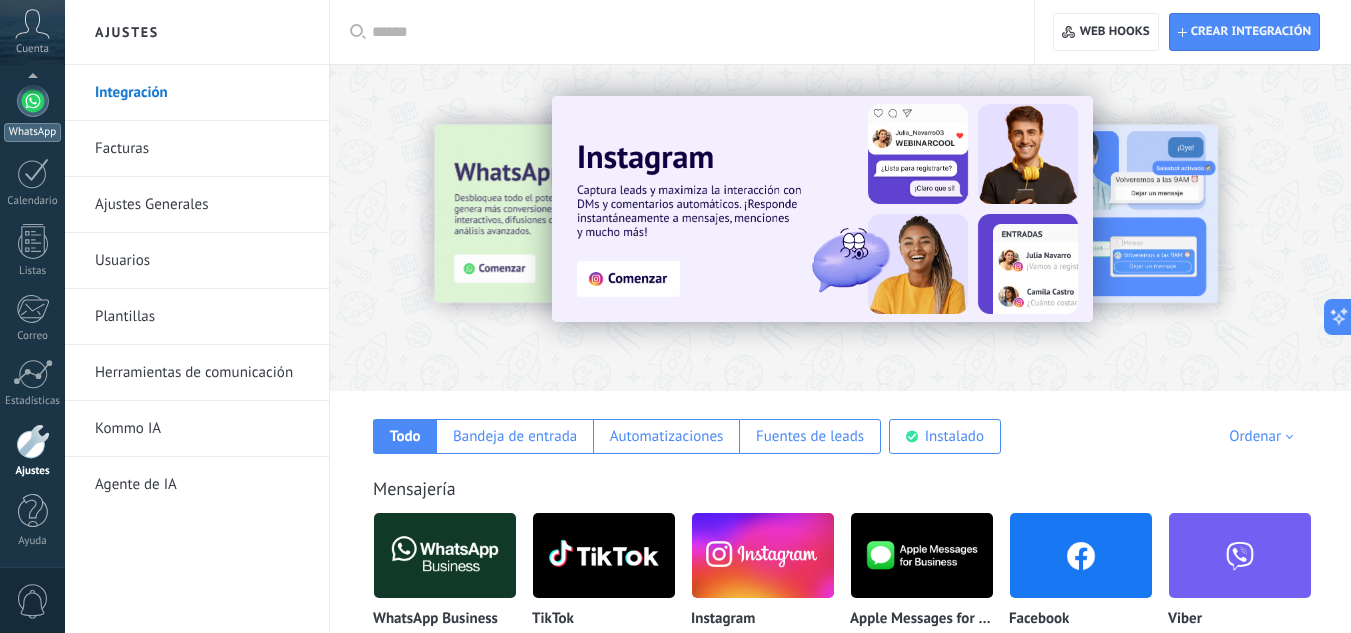 click at bounding box center (33, 101) 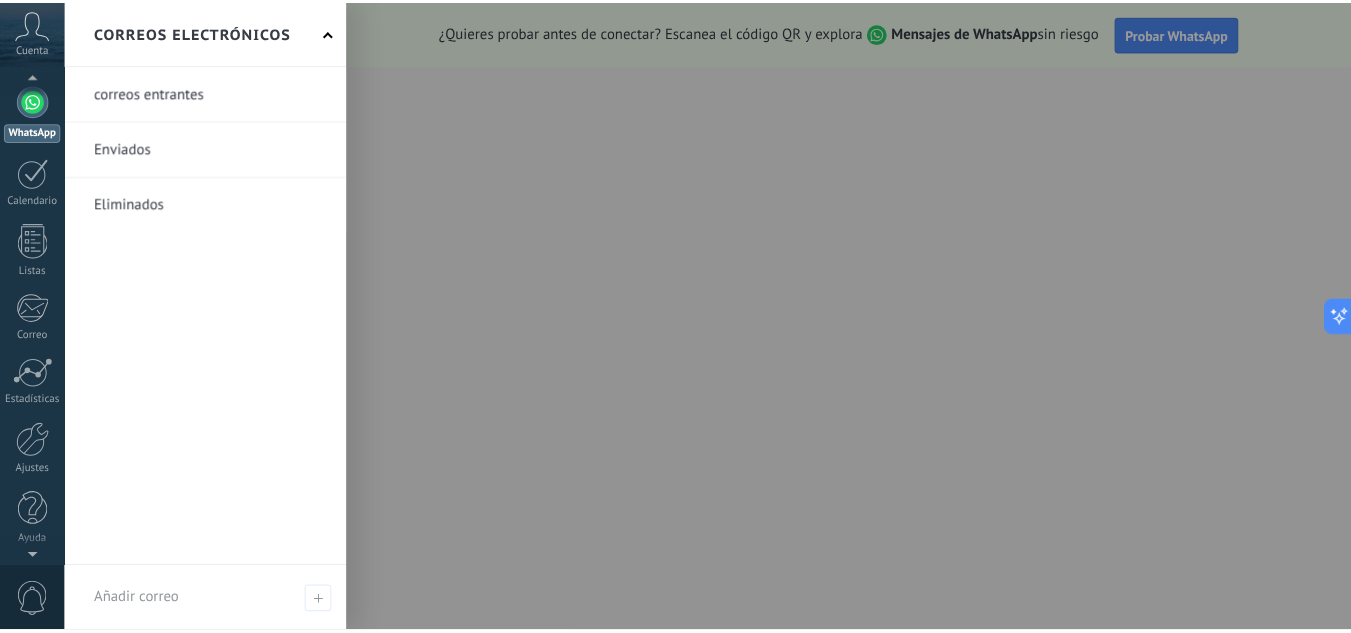 scroll, scrollTop: 0, scrollLeft: 0, axis: both 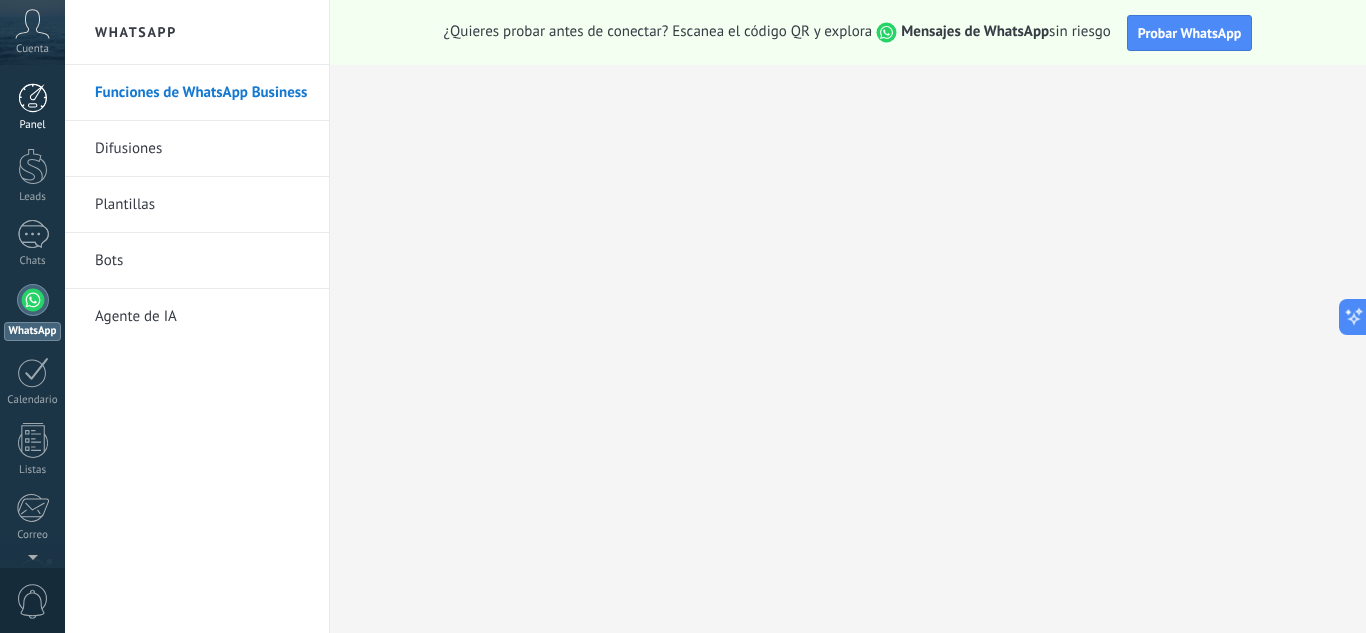 click at bounding box center [33, 98] 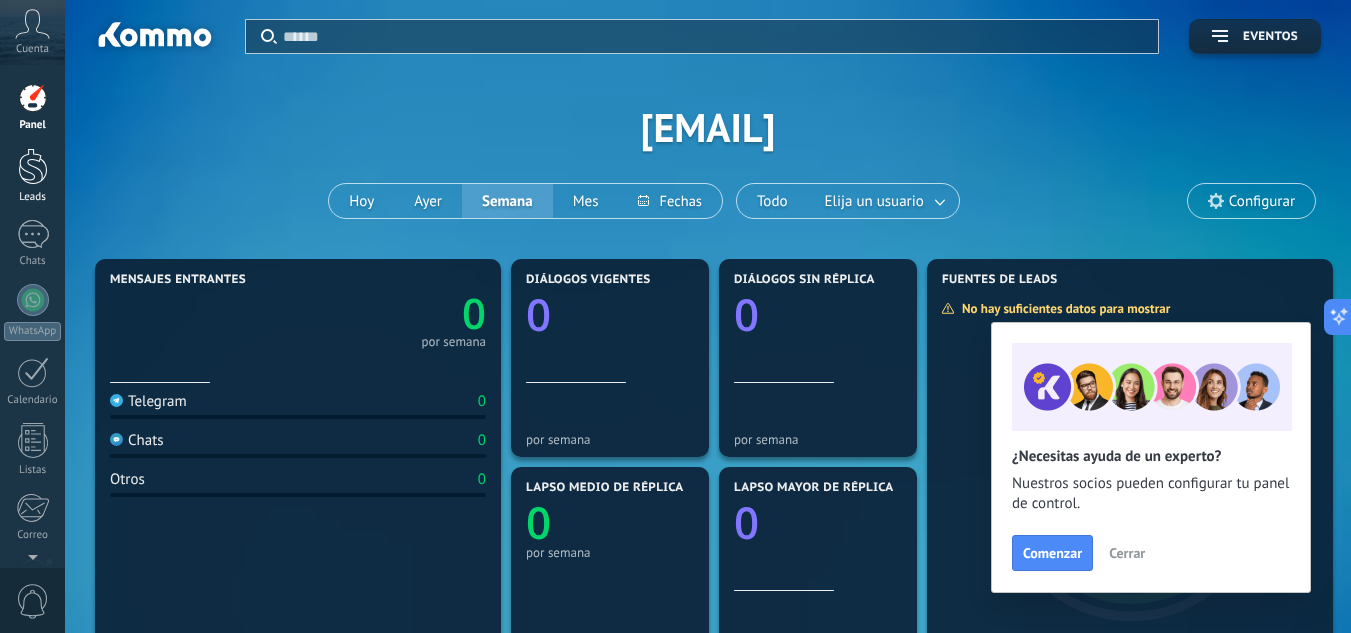 click at bounding box center (33, 166) 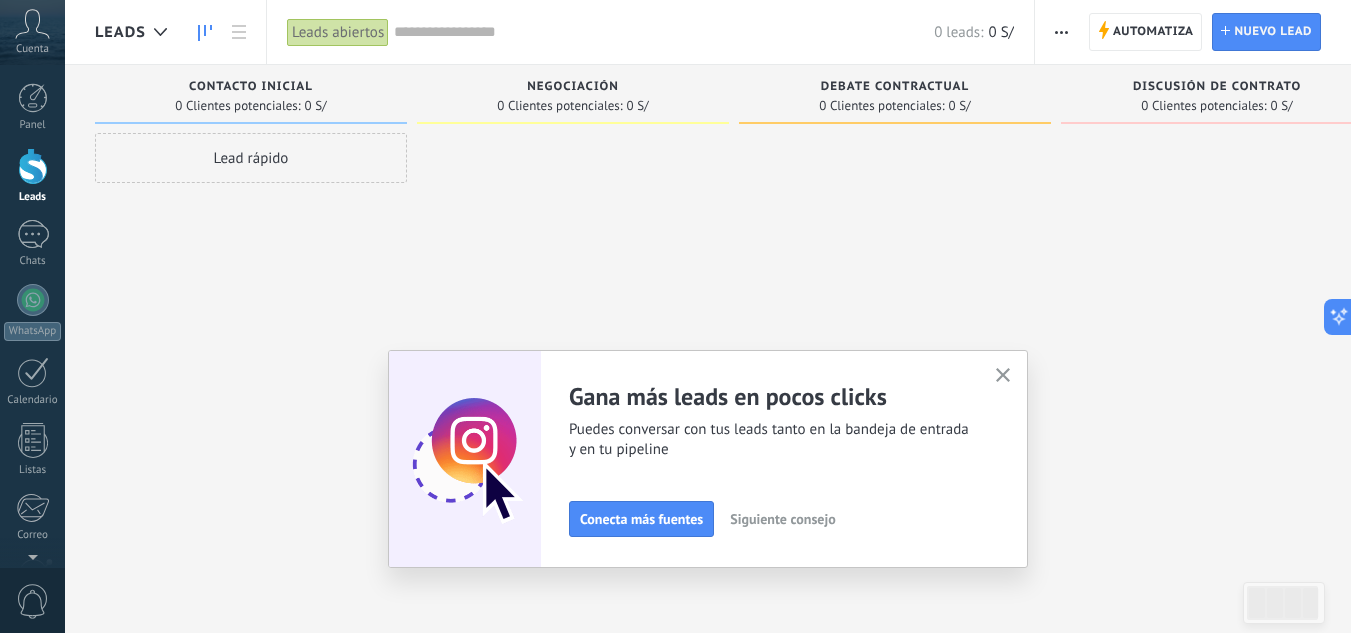 click 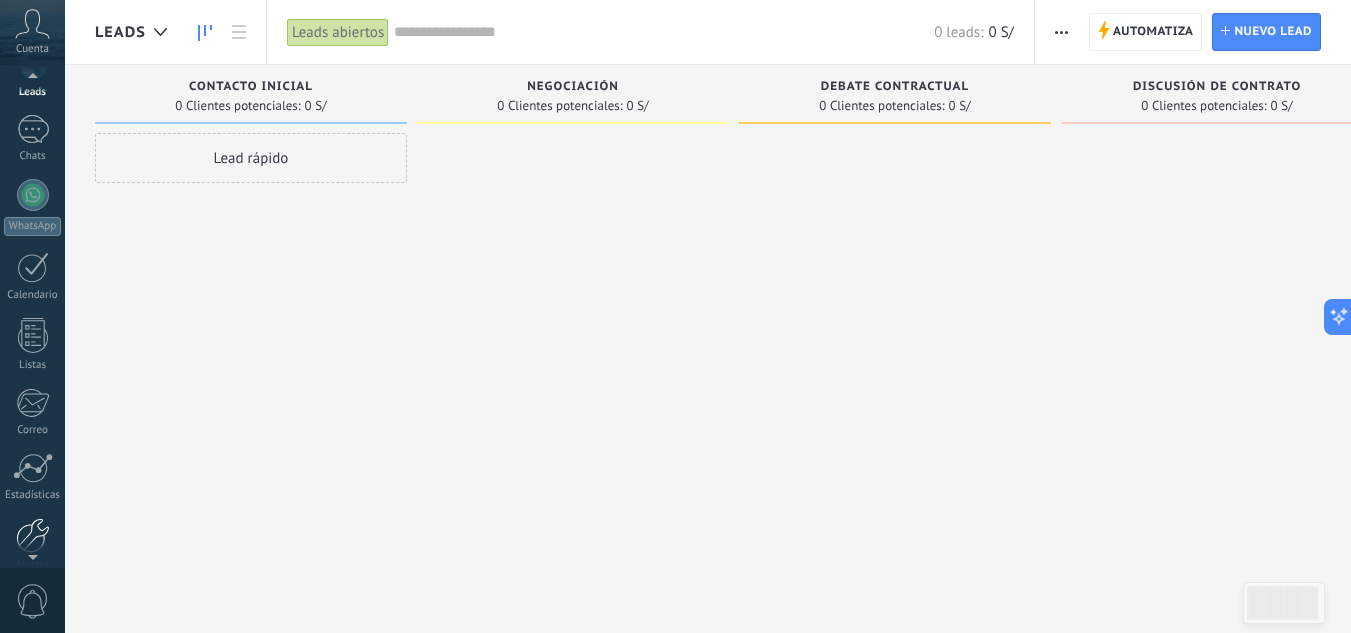 scroll, scrollTop: 199, scrollLeft: 0, axis: vertical 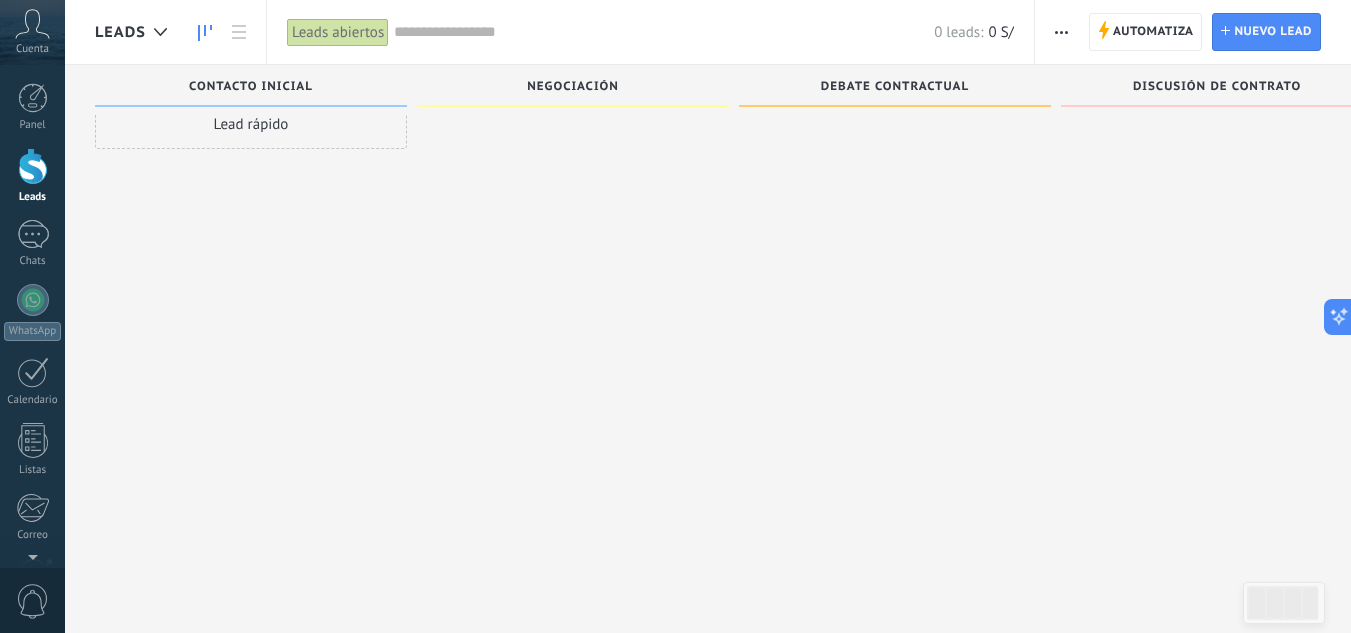 click at bounding box center (33, 166) 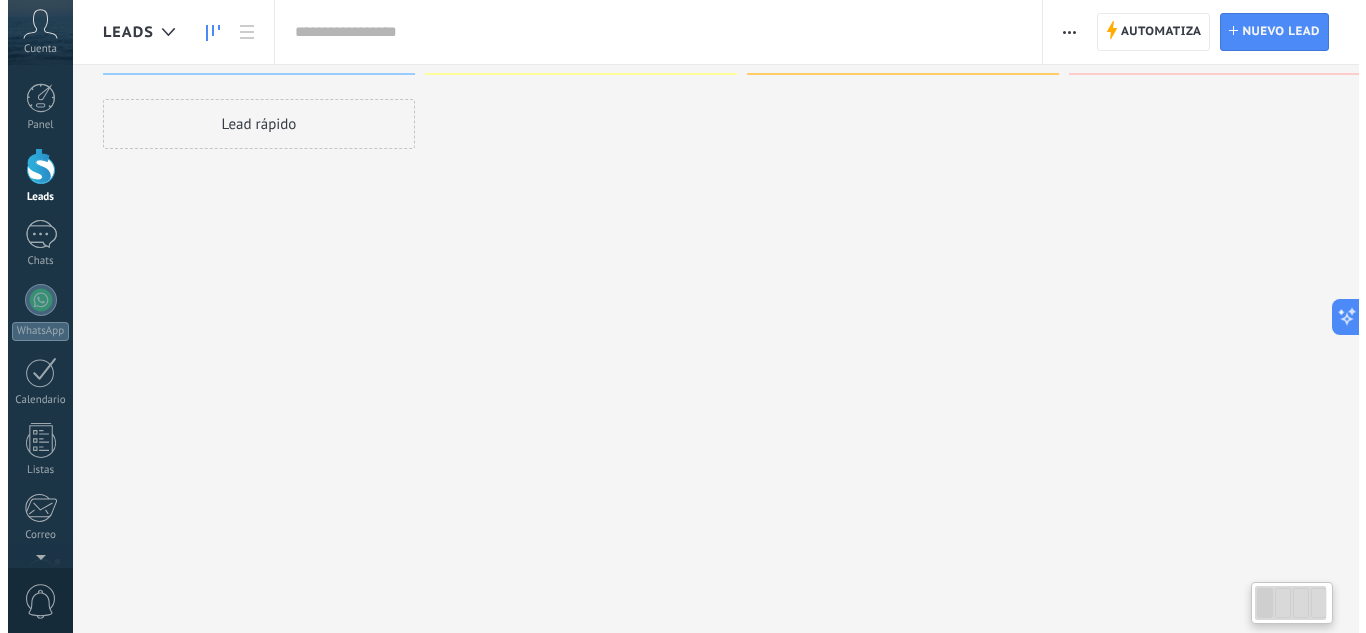 scroll, scrollTop: 0, scrollLeft: 0, axis: both 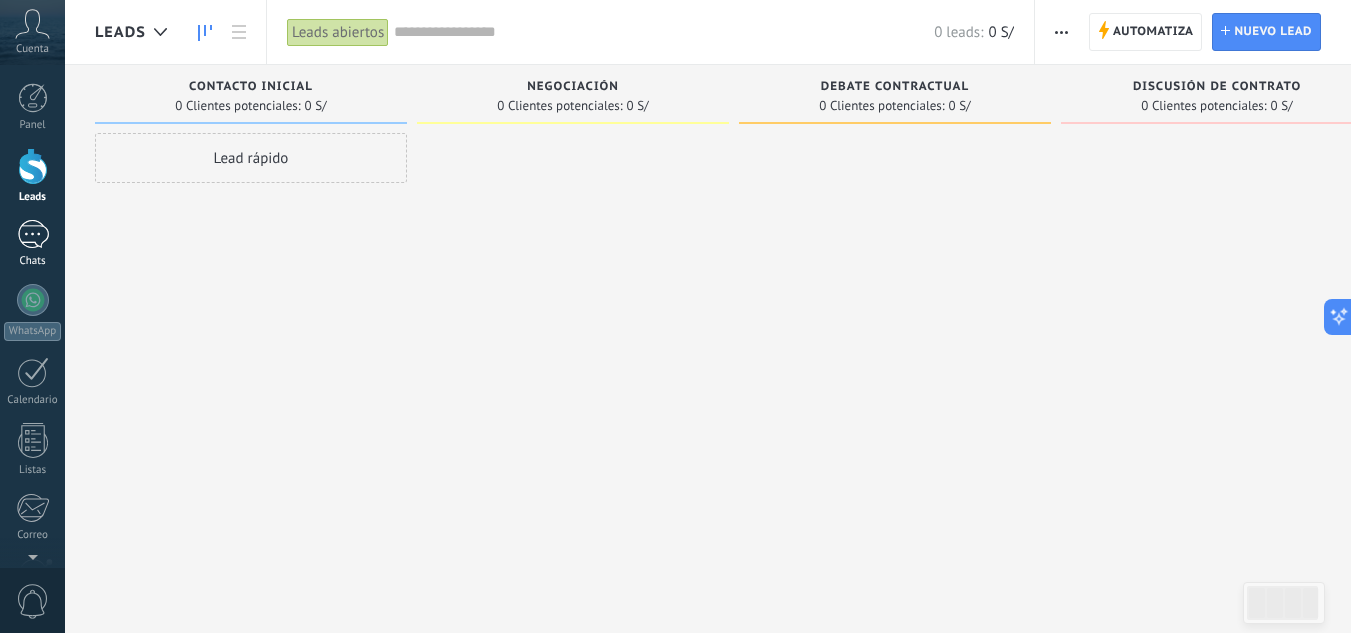 click at bounding box center [33, 234] 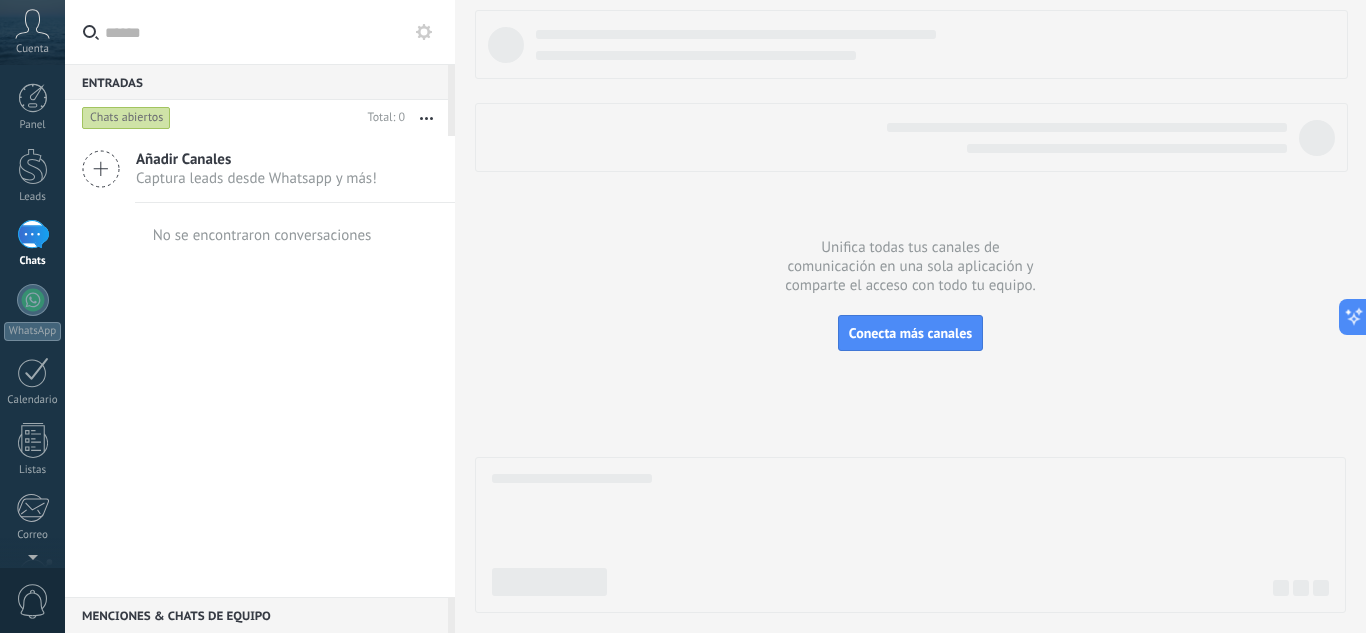 click 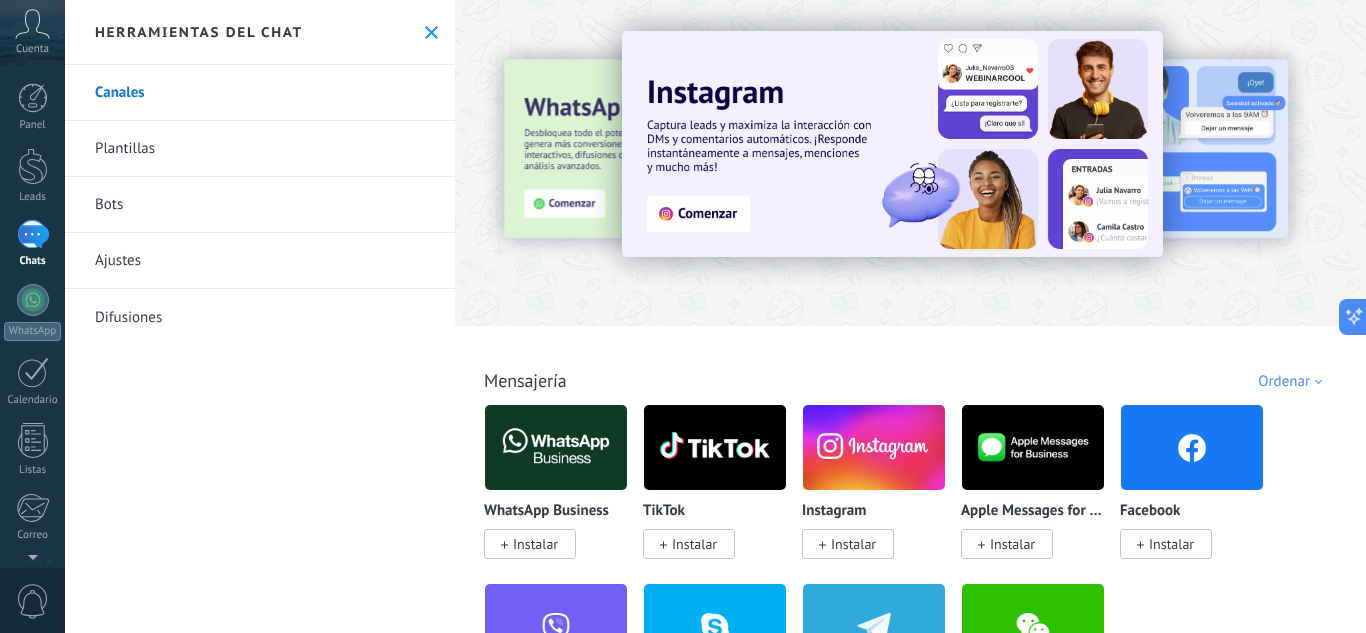 click on "Bots" at bounding box center [260, 205] 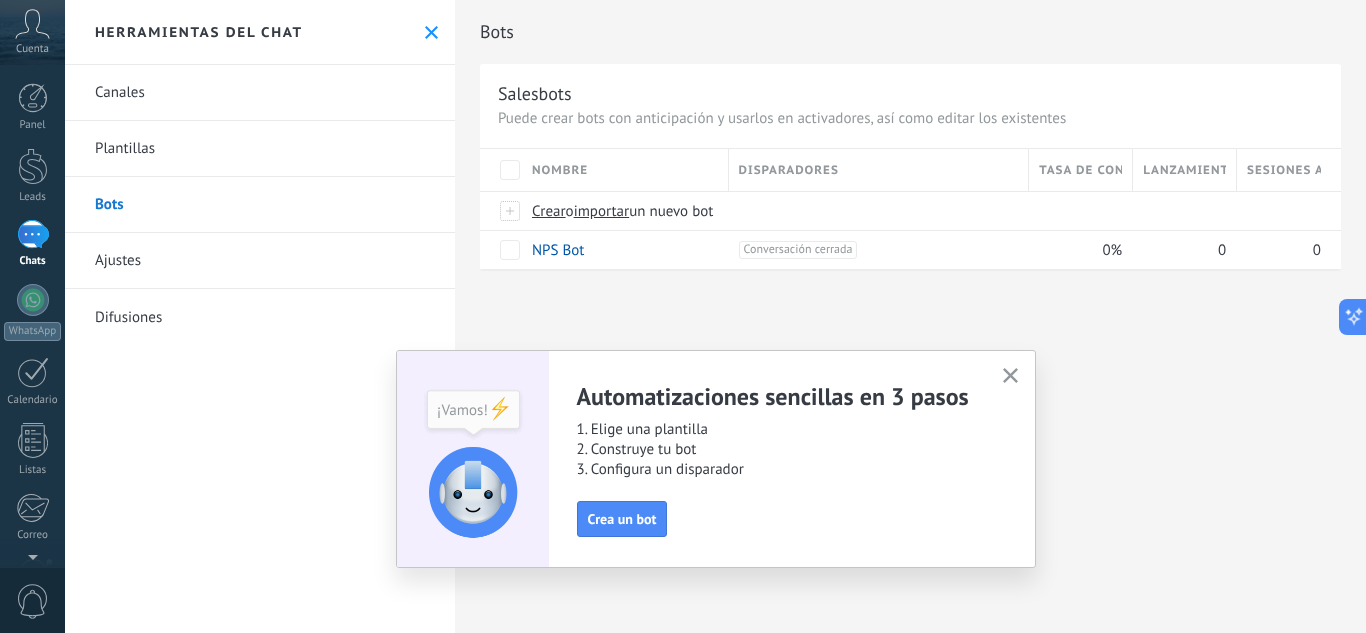 click on "Plantillas" at bounding box center [260, 149] 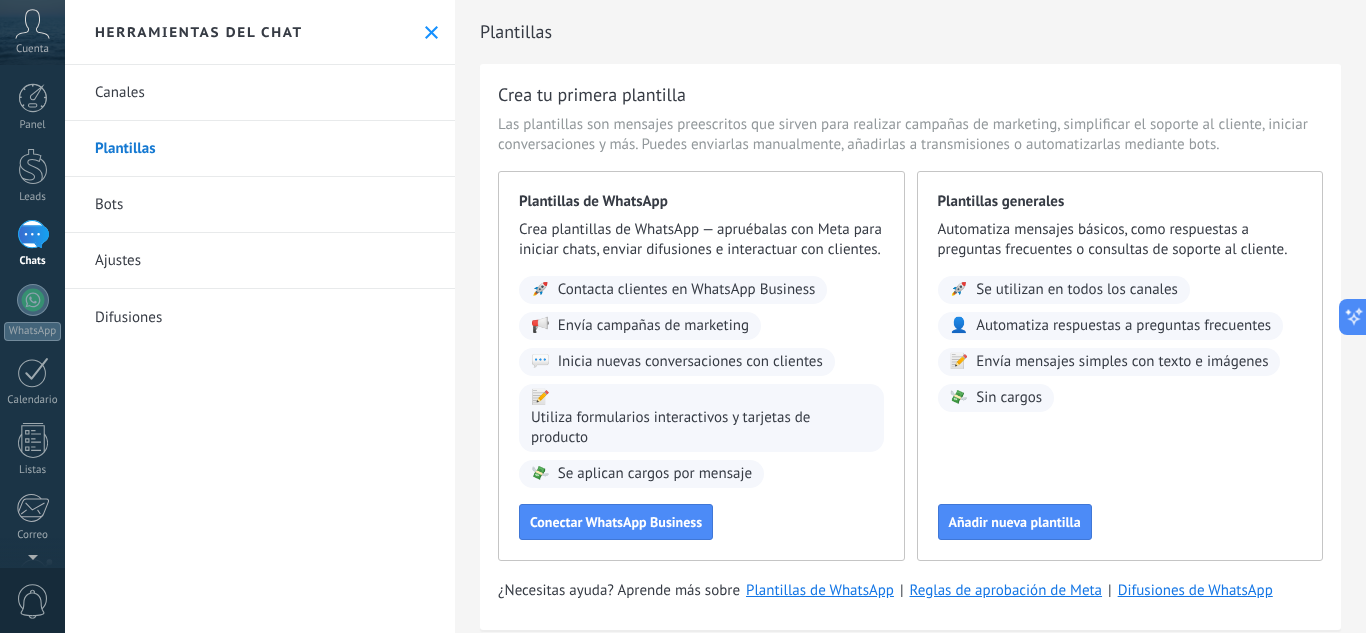 click on "Canales" at bounding box center (260, 93) 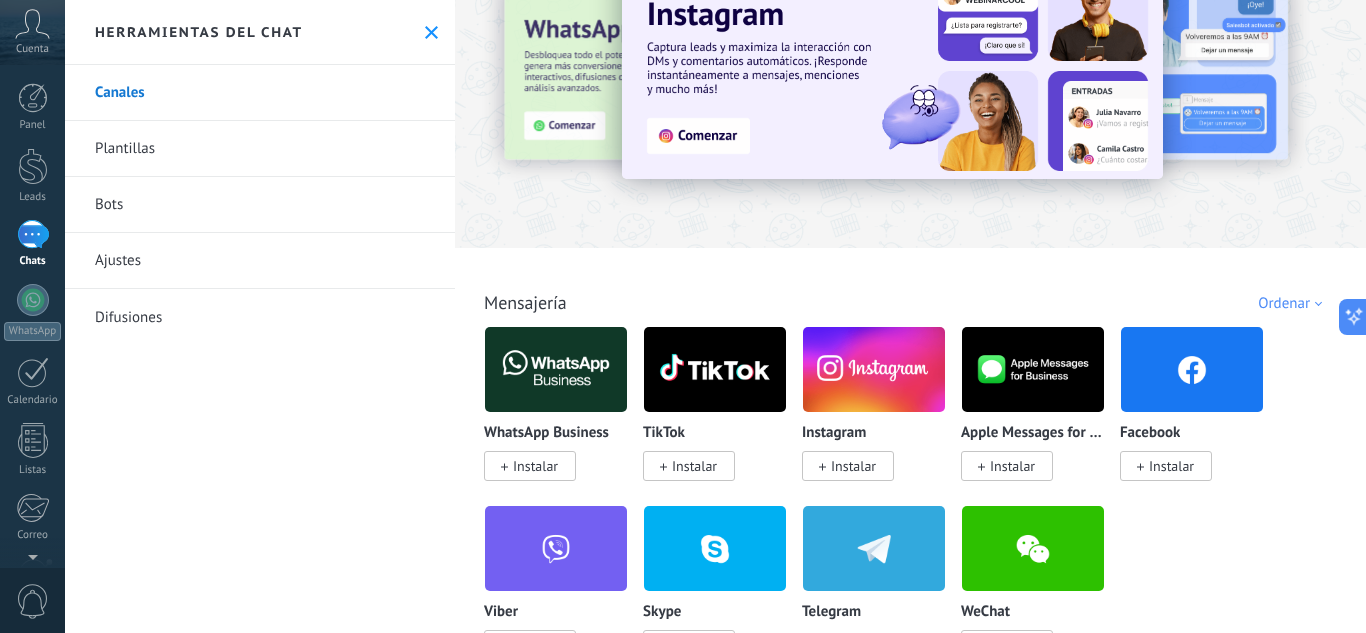 scroll, scrollTop: 100, scrollLeft: 0, axis: vertical 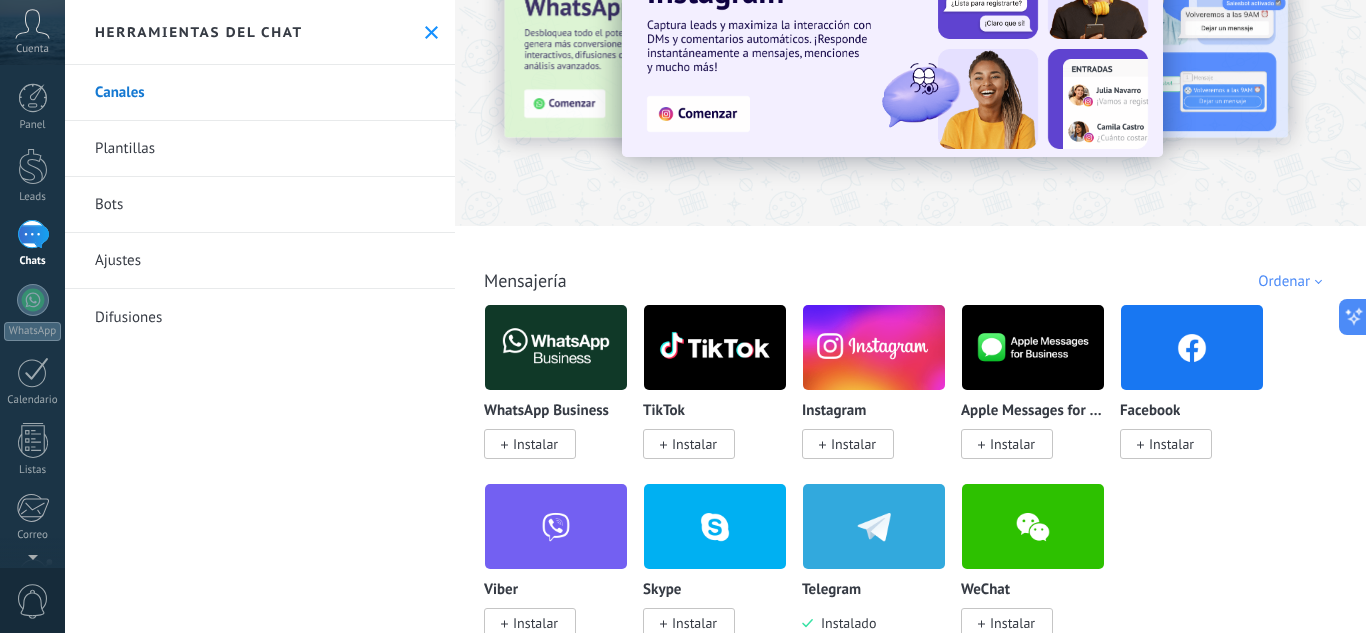 click at bounding box center (874, 526) 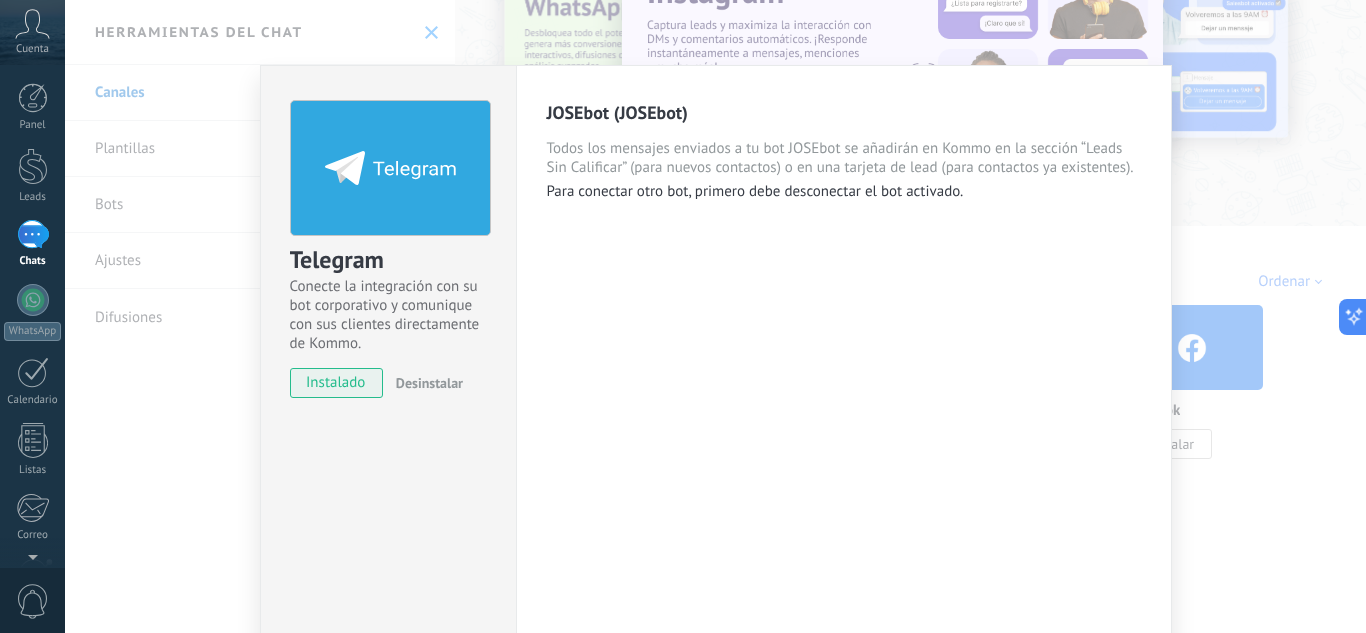 click on "instalado" at bounding box center (336, 383) 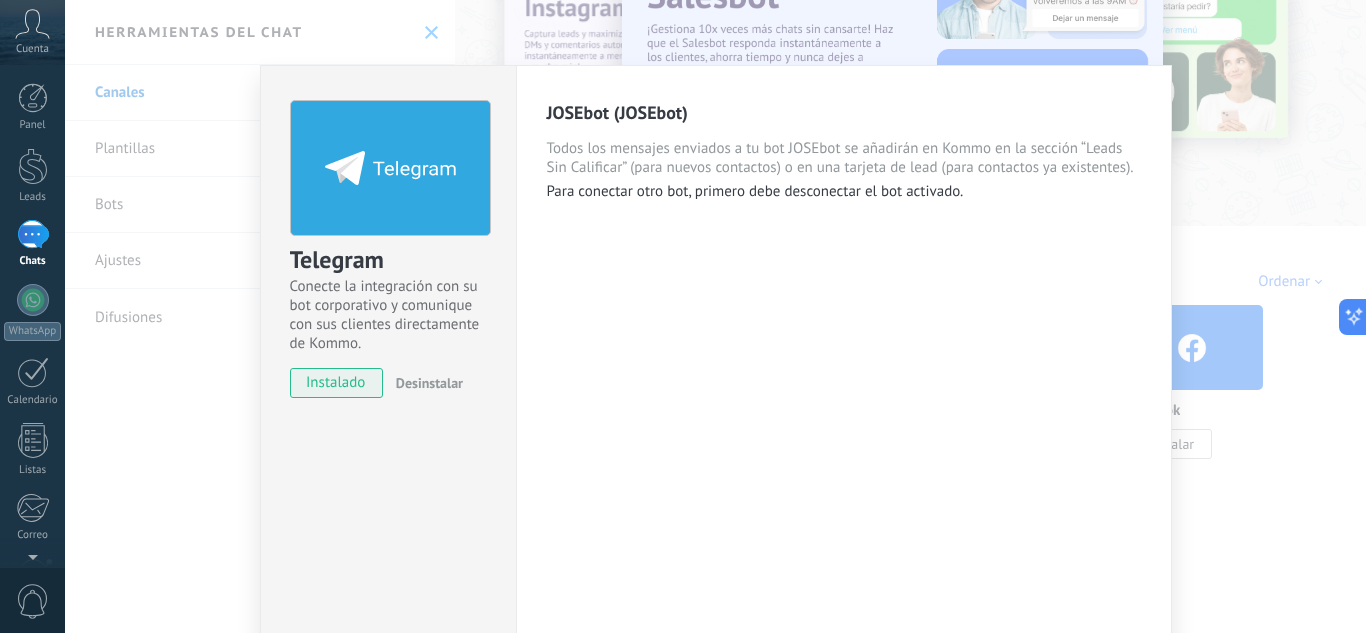 click on "Telegram Conecte la integración con su bot corporativo y comunique con sus clientes directamente de Kommo. instalado Desinstalar JOSEbot (JOSEbot) Todos los mensajes enviados a tu bot JOSEbot se añadirán en Kommo en la sección “Leads Sin Calificar” (para nuevos contactos) o en una tarjeta de lead (para contactos ya existentes). Para conectar otro bot, primero debe desconectar el bot activado. más" at bounding box center (715, 316) 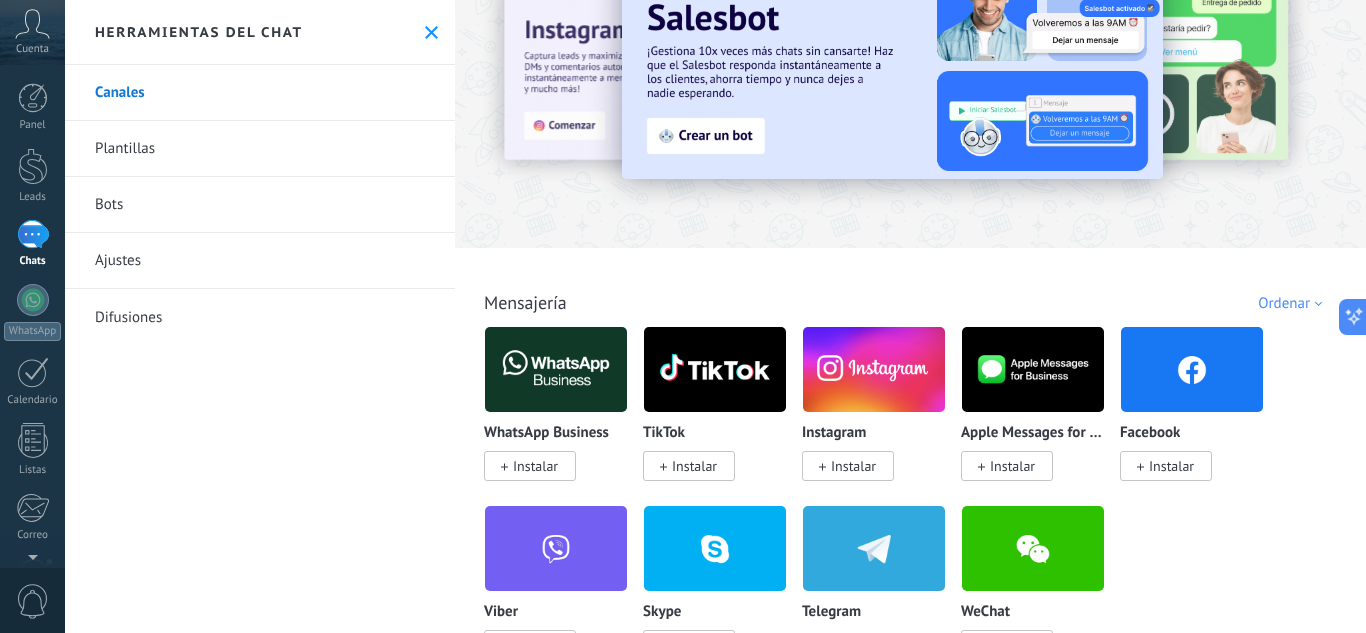 scroll, scrollTop: 0, scrollLeft: 0, axis: both 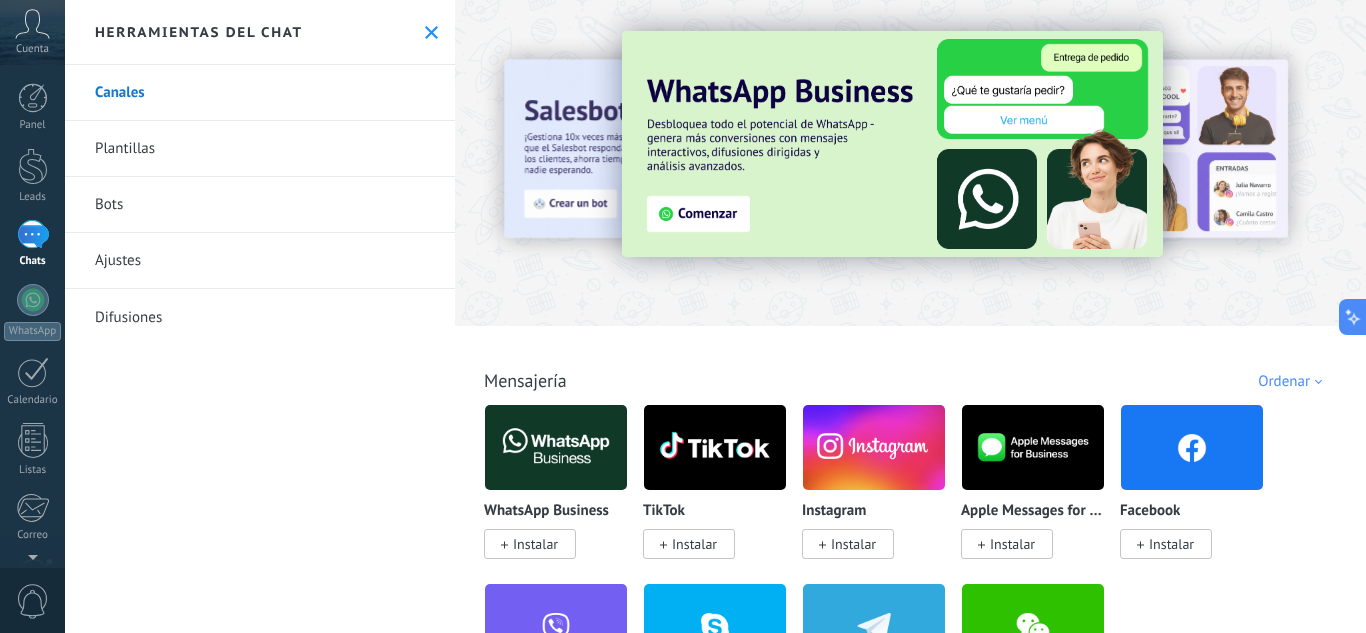 click 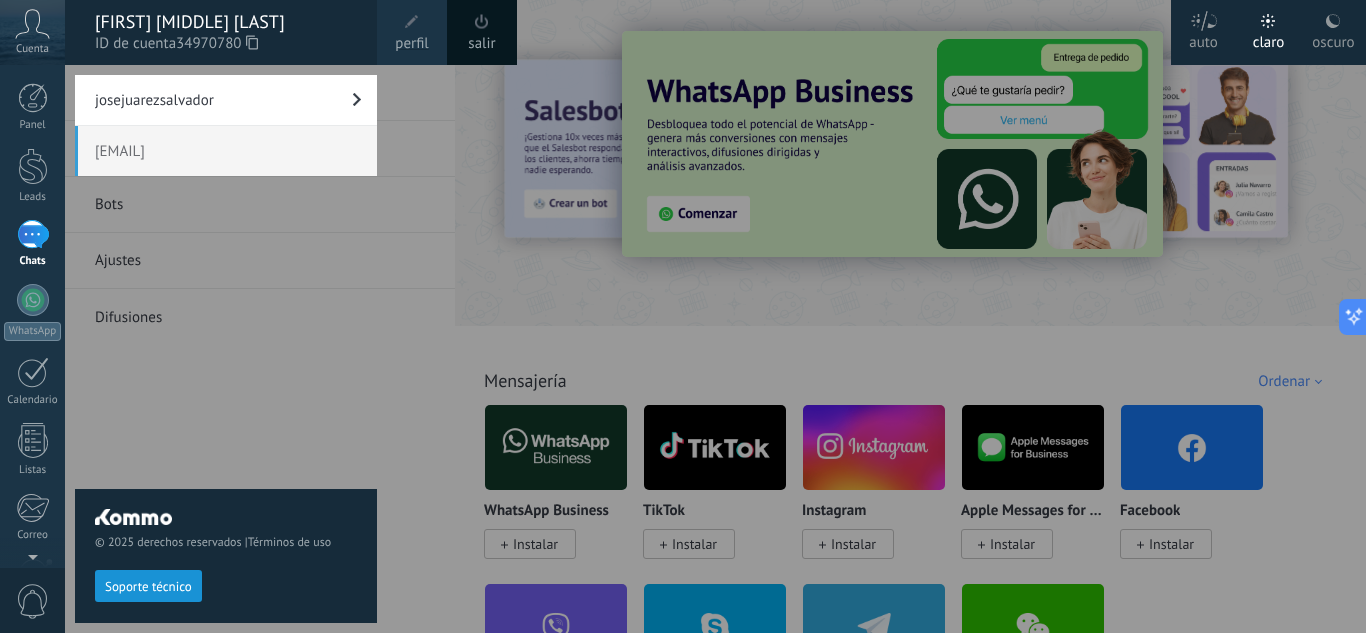 click on "josejuarezsalvador
jose.juarez.salvador@gmail.com" at bounding box center (226, 359) 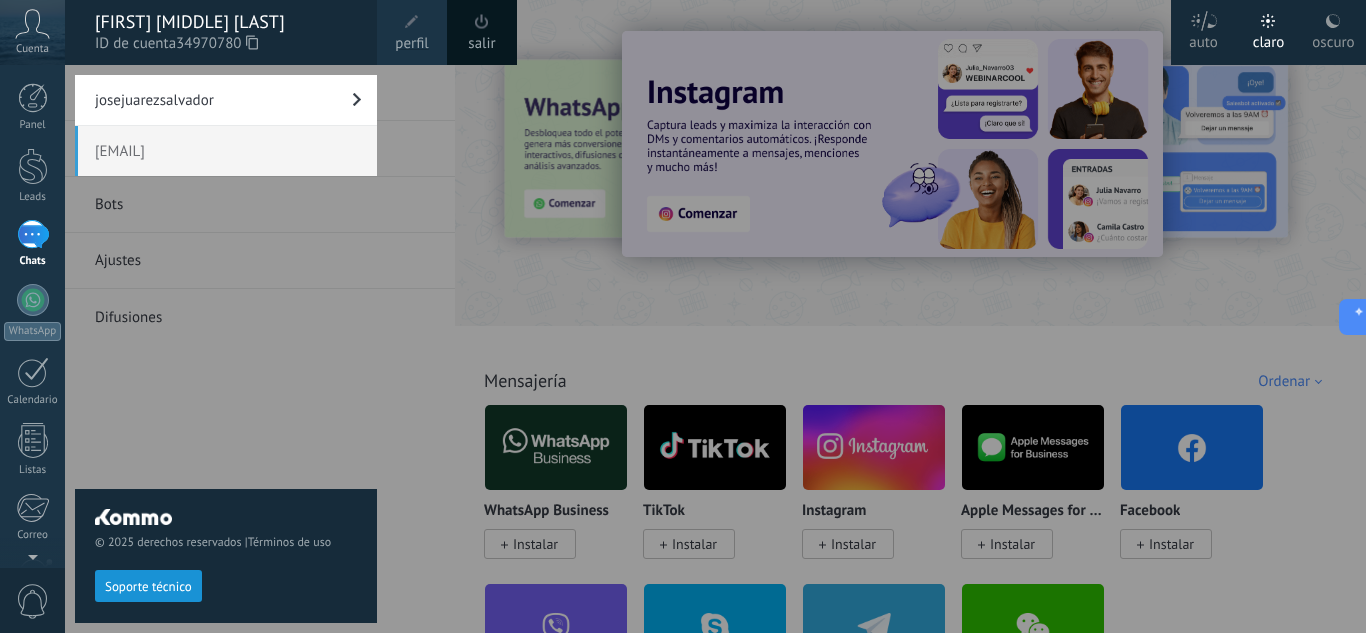 click at bounding box center [748, 316] 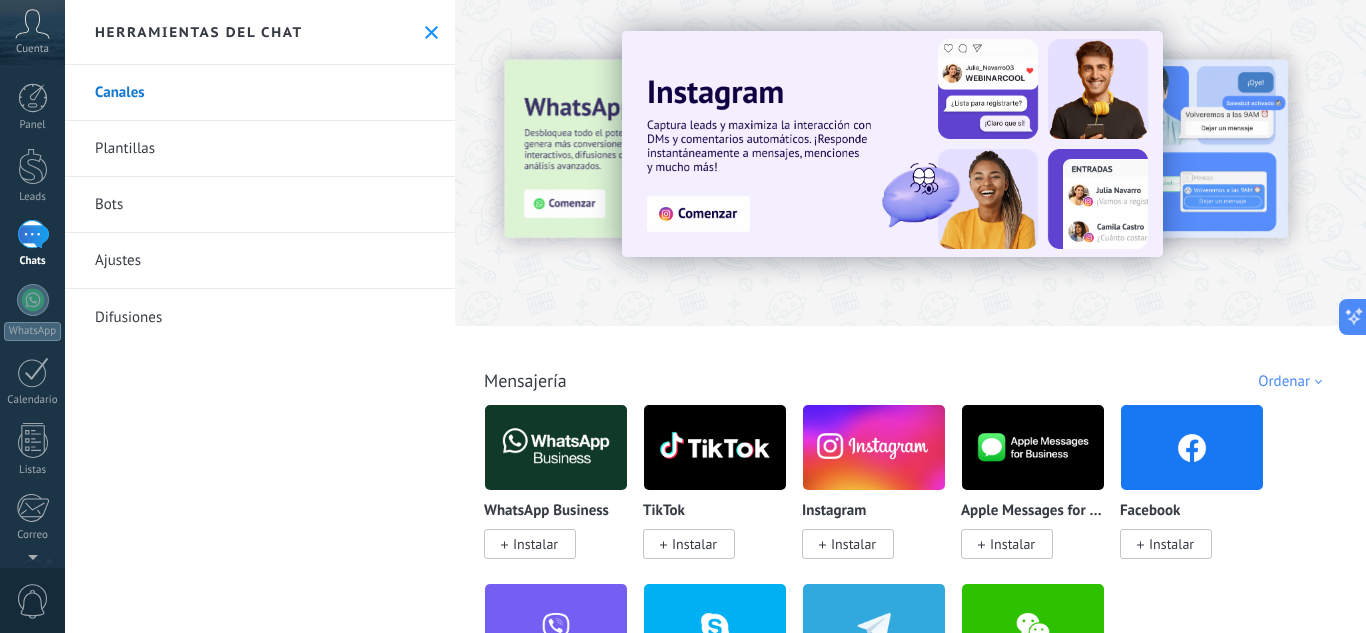 click at bounding box center [33, 234] 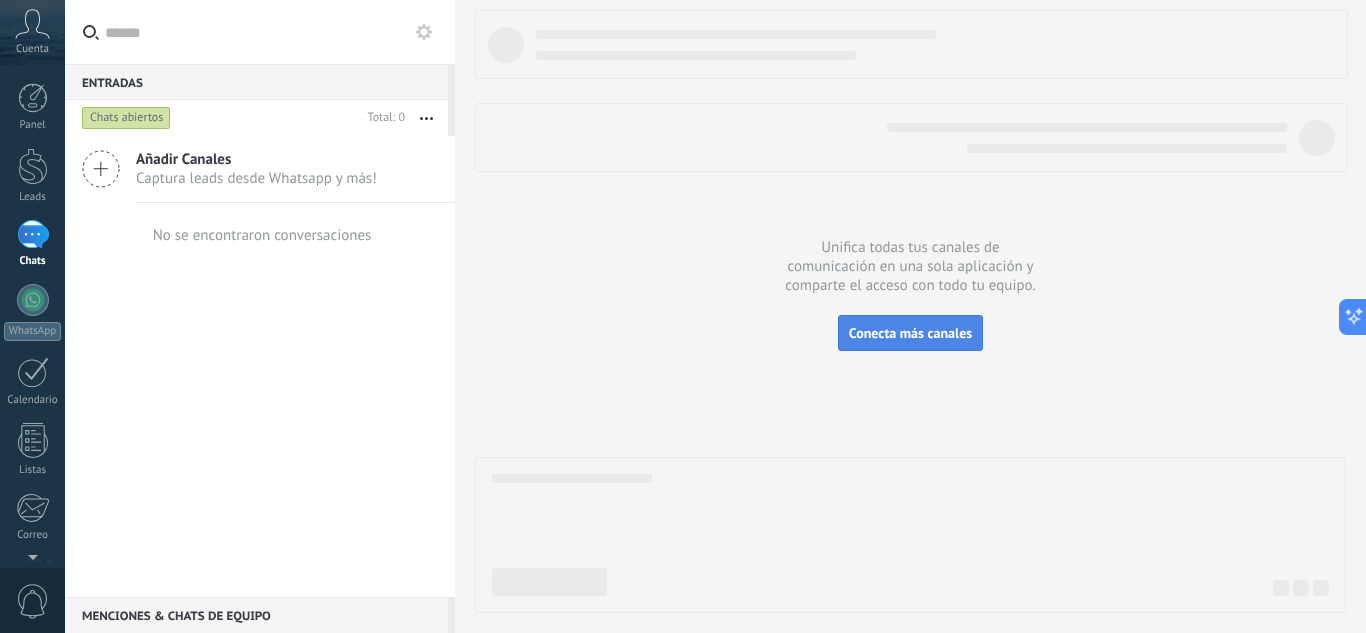click on "Conecta más canales" at bounding box center (910, 333) 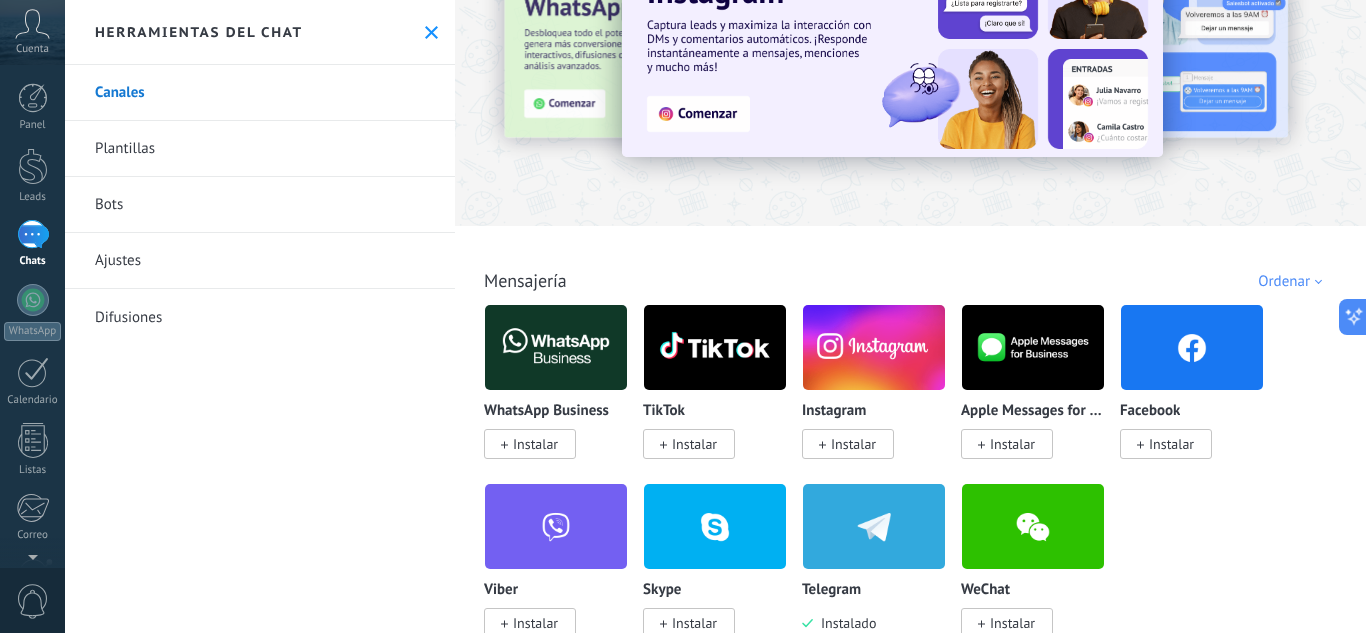scroll, scrollTop: 200, scrollLeft: 0, axis: vertical 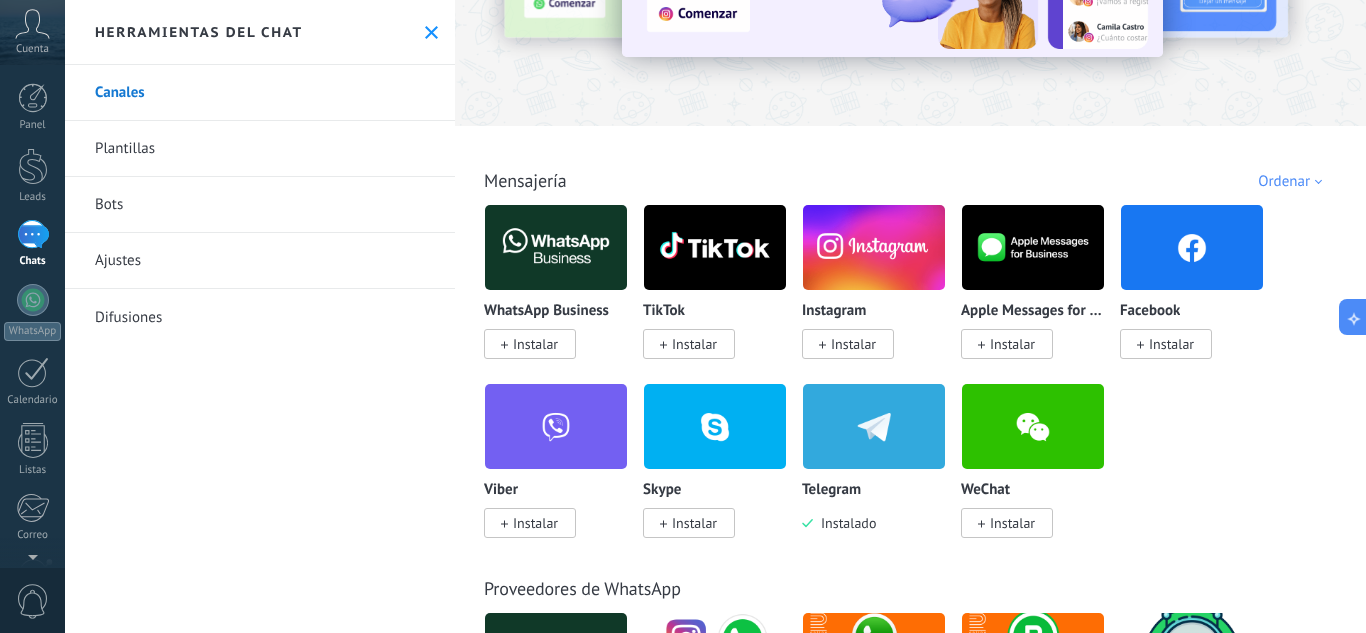 click at bounding box center [874, 426] 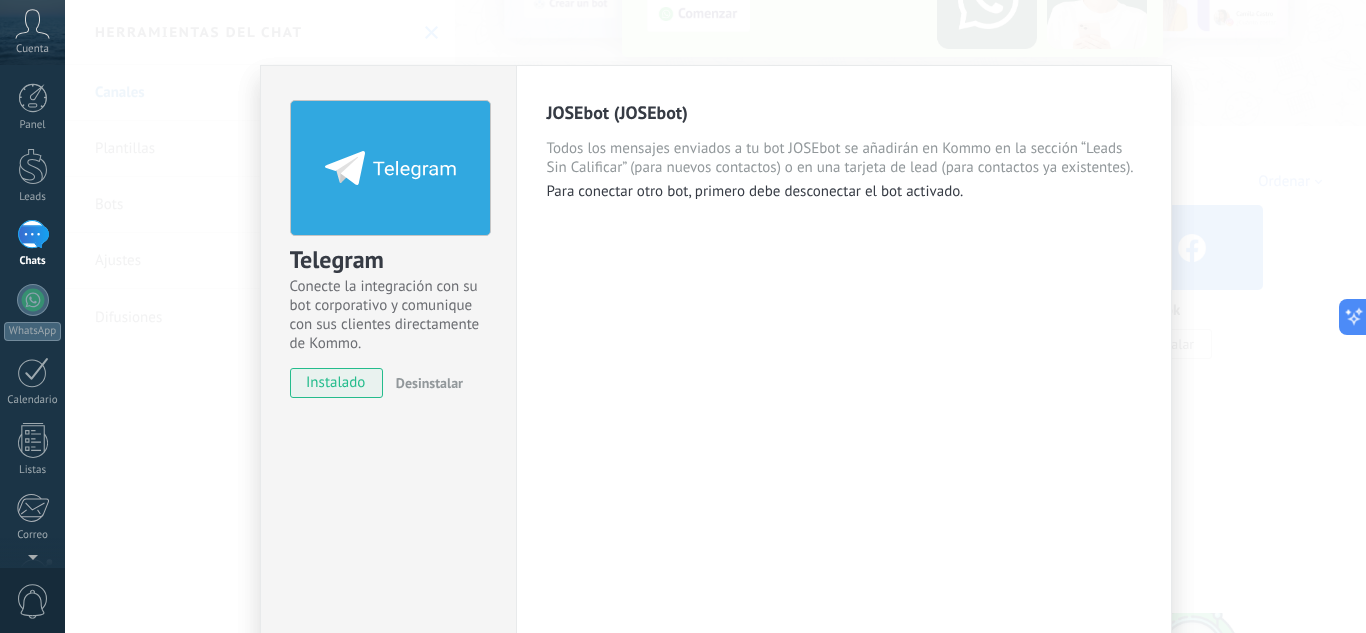 click on "Telegram Conecte la integración con su bot corporativo y comunique con sus clientes directamente de Kommo. instalado Desinstalar JOSEbot (JOSEbot) Todos los mensajes enviados a tu bot JOSEbot se añadirán en Kommo en la sección “Leads Sin Calificar” (para nuevos contactos) o en una tarjeta de lead (para contactos ya existentes). Para conectar otro bot, primero debe desconectar el bot activado. más" at bounding box center [715, 316] 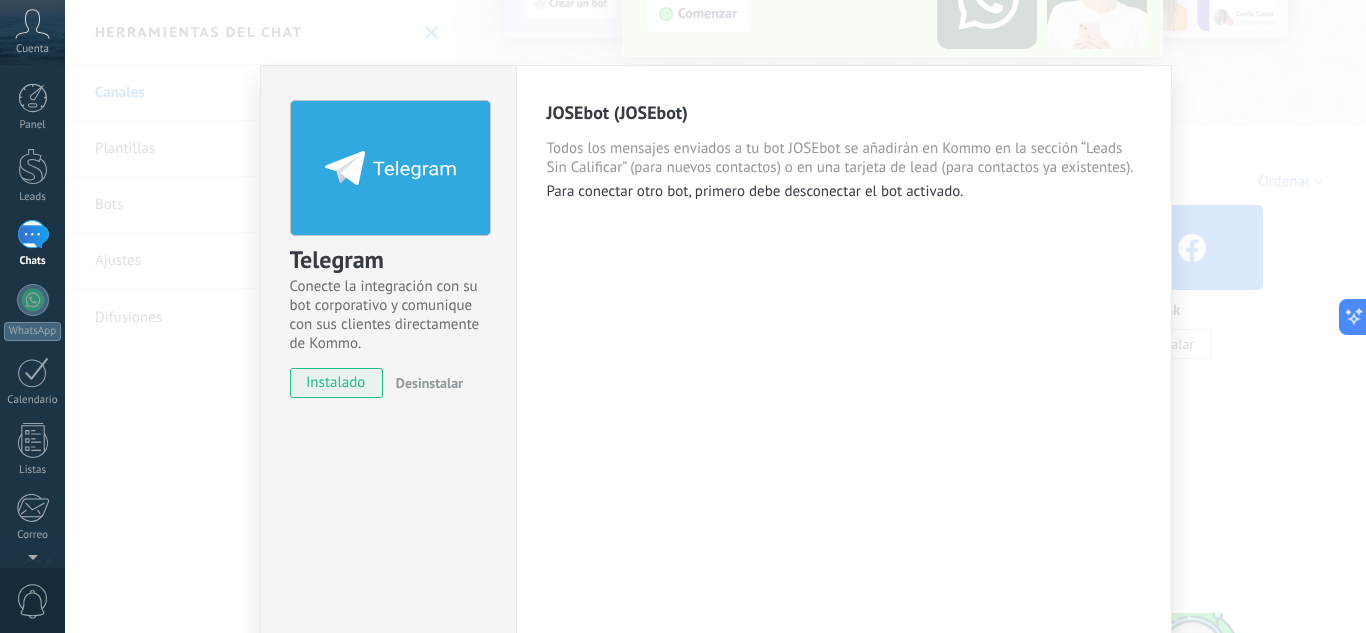 click on "JOSEbot (JOSEbot) Todos los mensajes enviados a tu bot JOSEbot se añadirán en Kommo en la sección “Leads Sin Calificar” (para nuevos contactos) o en una tarjeta de lead (para contactos ya existentes). Para conectar otro bot, primero debe desconectar el bot activado. más" at bounding box center [844, 362] 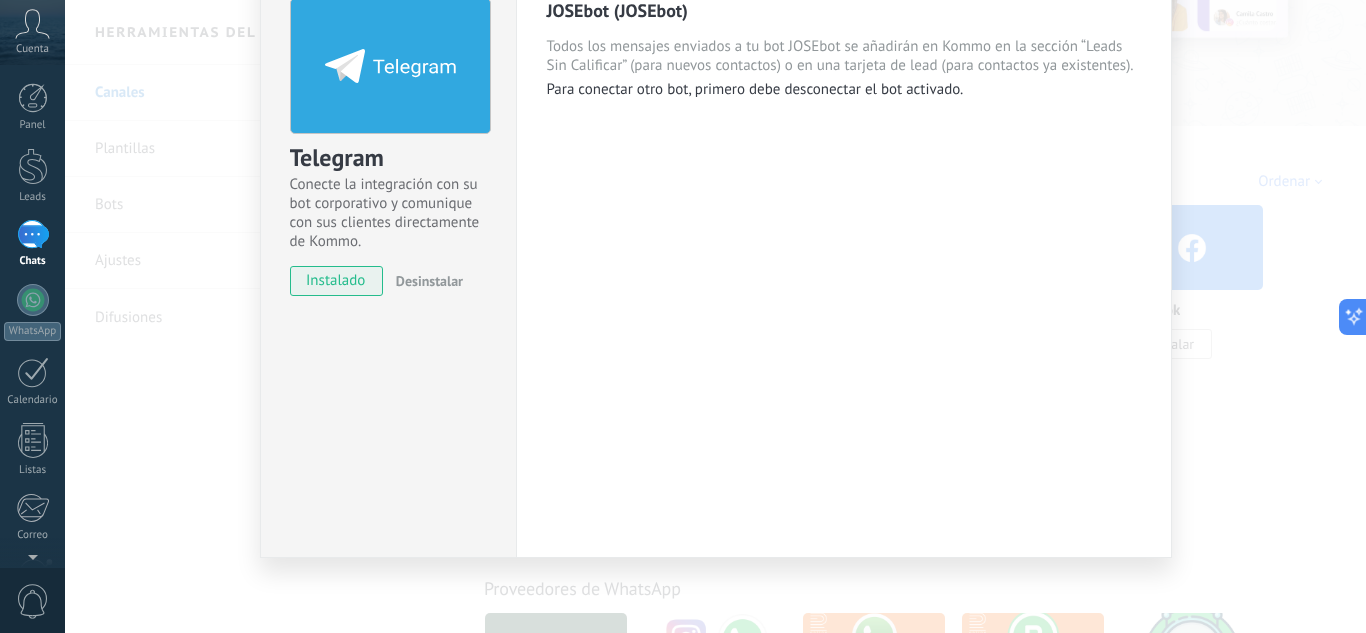 click on "Telegram Conecte la integración con su bot corporativo y comunique con sus clientes directamente de Kommo. instalado Desinstalar JOSEbot (JOSEbot) Todos los mensajes enviados a tu bot JOSEbot se añadirán en Kommo en la sección “Leads Sin Calificar” (para nuevos contactos) o en una tarjeta de lead (para contactos ya existentes). Para conectar otro bot, primero debe desconectar el bot activado. más" at bounding box center [715, 316] 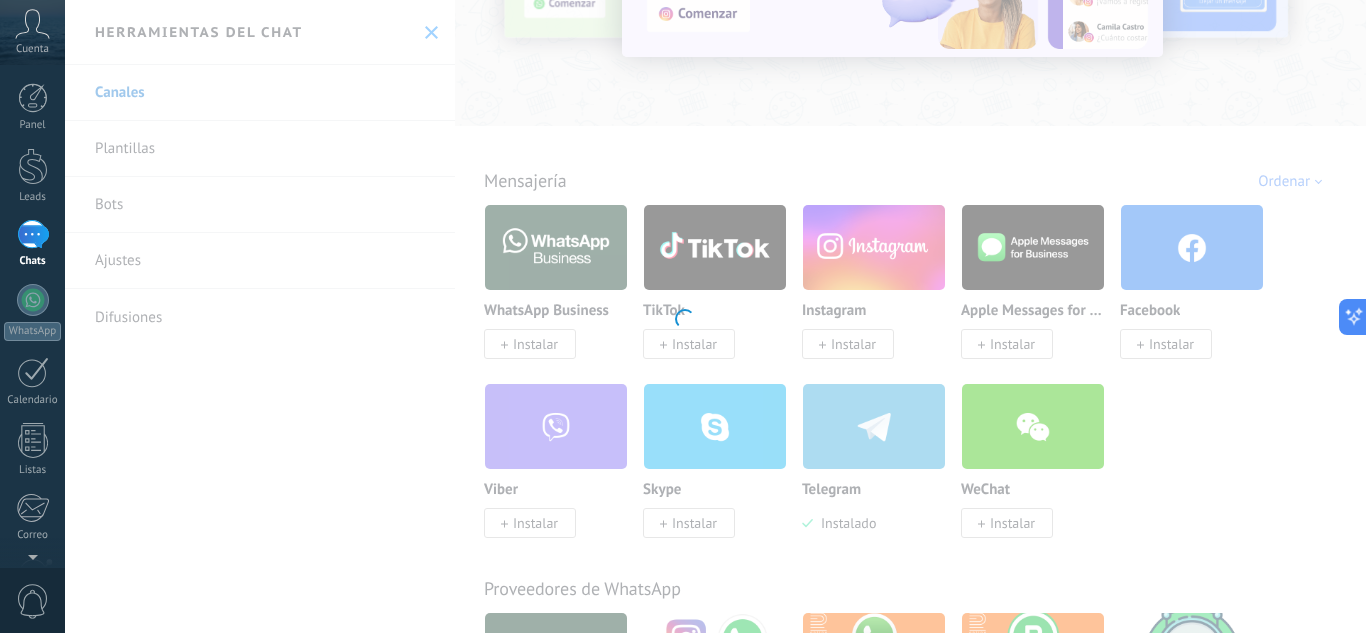 click at bounding box center (683, 316) 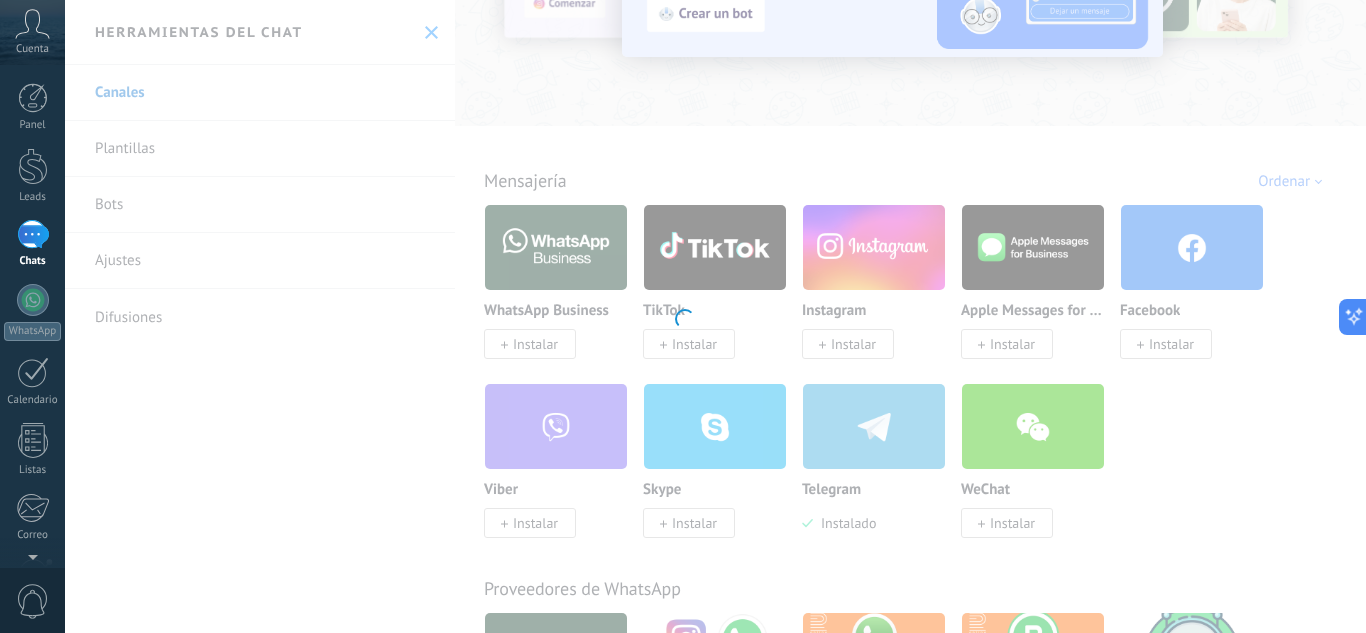 click at bounding box center [683, 316] 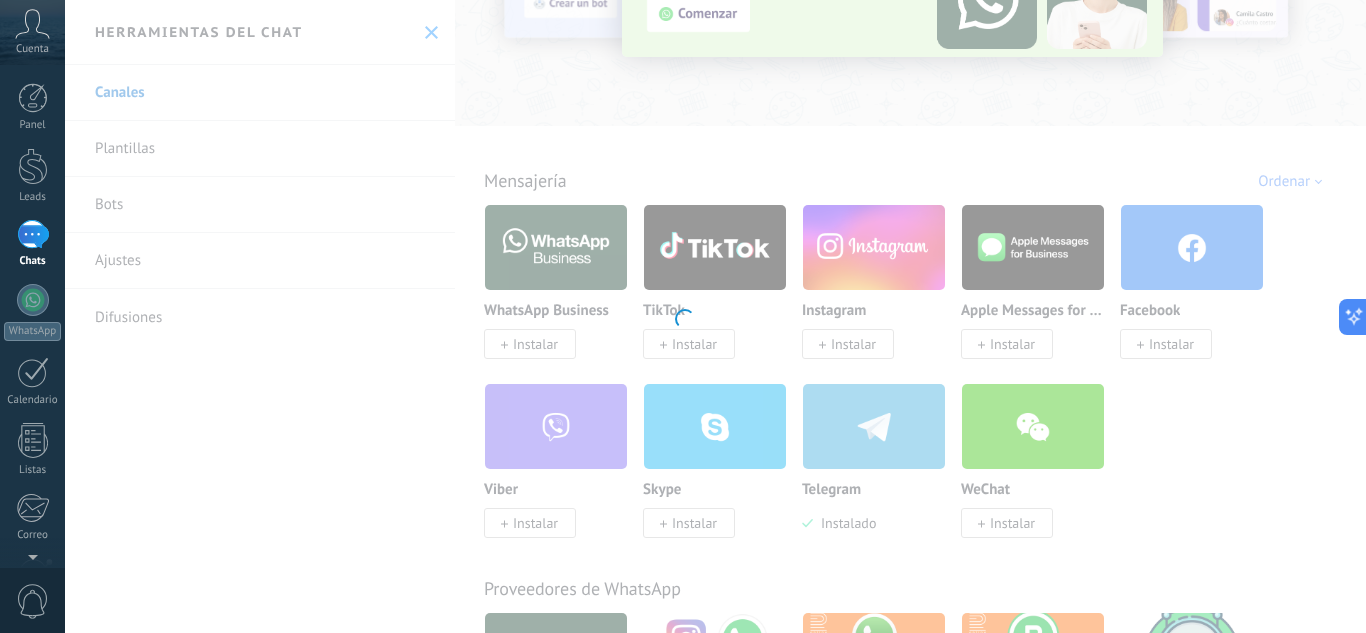 click at bounding box center [683, 316] 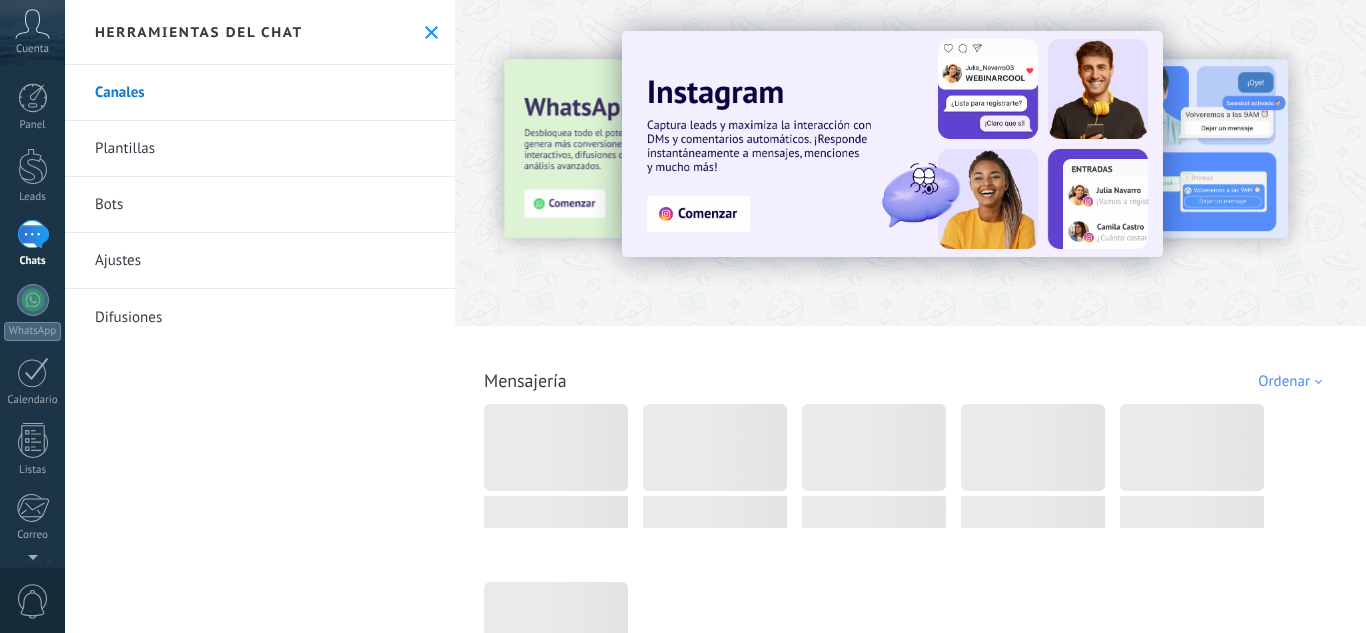 scroll, scrollTop: 0, scrollLeft: 0, axis: both 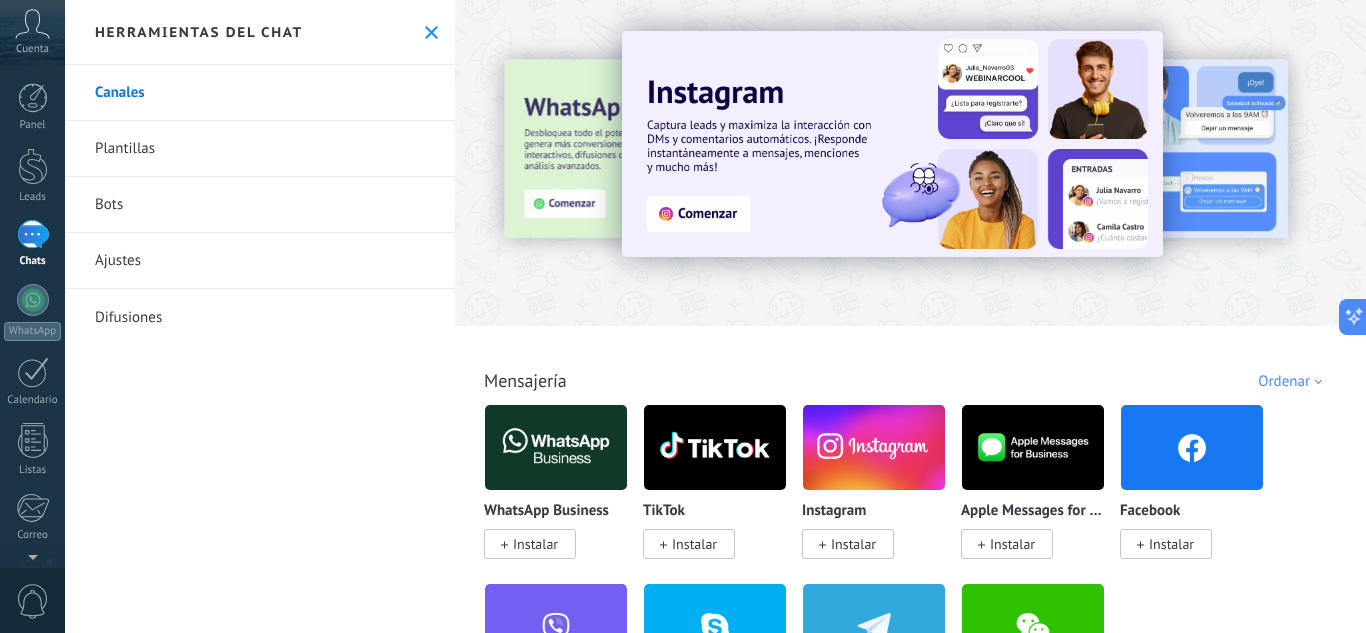 click on "Bots" at bounding box center (260, 205) 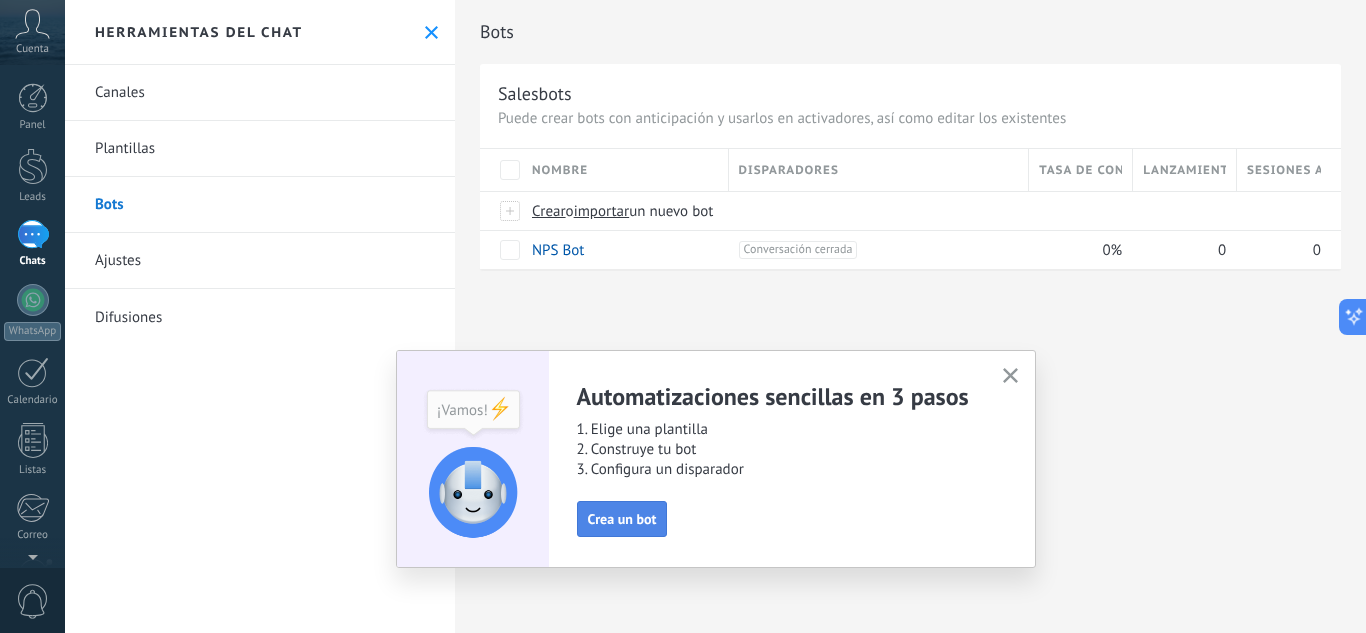 click on "Crea un bot" at bounding box center [622, 519] 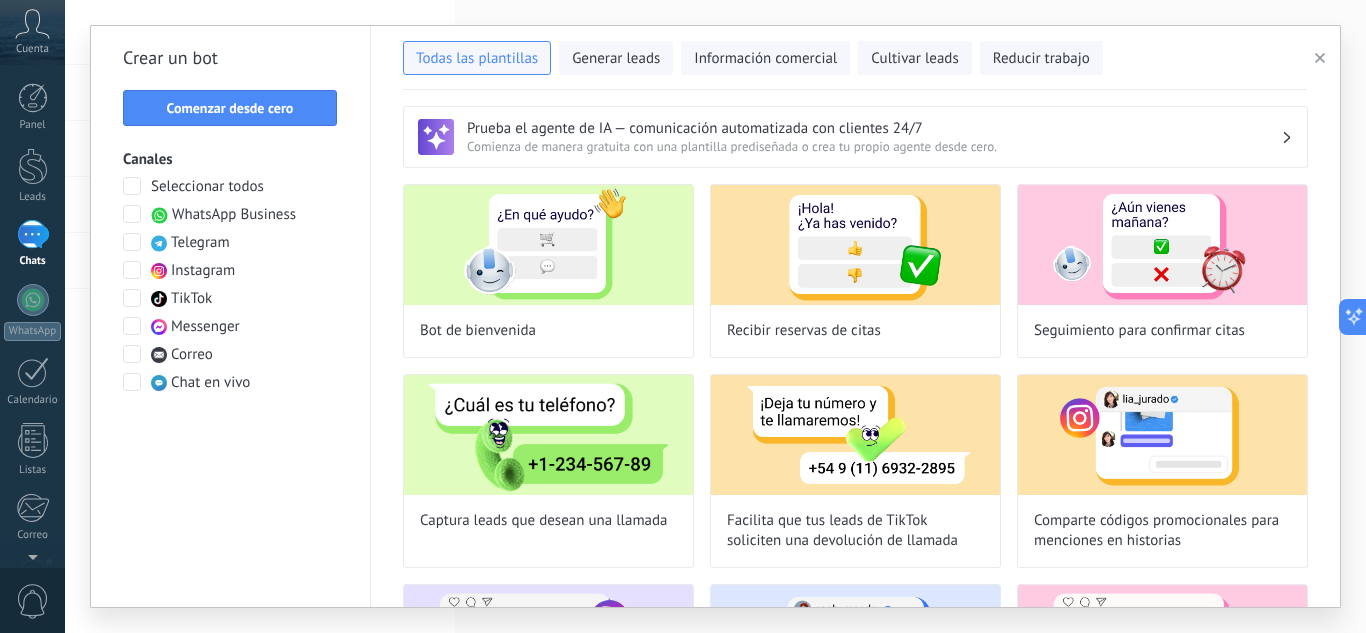 click at bounding box center [132, 242] 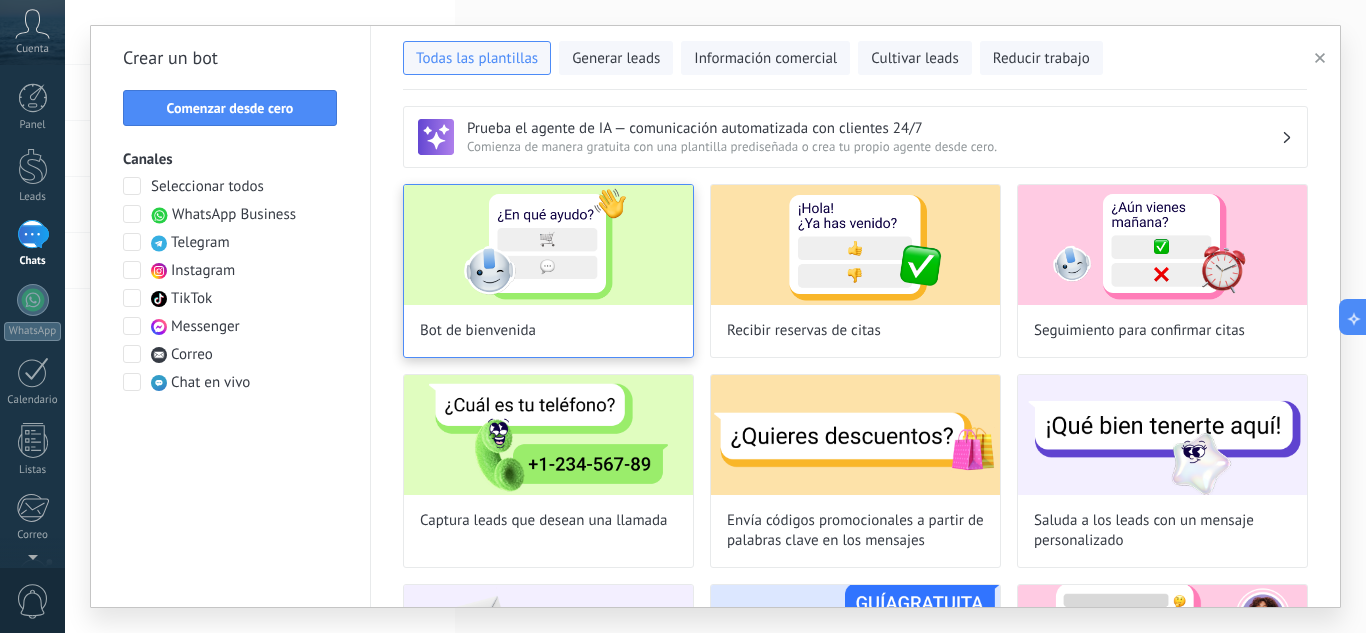 click on "Bot de bienvenida" at bounding box center [548, 271] 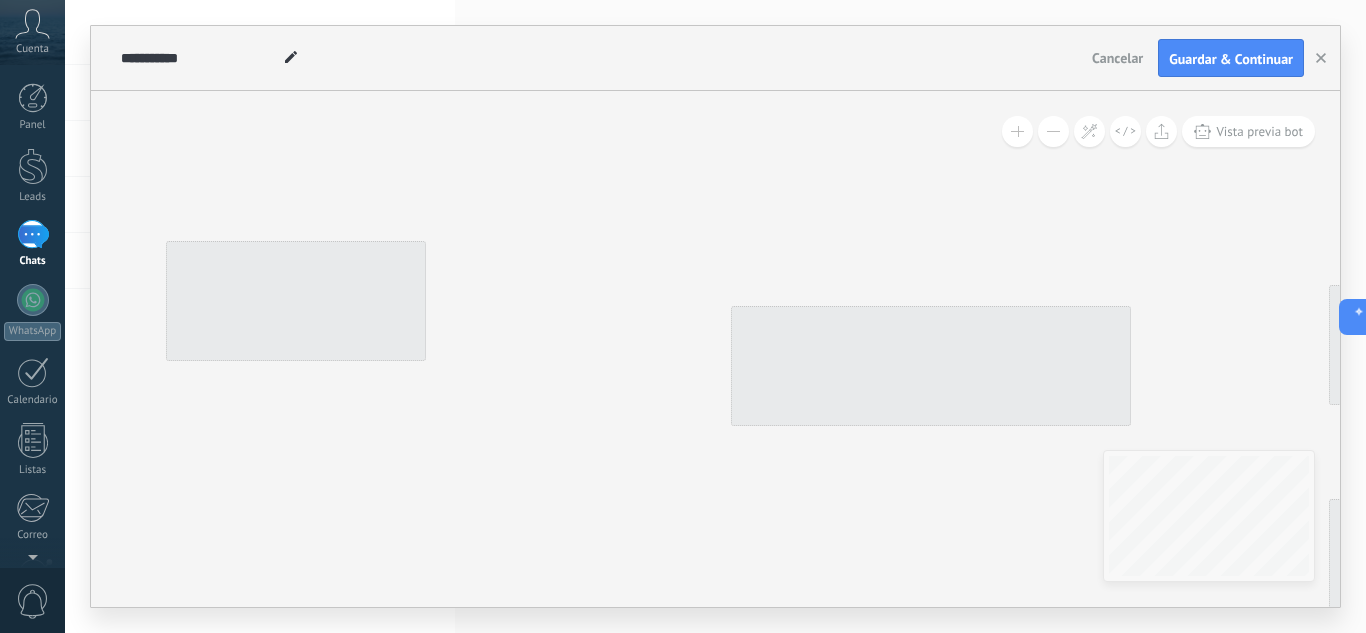 type on "**********" 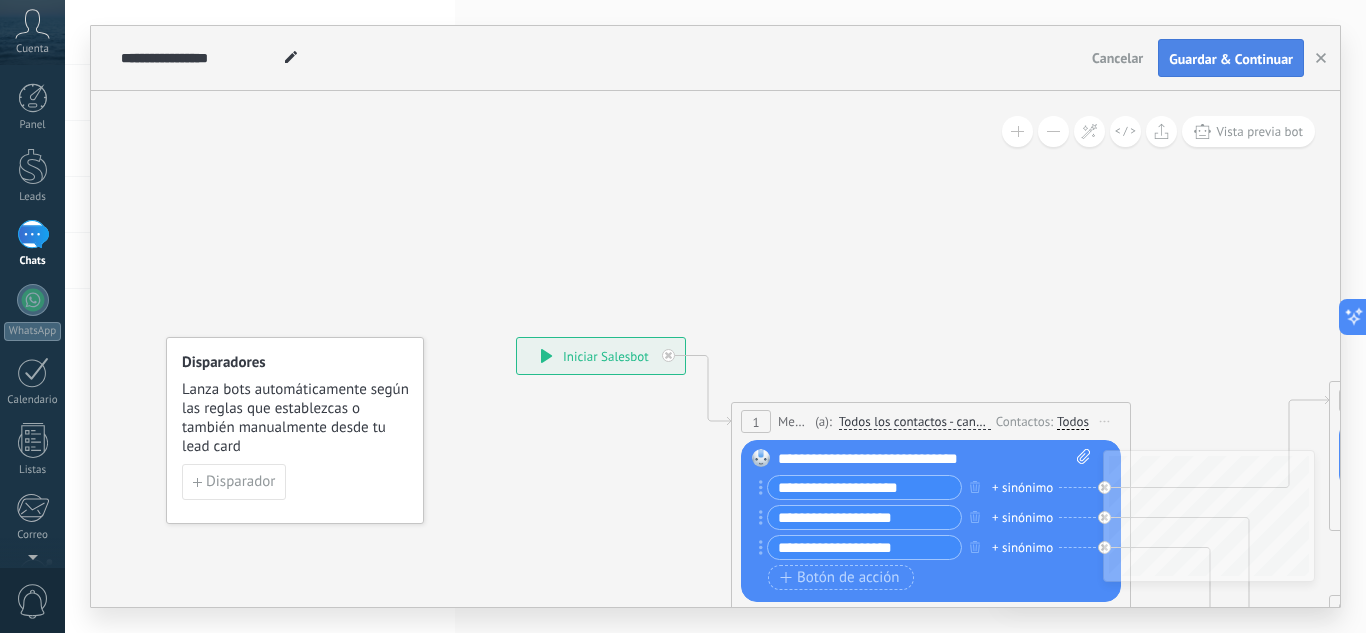 click on "Guardar & Continuar" at bounding box center [1231, 59] 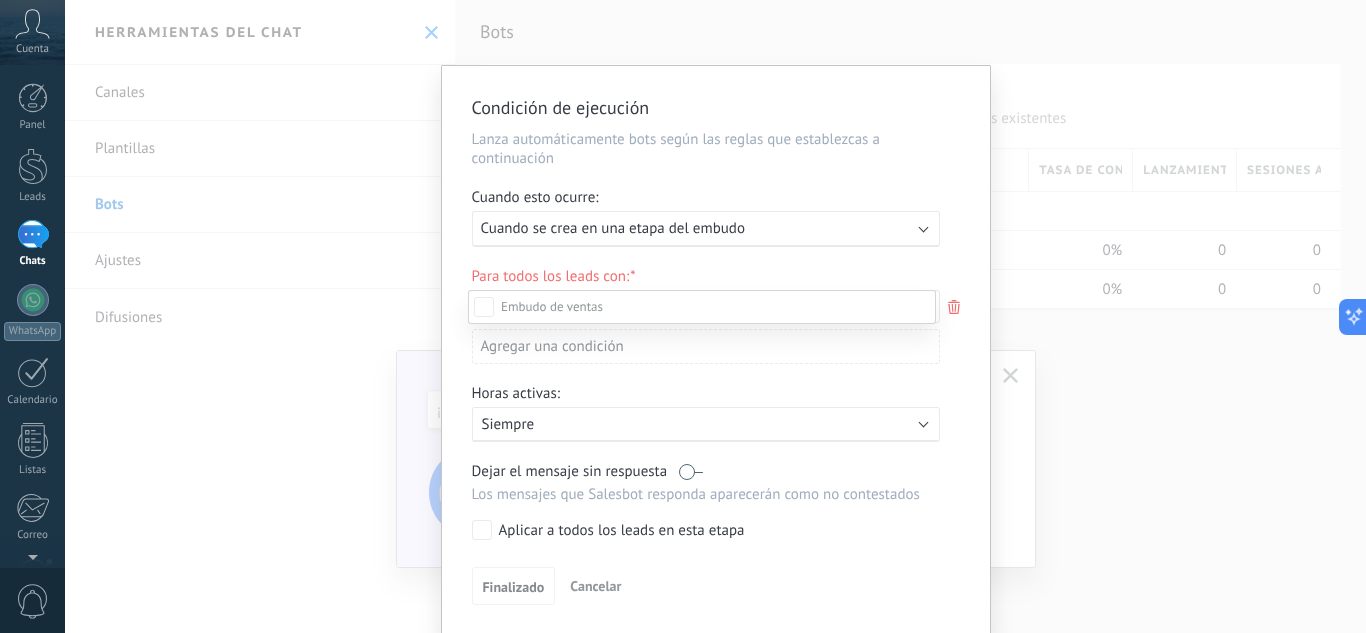 scroll, scrollTop: 210, scrollLeft: 0, axis: vertical 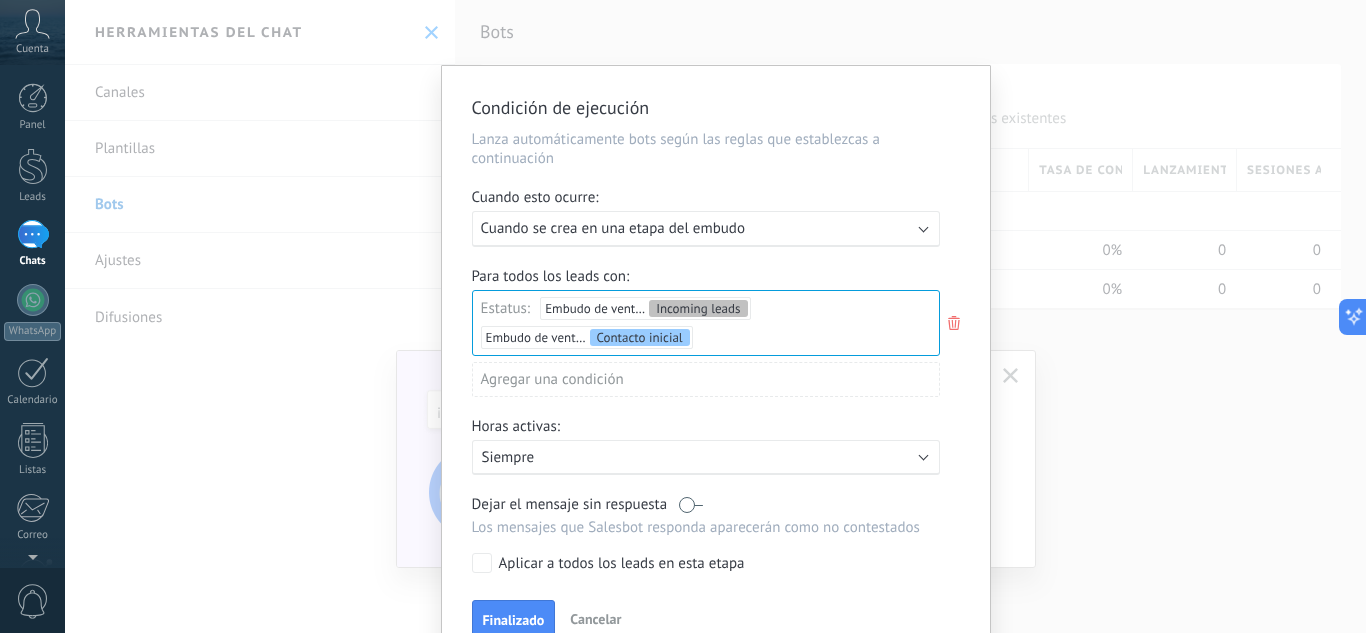 click on "Siempre" at bounding box center [657, 457] 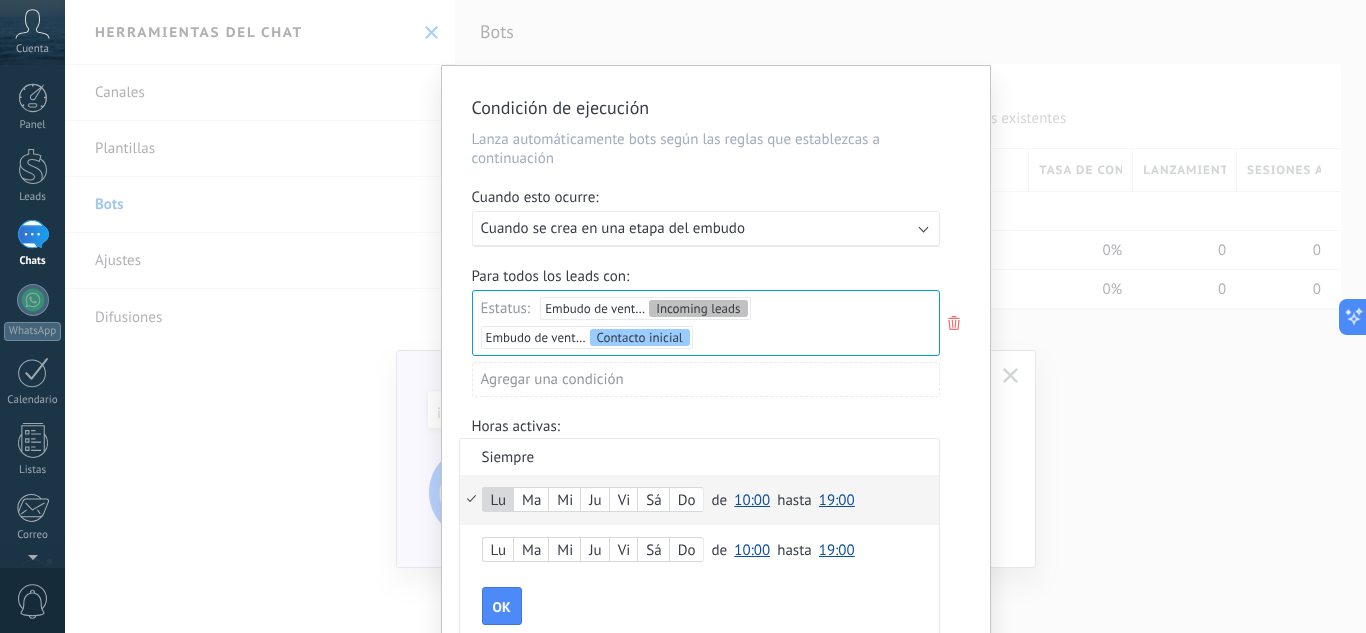 scroll, scrollTop: 0, scrollLeft: 0, axis: both 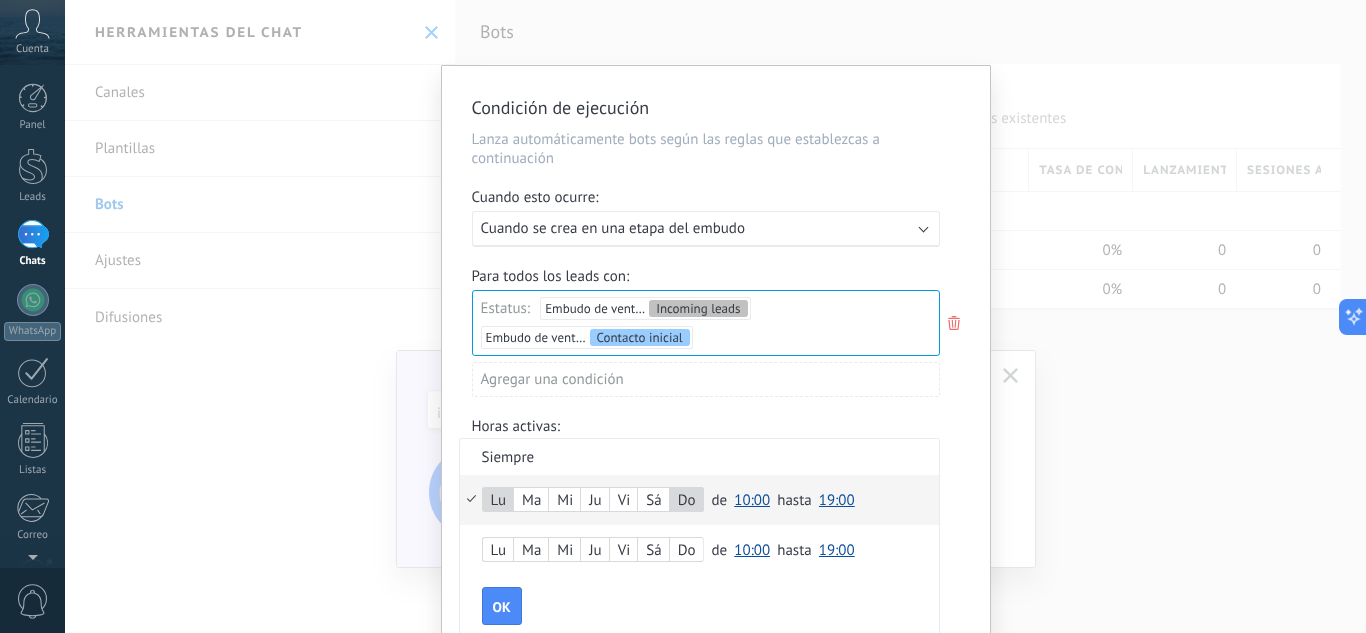 click on "Ma" at bounding box center [531, 501] 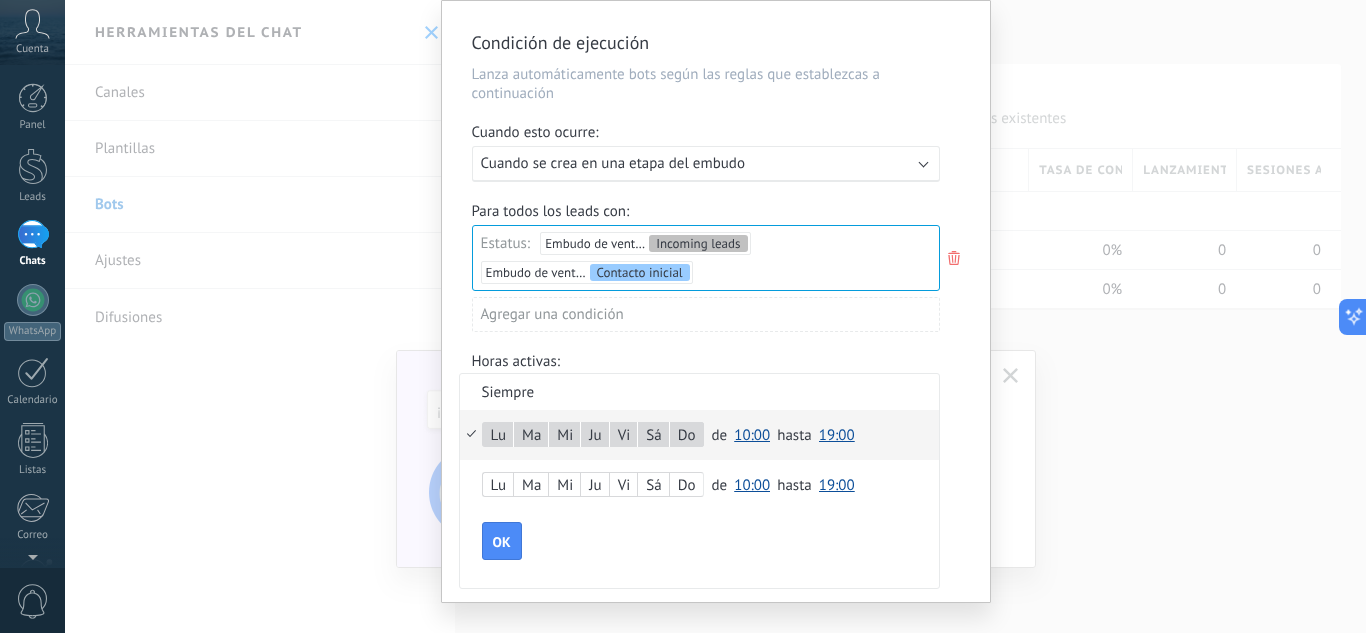 scroll, scrollTop: 100, scrollLeft: 0, axis: vertical 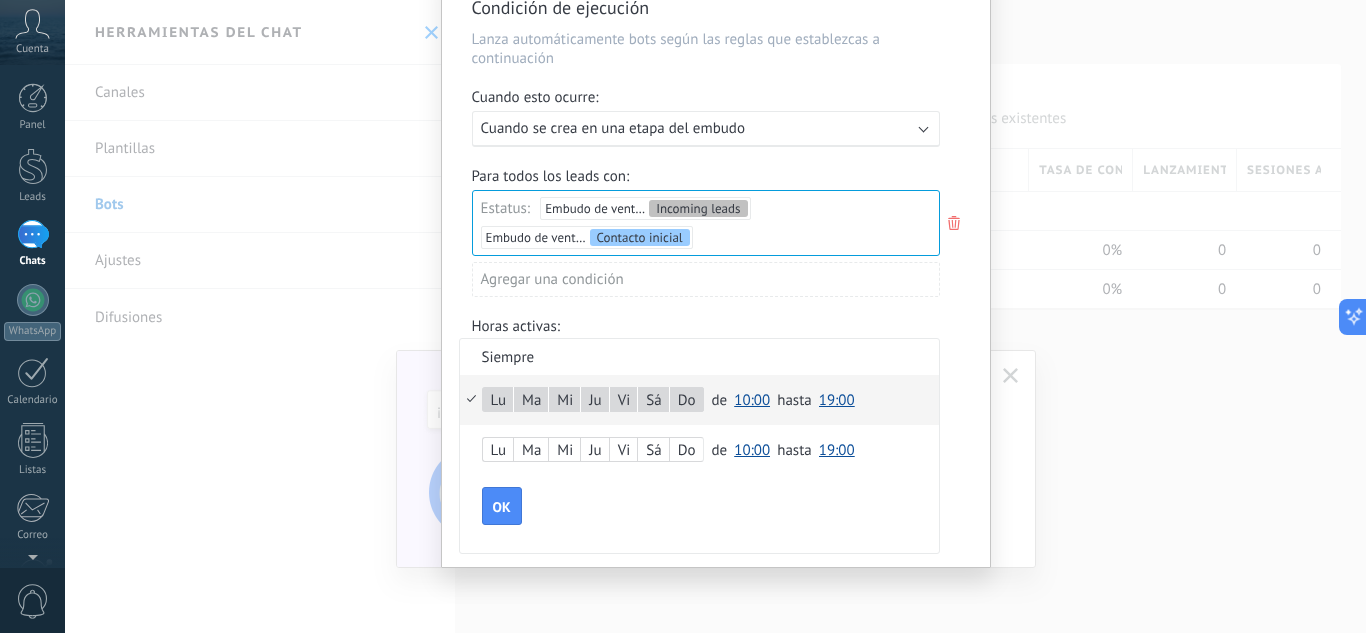 click on "19:00" at bounding box center [837, 400] 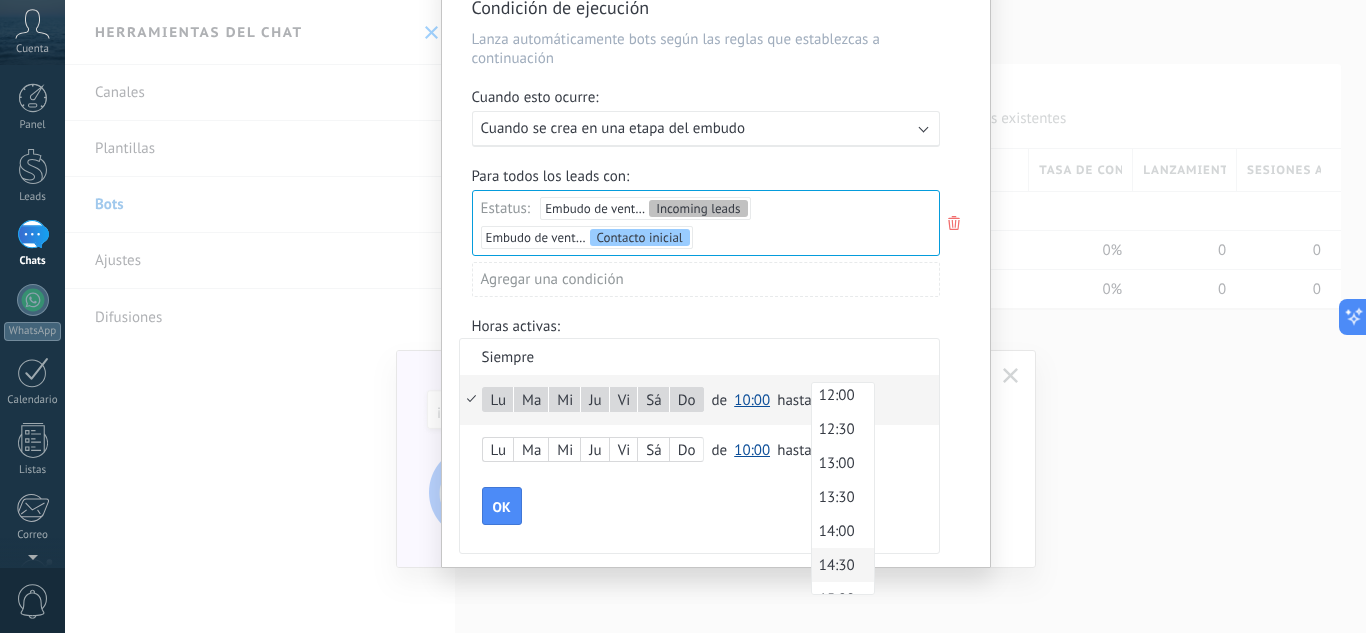 scroll, scrollTop: 1421, scrollLeft: 0, axis: vertical 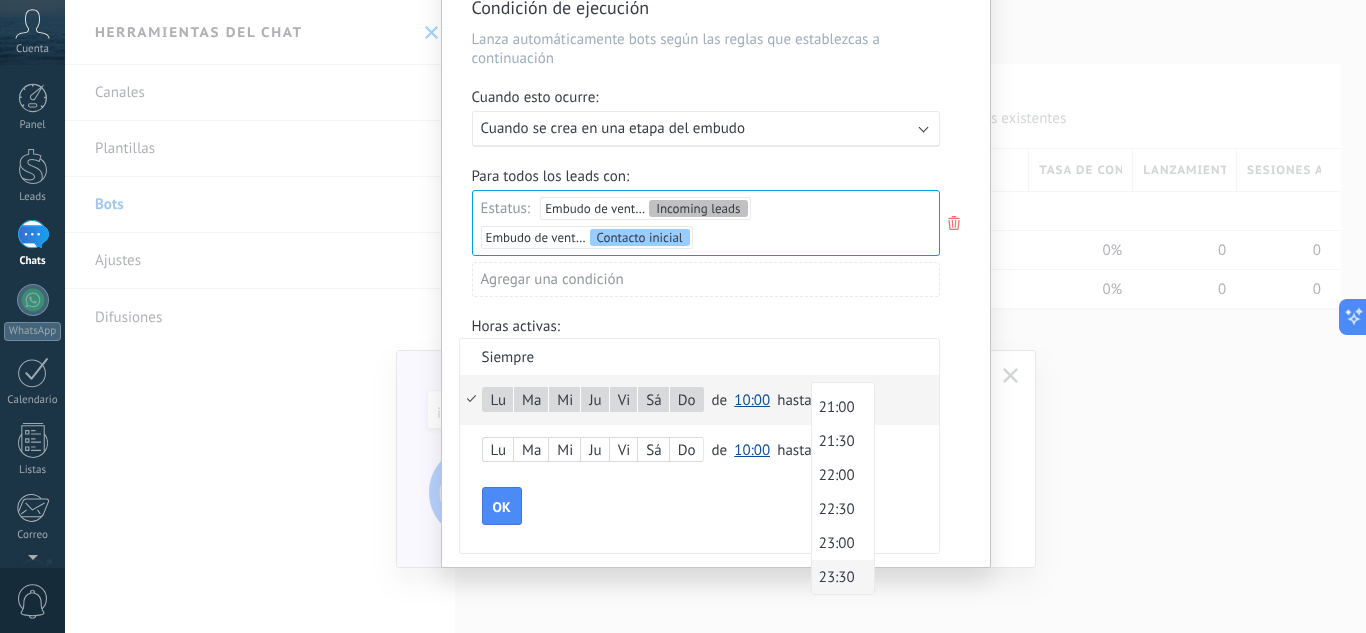 click on "23:30" at bounding box center (840, 577) 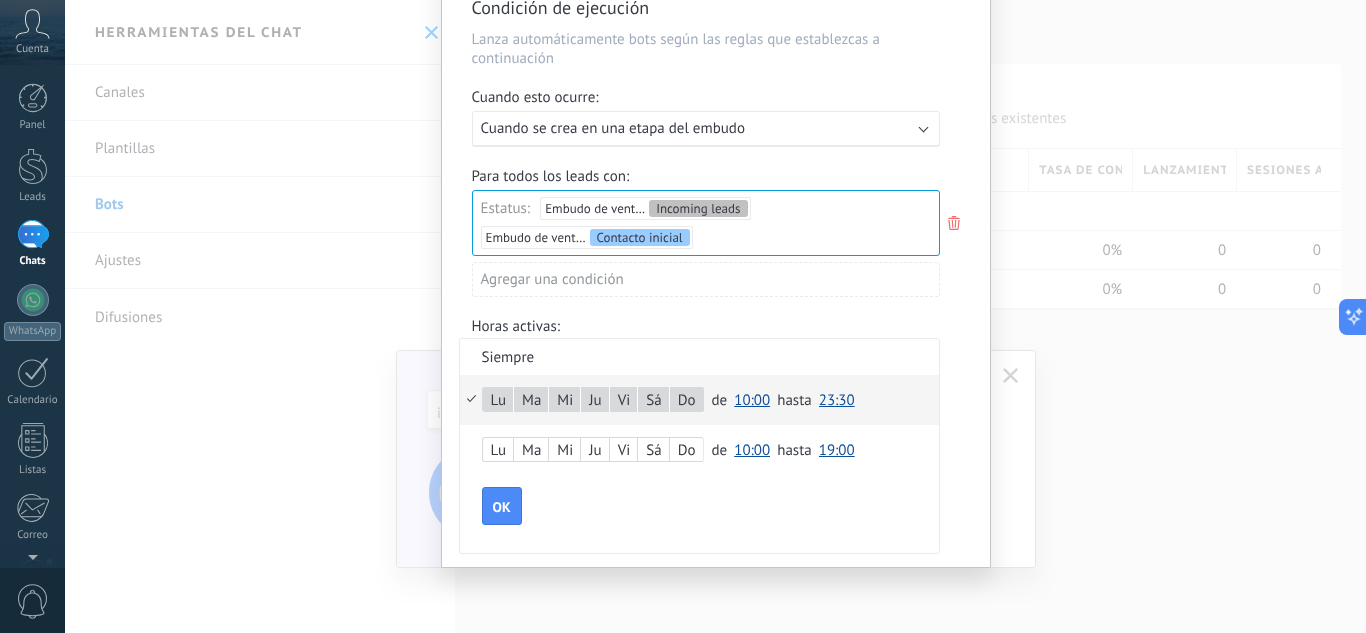 click on "10:00" at bounding box center [752, 400] 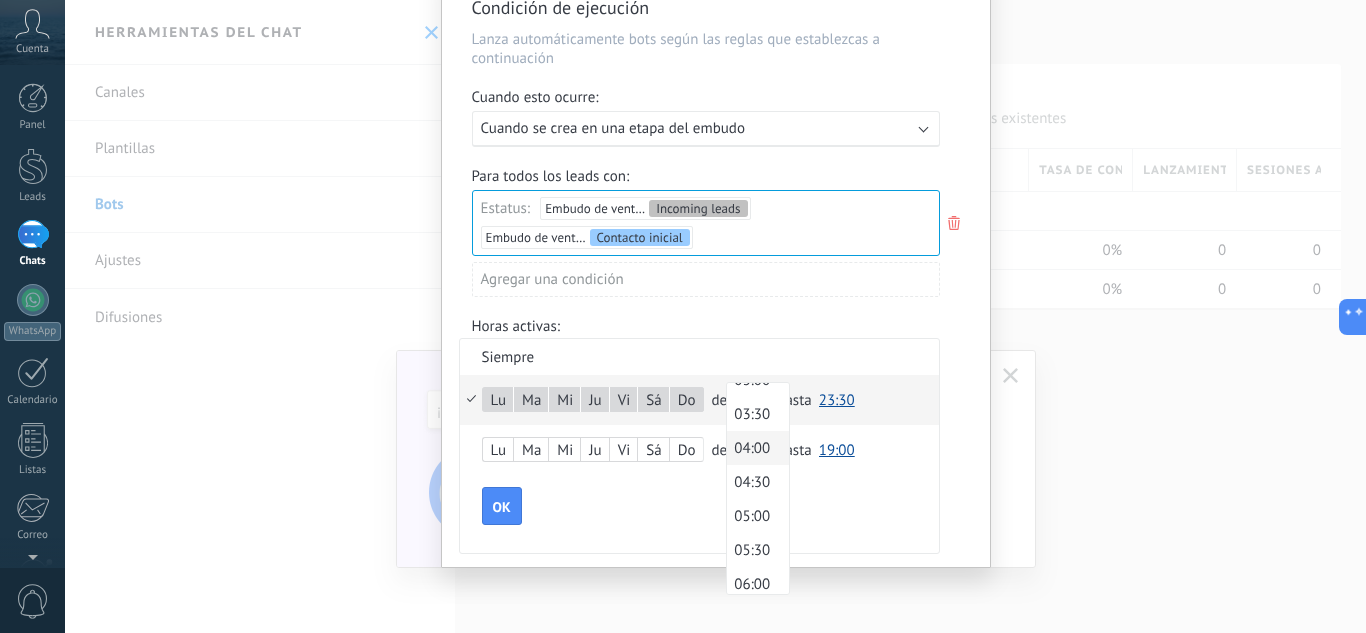 scroll, scrollTop: 0, scrollLeft: 0, axis: both 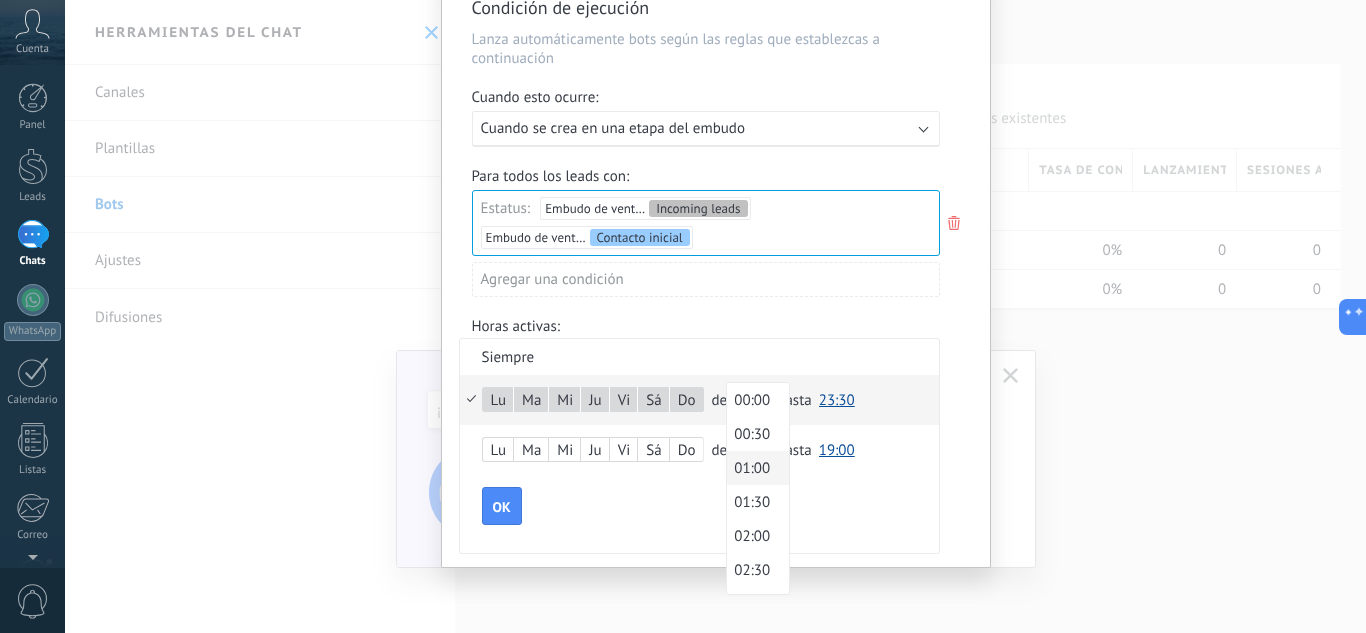 click on "01:00" at bounding box center [755, 468] 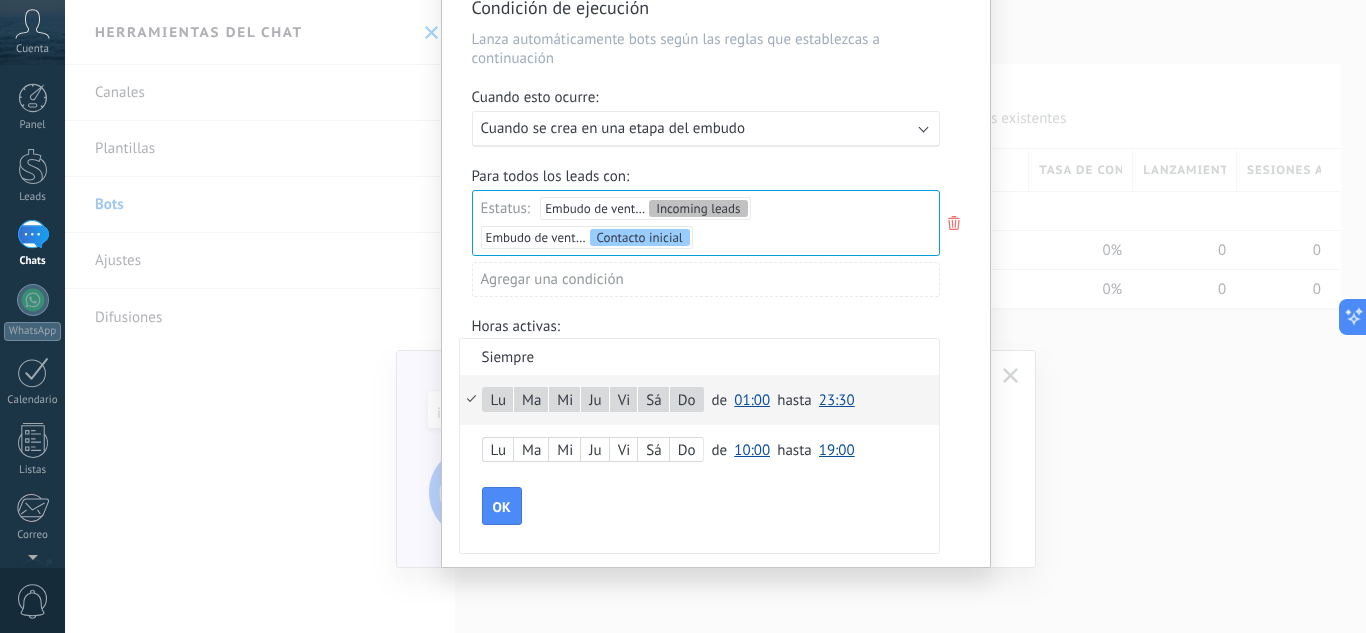click on "01:00" at bounding box center [752, 400] 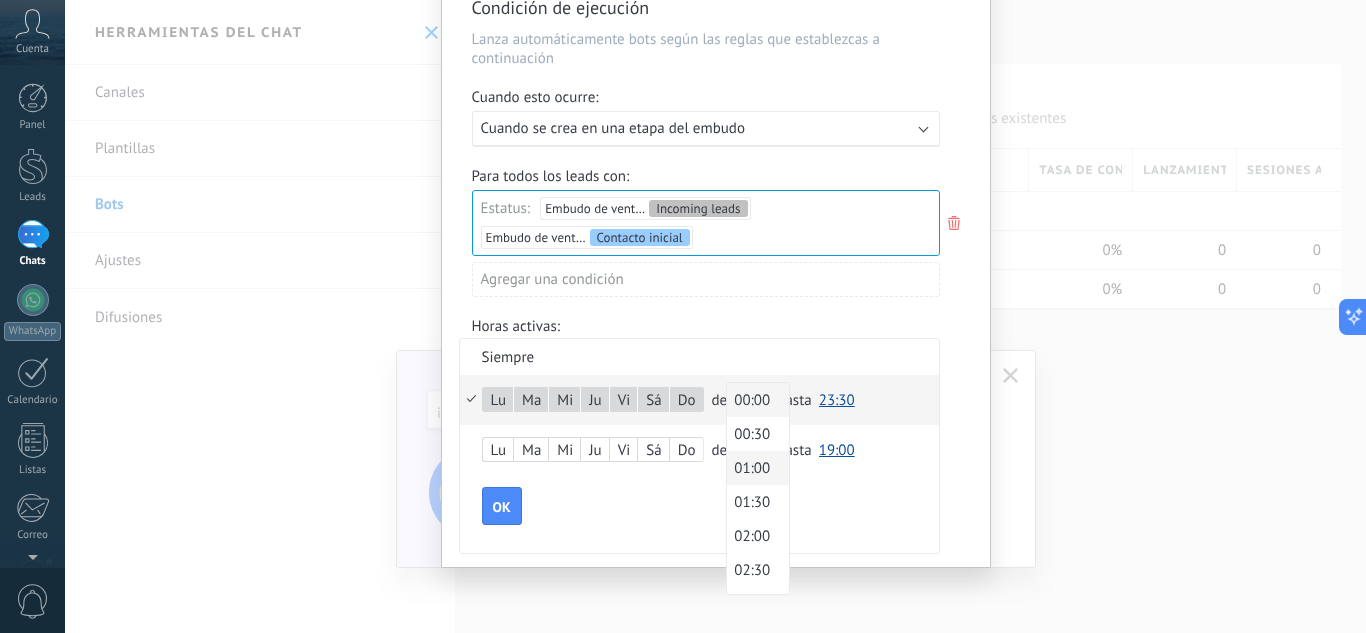 scroll, scrollTop: 0, scrollLeft: 0, axis: both 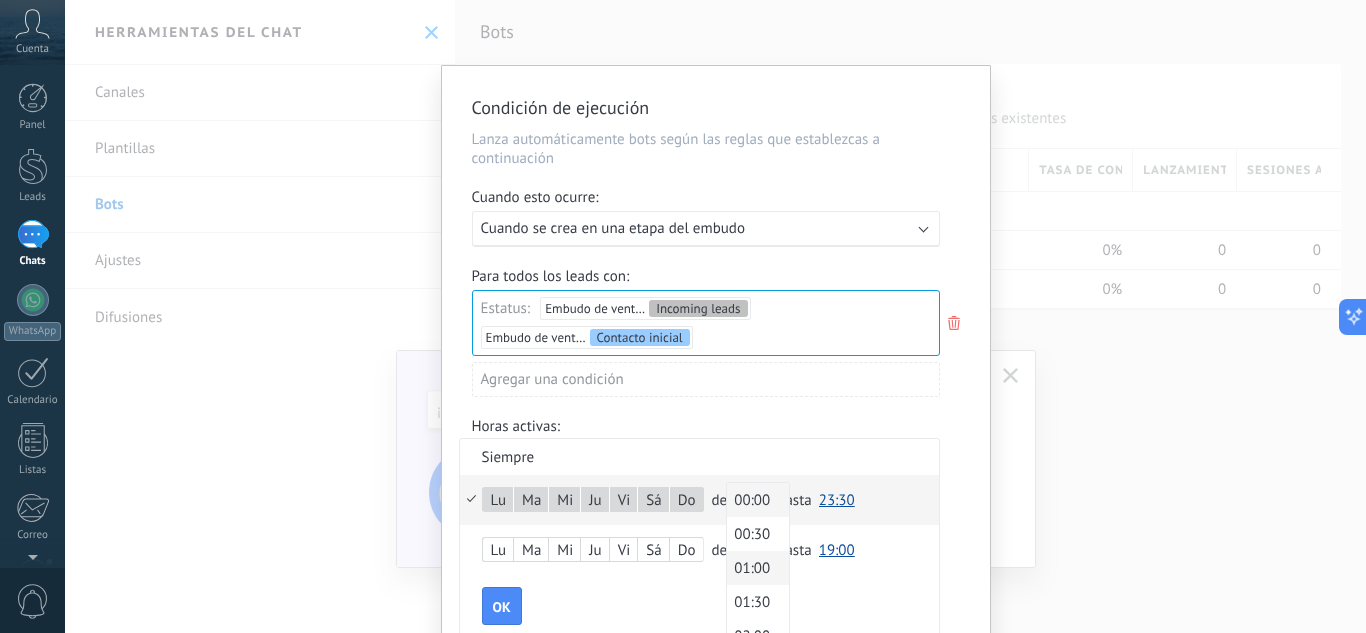 click on "00:00" at bounding box center [755, 500] 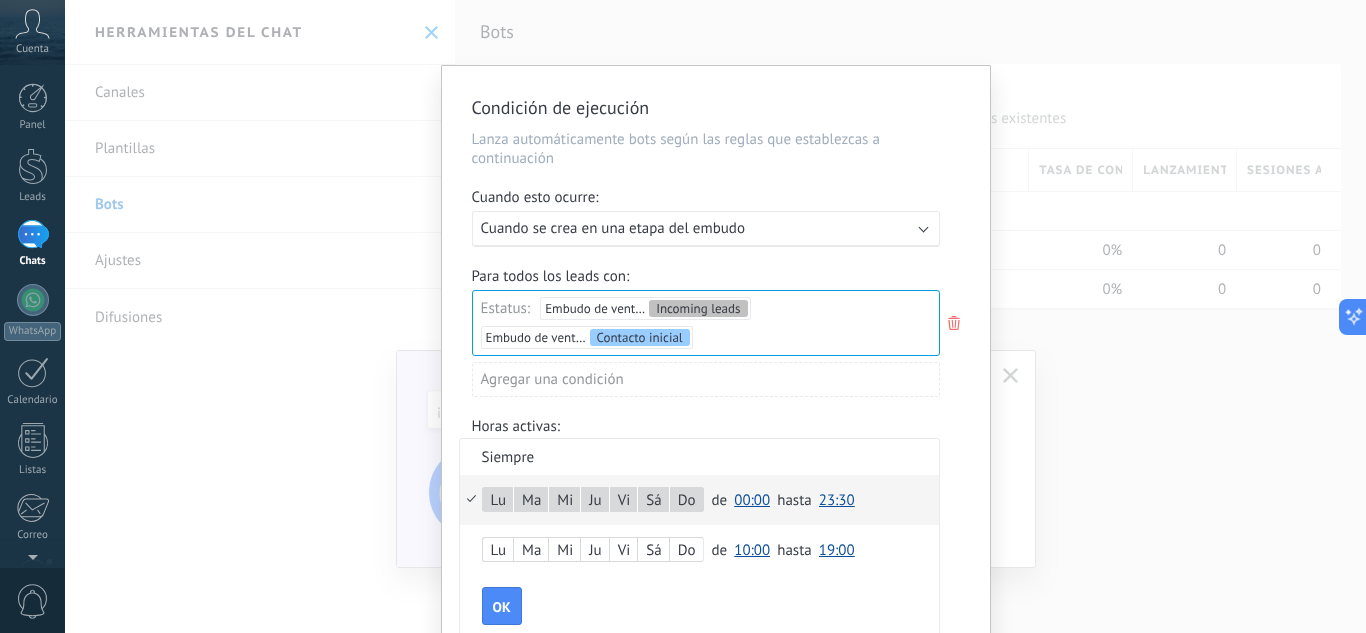 click on "23:30" at bounding box center (837, 500) 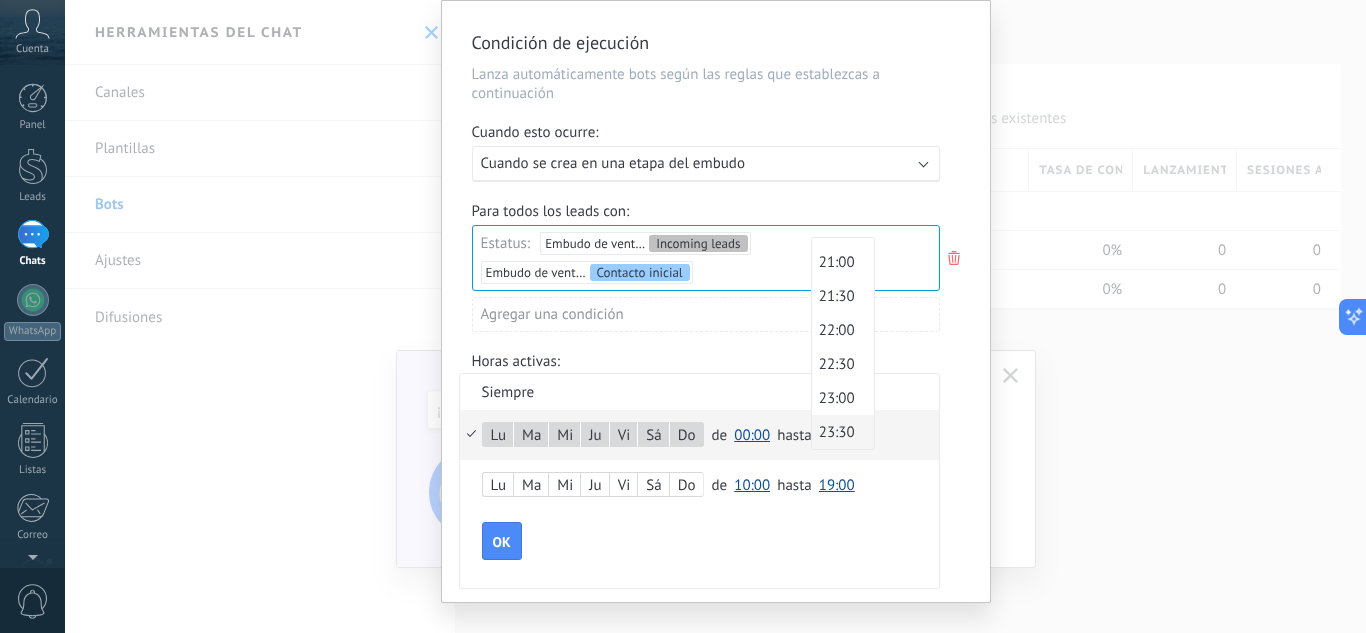 scroll, scrollTop: 100, scrollLeft: 0, axis: vertical 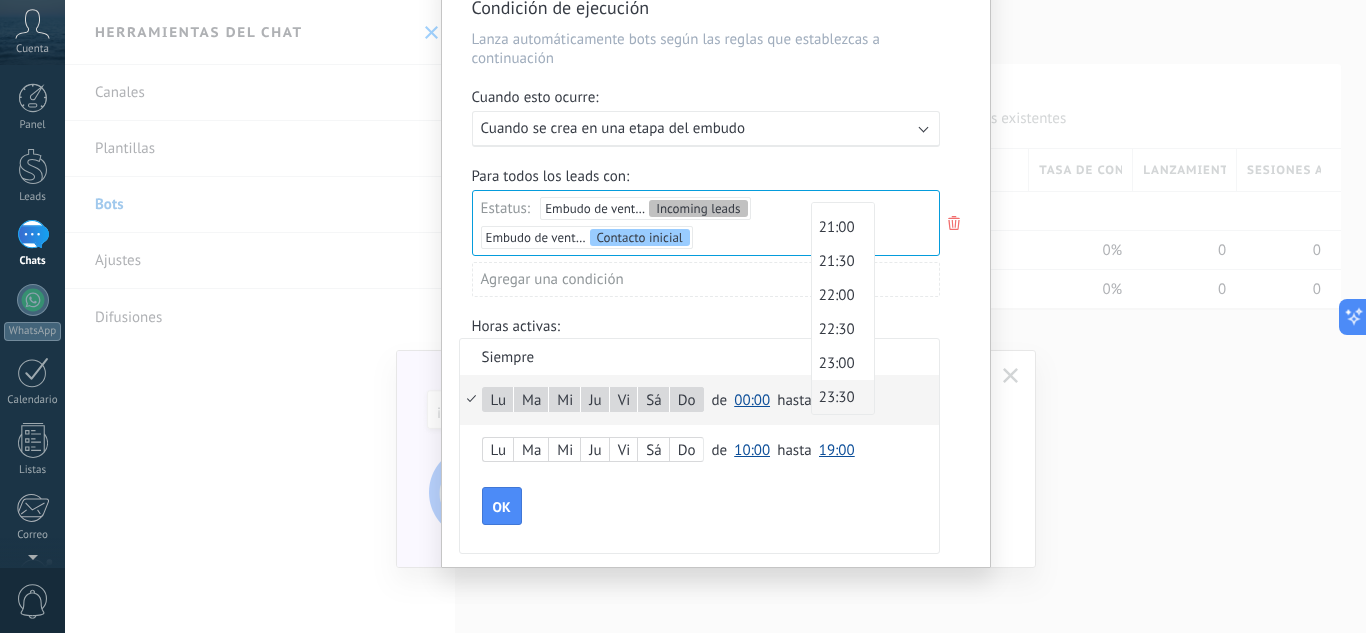 click on "23:30" at bounding box center (840, 397) 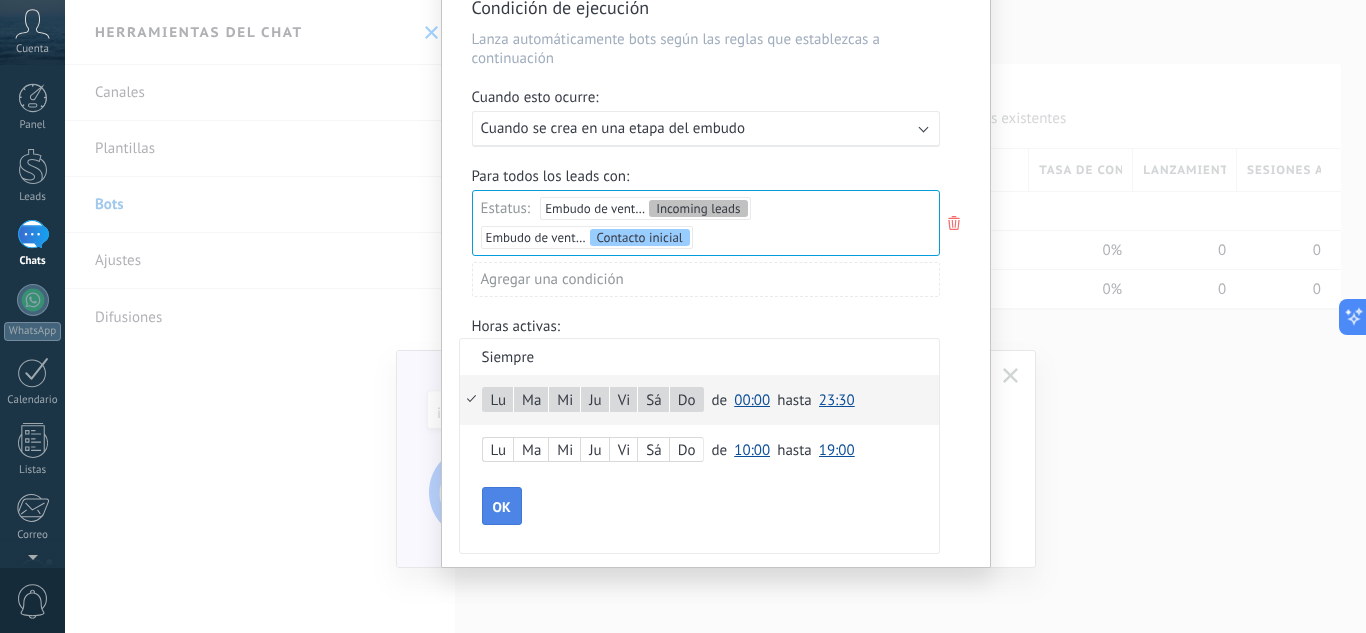 click on "OK" at bounding box center [502, 507] 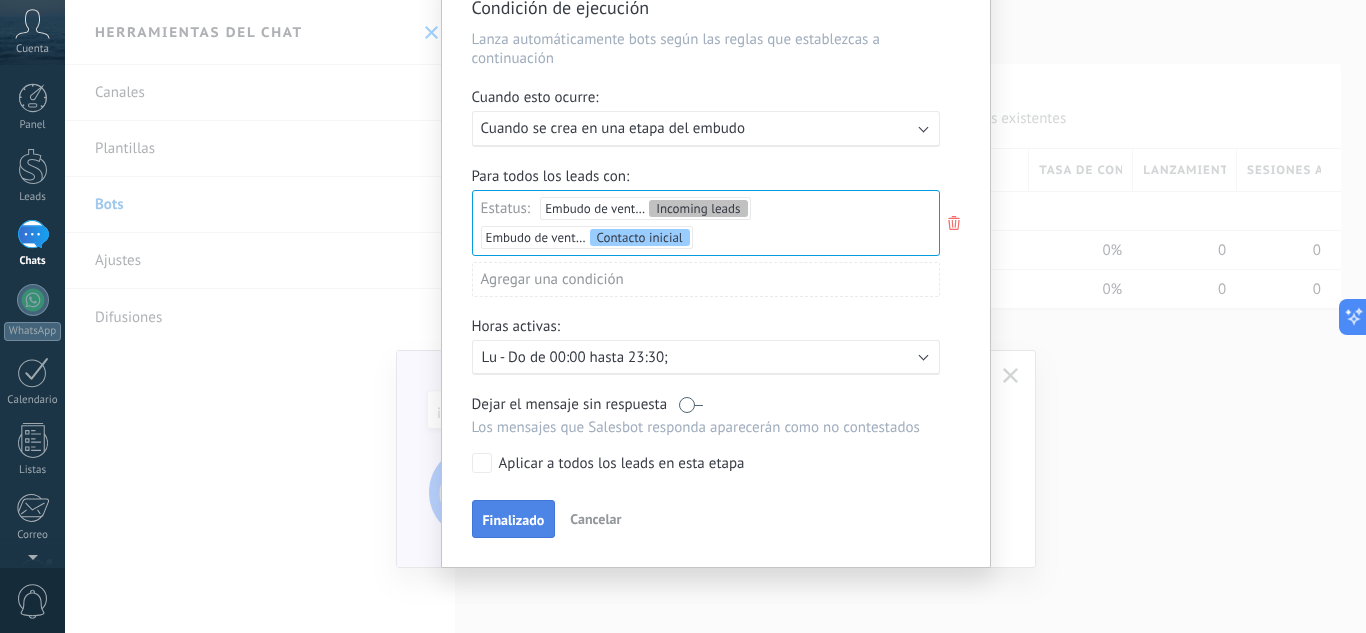 click on "Finalizado" at bounding box center (514, 519) 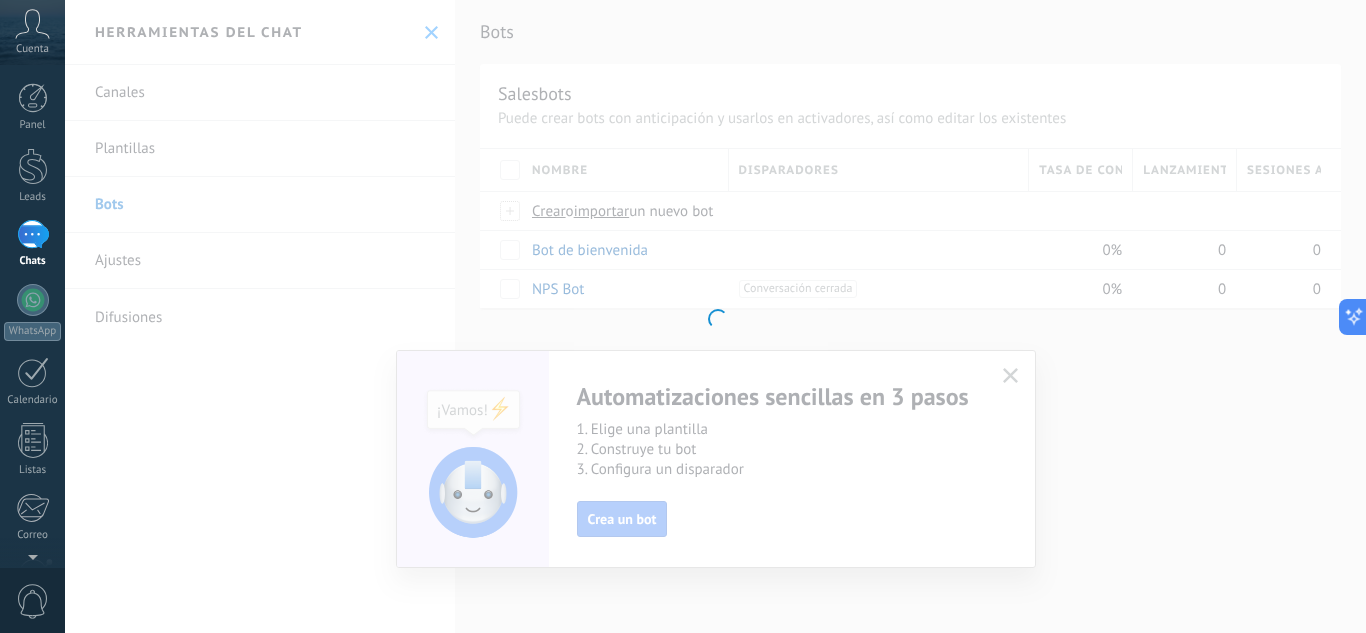 scroll, scrollTop: 0, scrollLeft: 0, axis: both 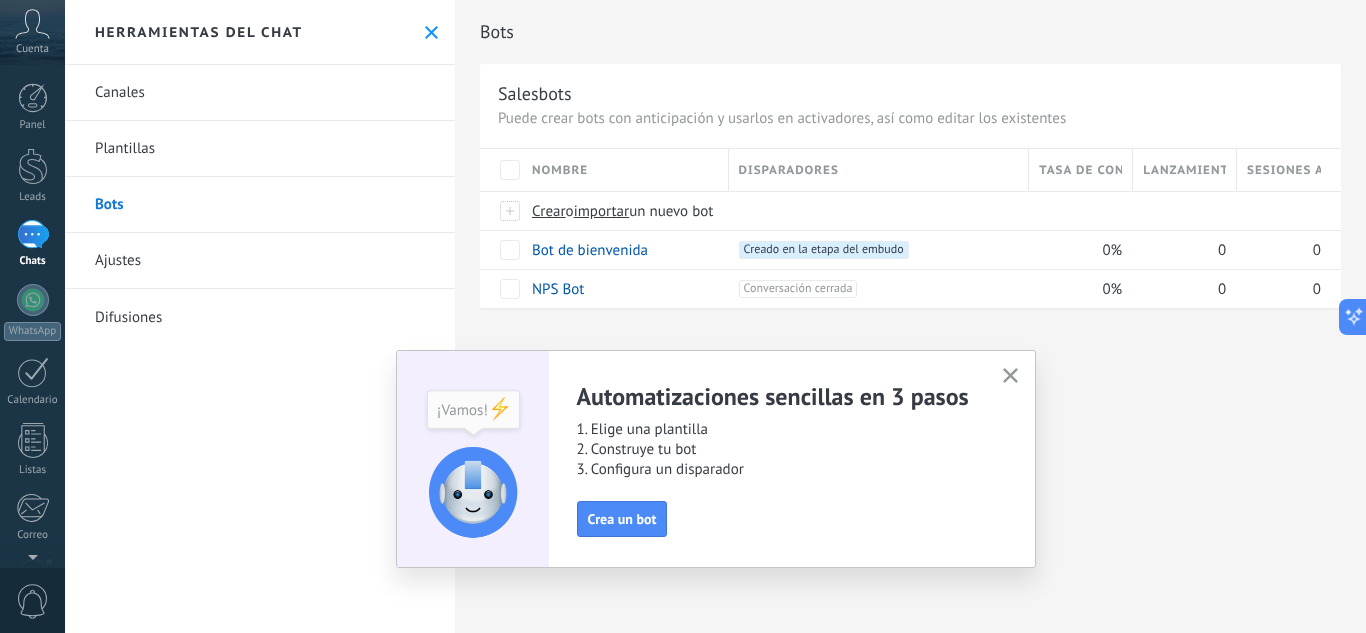 click at bounding box center (33, 234) 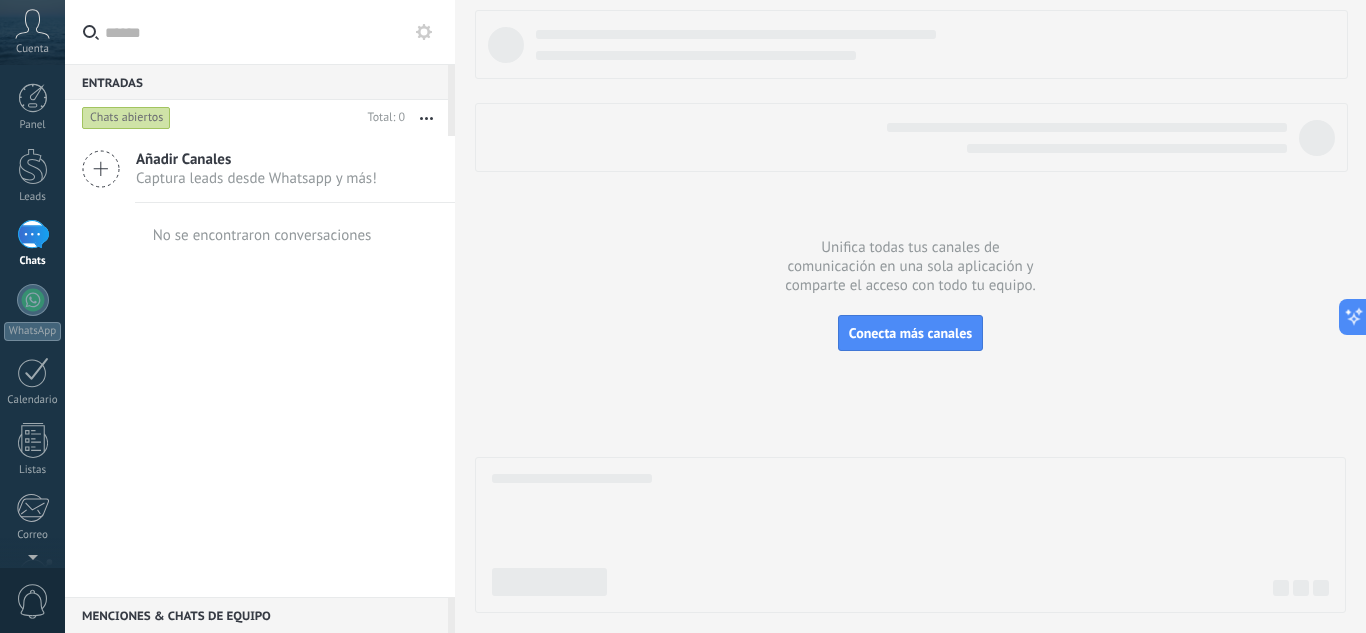 click 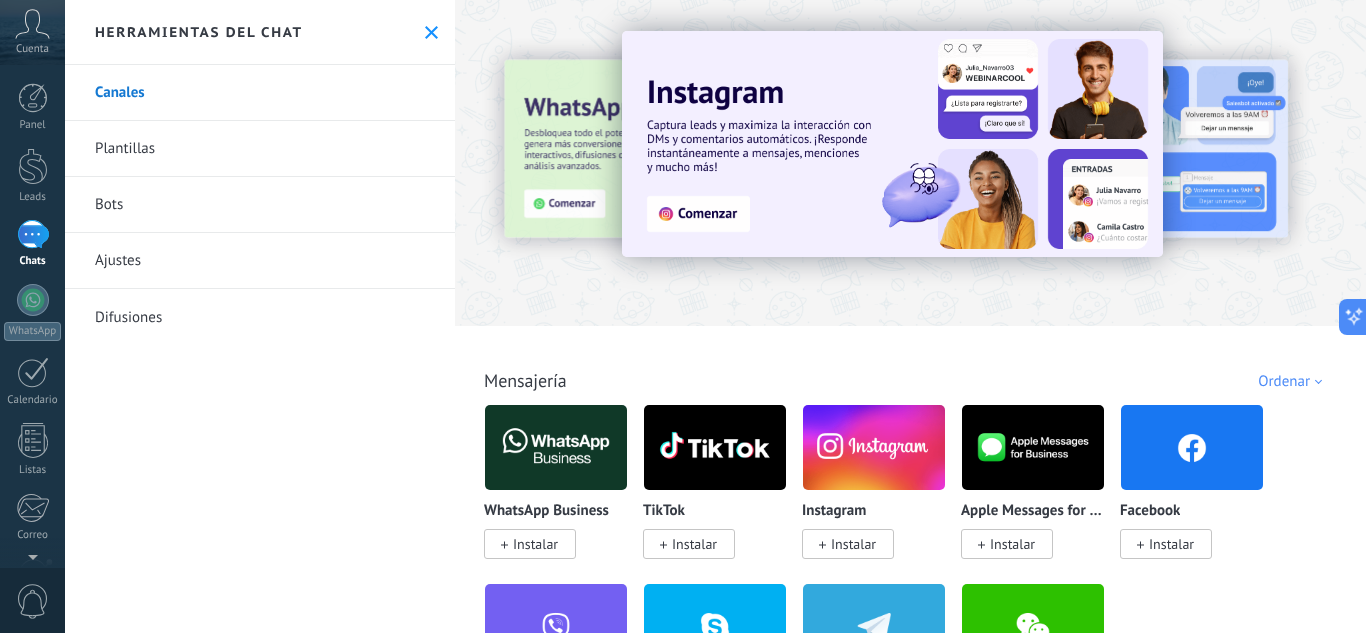 click on "Bots" at bounding box center (260, 205) 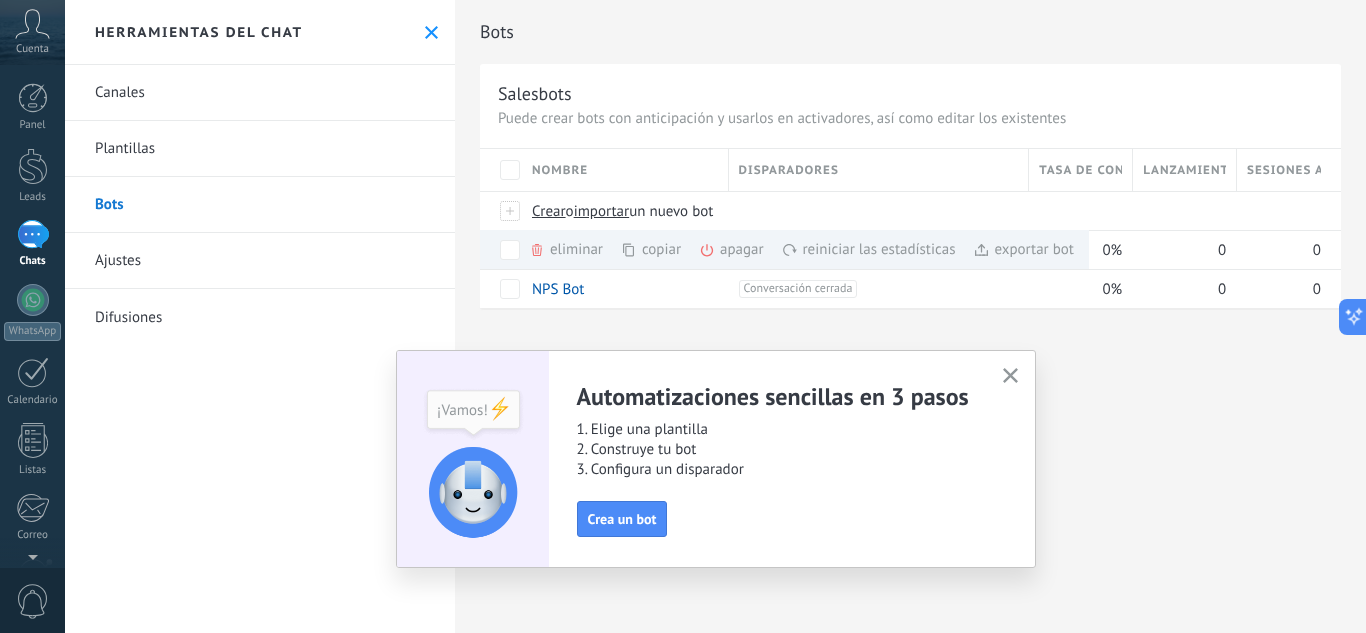 click at bounding box center (1010, 376) 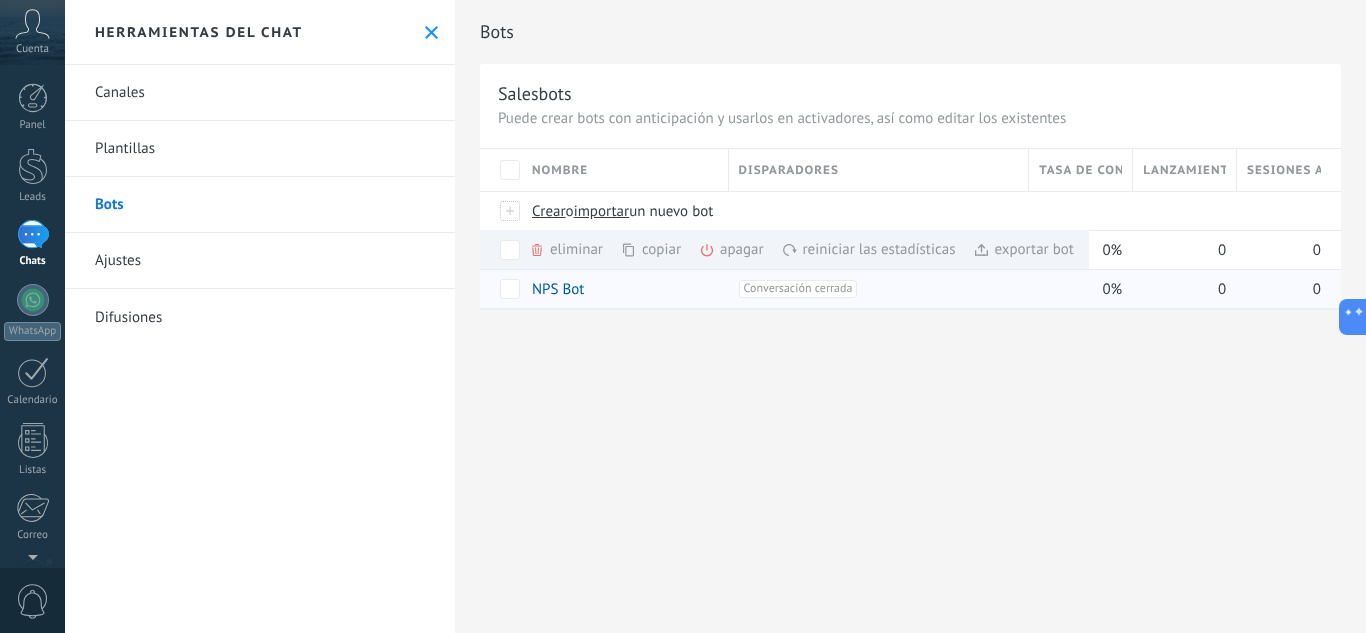 drag, startPoint x: 1111, startPoint y: 384, endPoint x: 885, endPoint y: 296, distance: 242.52835 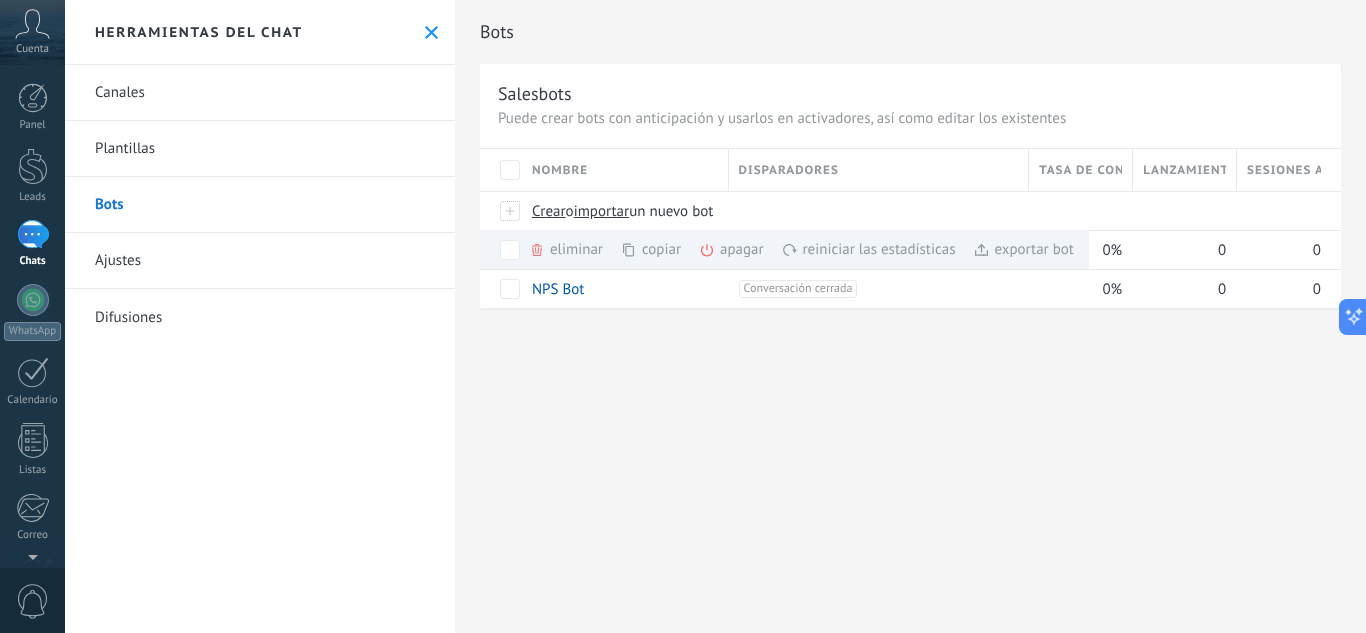 click at bounding box center (33, 234) 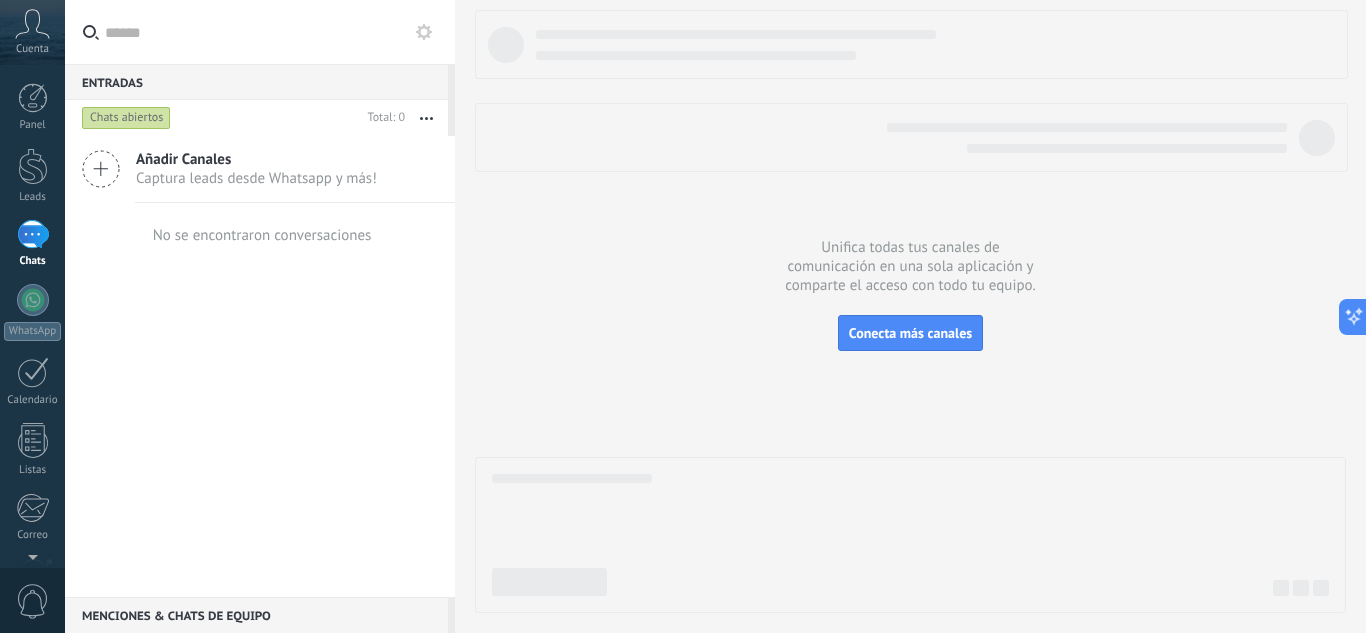 click 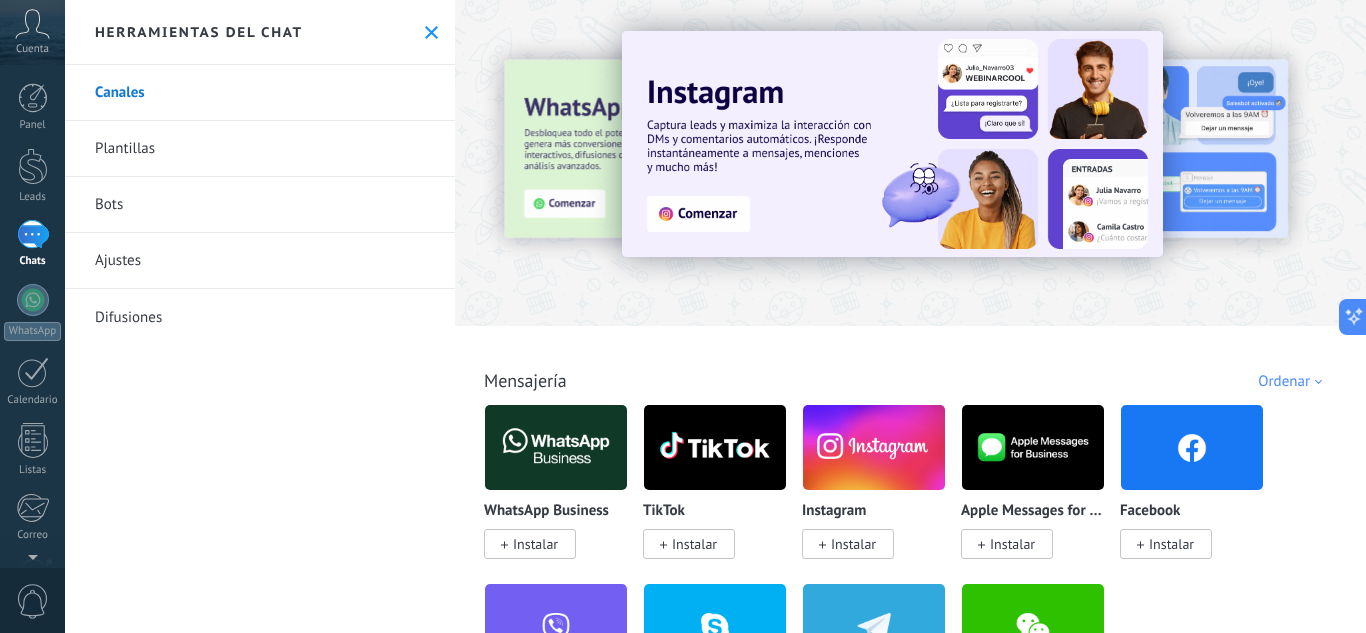 click on "Plantillas" at bounding box center (260, 149) 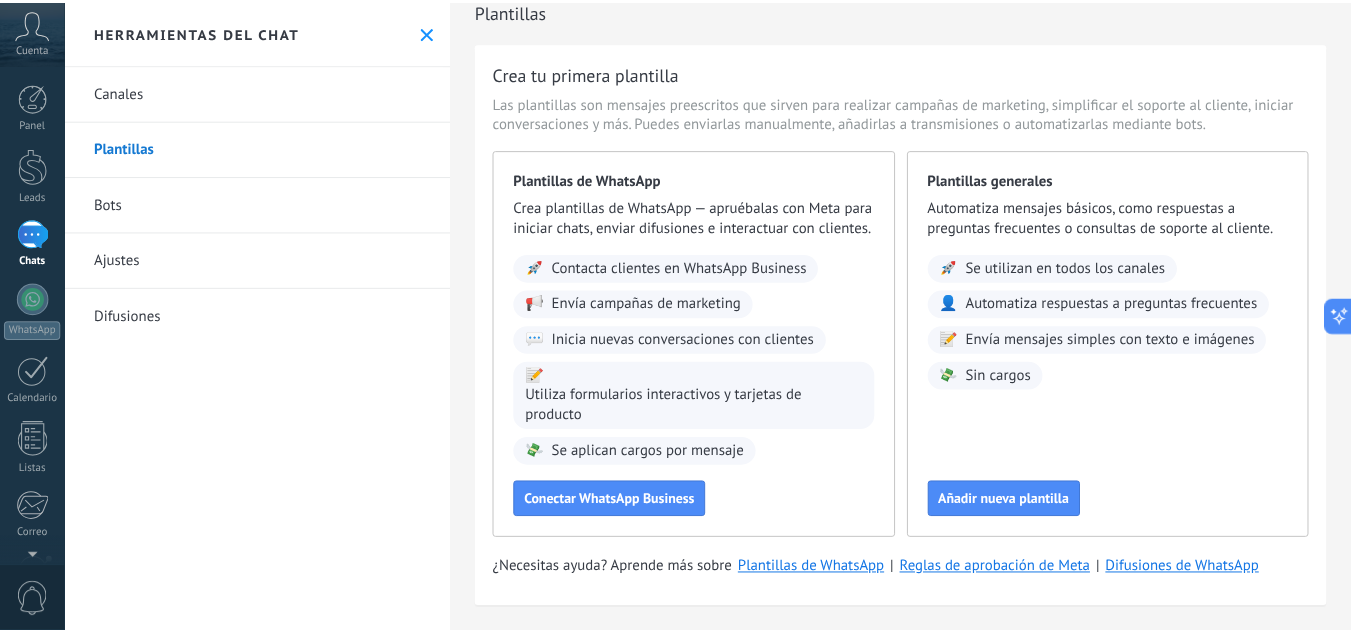 scroll, scrollTop: 0, scrollLeft: 0, axis: both 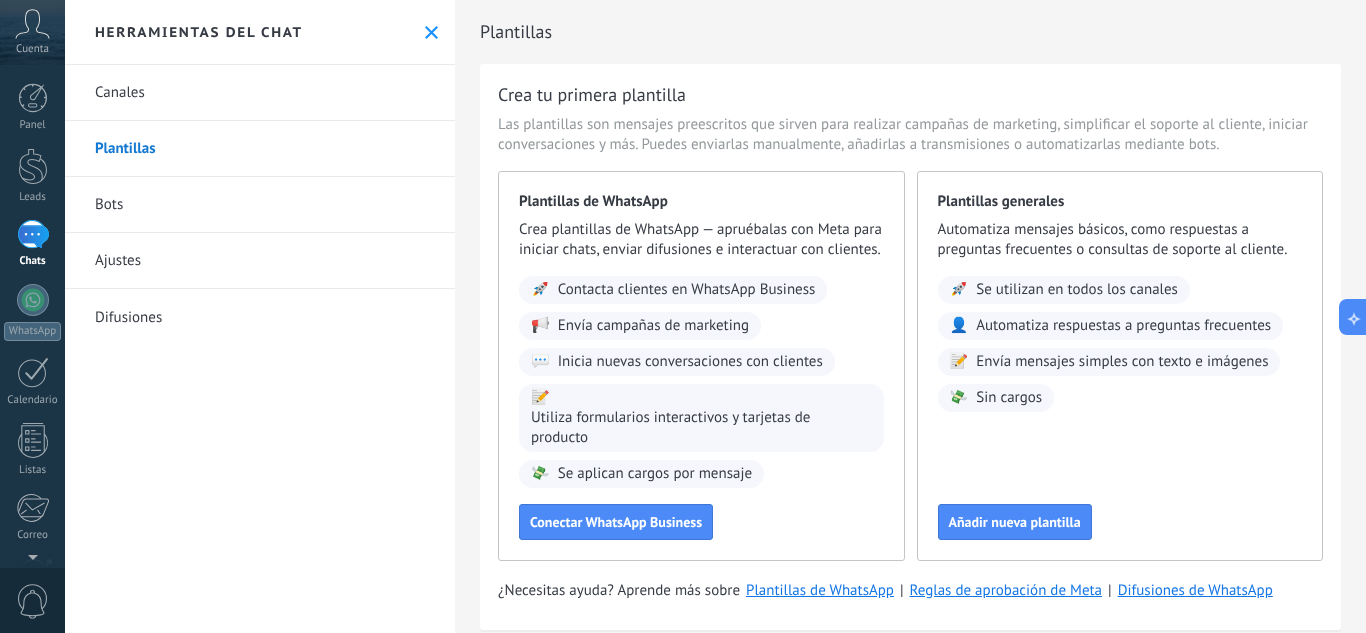 click on "Bots" at bounding box center (260, 205) 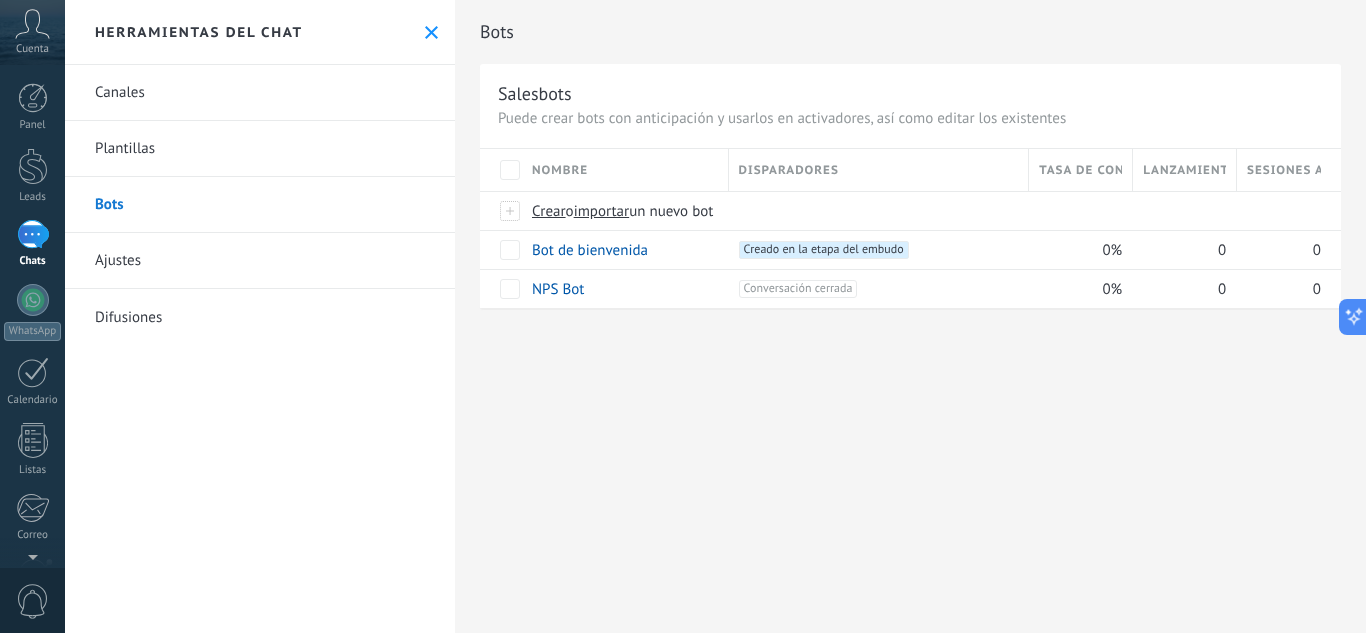 click on "Bots Salesbots Puede crear bots con anticipación y usarlos en activadores, así como editar los existentes Actualizar a Avanzado Nombre Disparadores Tasa de conversión Lanzamientos totales Sesiones activas        Crear  o  importar  un nuevo bot              Bot de bienvenida +1 Creado en la etapa del embudo +0 0% 0 0        NPS Bot +1 Conversación cerrada +0 0% 0 0 Mostrar más avanzado Rastrear clics en links Reducir links largos y rastrear clics: cuando se habilita, los URLs que envías serán reemplazados con links de rastreo. Una vez clickeados, un evento se registrará en el feed del lead. Abajo seleccione las fuentes que utilizan esta característica Telegram Potenciar la IA Rusa Inglés Español Portugués Indonesio Turco Español Última actualización: Actualizar conjunto de datos Dejar el mensaje sin respuesta Cuando un usuario de Kommo se une a un chat, el bot entrará en modo descanso. Después de  5 minutos 10 minutos 15 minutos 30 minutos 1 hora 6 horas 24 horas 5 minutos Intención" at bounding box center (910, 316) 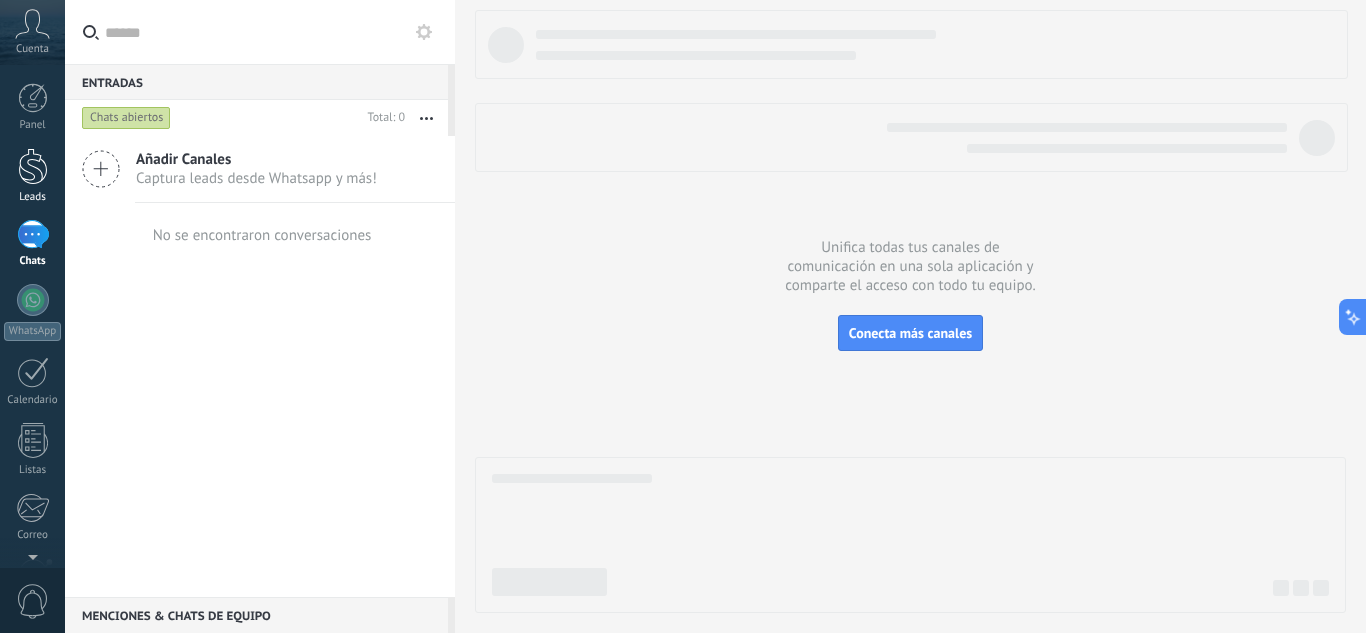 click at bounding box center (33, 166) 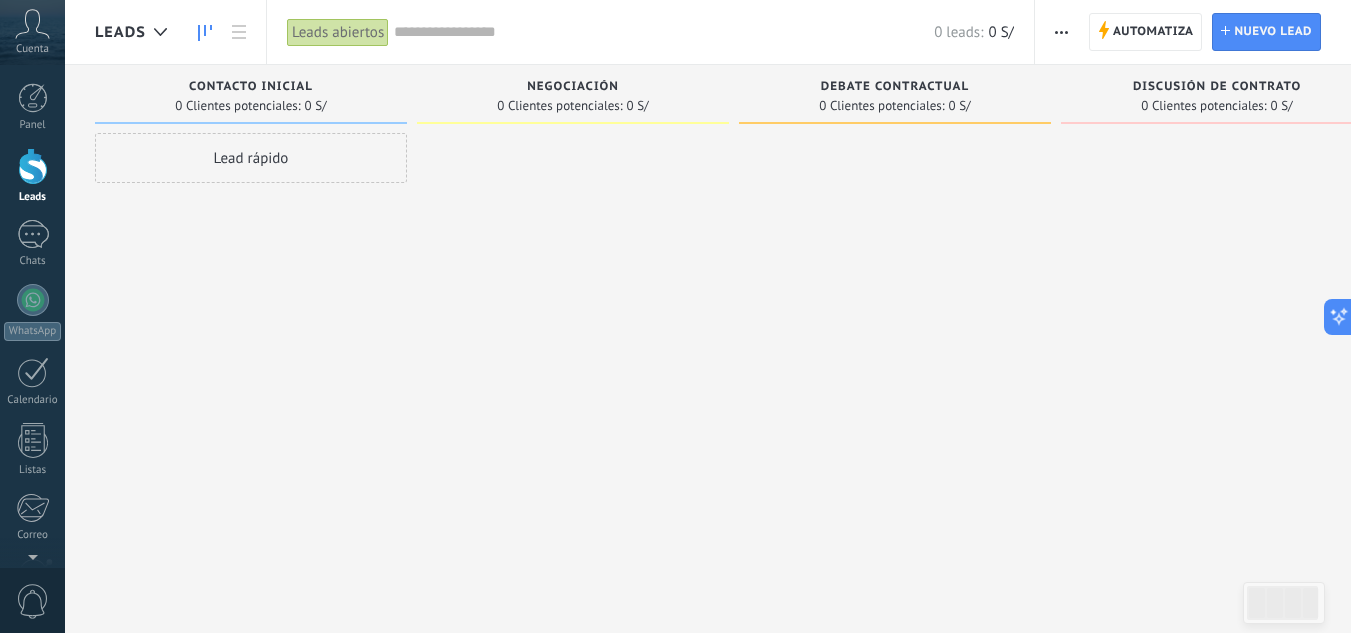 click on "Negociación" at bounding box center (573, 87) 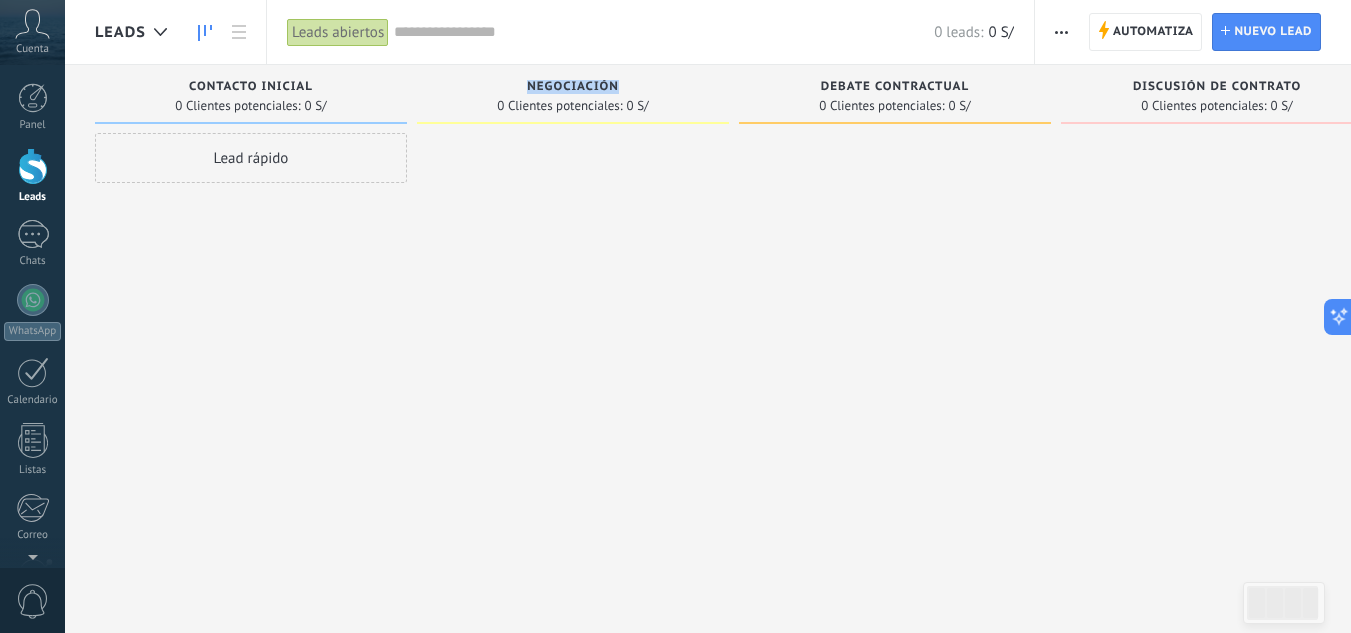 click on "Negociación" at bounding box center (573, 87) 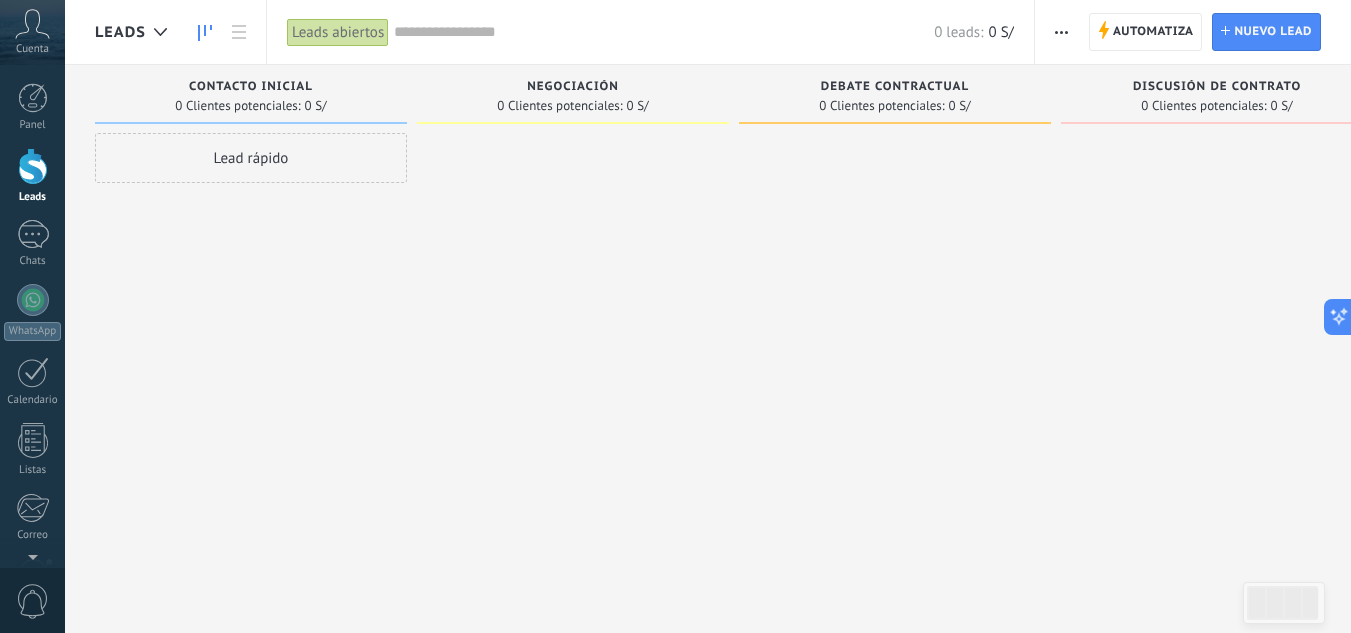 drag, startPoint x: 579, startPoint y: 82, endPoint x: 550, endPoint y: 110, distance: 40.311287 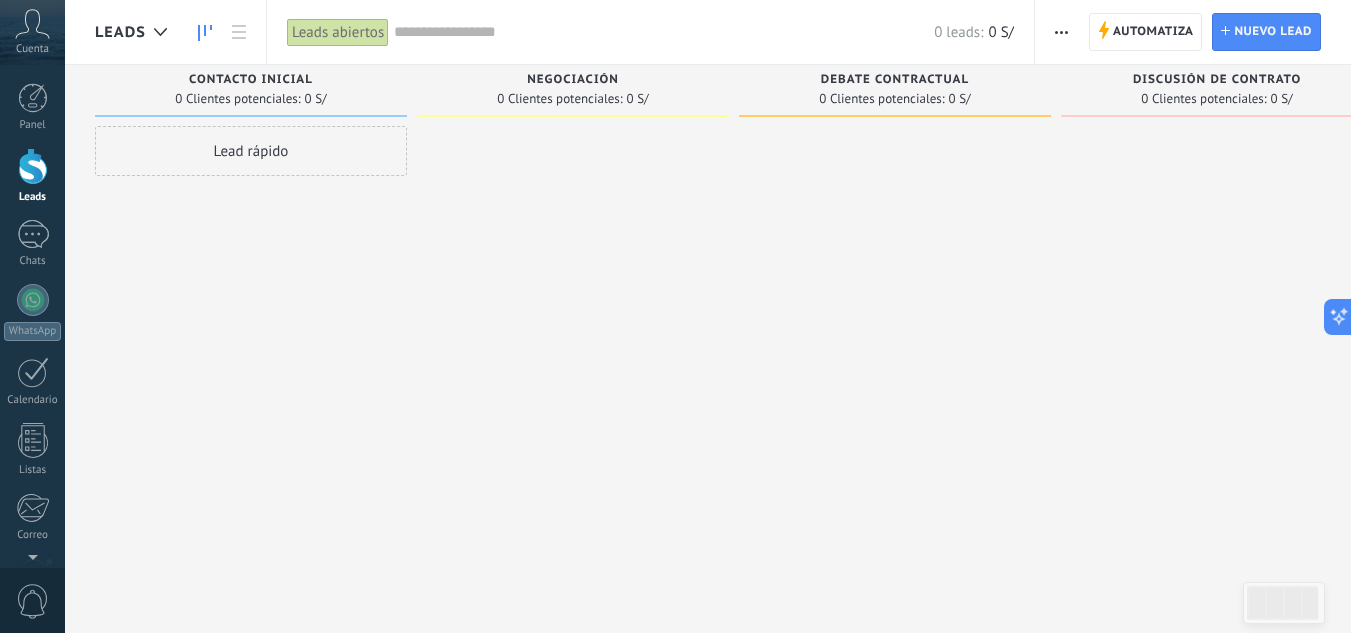 scroll, scrollTop: 0, scrollLeft: 0, axis: both 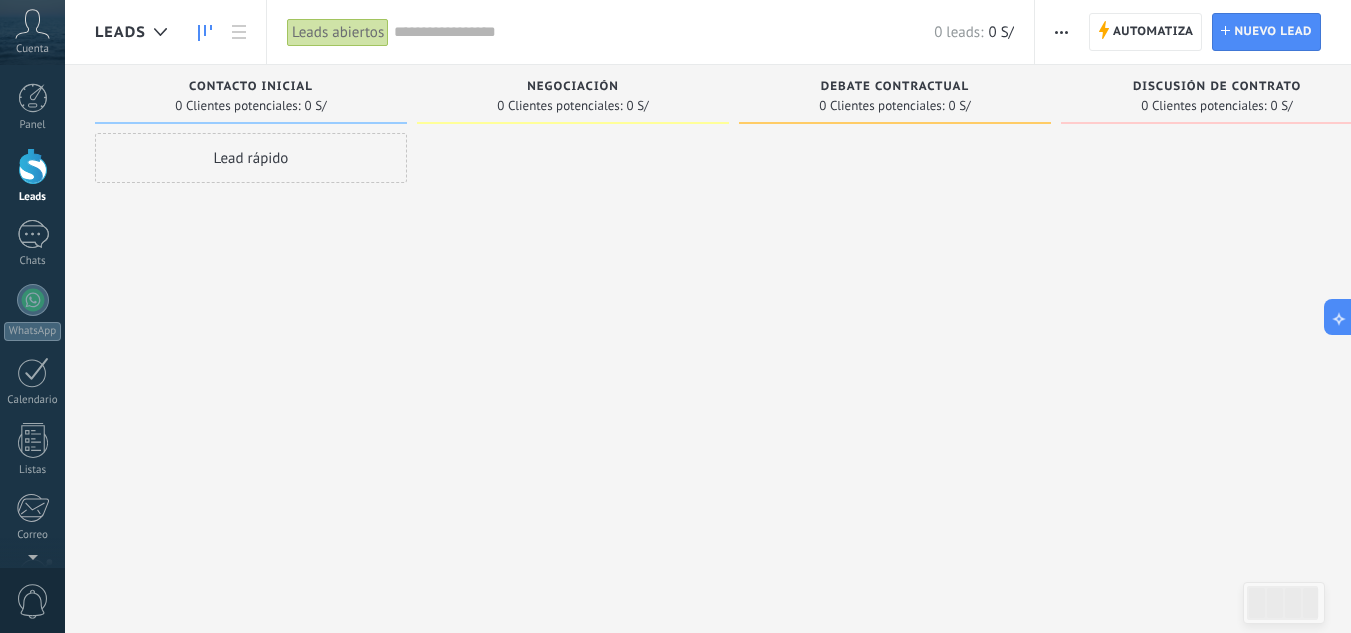 click on "Leads abiertos" at bounding box center [338, 32] 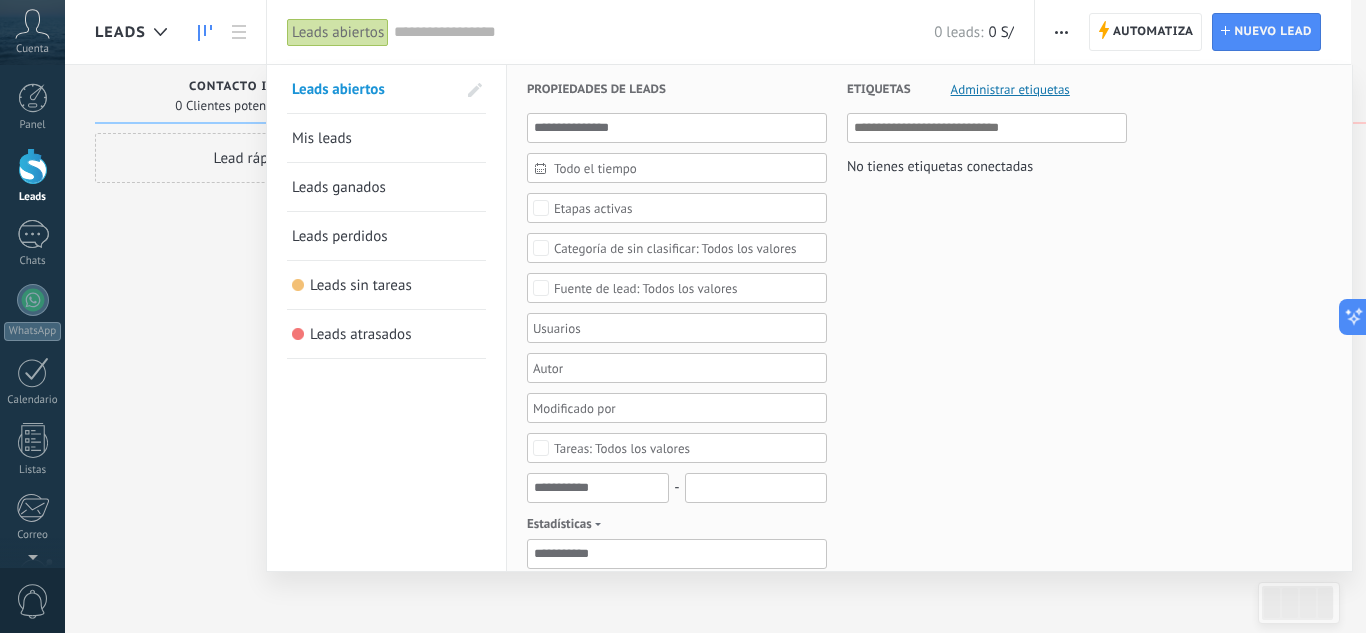 click on "Mis leads" at bounding box center [322, 138] 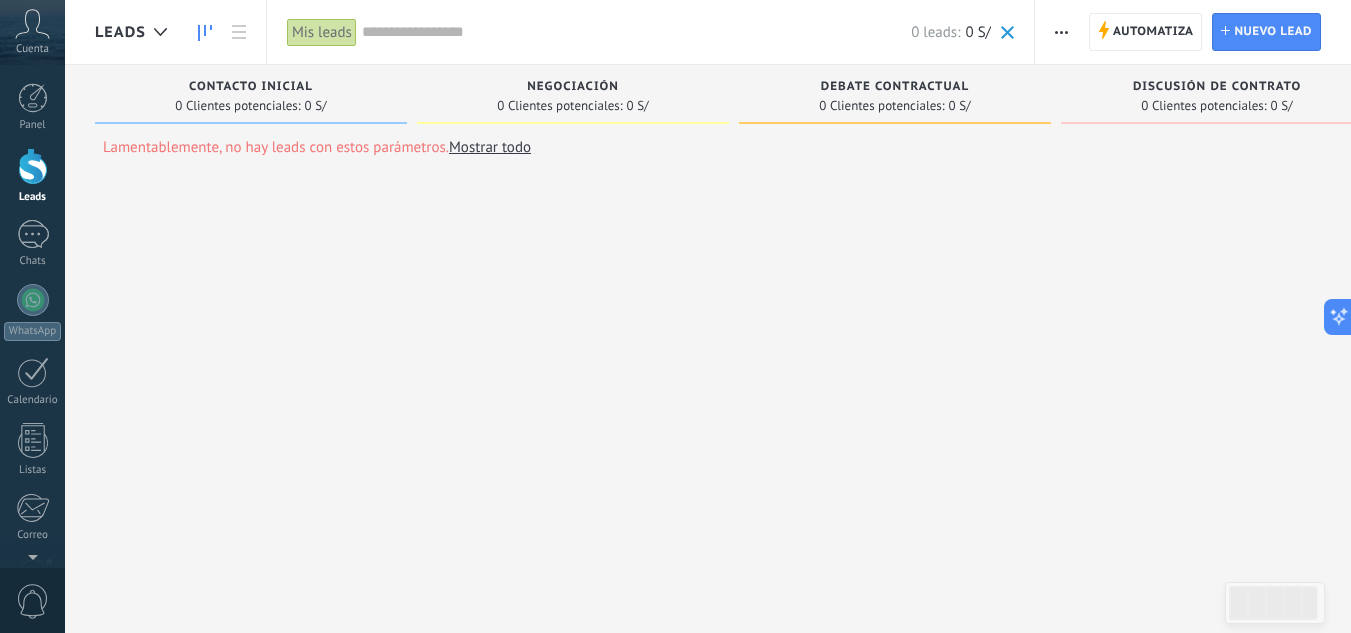 click on "Negociación" at bounding box center [573, 87] 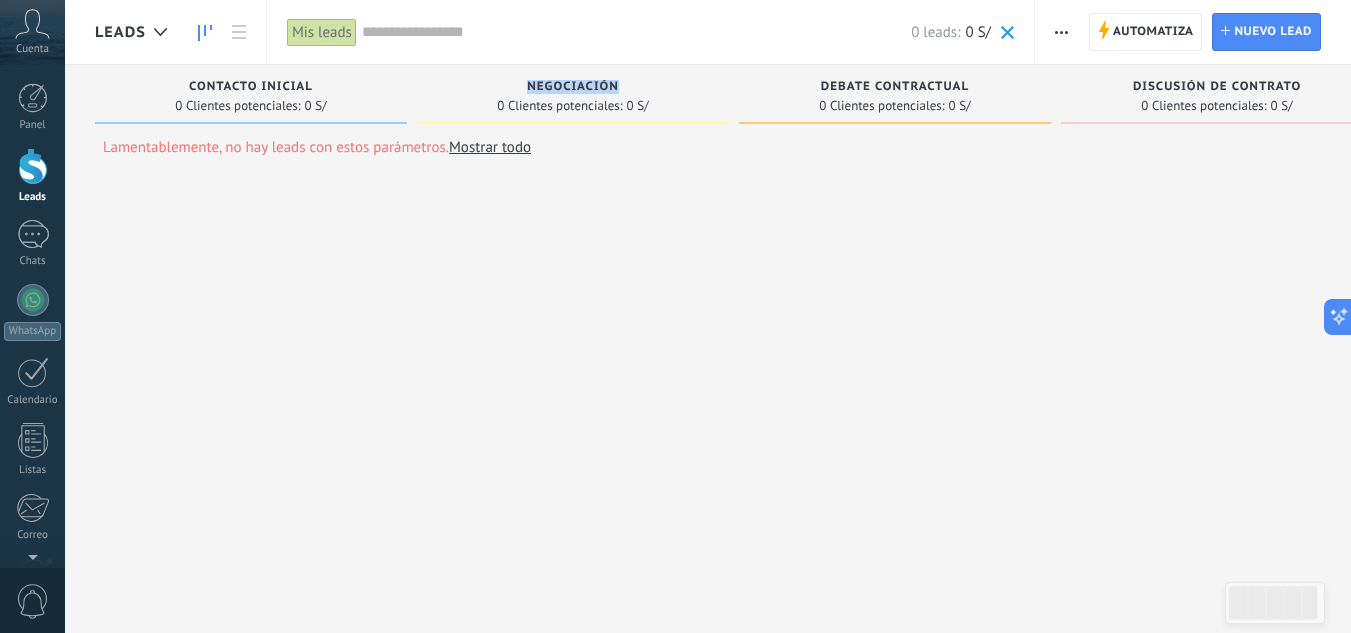 click on "Negociación" at bounding box center (573, 87) 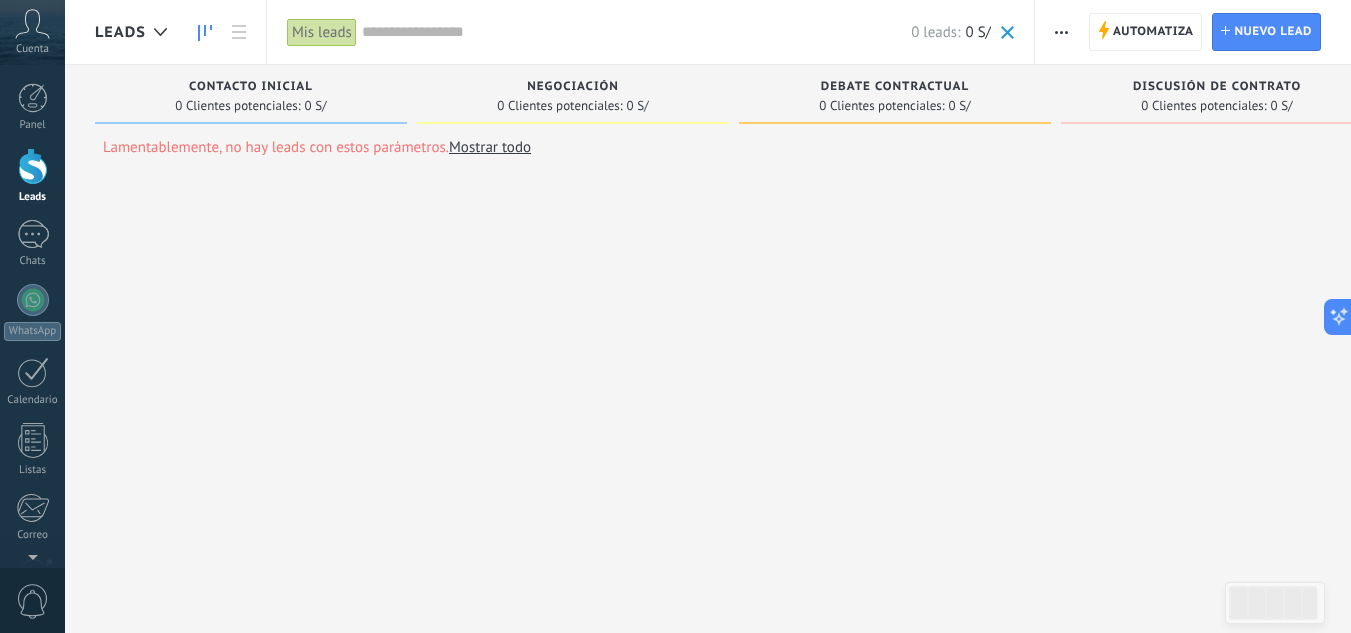 click on "Debate contractual" at bounding box center (895, 87) 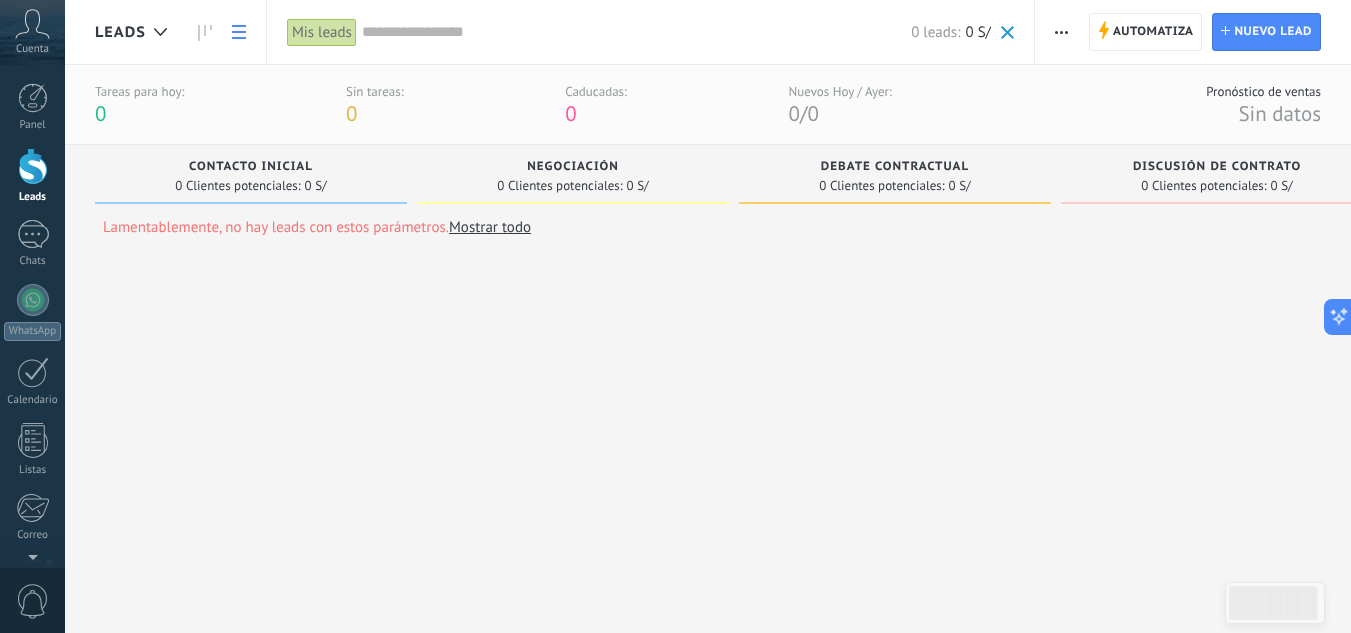 click 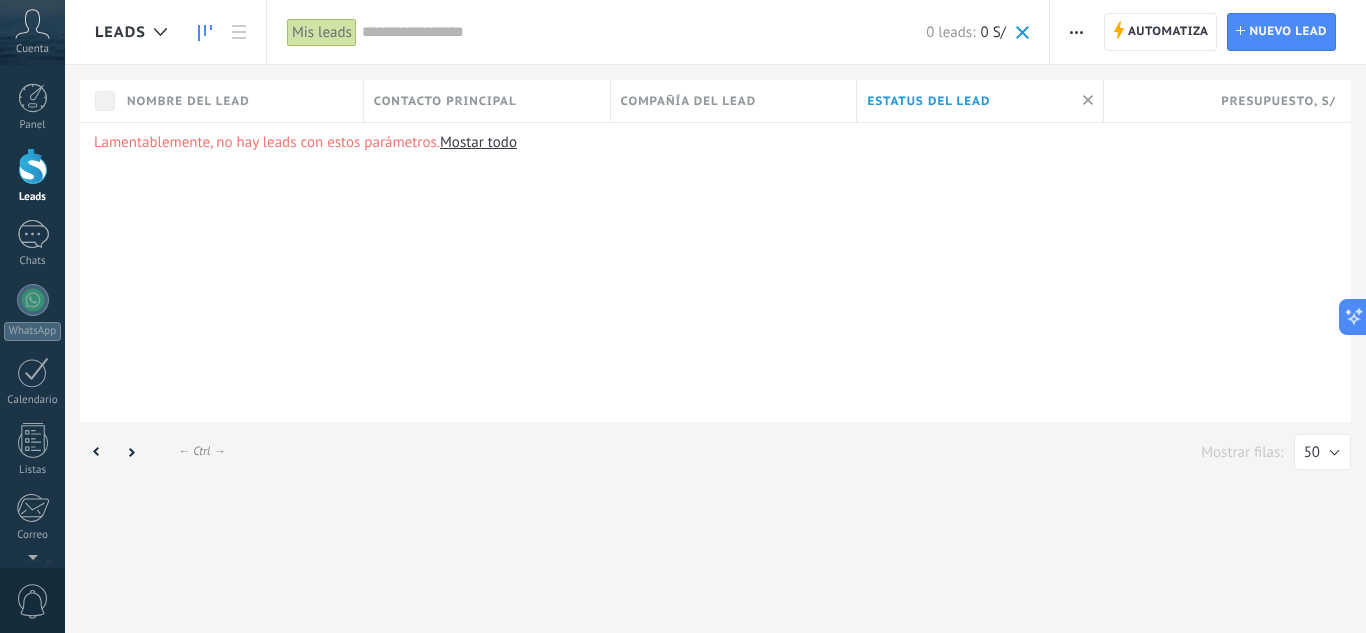 click 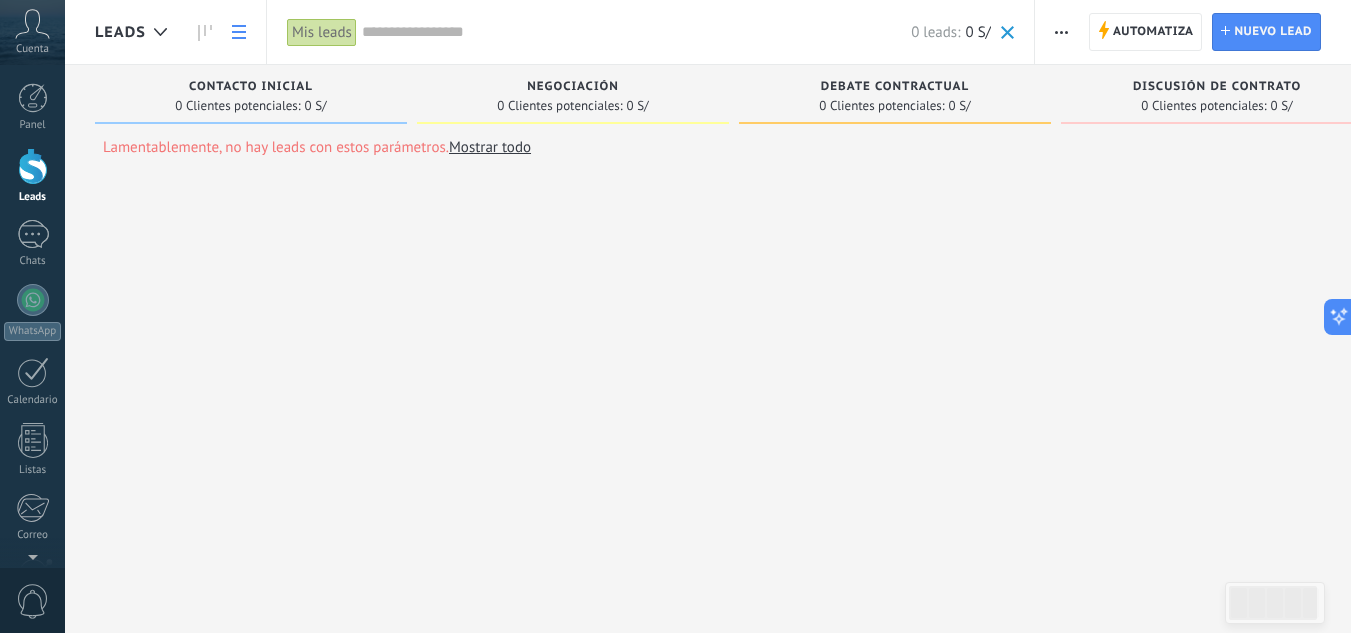 click 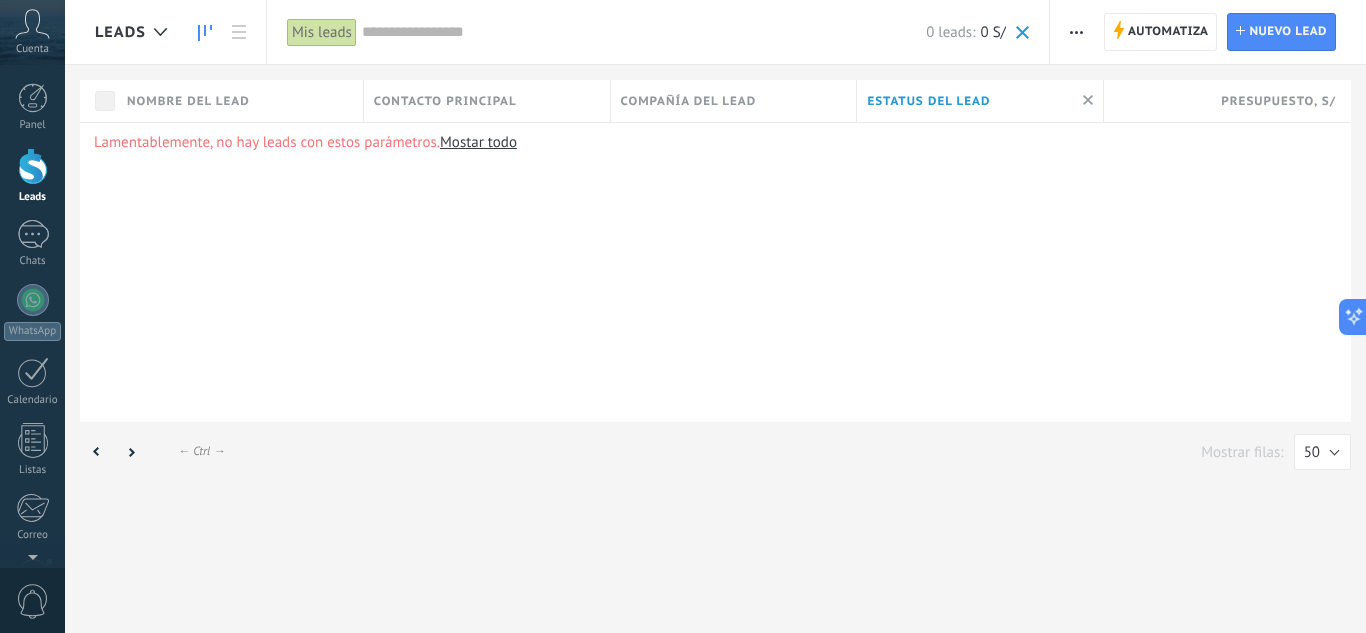 click at bounding box center [205, 32] 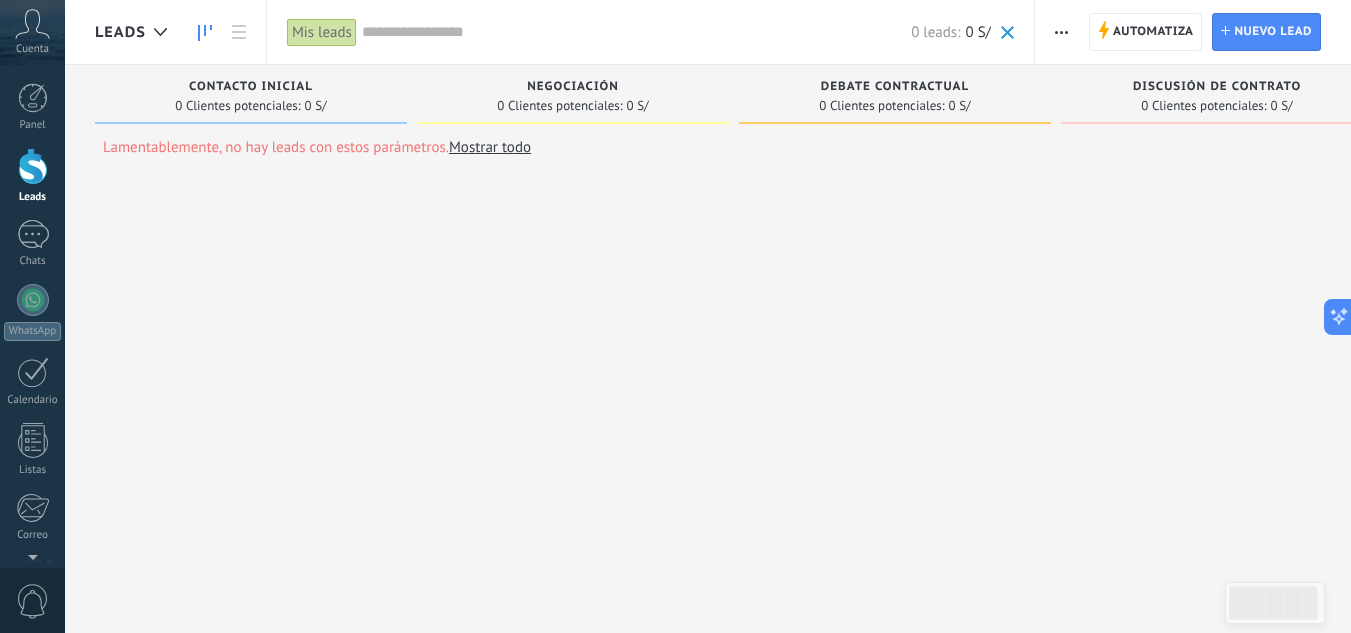 click on "Lamentablemente, no hay leads con estos parámetros.  Mostrar todo" at bounding box center [317, 147] 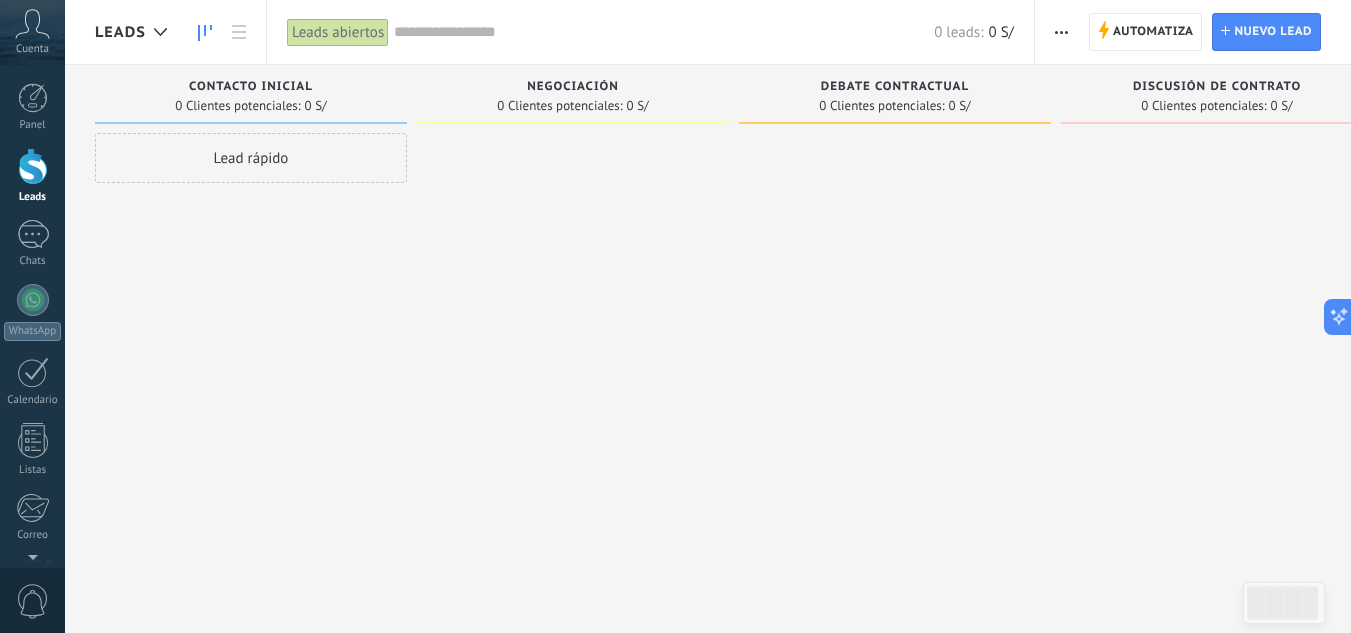 click on "Contacto inicial" at bounding box center [251, 87] 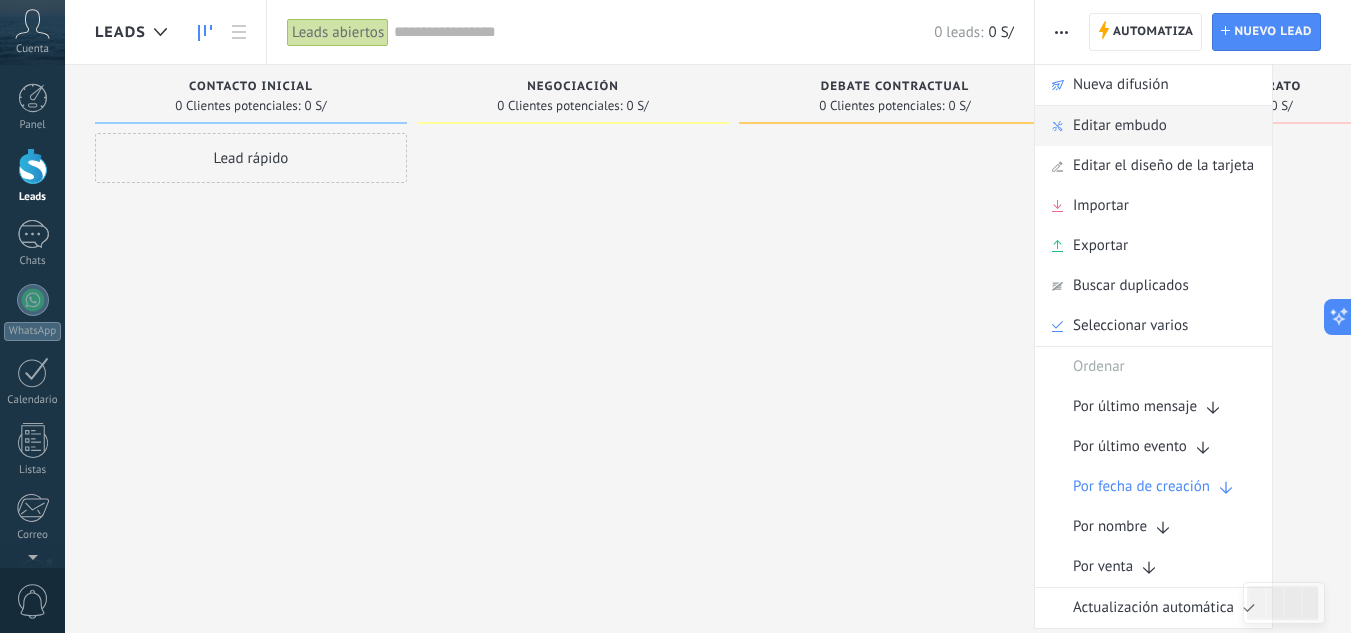 click on "Editar embudo" at bounding box center [1120, 126] 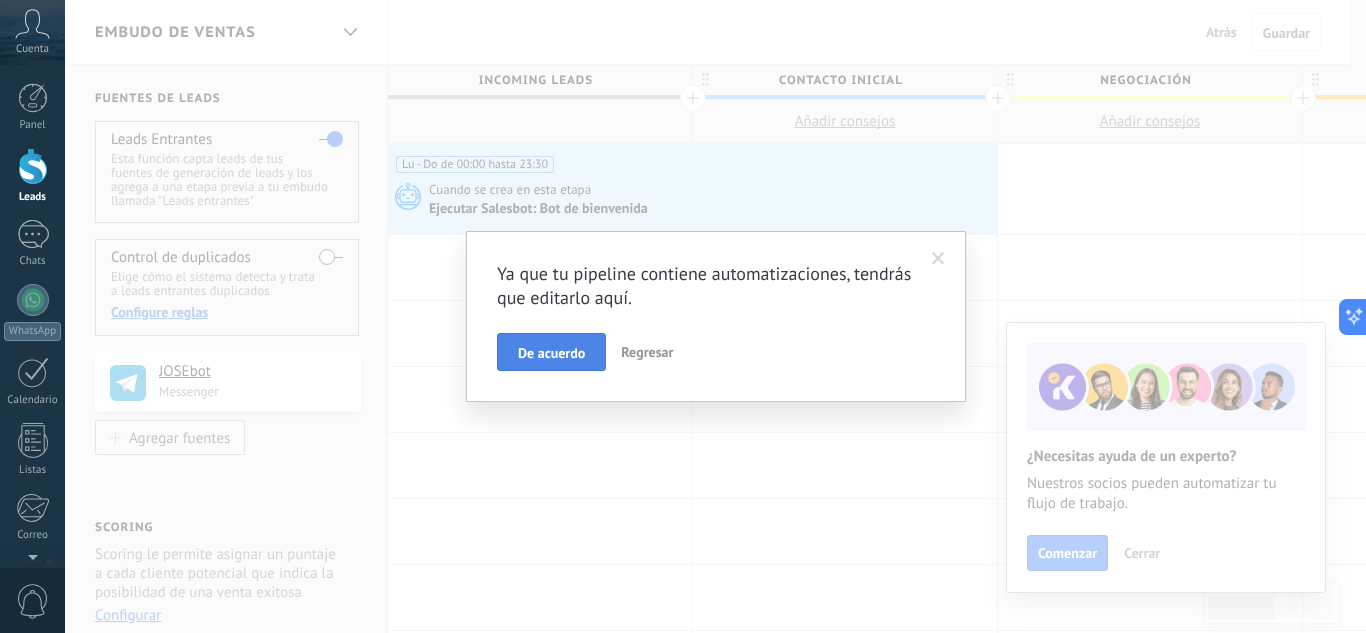 click on "De acuerdo" at bounding box center (551, 353) 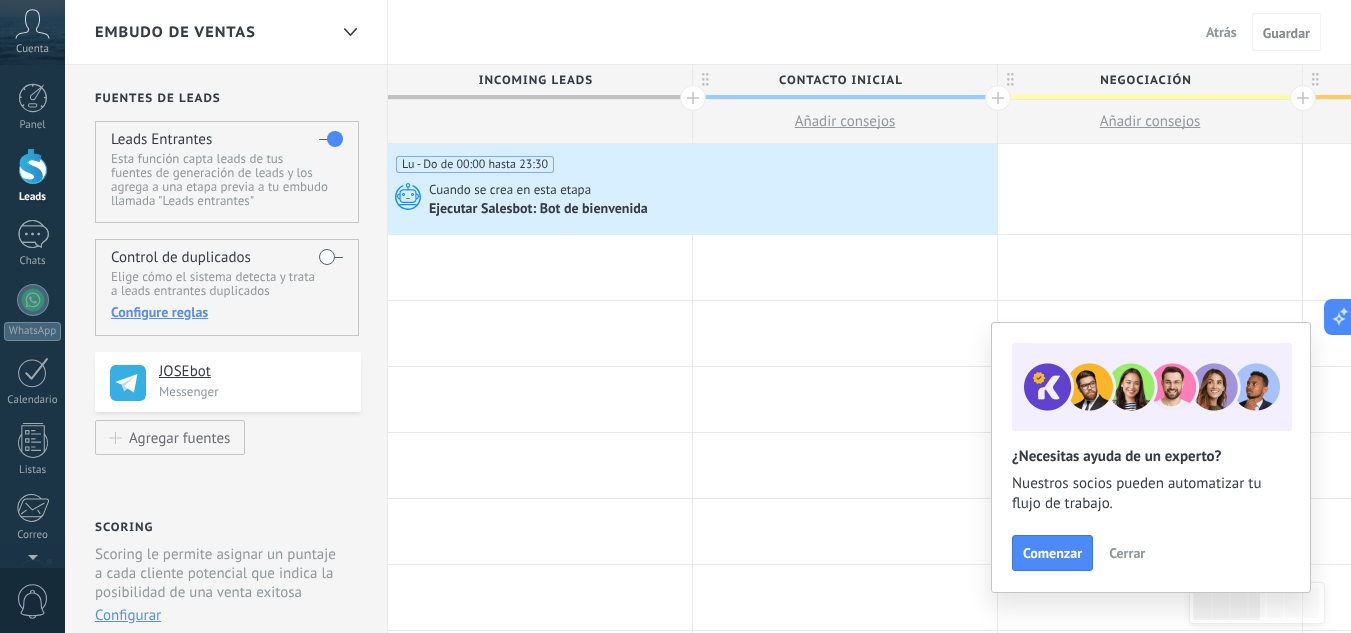 click on "Incoming leads" at bounding box center (535, 80) 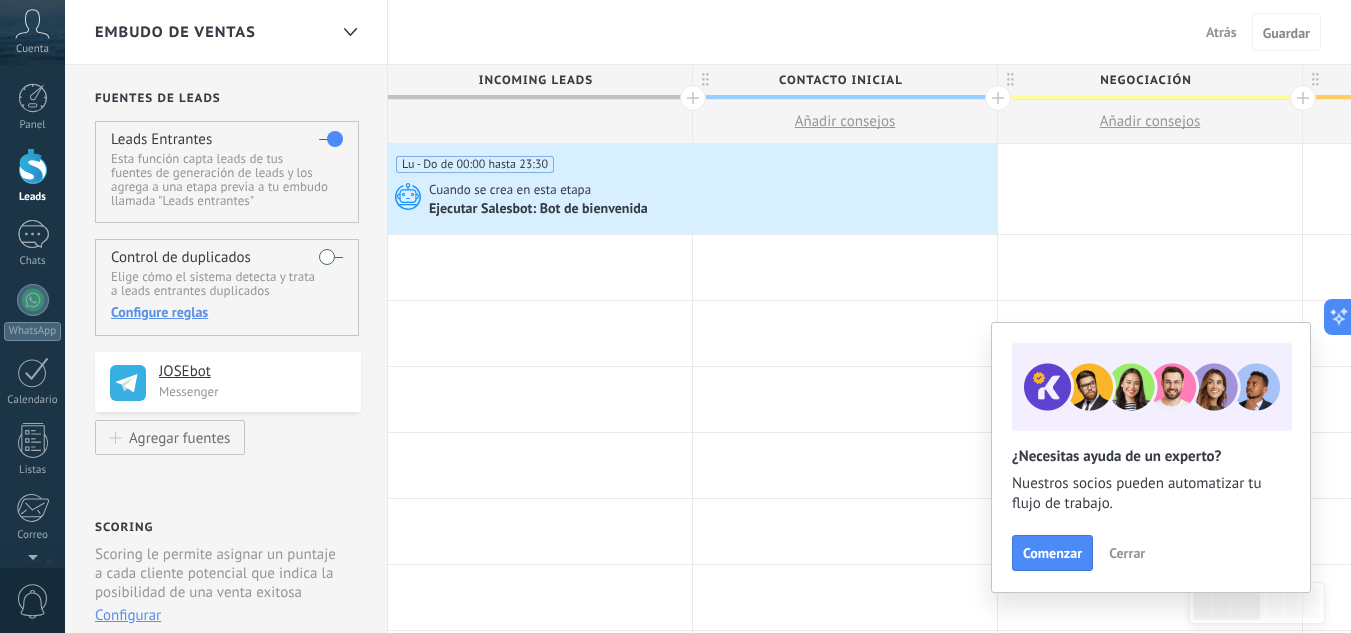 click on "Contacto inicial" at bounding box center (840, 80) 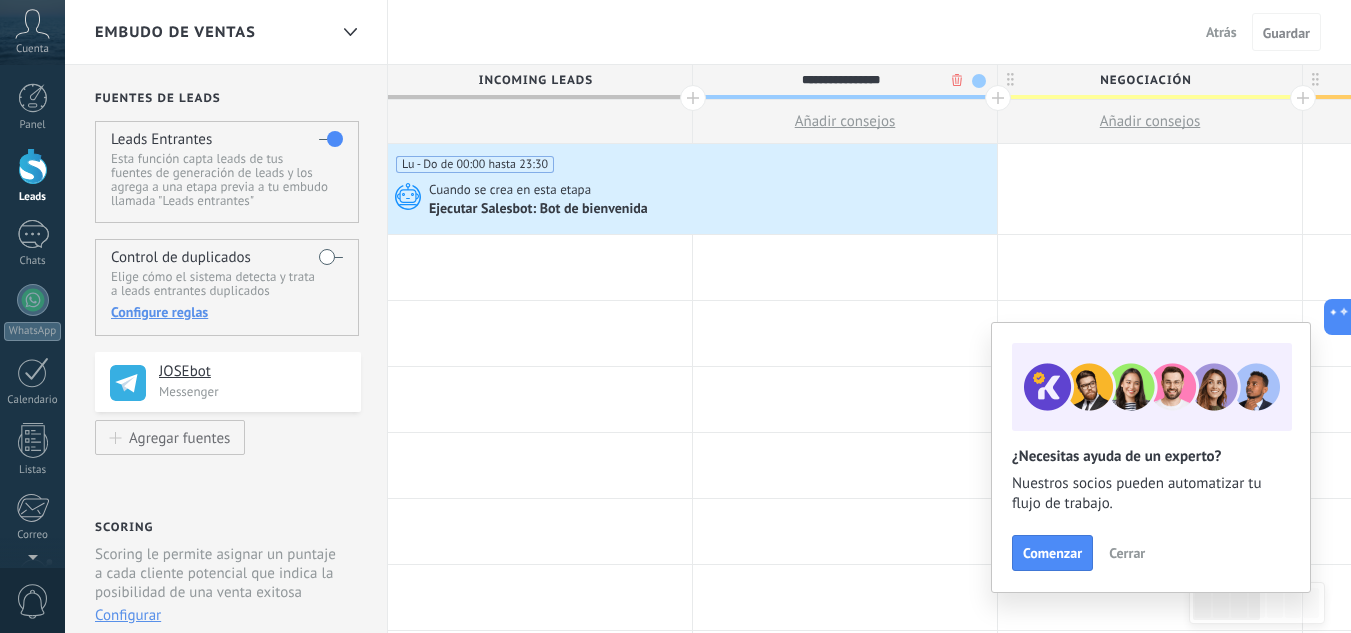 click on "Cerrar" at bounding box center [1127, 553] 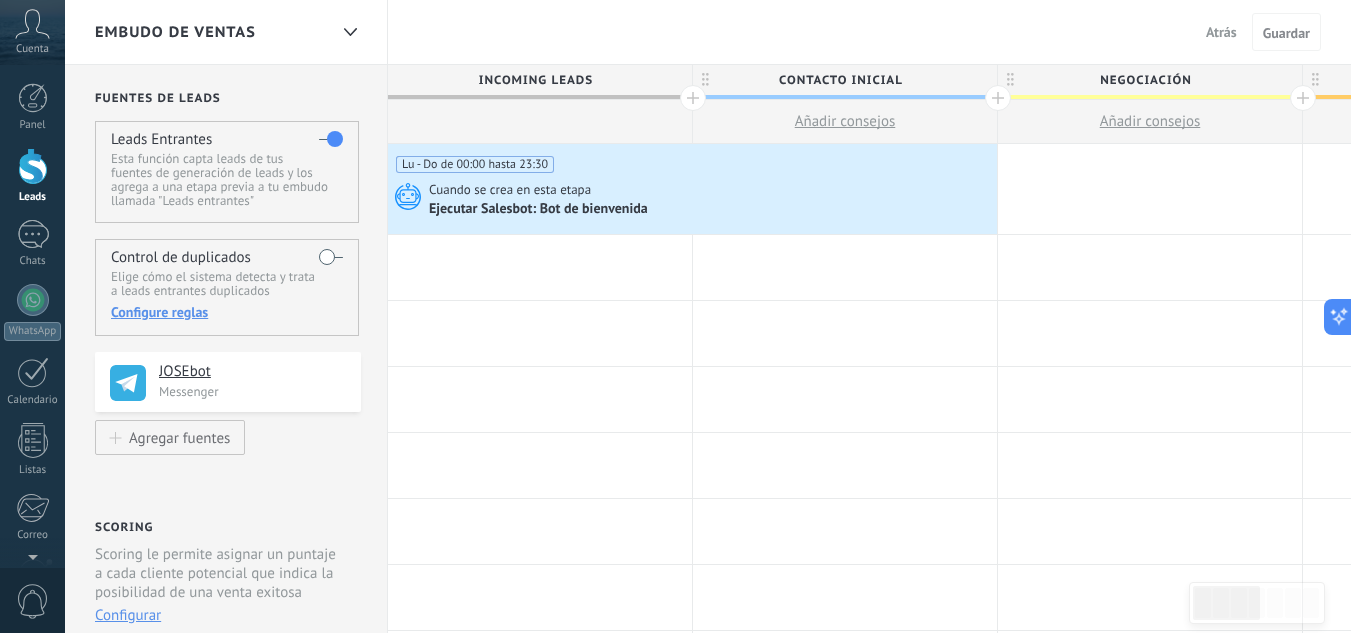 click on "Negociación" at bounding box center (1145, 80) 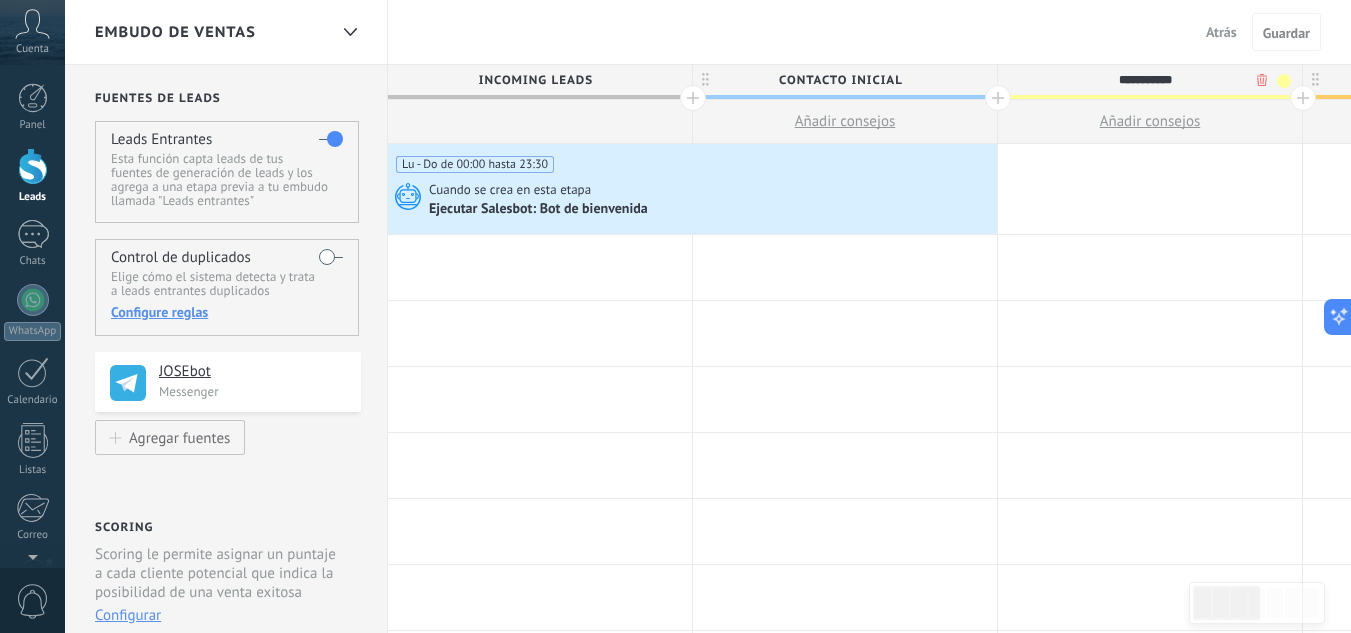 click on "**********" at bounding box center (1145, 80) 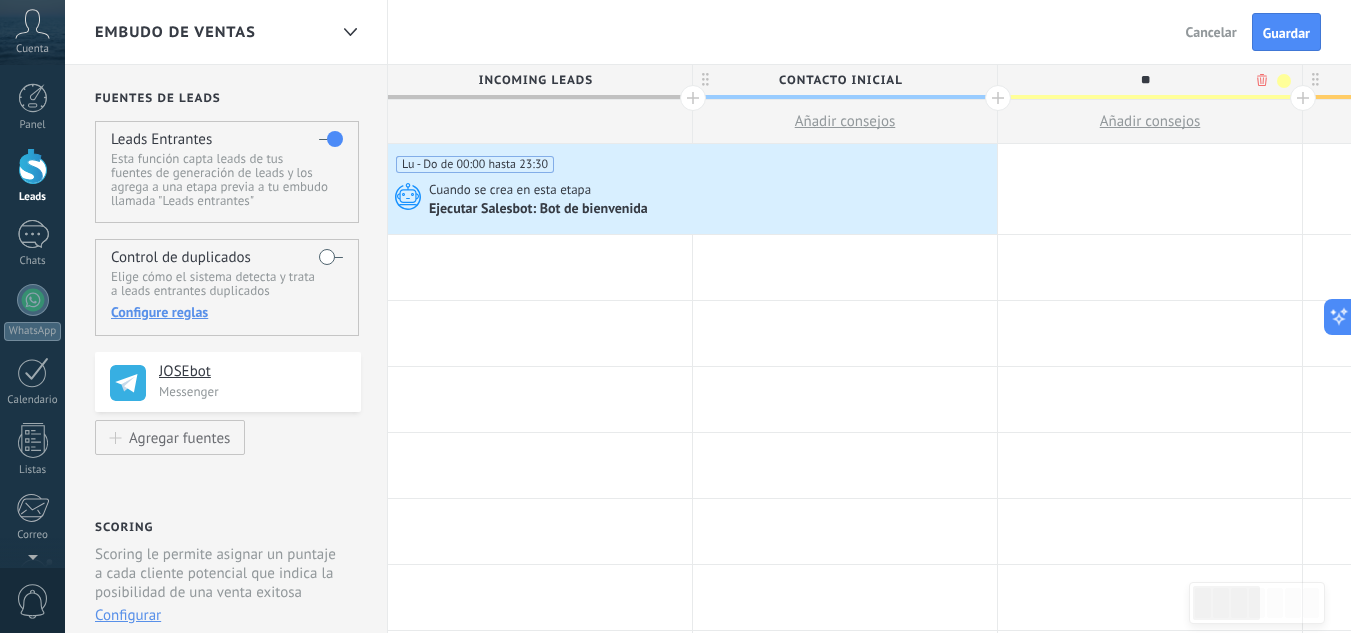 type on "*" 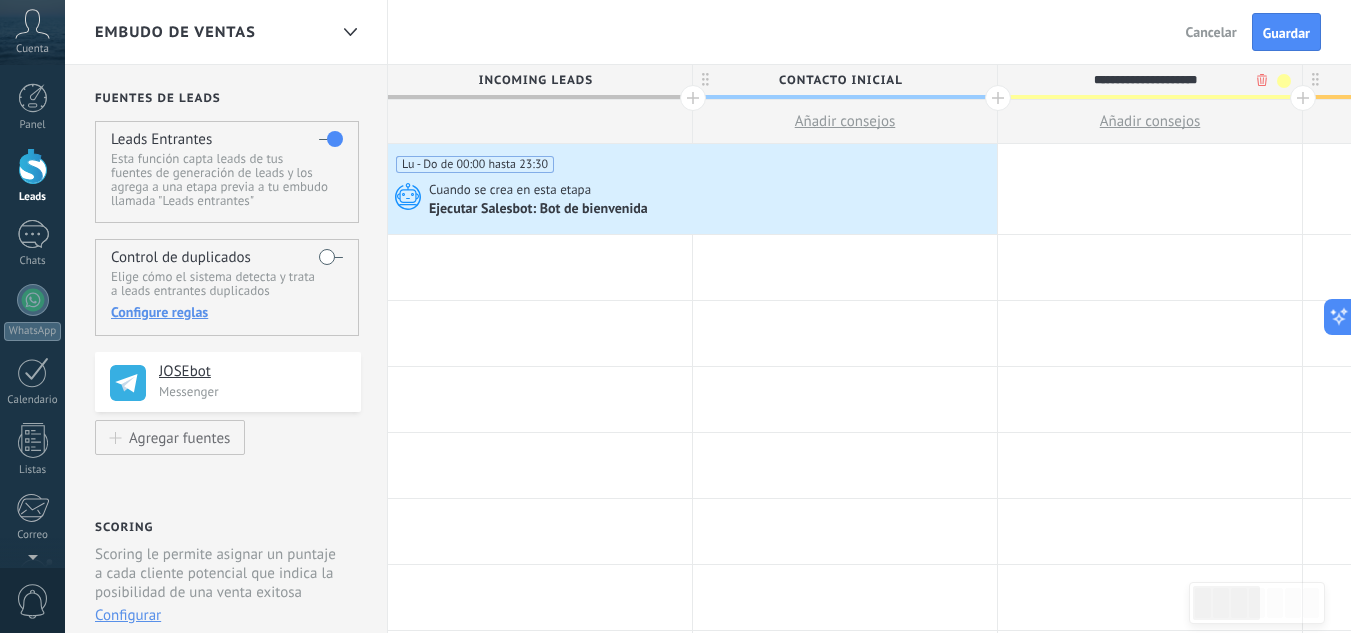 type on "**********" 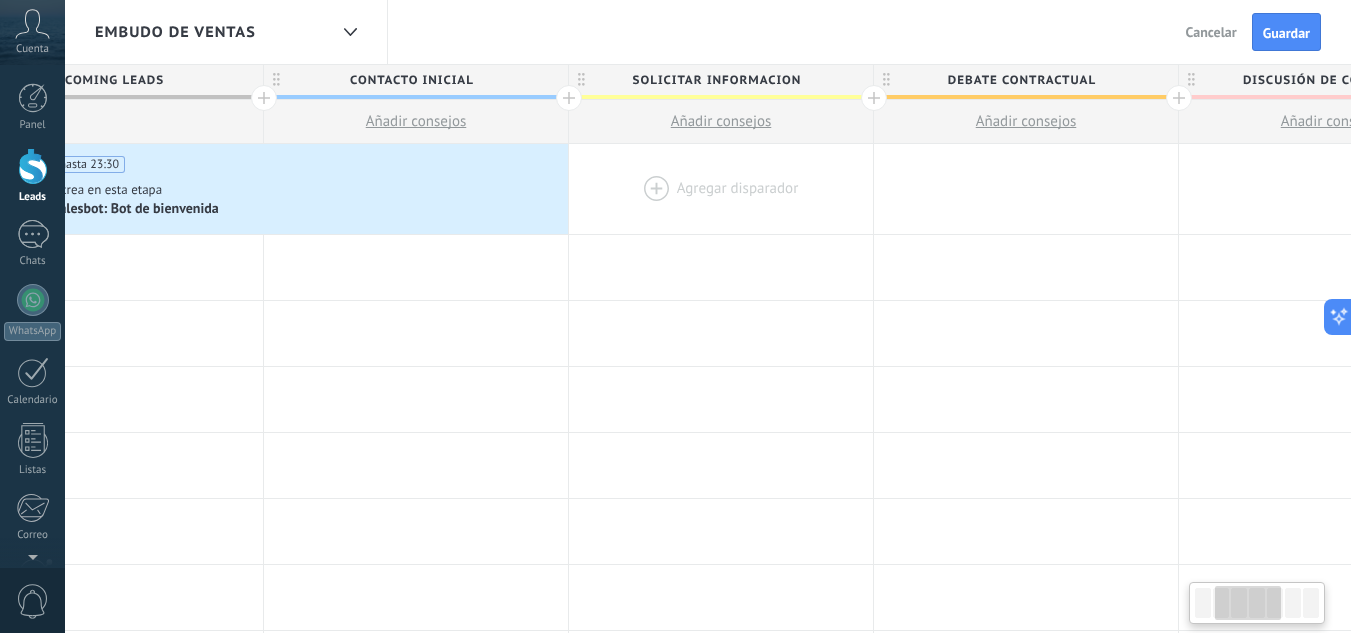 scroll, scrollTop: 0, scrollLeft: 432, axis: horizontal 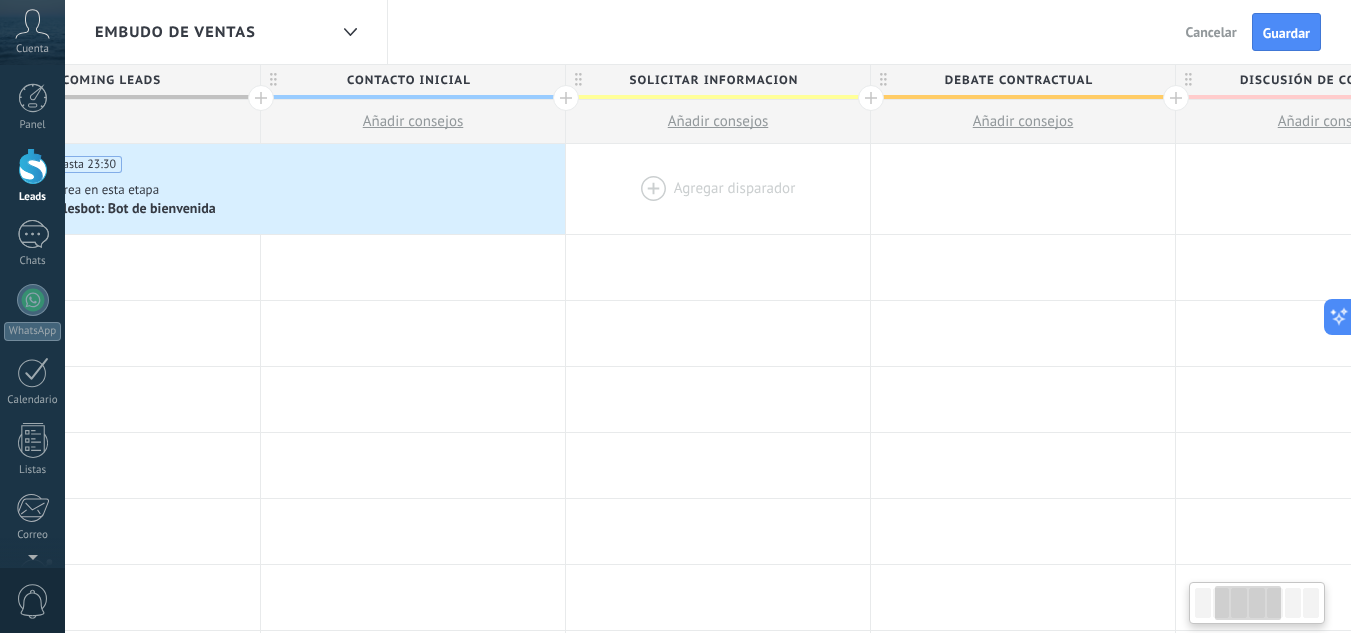 drag, startPoint x: 1207, startPoint y: 158, endPoint x: 775, endPoint y: 183, distance: 432.72278 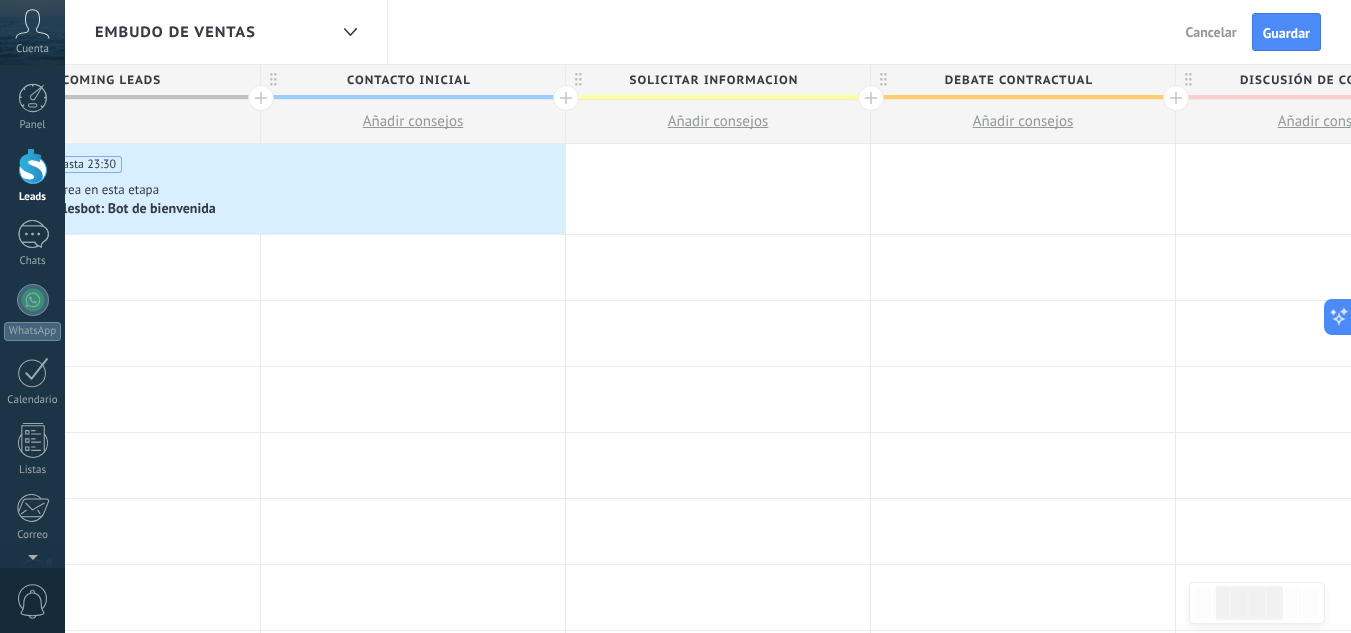 click on "Debate contractual" at bounding box center (1018, 80) 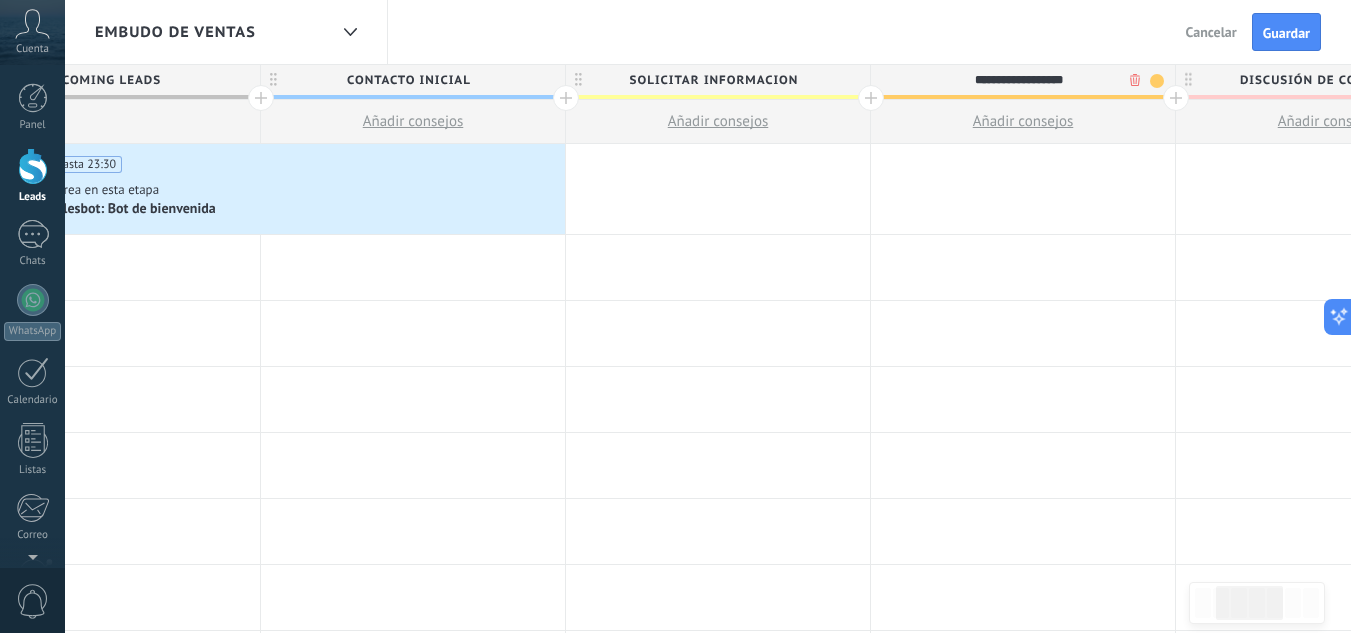 click on "**********" at bounding box center (1018, 80) 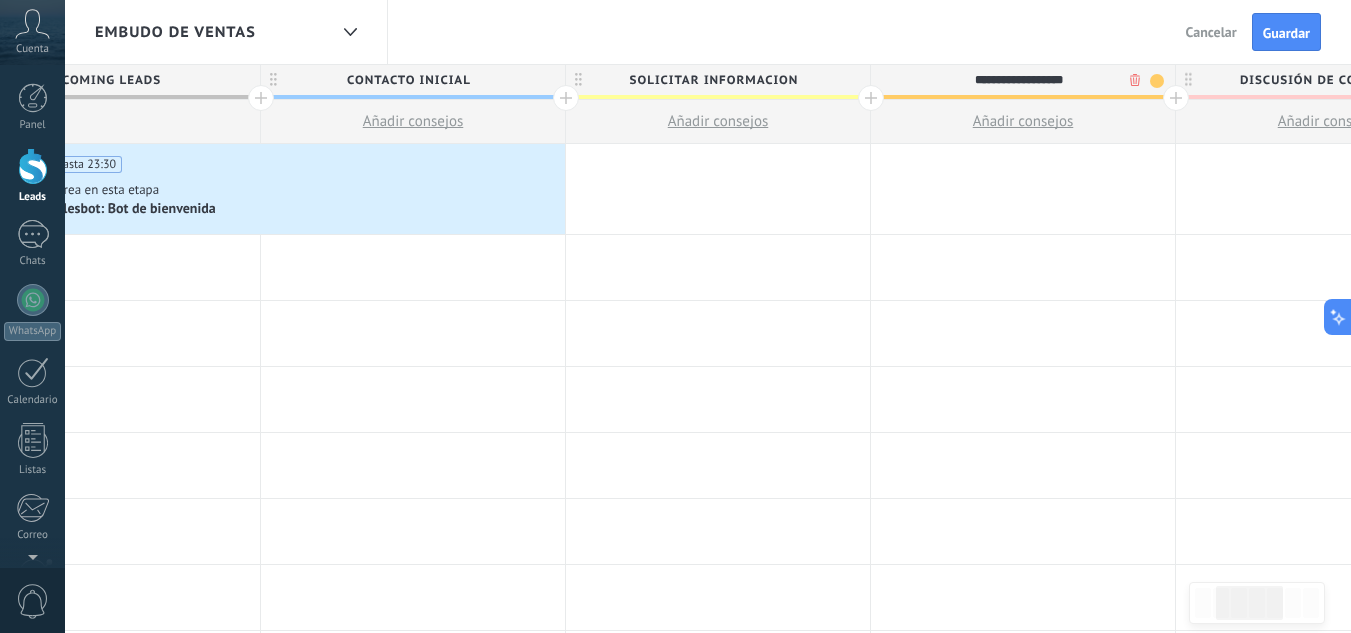 click on "**********" at bounding box center (1018, 80) 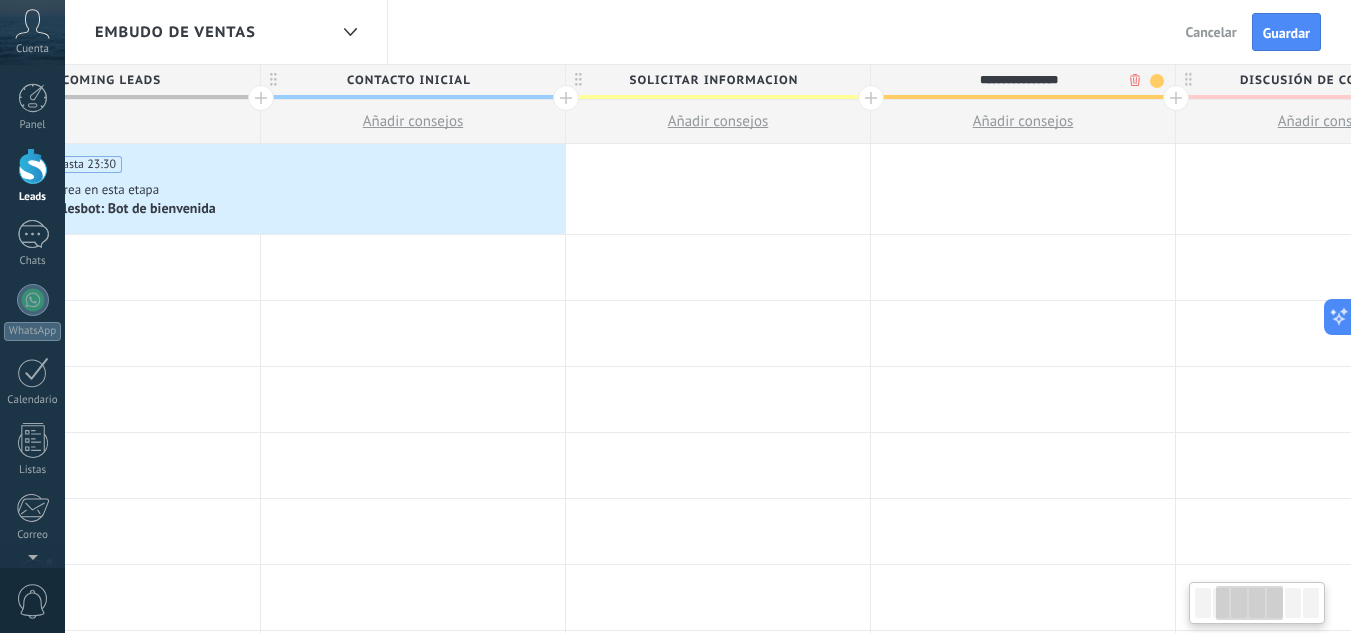 type on "**********" 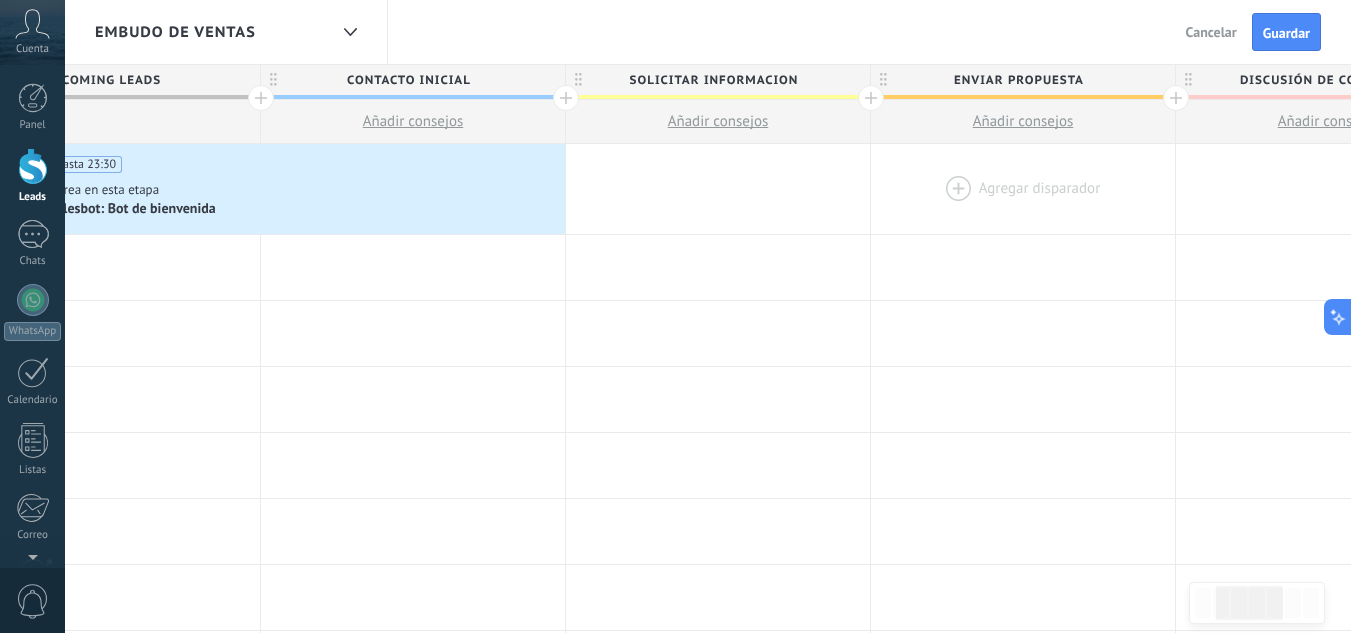 drag, startPoint x: 1189, startPoint y: 139, endPoint x: 973, endPoint y: 177, distance: 219.31712 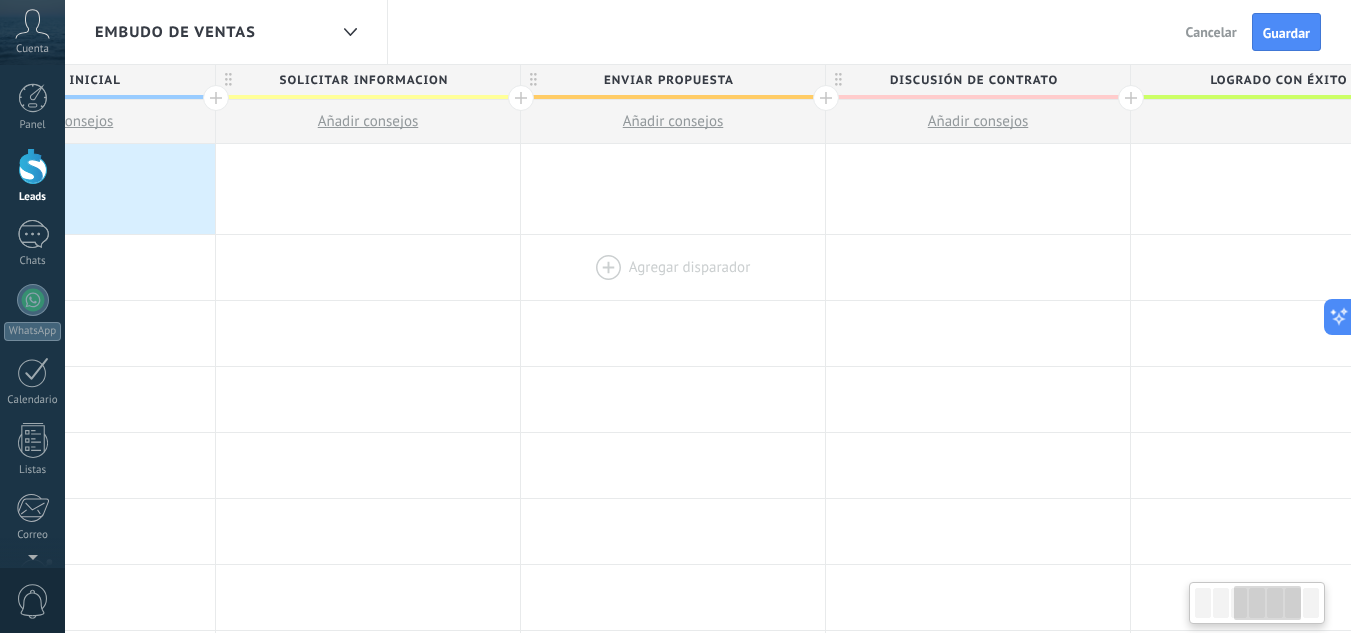 scroll, scrollTop: 0, scrollLeft: 783, axis: horizontal 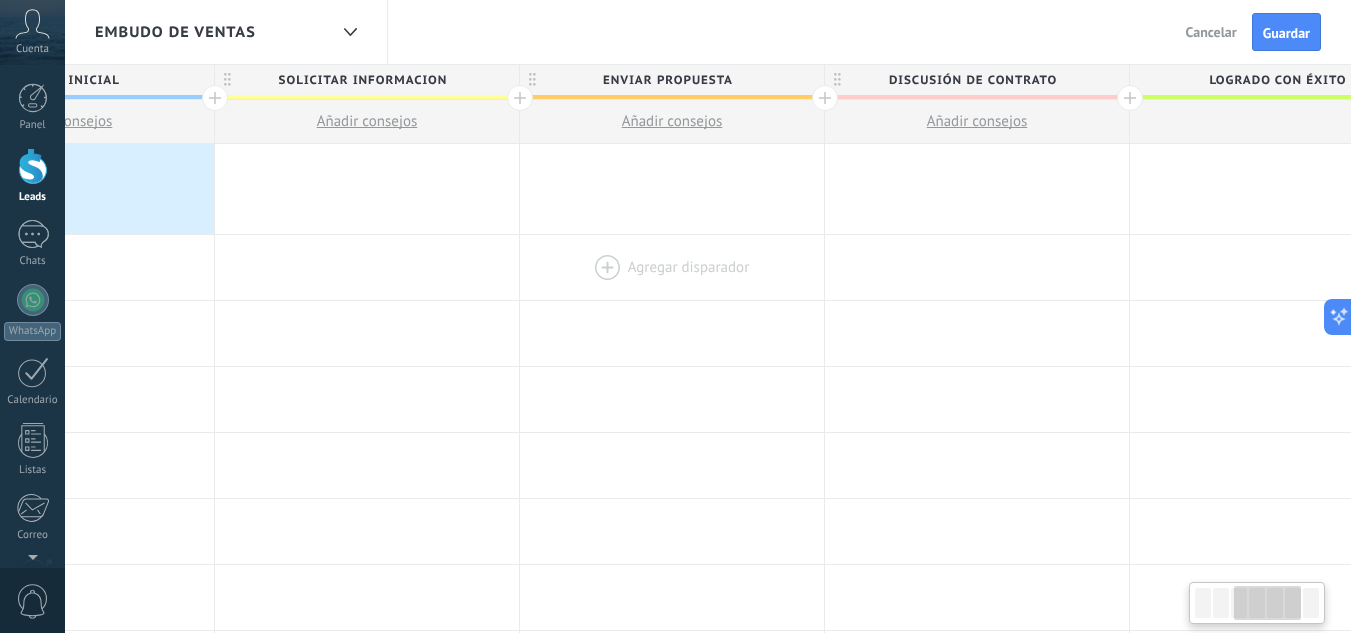 drag, startPoint x: 1125, startPoint y: 194, endPoint x: 780, endPoint y: 241, distance: 348.18674 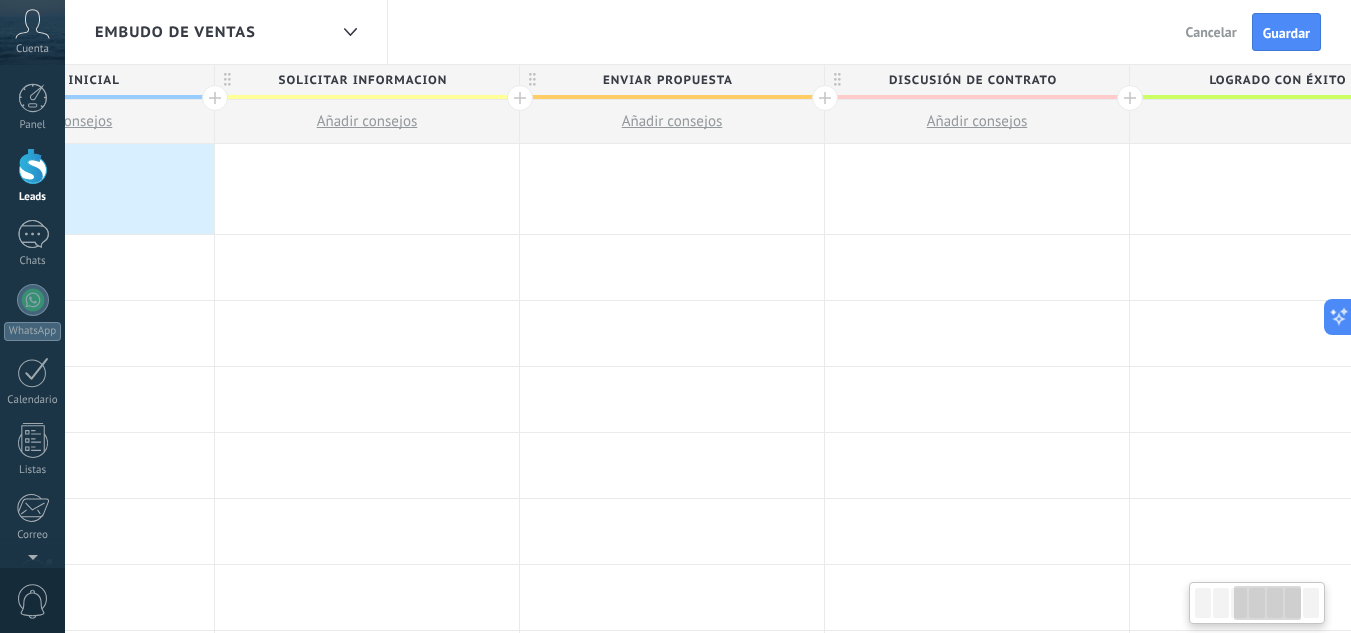 click on "Discusión de contrato" at bounding box center [972, 80] 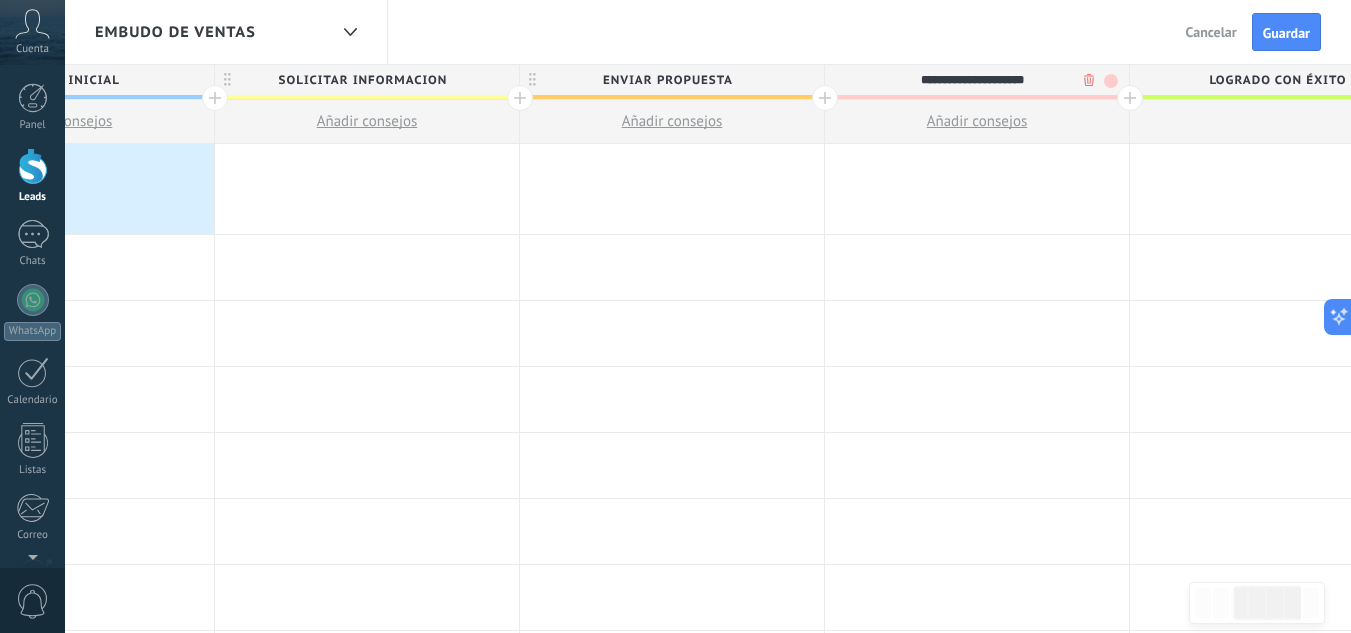 click on "**********" at bounding box center (972, 80) 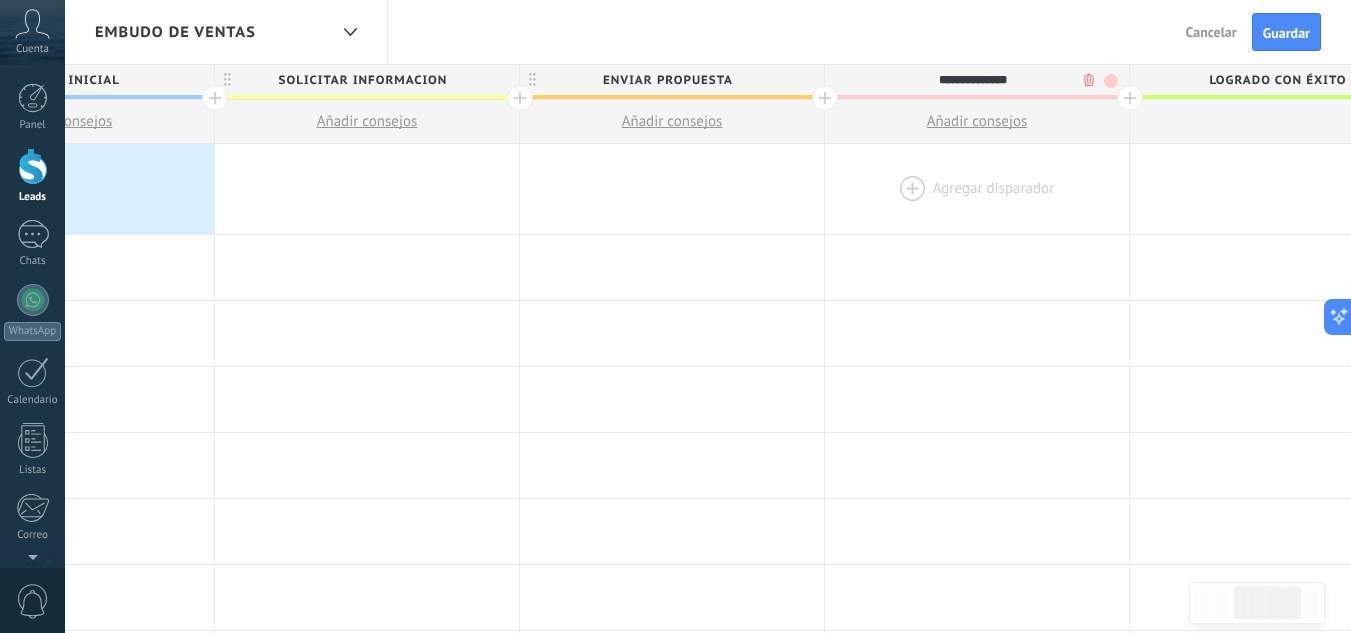 type on "**********" 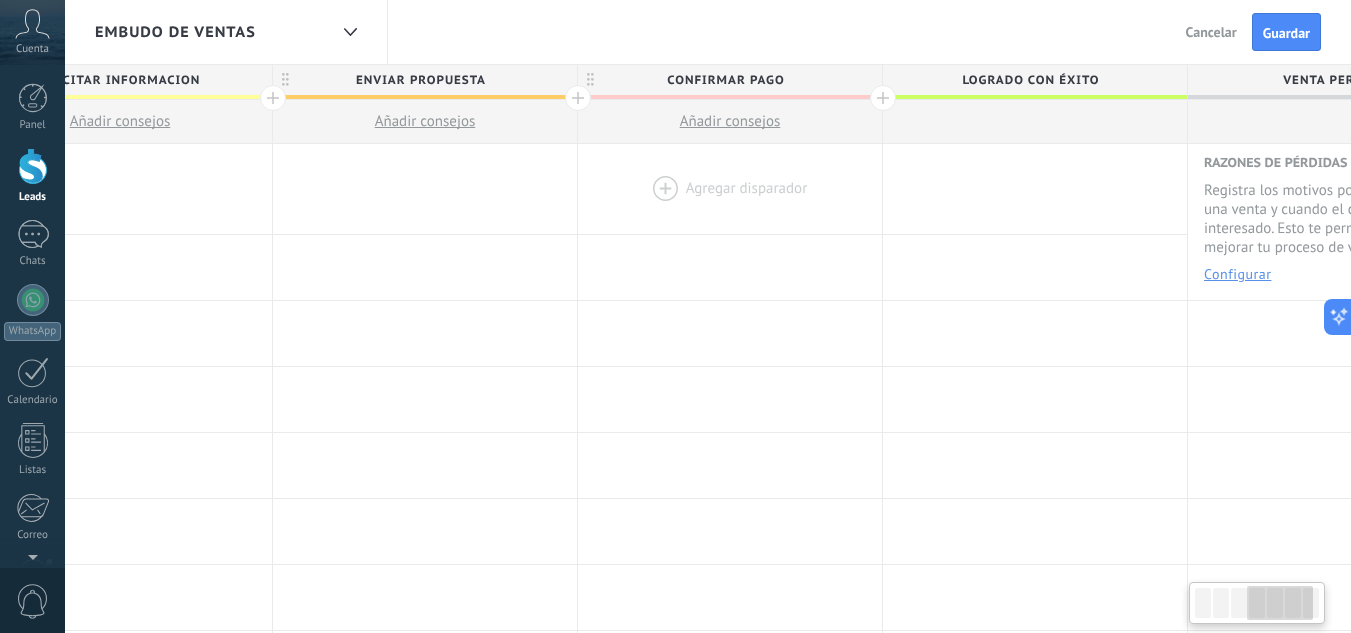 drag, startPoint x: 1081, startPoint y: 184, endPoint x: 843, endPoint y: 223, distance: 241.17421 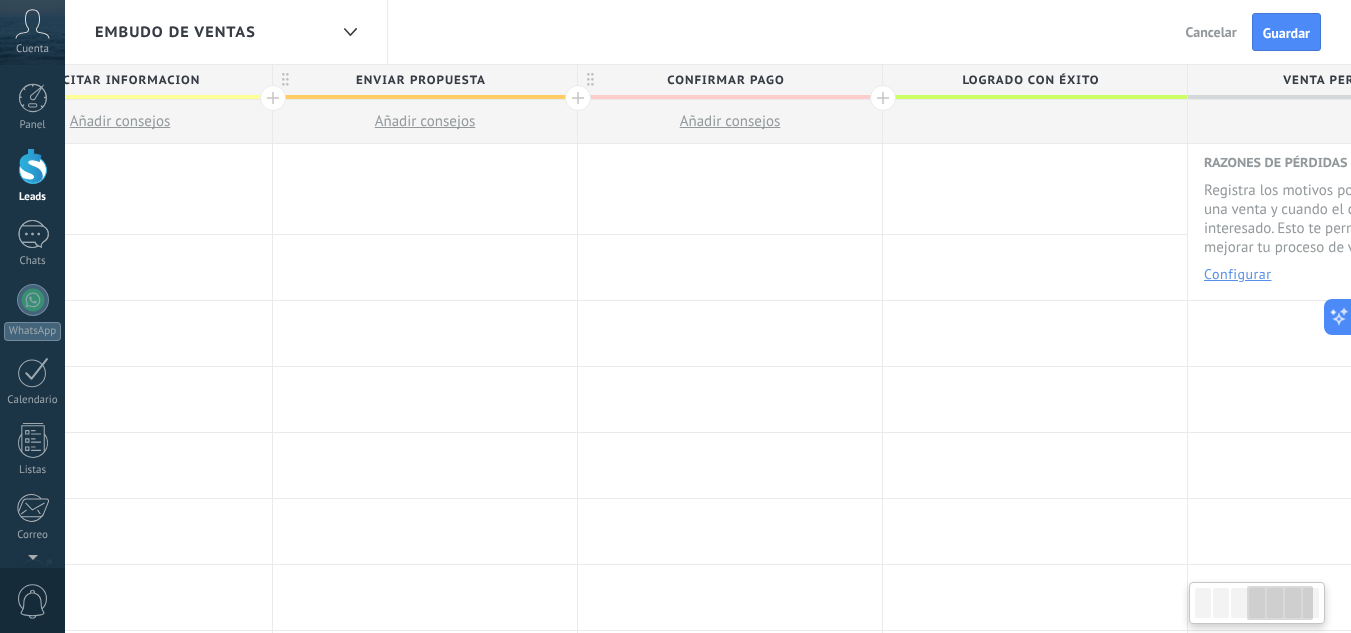 scroll, scrollTop: 0, scrollLeft: 1031, axis: horizontal 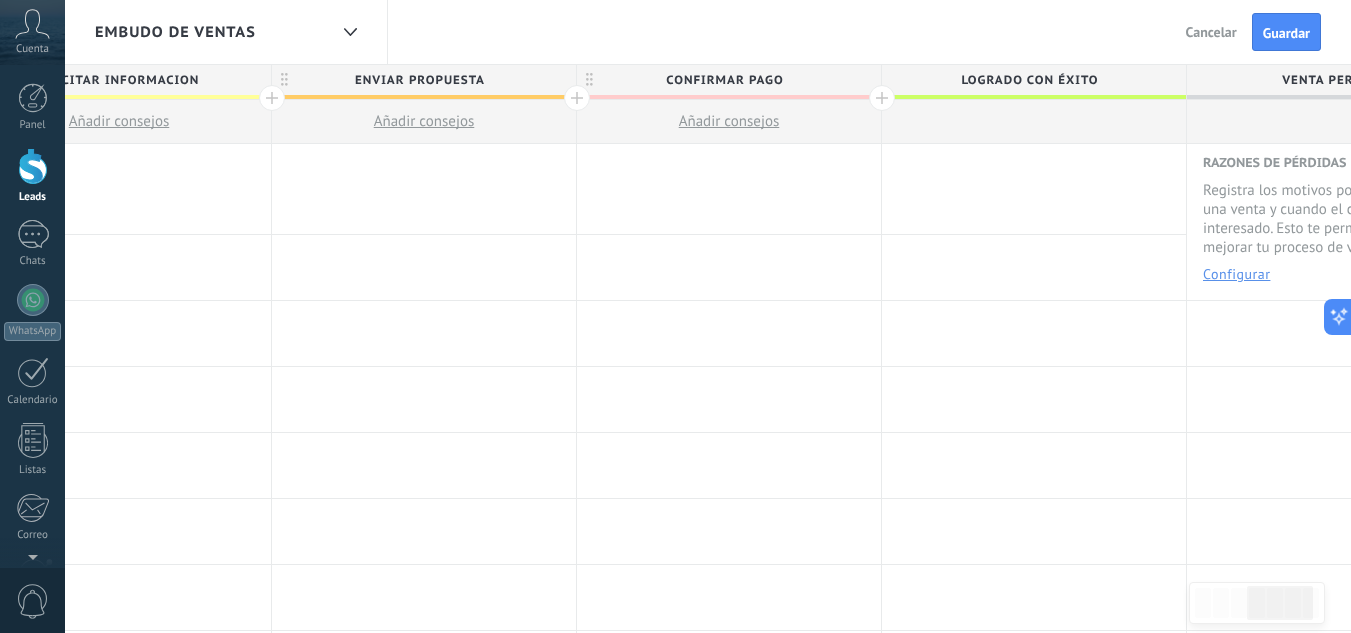 click on "Logrado con éxito" at bounding box center [1029, 80] 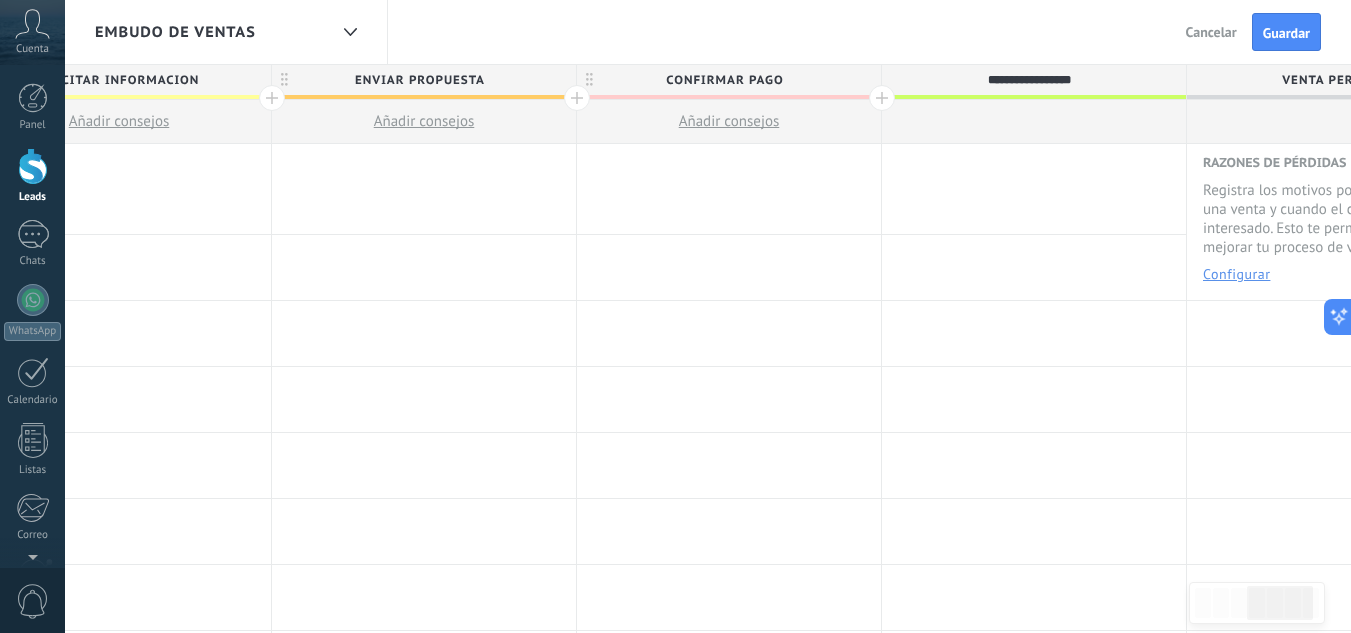 click on "**********" at bounding box center (1029, 80) 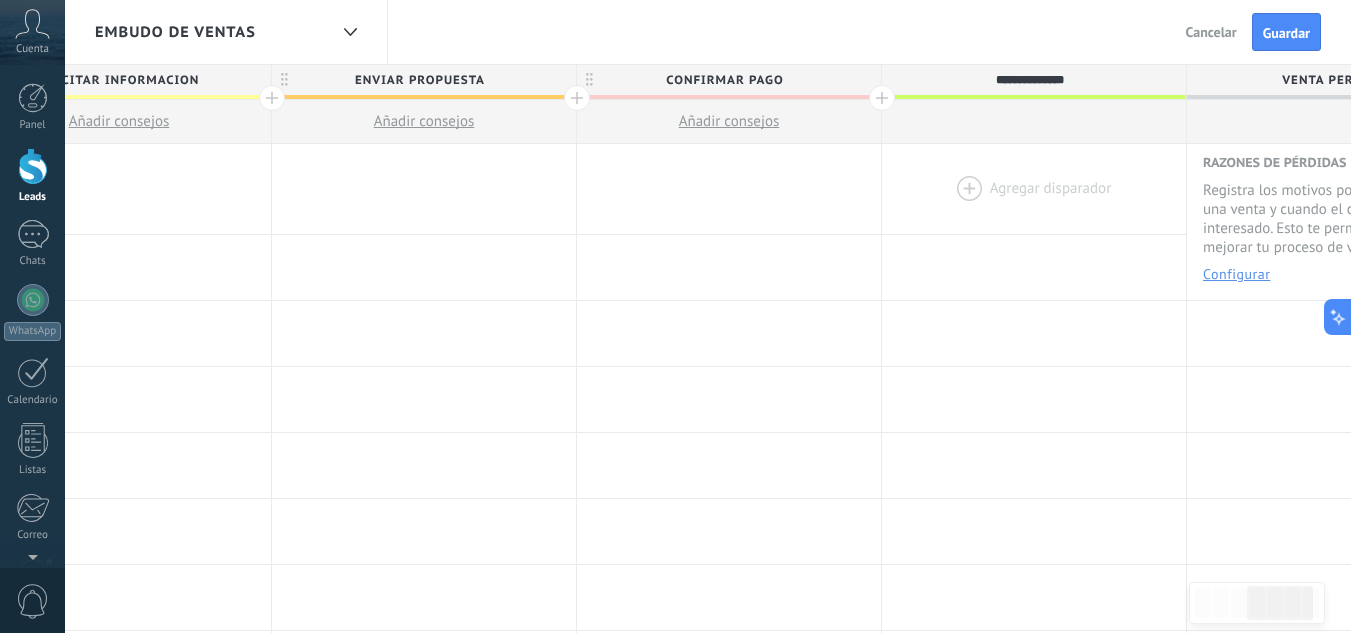 type on "**********" 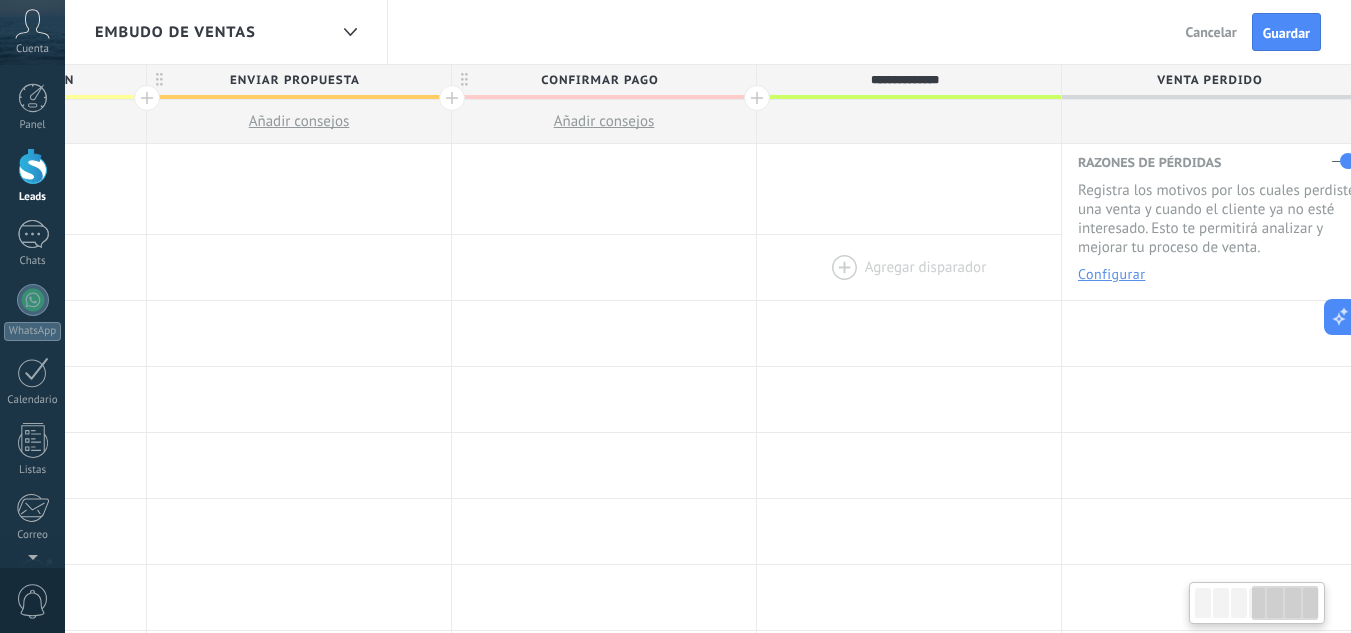 scroll, scrollTop: 0, scrollLeft: 1172, axis: horizontal 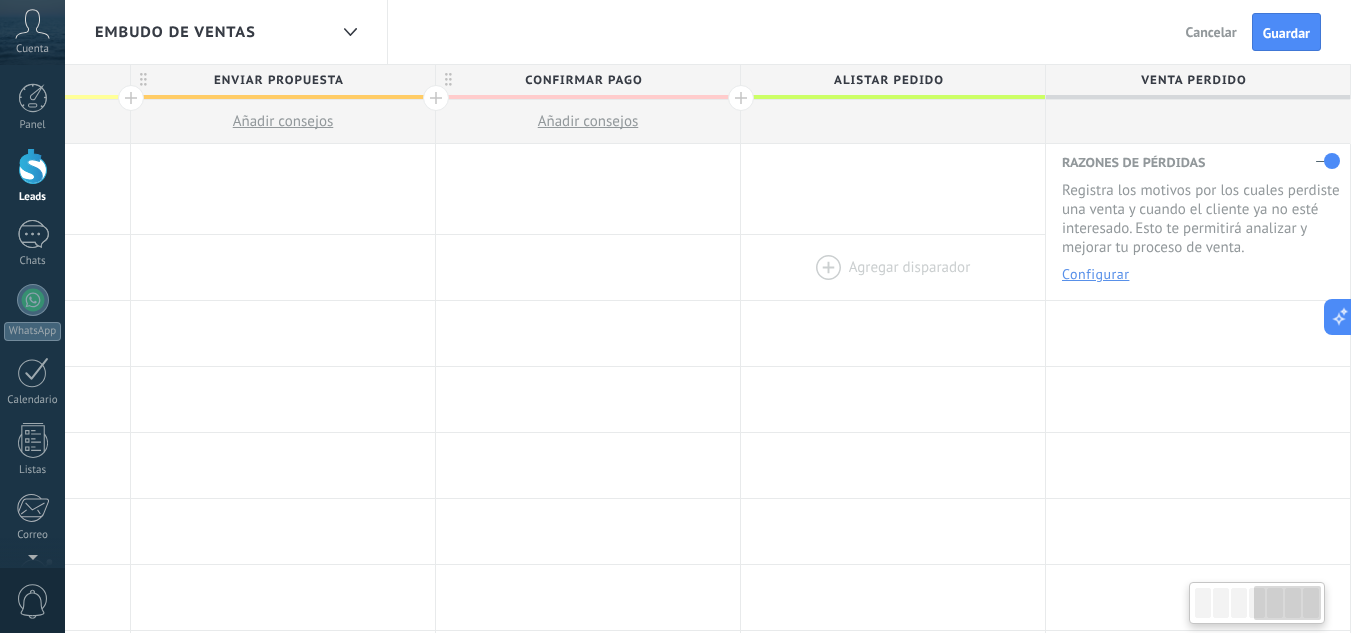drag, startPoint x: 1118, startPoint y: 234, endPoint x: 804, endPoint y: 282, distance: 317.6476 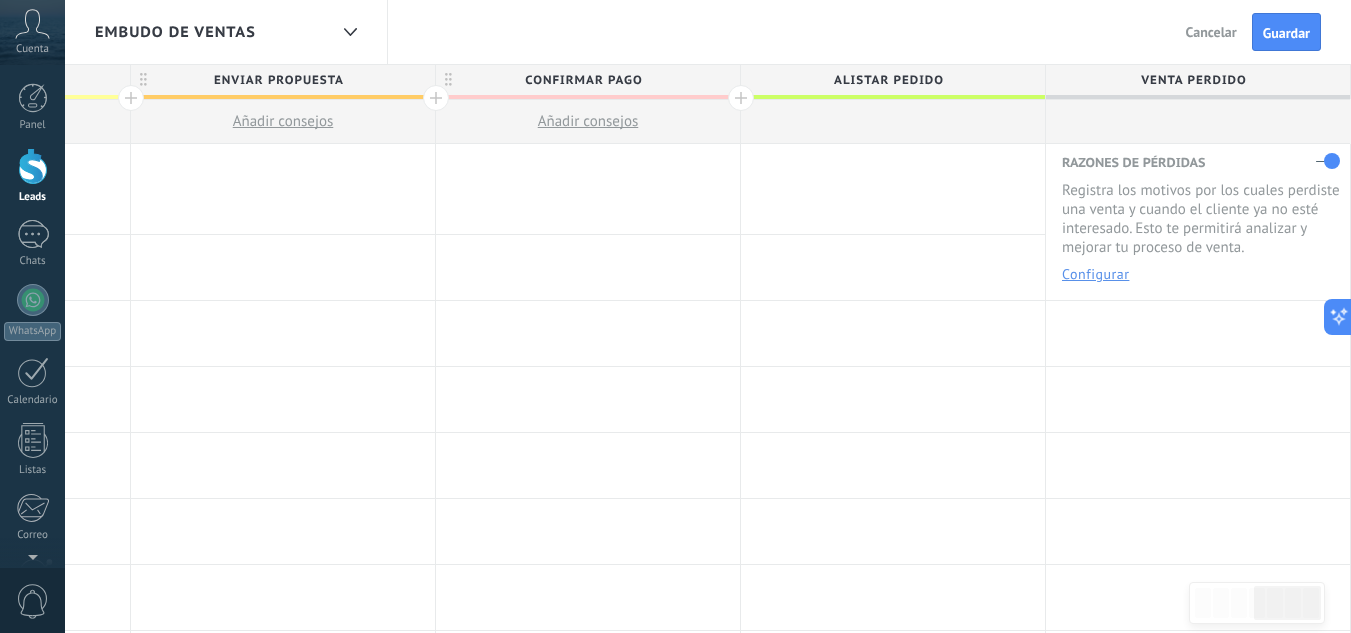 click on "Venta Perdido" at bounding box center [1193, 80] 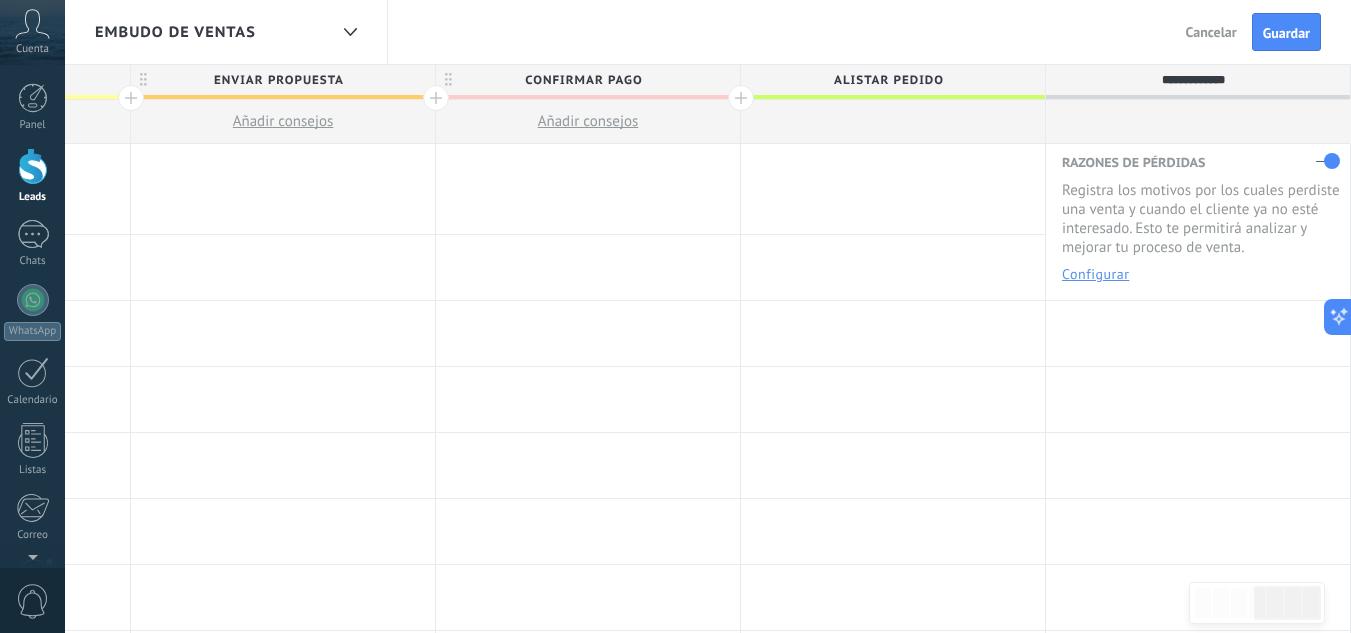 click on "**********" at bounding box center [1193, 80] 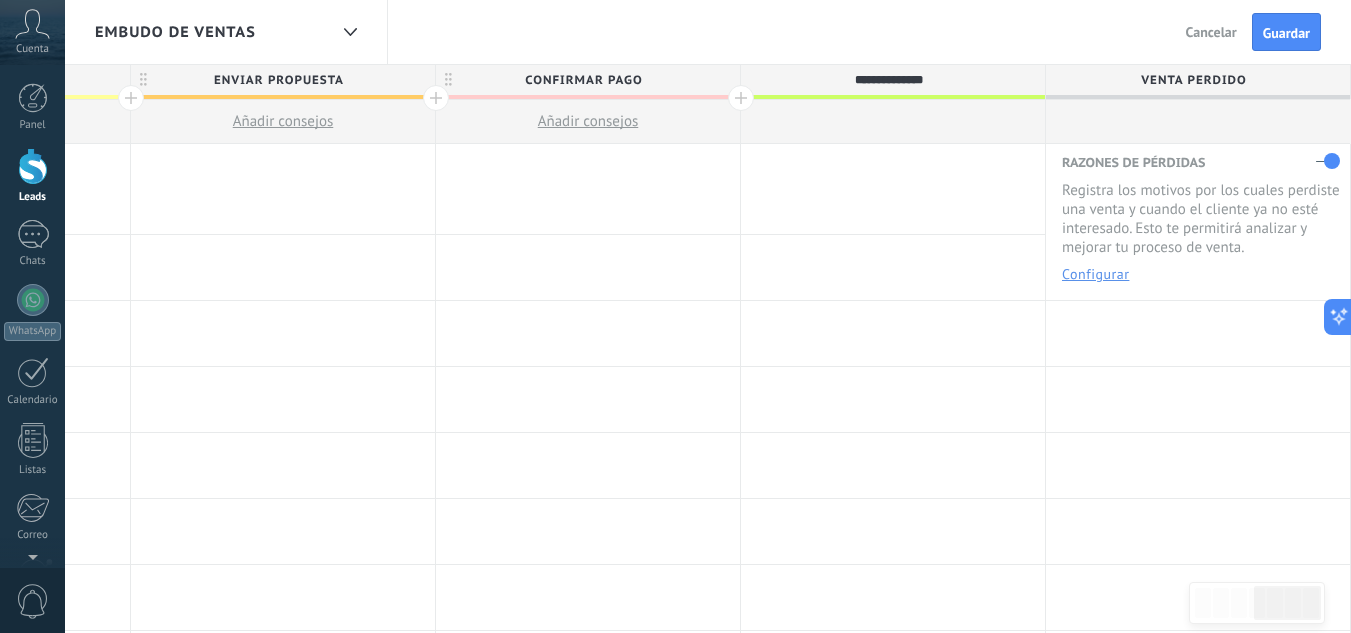 click on "CONFIRMAR PAGO" at bounding box center [583, 80] 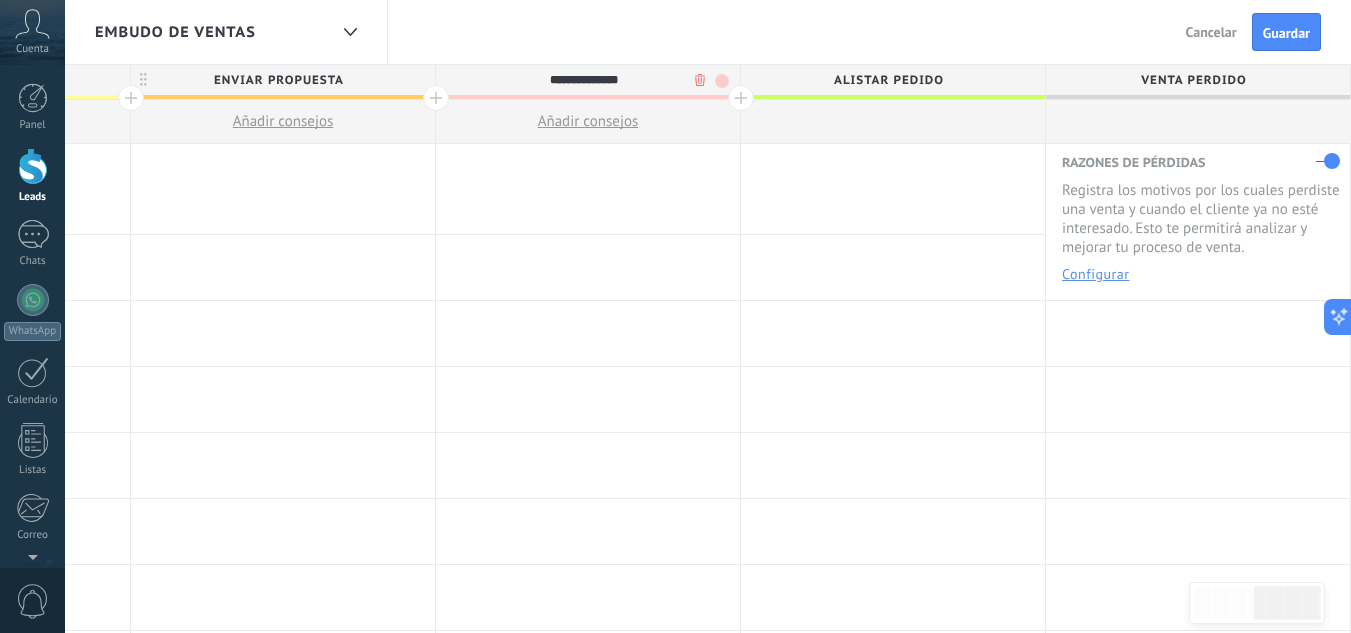 click at bounding box center (741, 98) 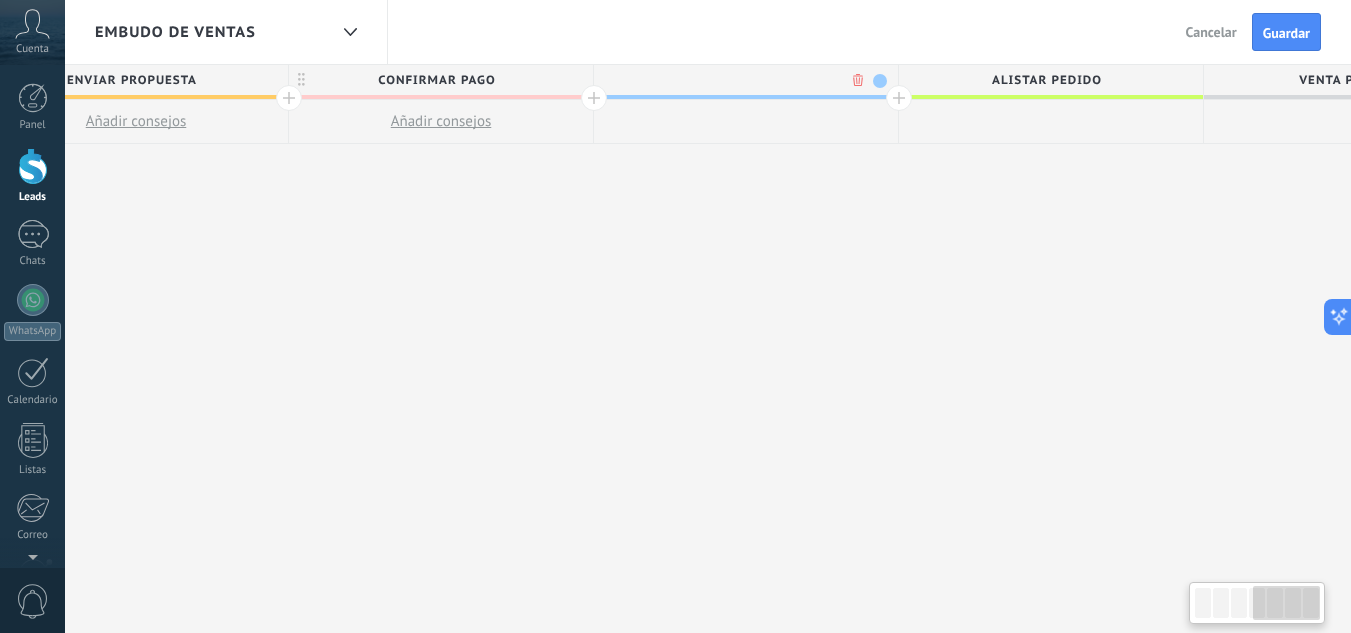 scroll, scrollTop: 0, scrollLeft: 1320, axis: horizontal 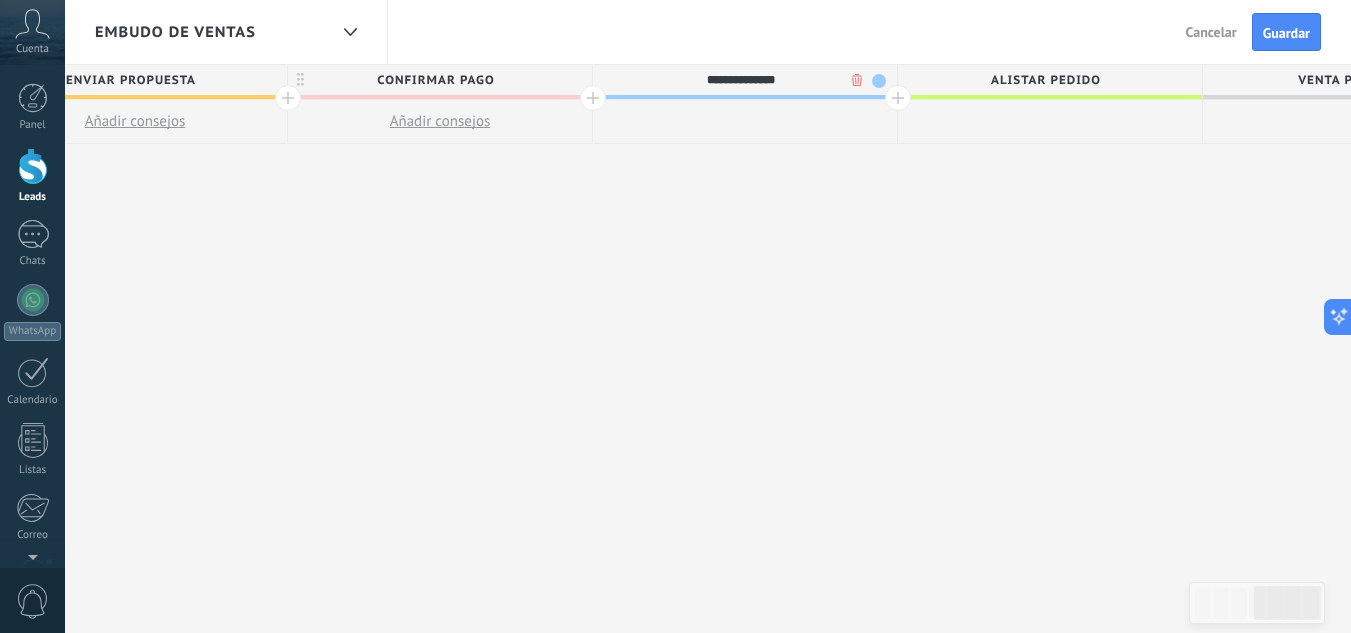 type on "**********" 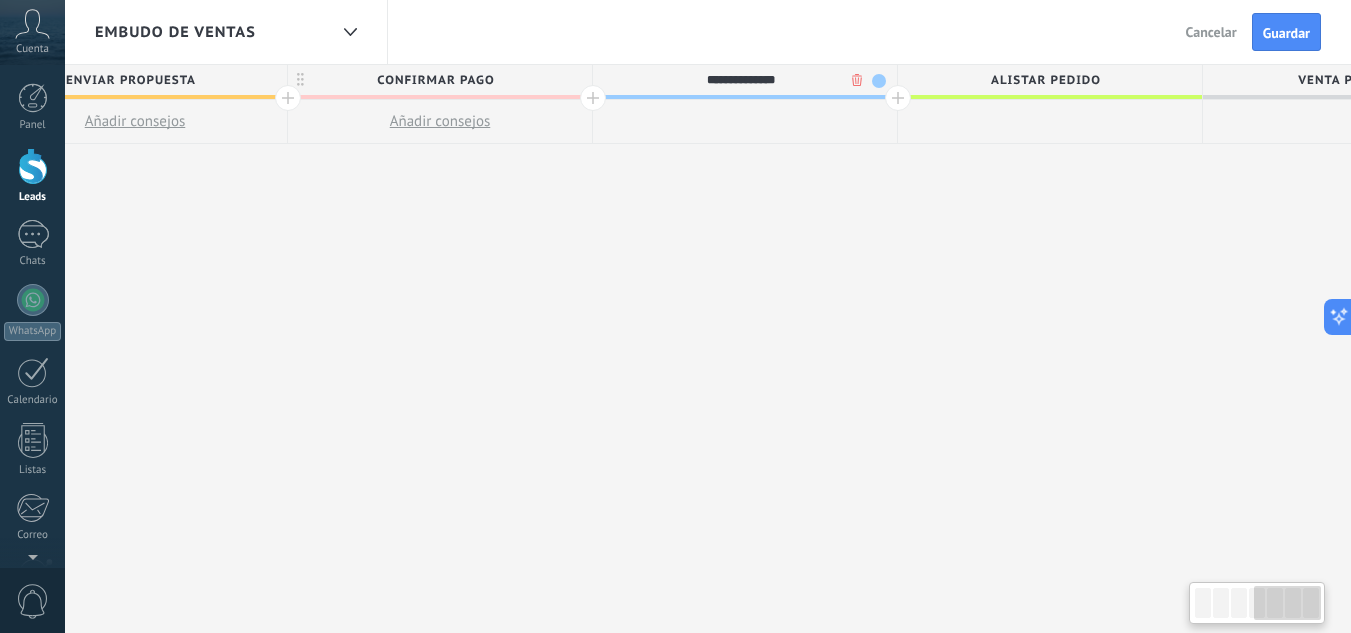 scroll, scrollTop: 0, scrollLeft: 1318, axis: horizontal 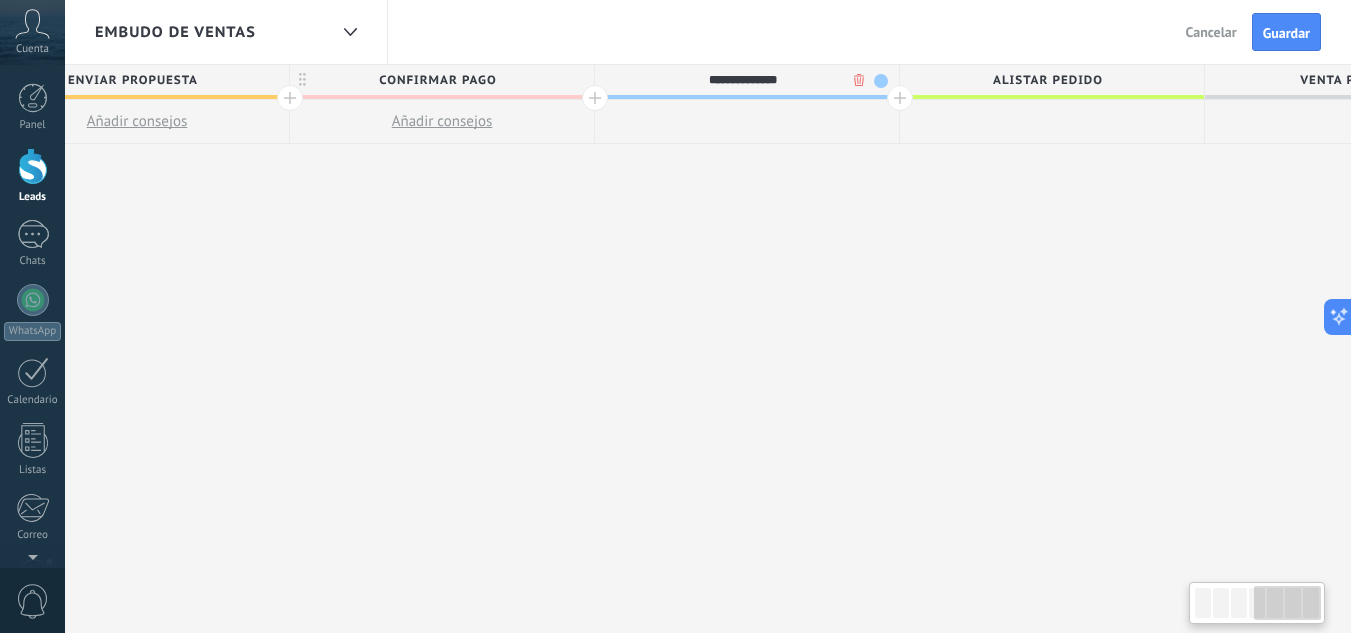 click on "ALISTAR PEDIDO" at bounding box center [1047, 80] 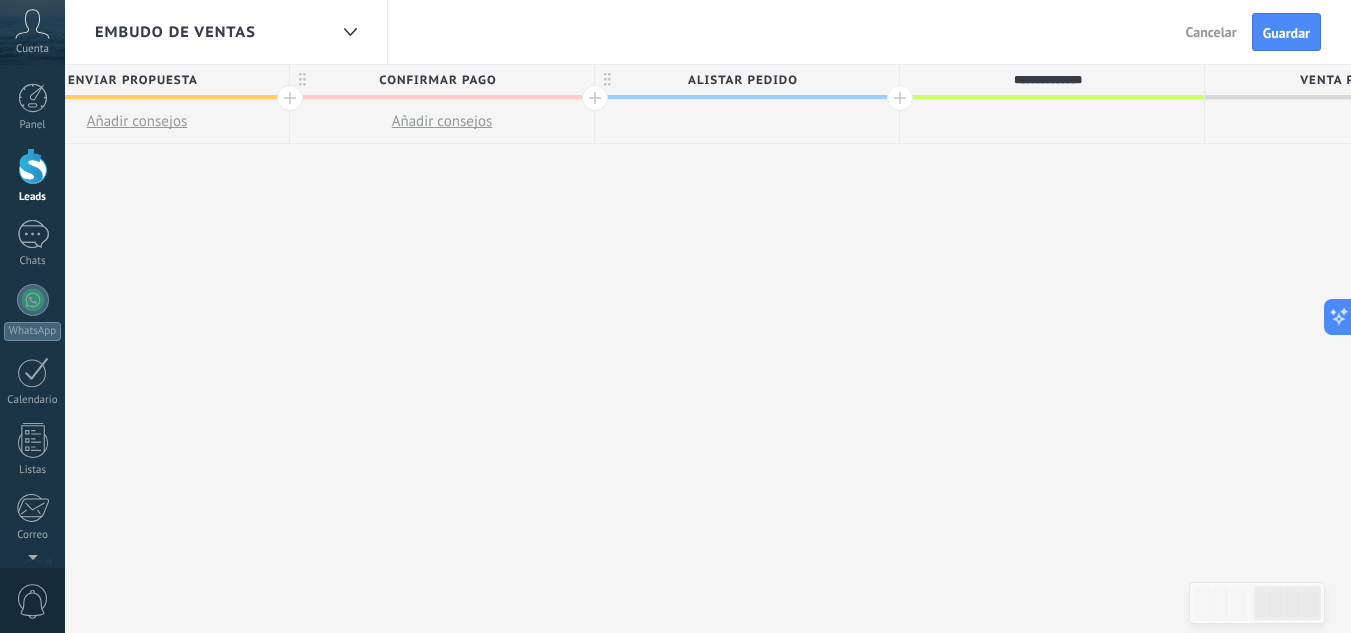 click at bounding box center [900, 98] 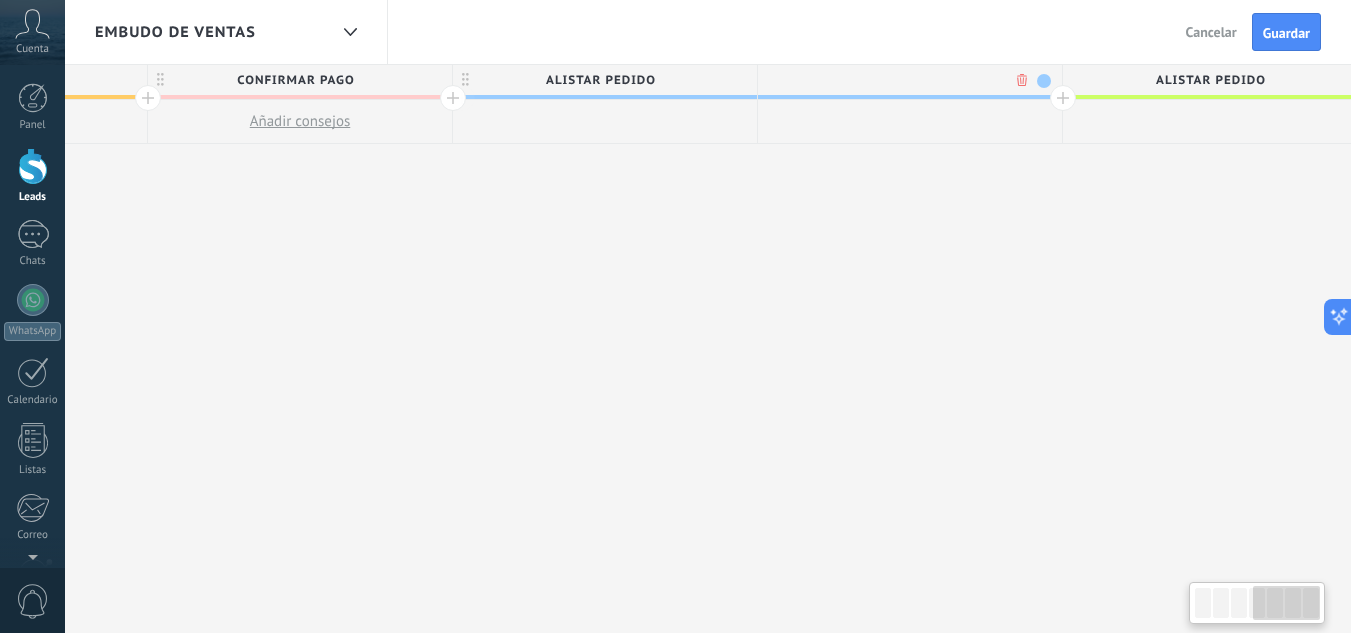 scroll, scrollTop: 0, scrollLeft: 1466, axis: horizontal 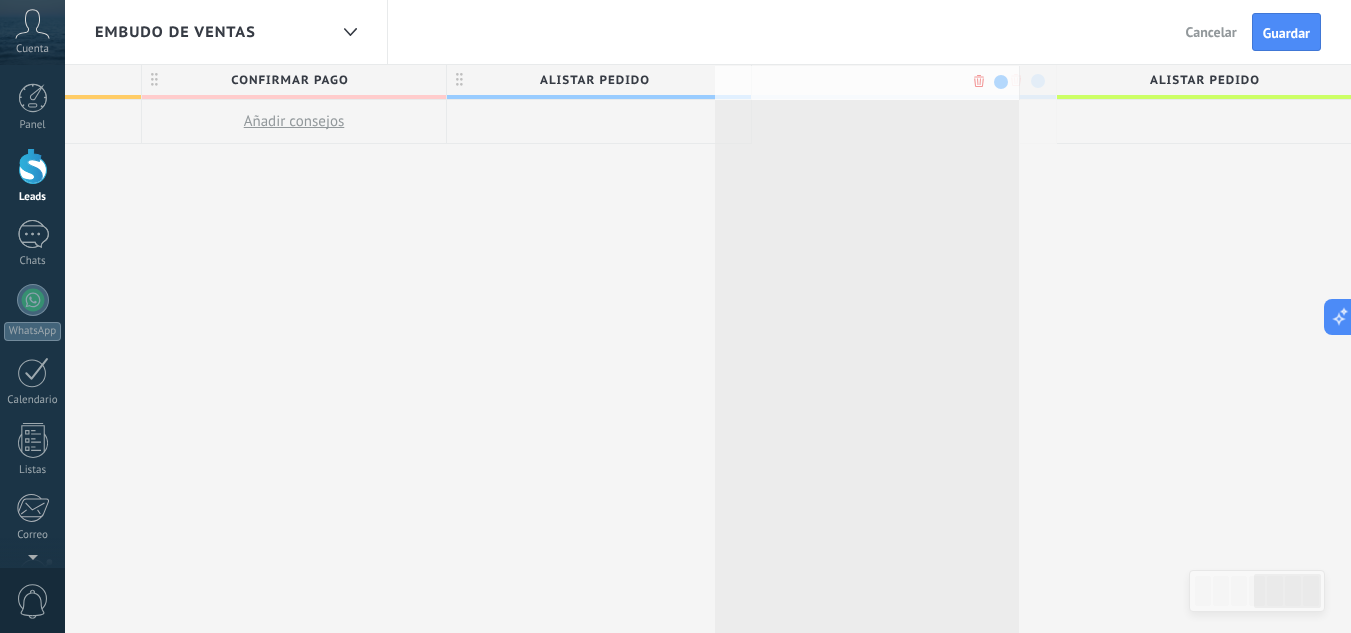 drag, startPoint x: 855, startPoint y: 82, endPoint x: 812, endPoint y: 83, distance: 43.011627 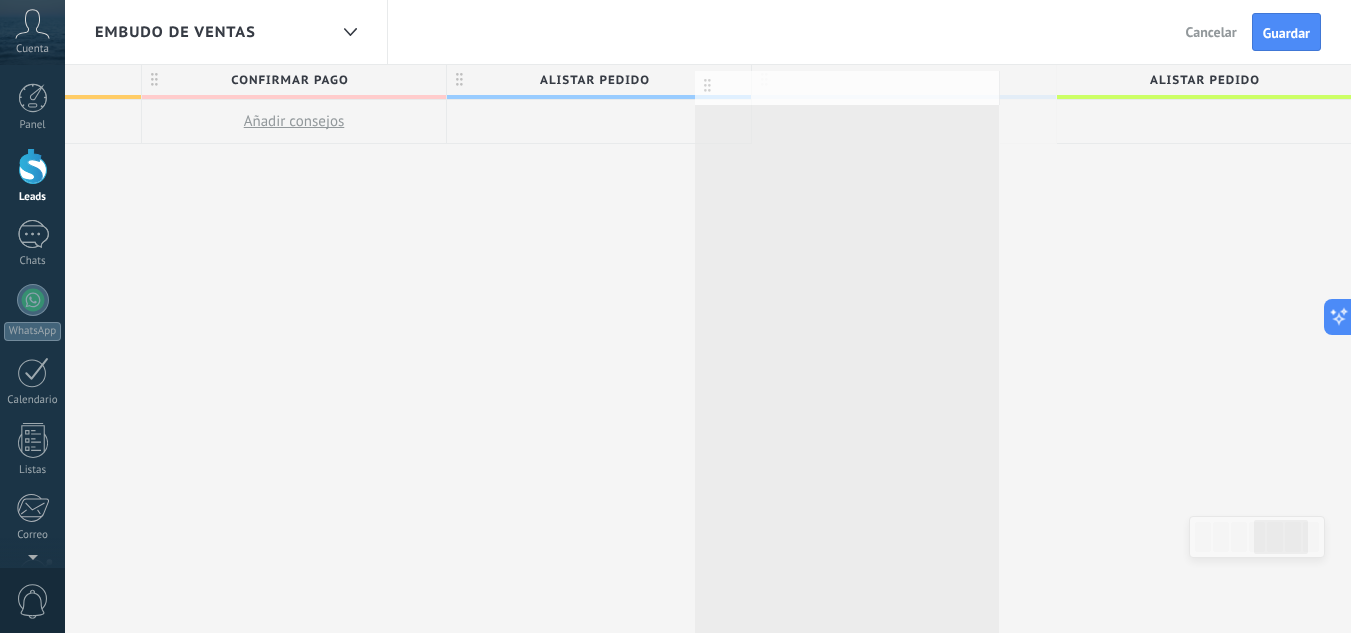 scroll, scrollTop: 0, scrollLeft: 1467, axis: horizontal 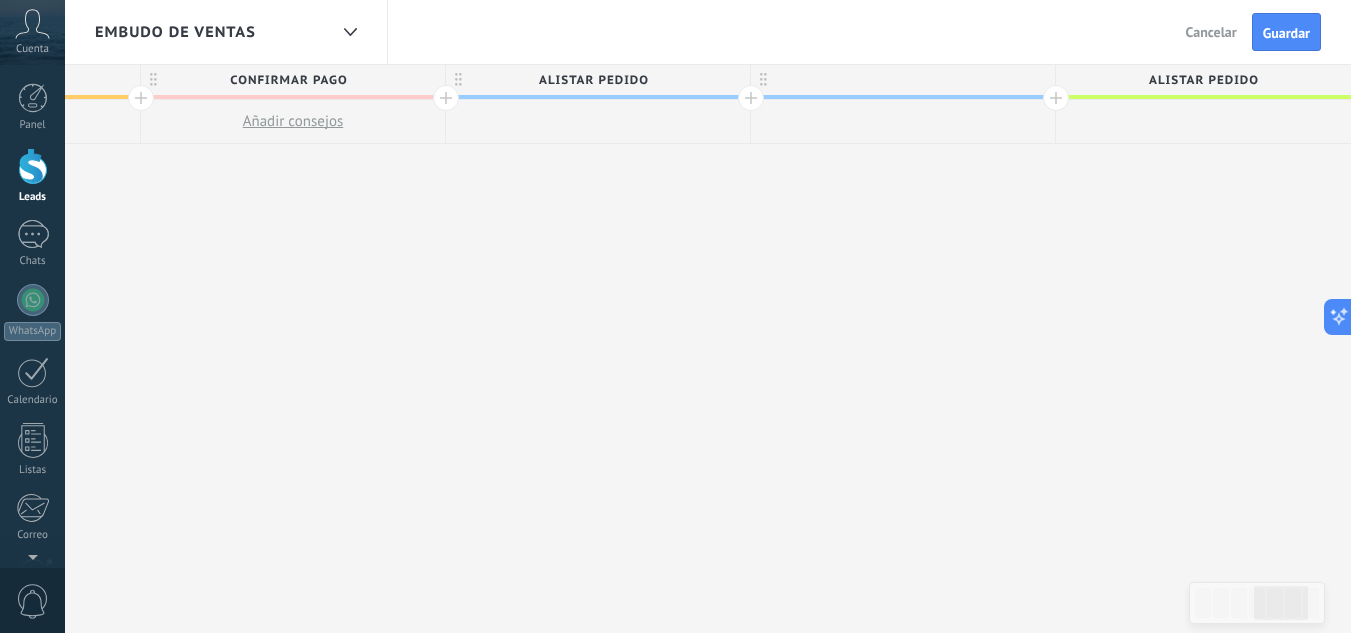click at bounding box center (903, 80) 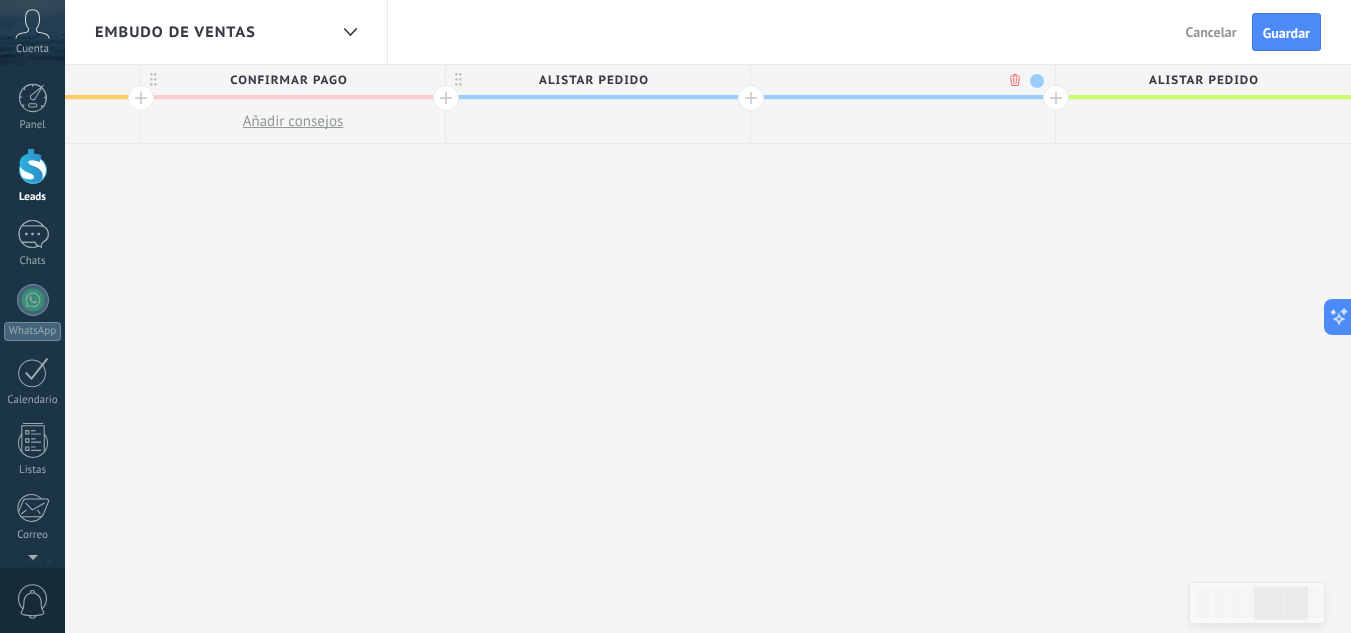 click at bounding box center (898, 80) 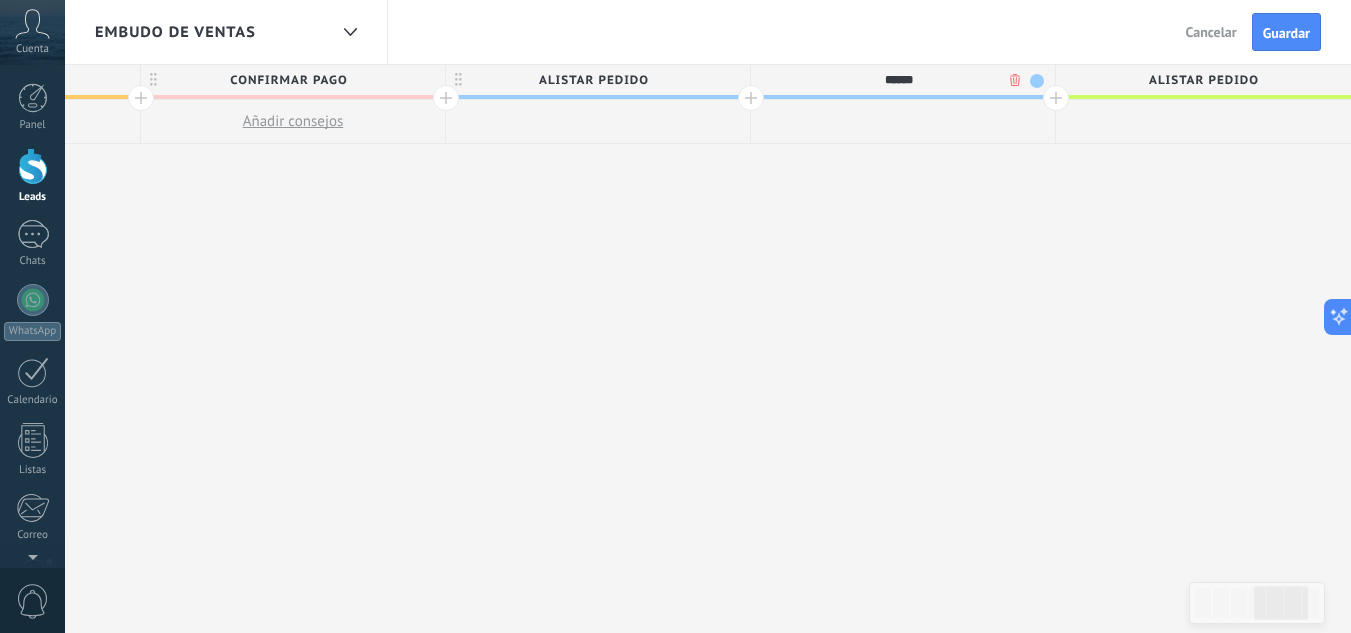 type on "******" 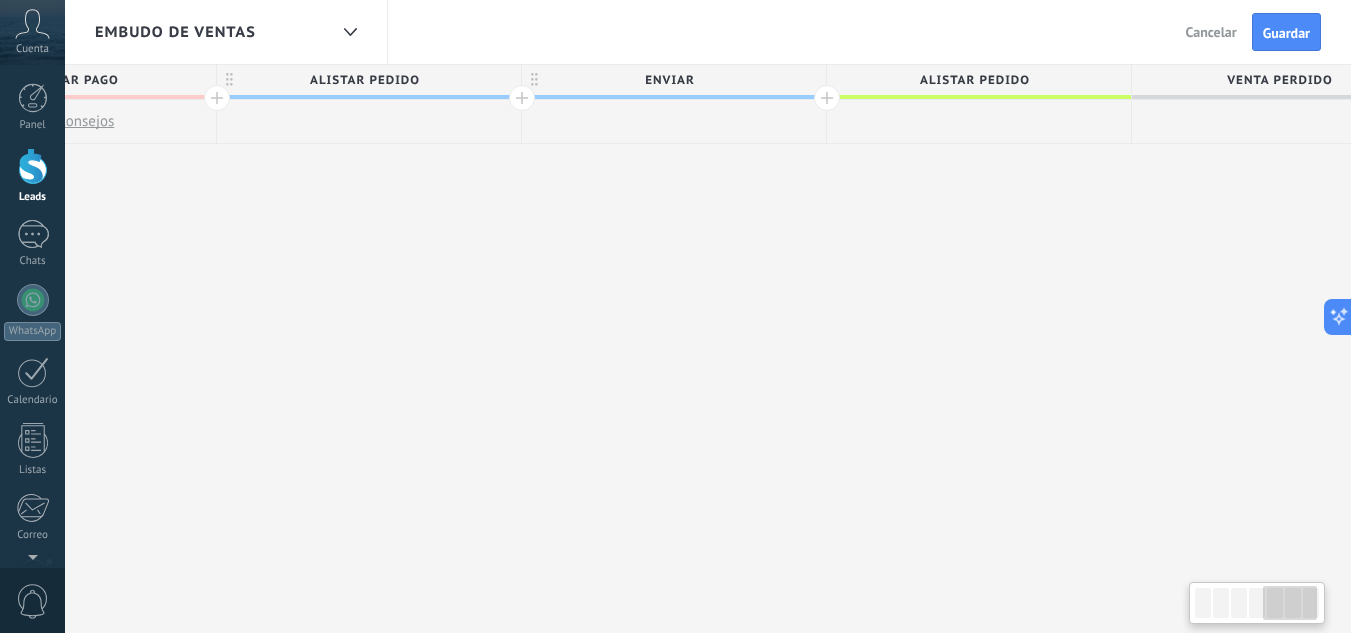 drag, startPoint x: 1188, startPoint y: 188, endPoint x: 1051, endPoint y: 158, distance: 140.24622 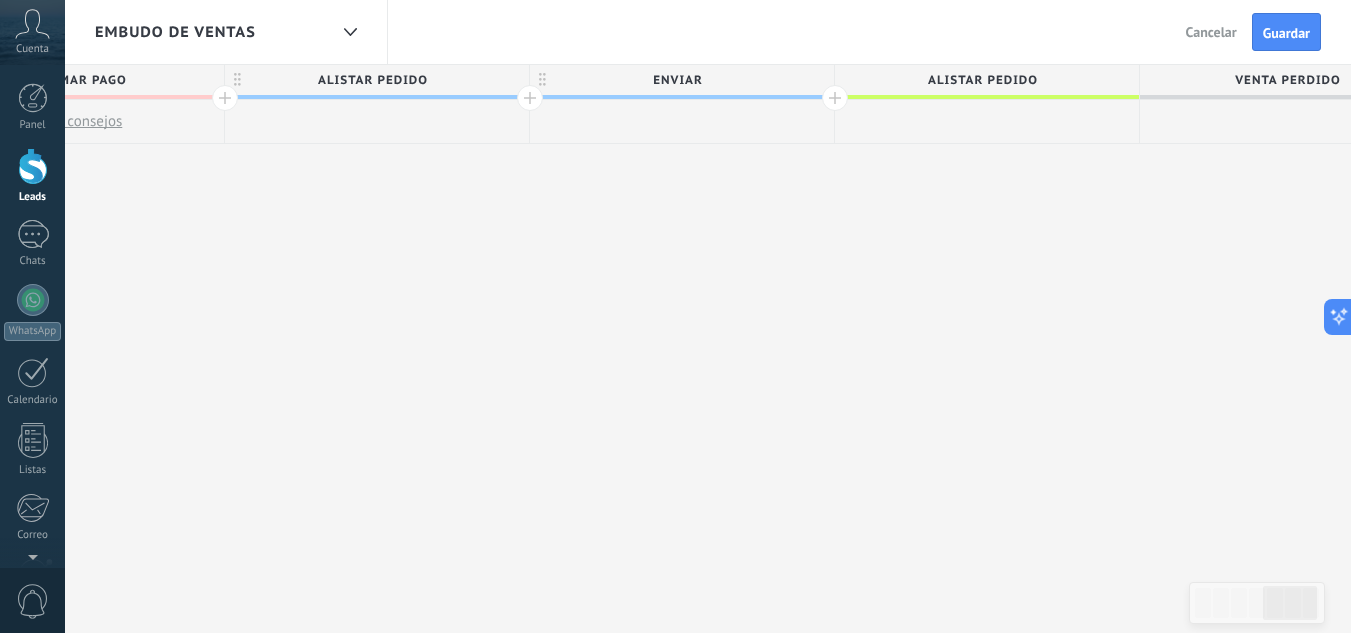 click on "ALISTAR PEDIDO" at bounding box center (982, 80) 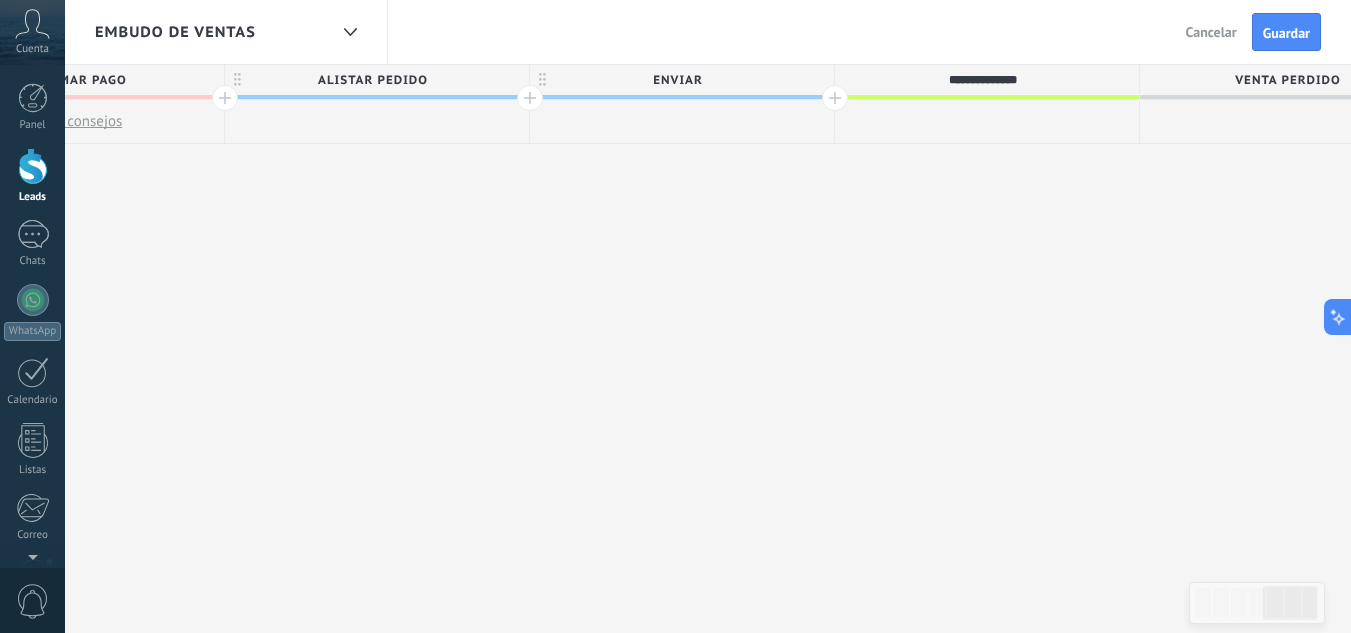 click on "**********" at bounding box center (982, 80) 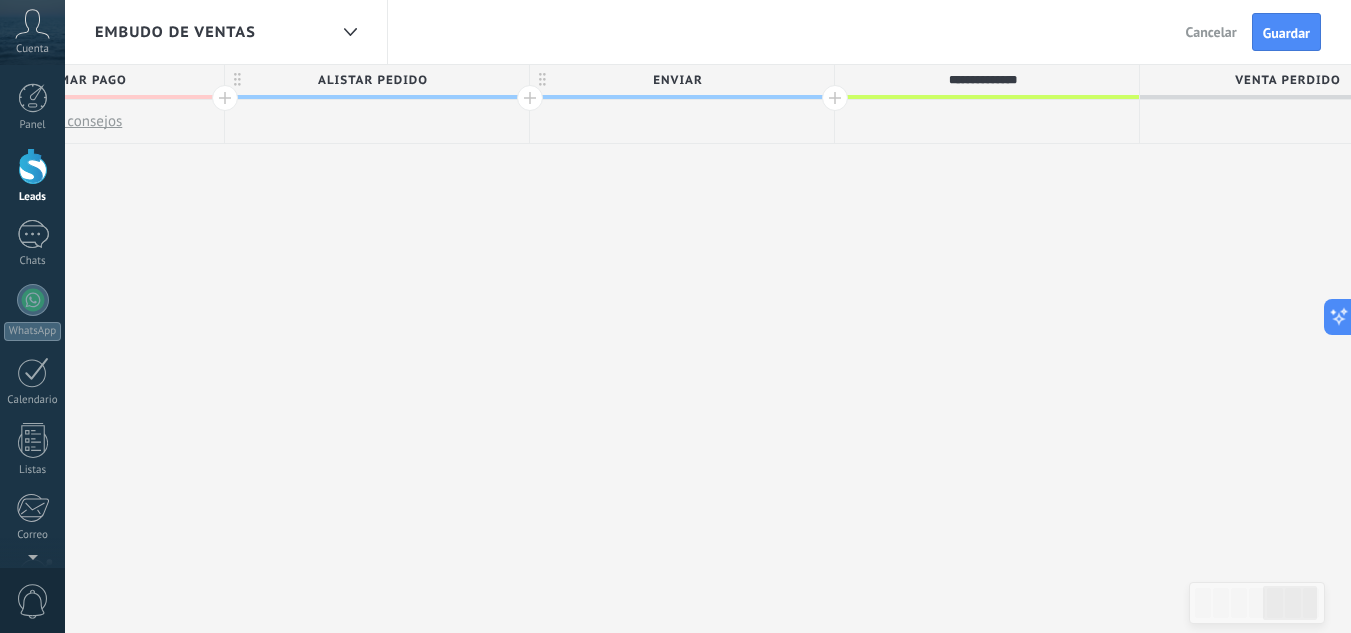 click on "**********" at bounding box center (982, 80) 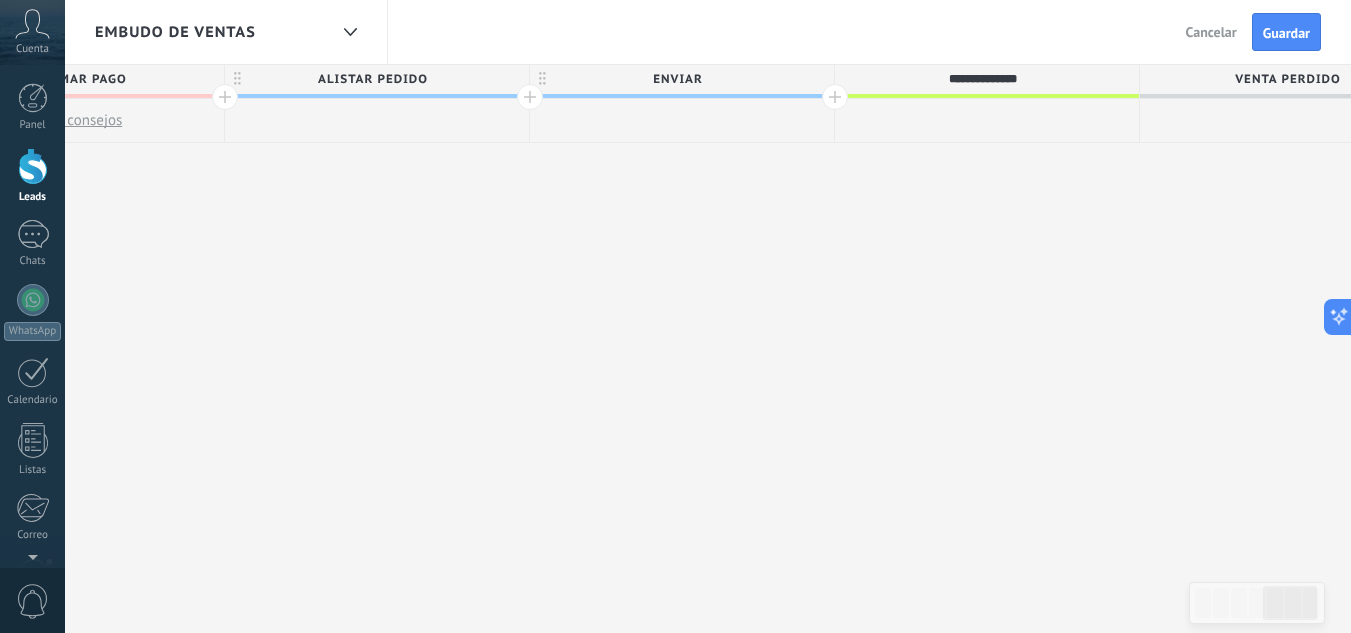 scroll, scrollTop: 0, scrollLeft: 0, axis: both 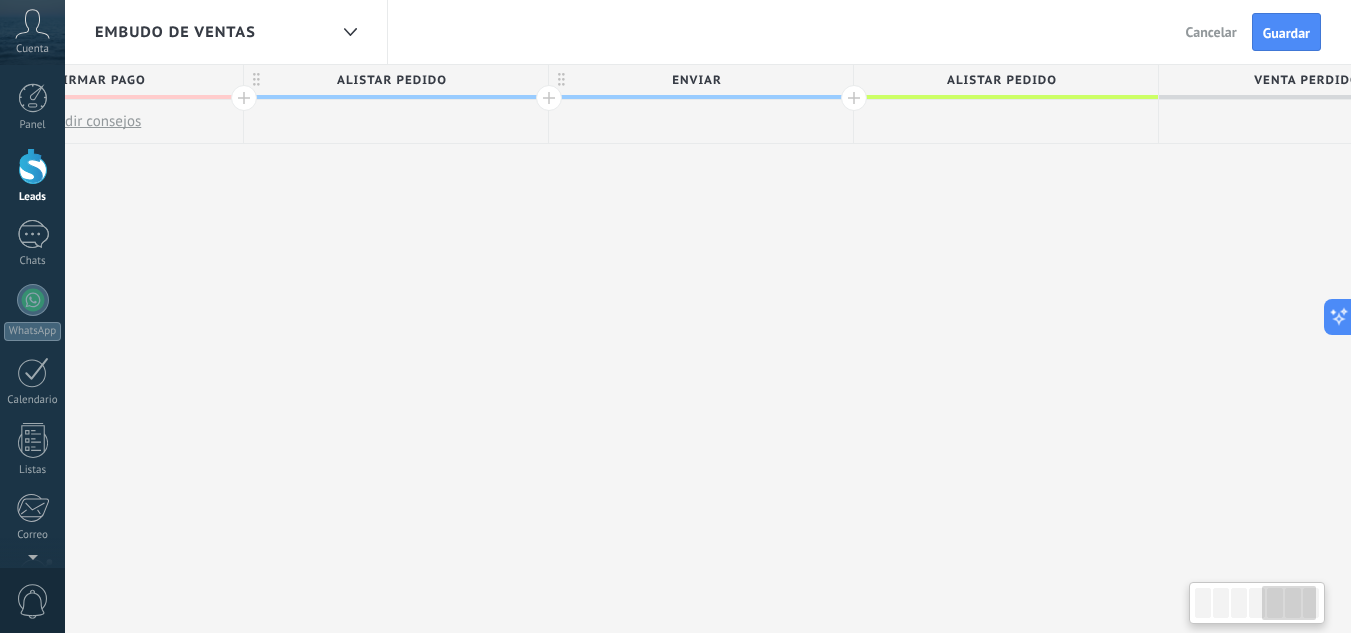 drag, startPoint x: 589, startPoint y: 77, endPoint x: 608, endPoint y: 80, distance: 19.235384 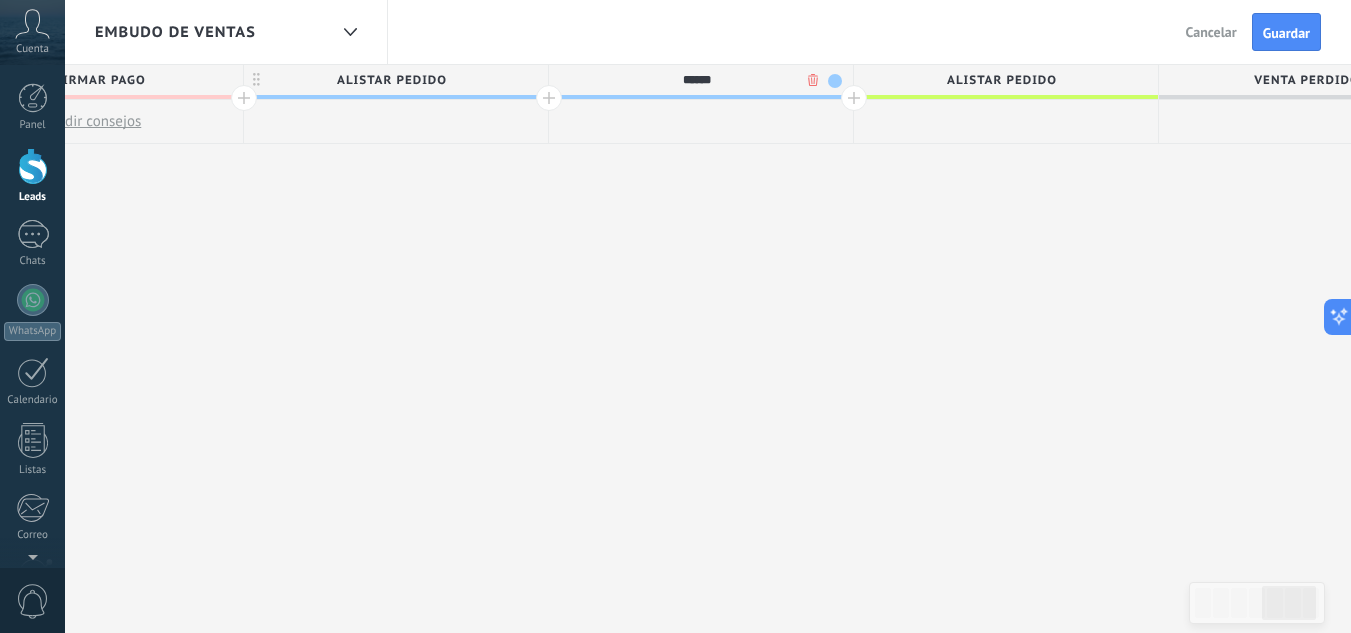 click on "**********" at bounding box center [91, 349] 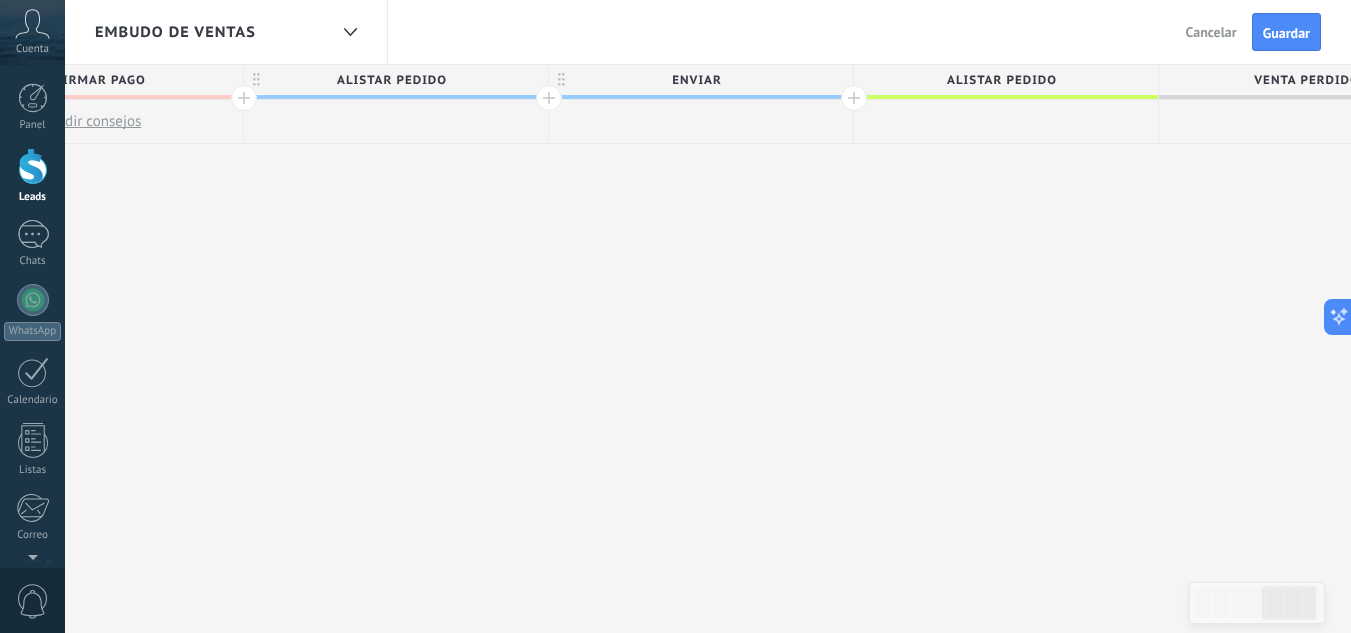 click at bounding box center (1006, 122) 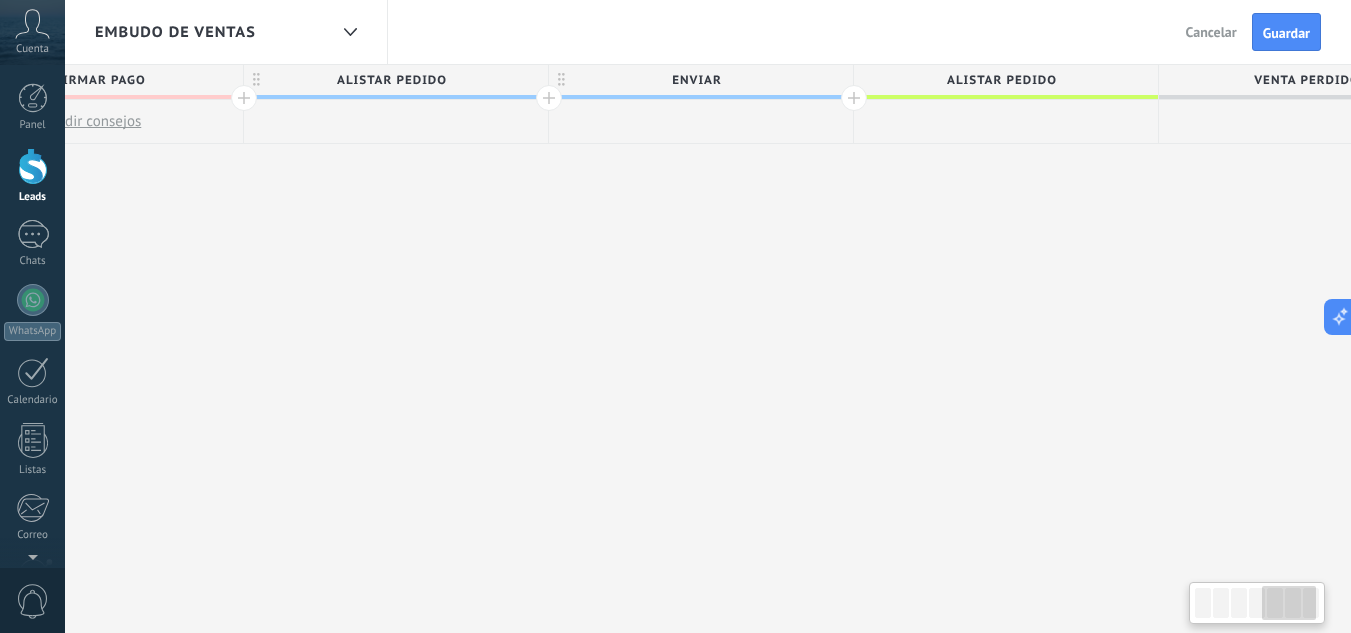scroll, scrollTop: 0, scrollLeft: 1670, axis: horizontal 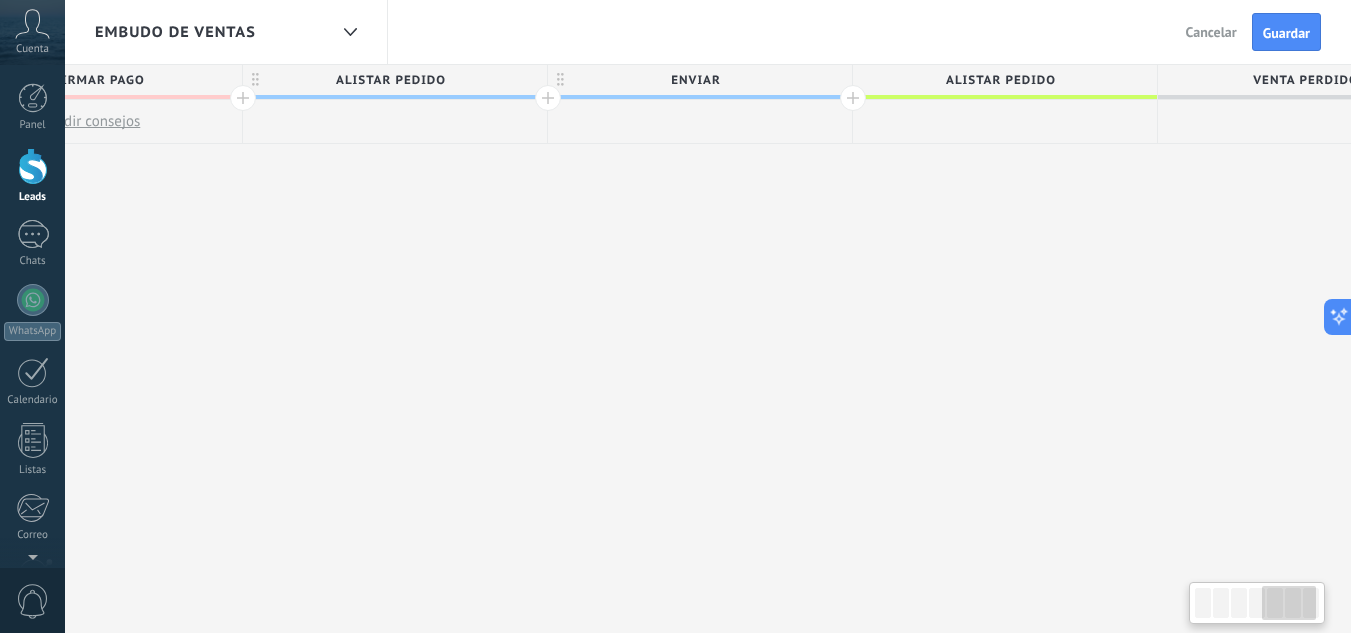 click on "ENVIAR" at bounding box center [695, 80] 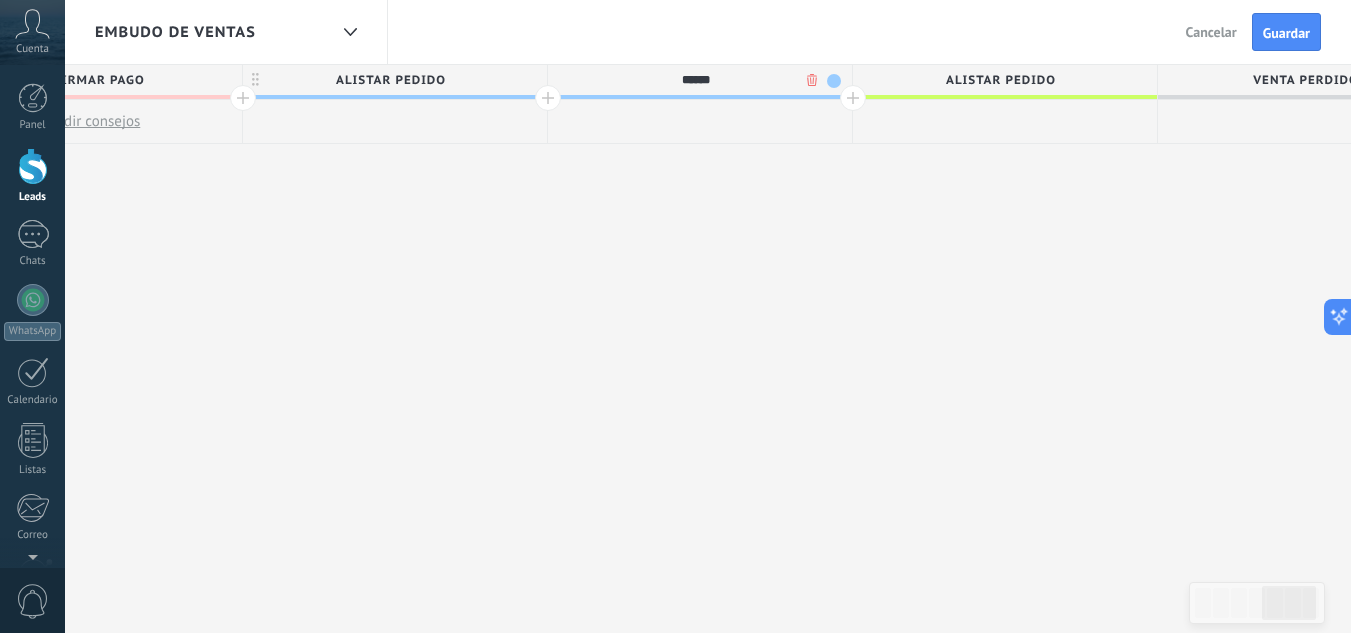 click on "******" at bounding box center (695, 80) 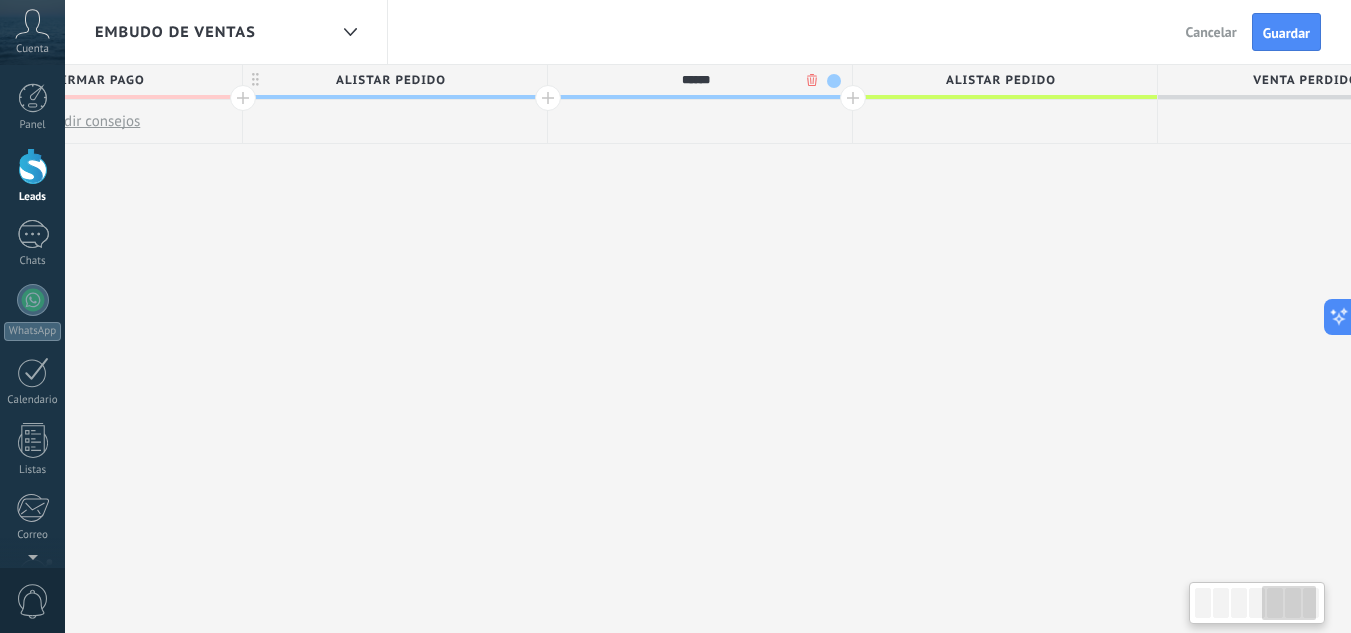 scroll, scrollTop: 0, scrollLeft: 1669, axis: horizontal 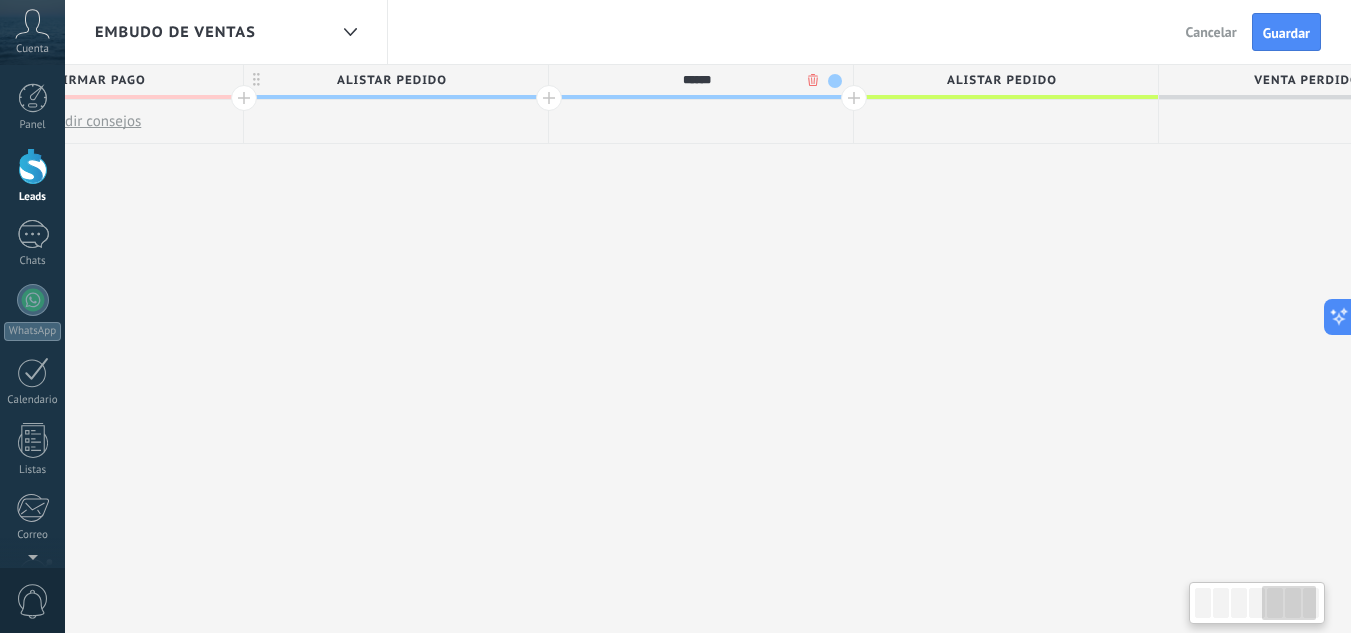 click on "ALISTAR PEDIDO" at bounding box center (1001, 80) 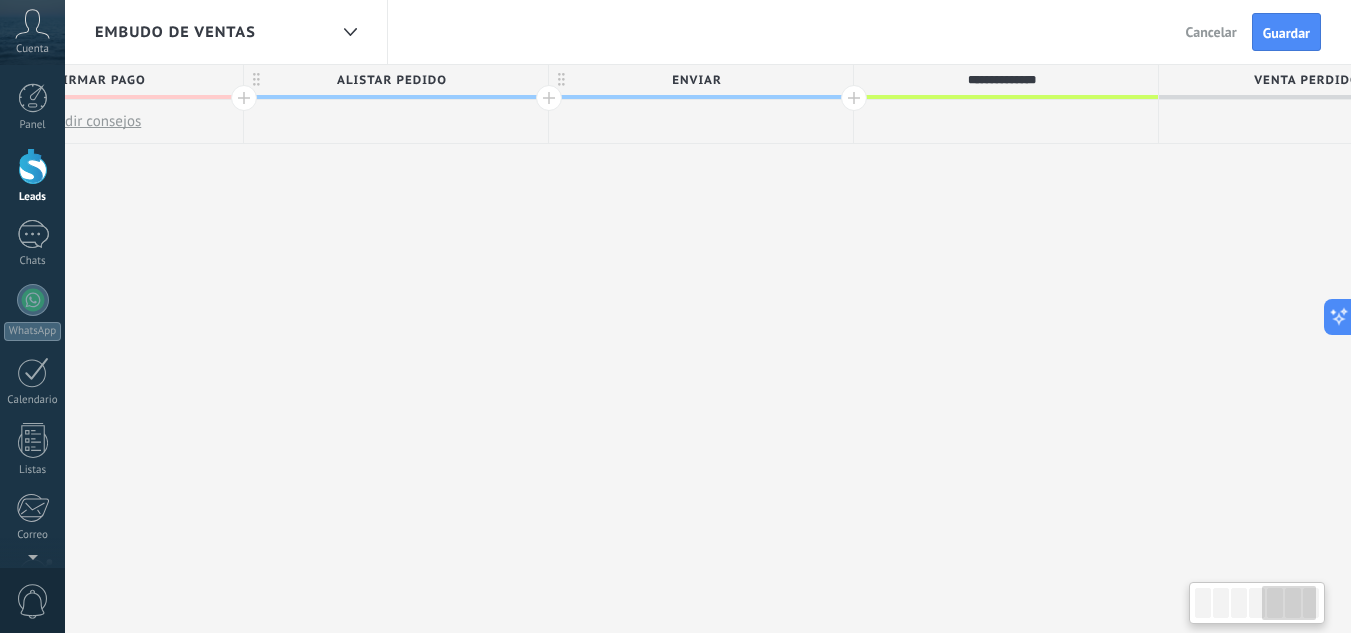 click on "**********" at bounding box center (1001, 80) 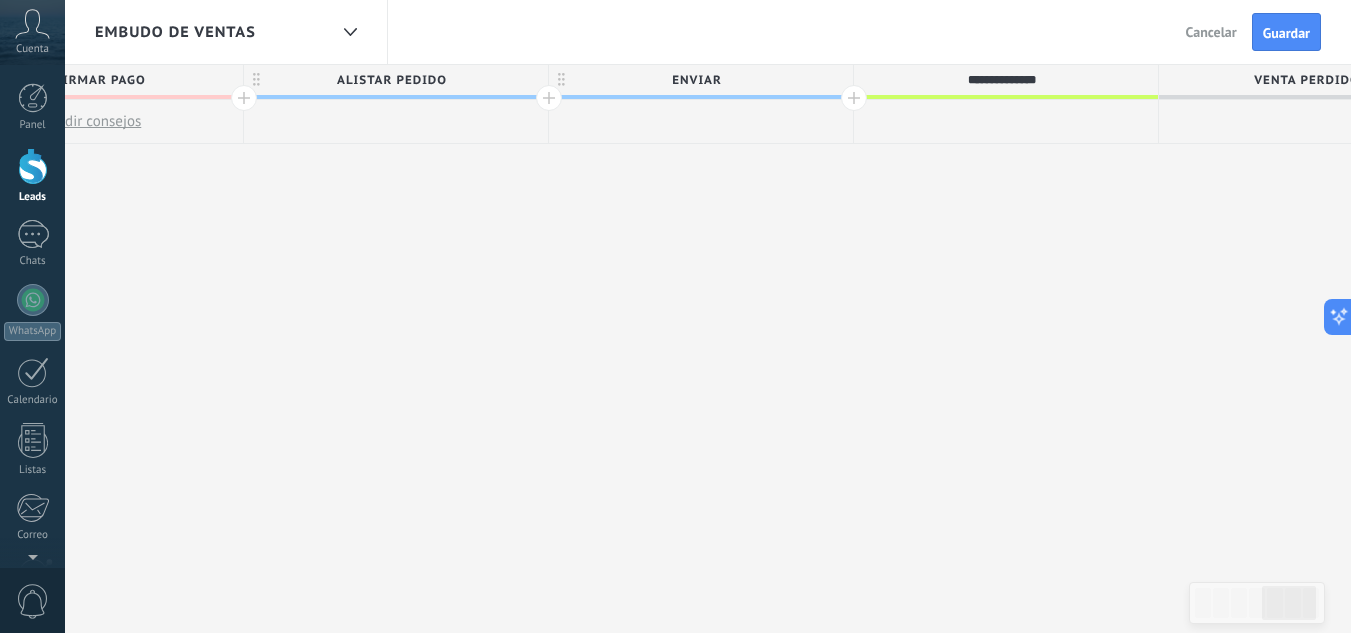 click on "**********" at bounding box center [1001, 80] 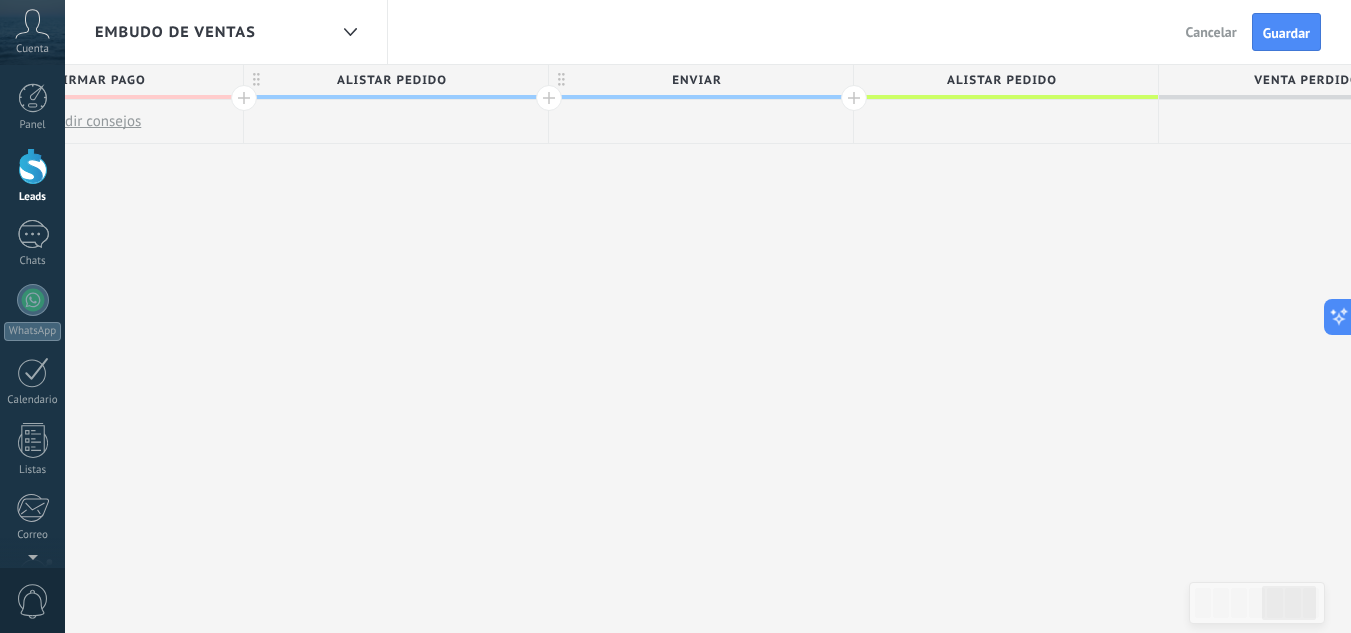 click on "ALISTAR PEDIDO" at bounding box center (1001, 80) 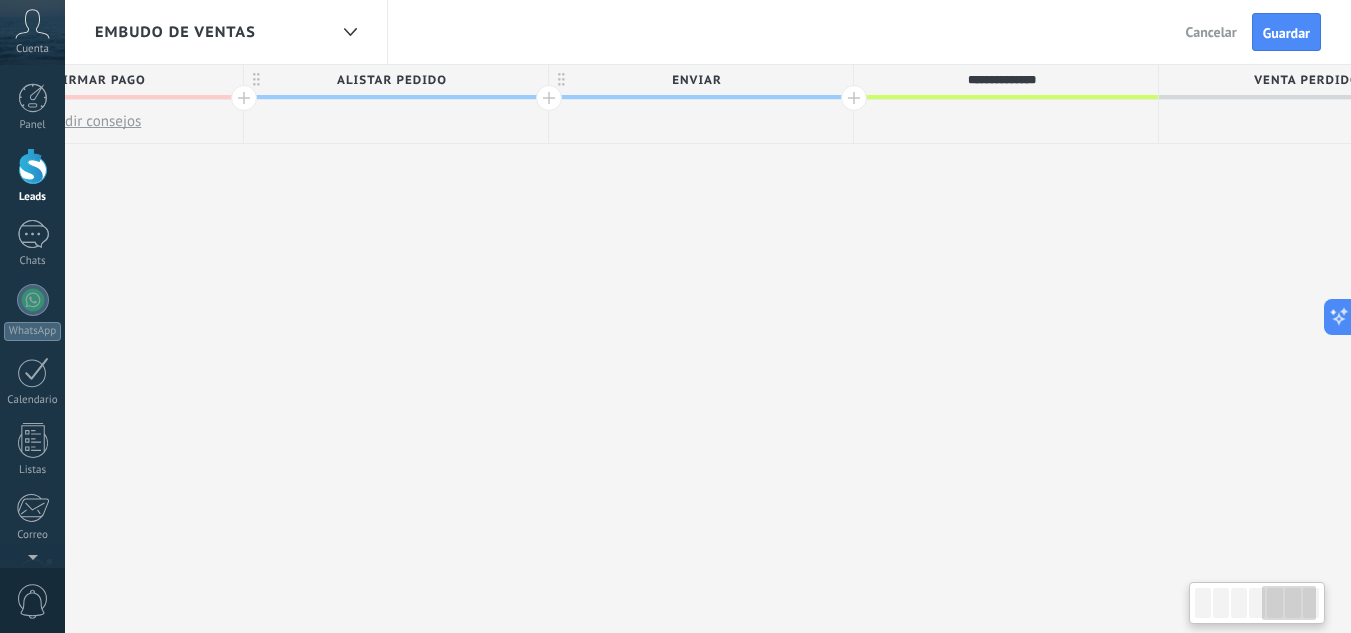 scroll, scrollTop: 0, scrollLeft: 1670, axis: horizontal 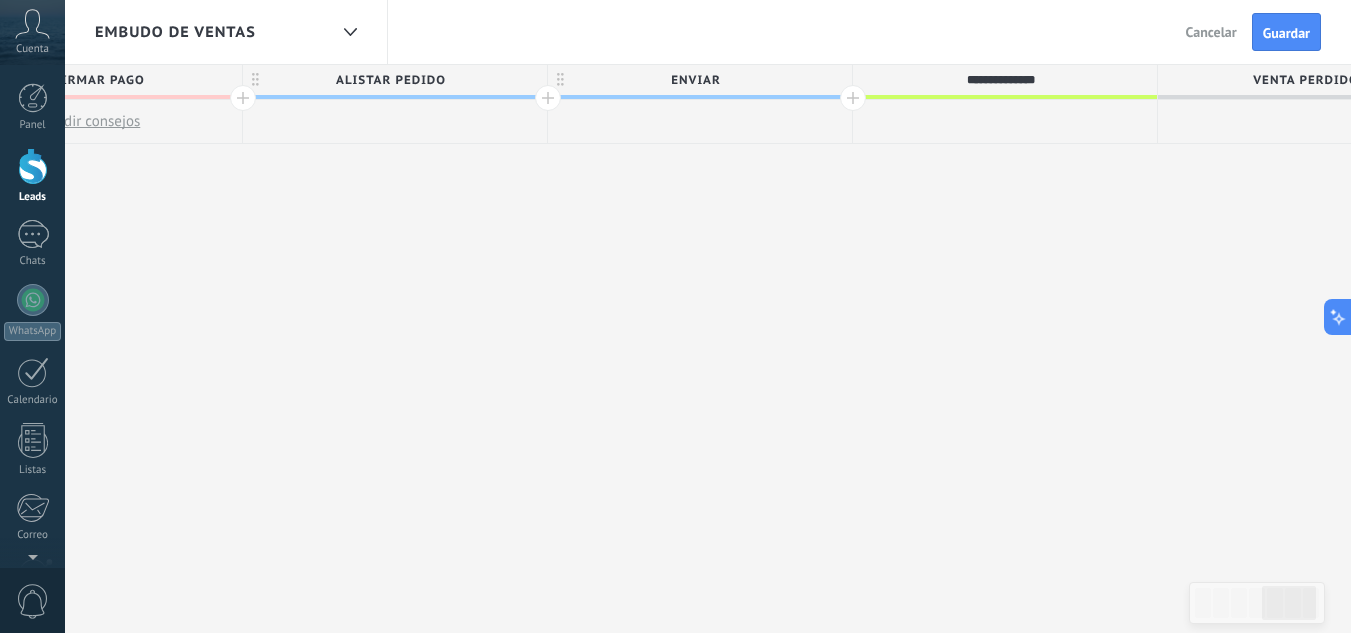 click on "ENVIAR" at bounding box center (695, 80) 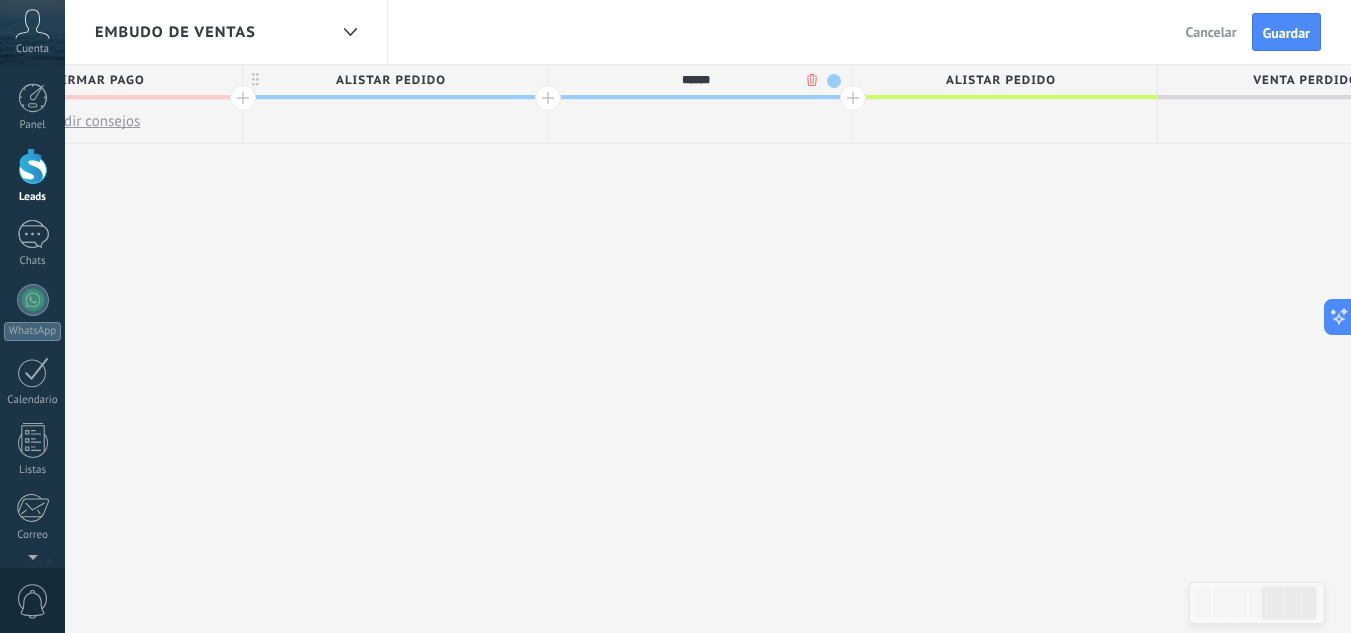 click on "ALISTAR PEDIDO" at bounding box center [1000, 80] 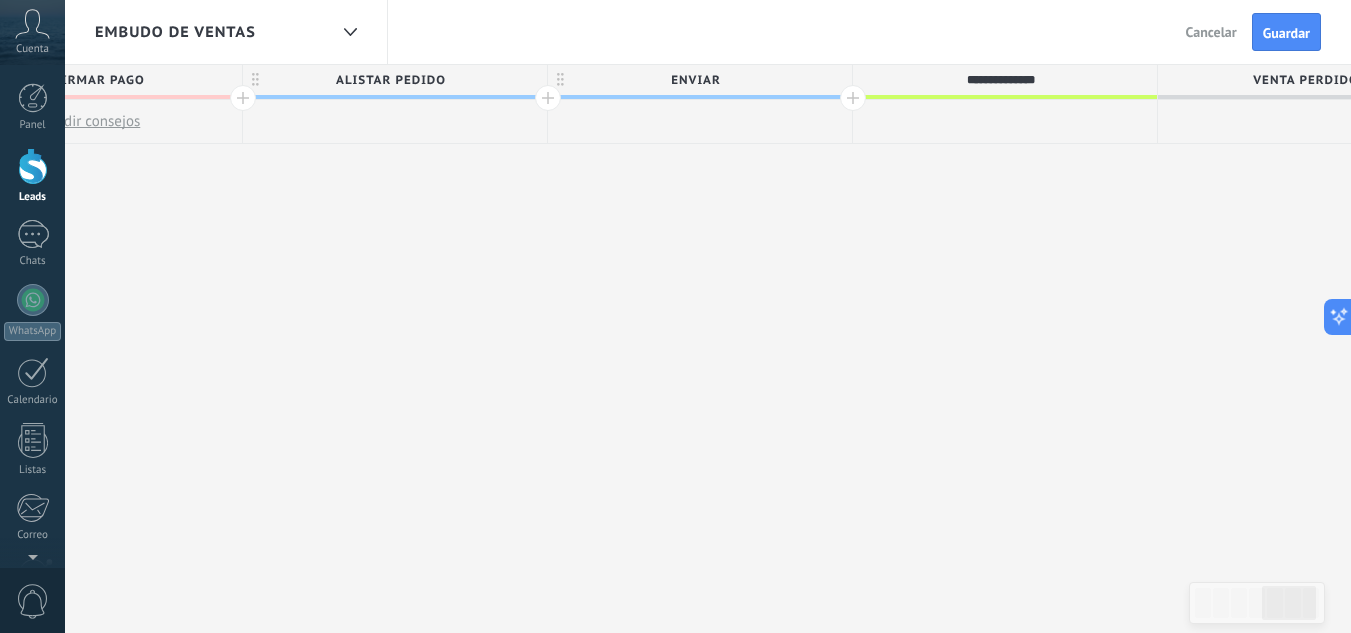 click on "**********" at bounding box center (1000, 80) 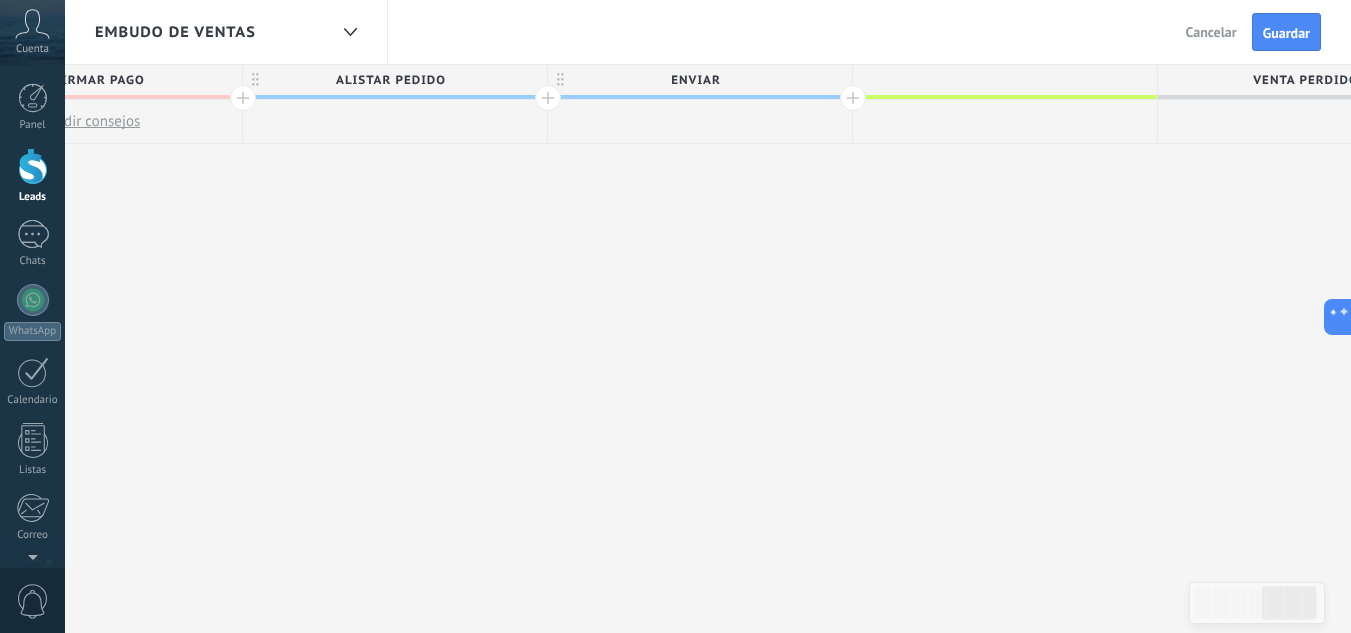 type 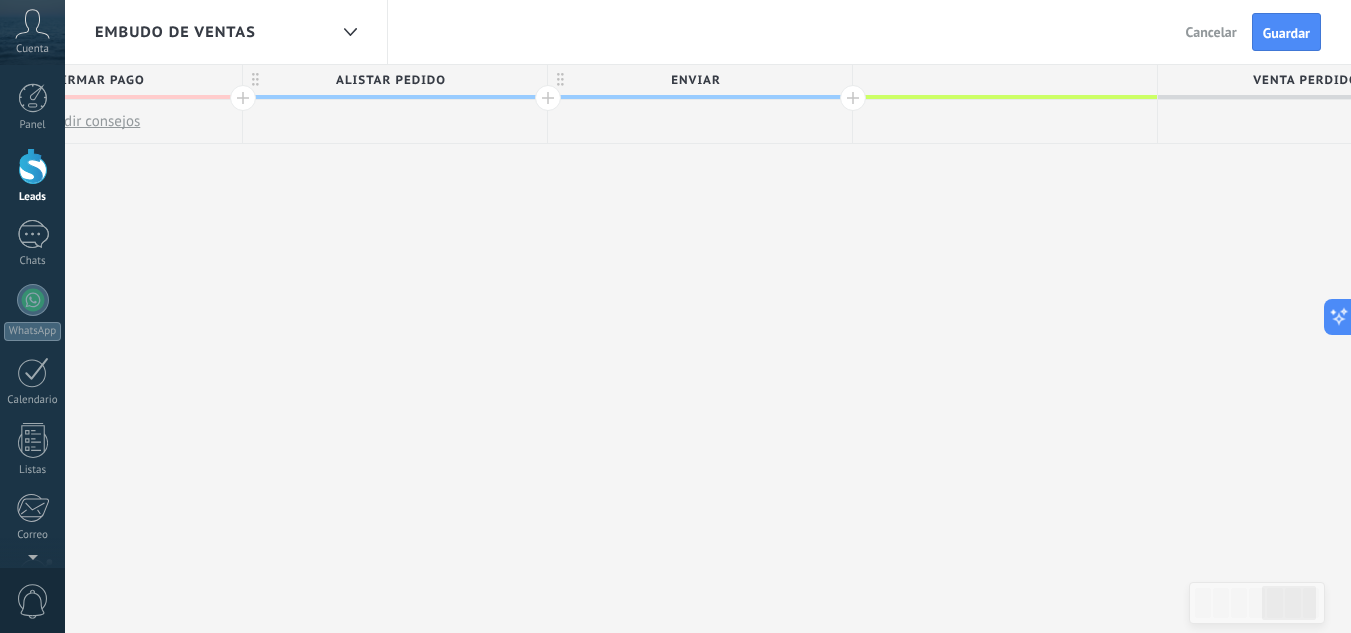 click on "**********" at bounding box center (90, 349) 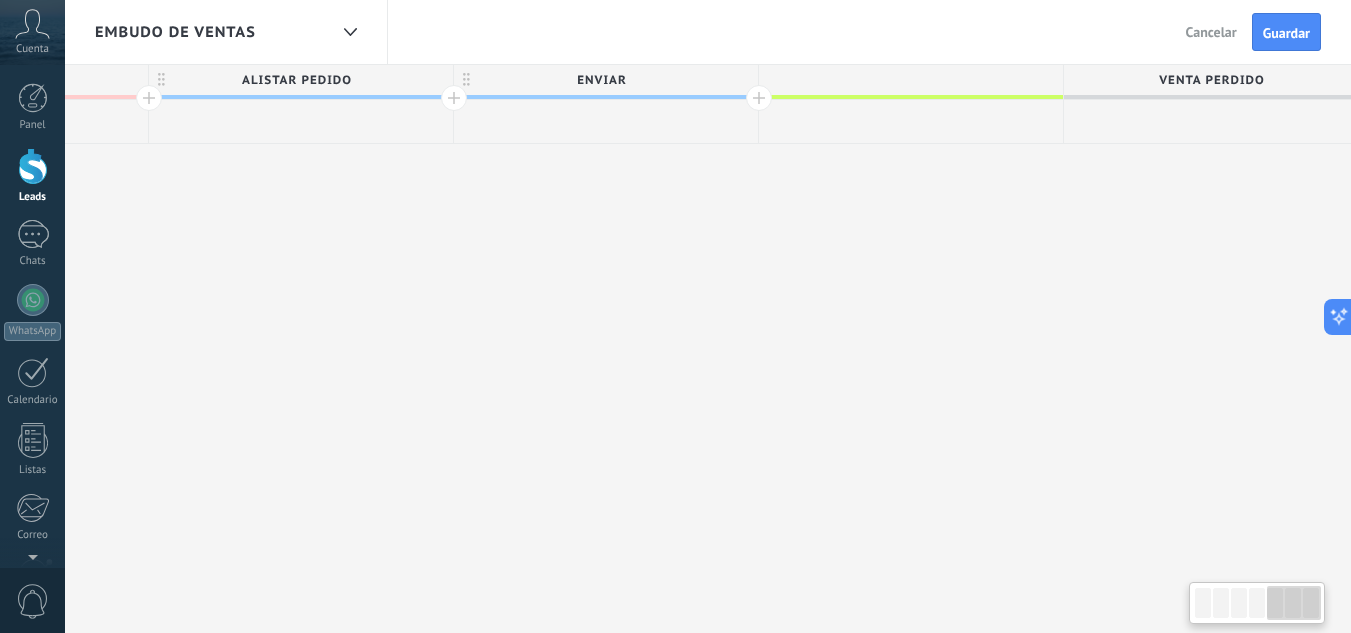 scroll, scrollTop: 0, scrollLeft: 1782, axis: horizontal 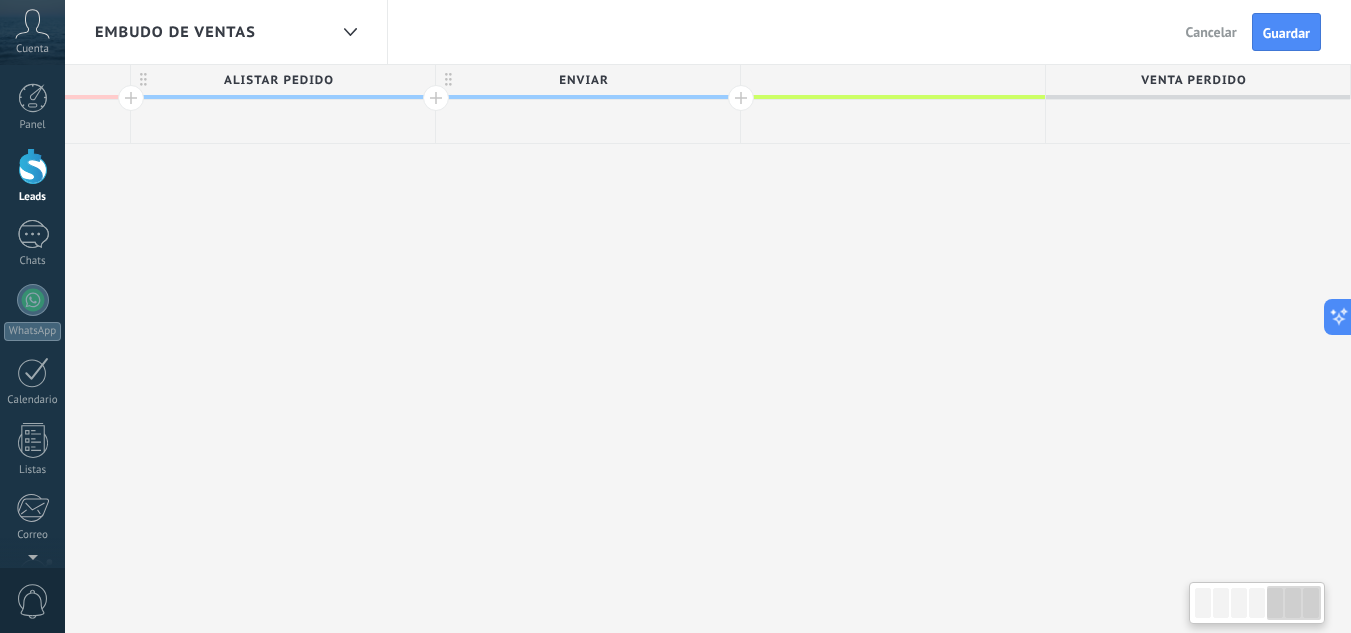 drag, startPoint x: 971, startPoint y: 90, endPoint x: 858, endPoint y: 109, distance: 114.58621 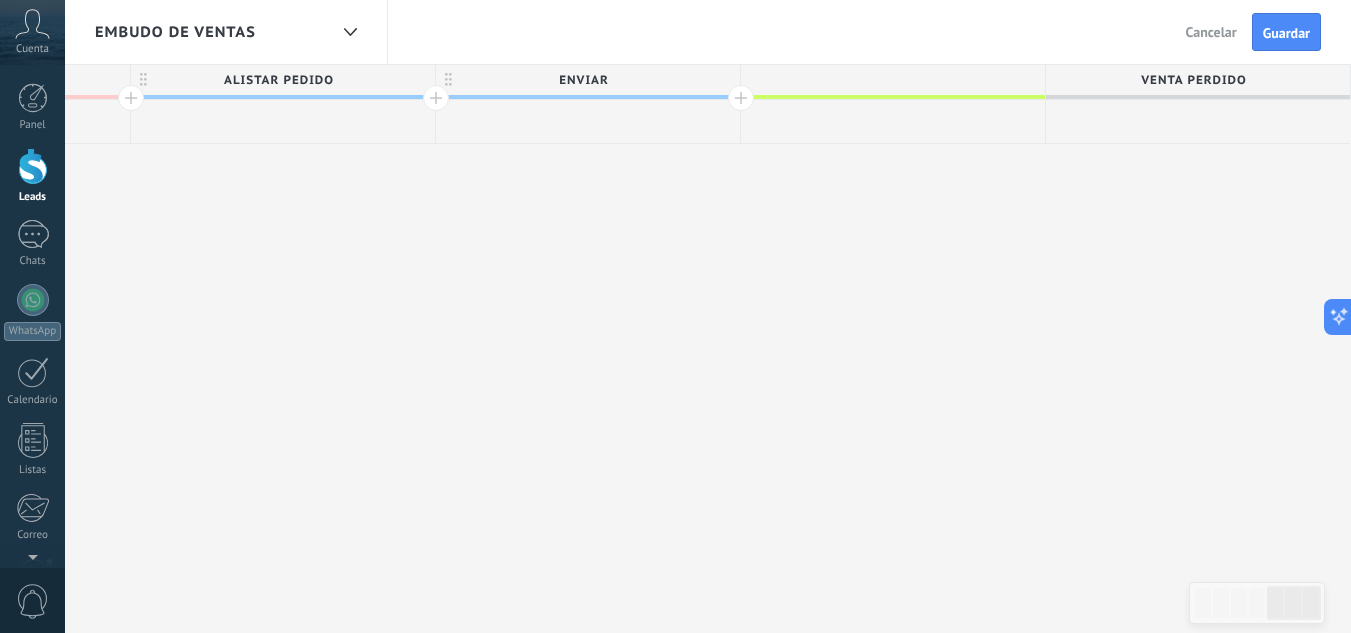 drag, startPoint x: 1112, startPoint y: 100, endPoint x: 848, endPoint y: 103, distance: 264.01706 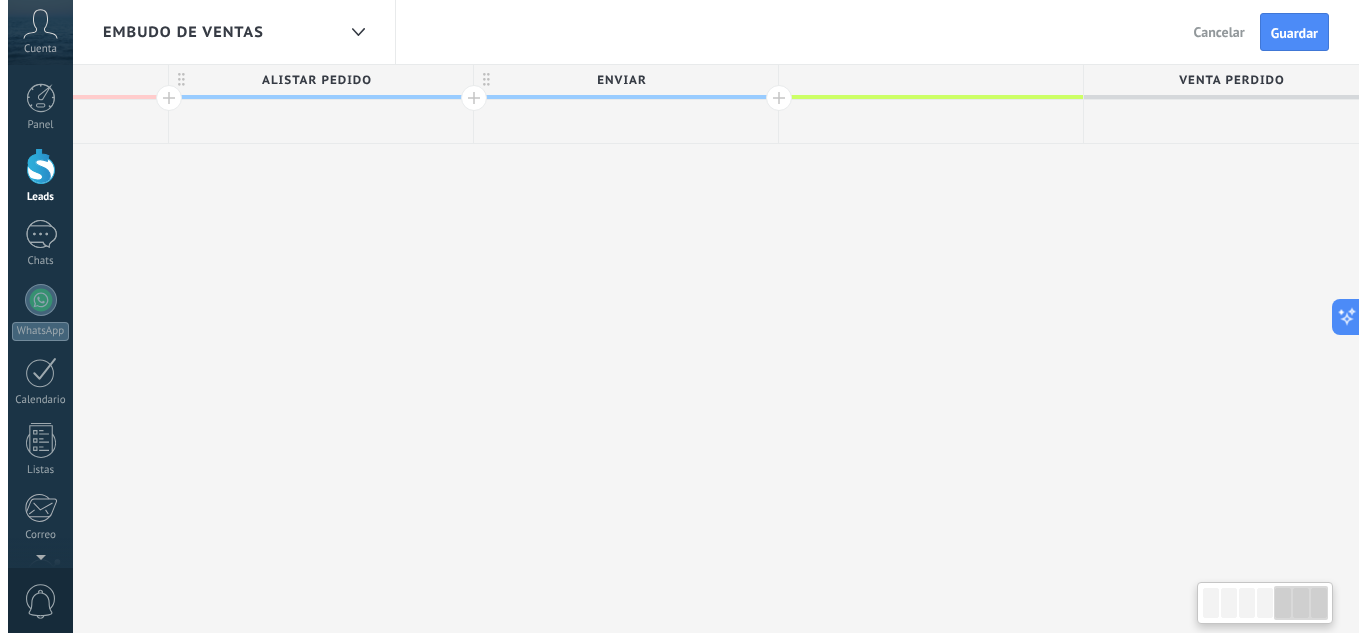 scroll, scrollTop: 0, scrollLeft: 1782, axis: horizontal 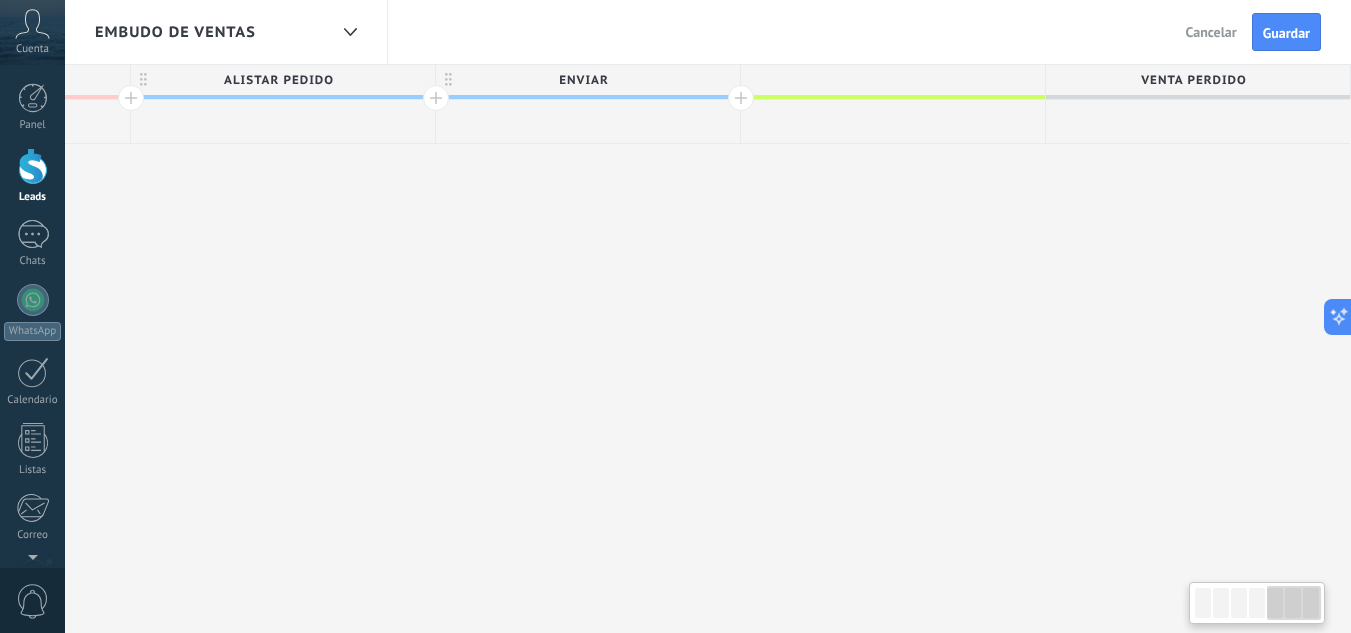 drag, startPoint x: 844, startPoint y: 79, endPoint x: 796, endPoint y: 96, distance: 50.92151 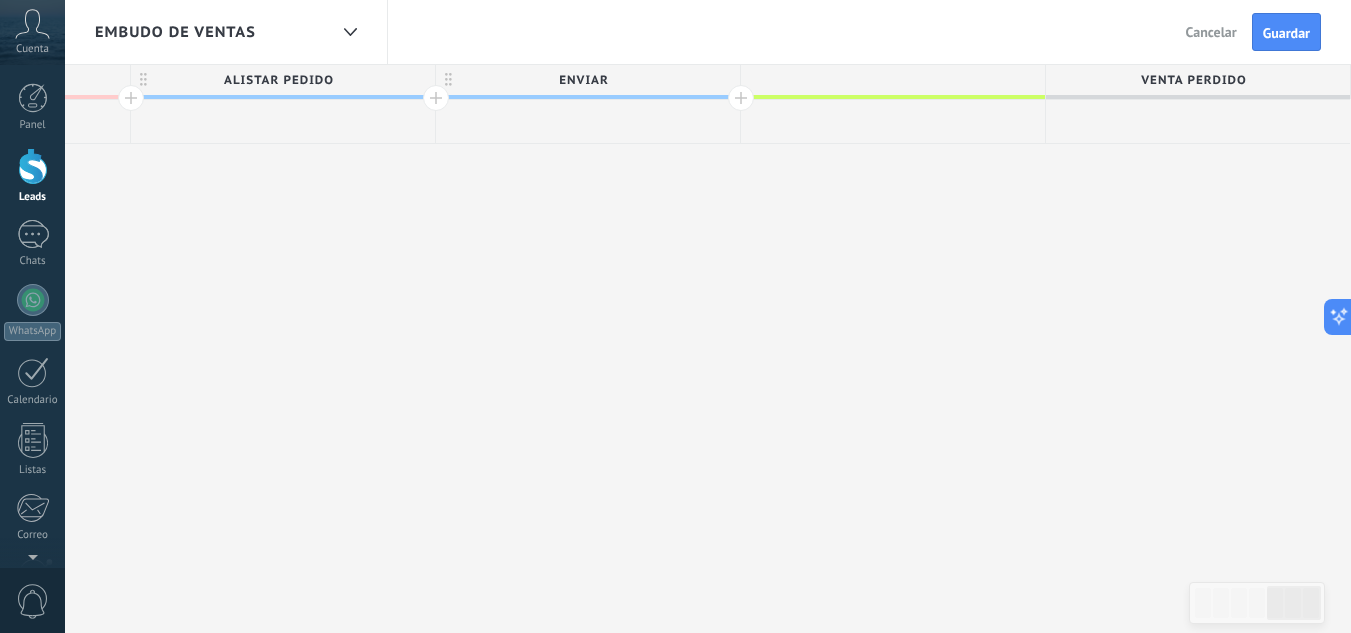 click at bounding box center [893, 80] 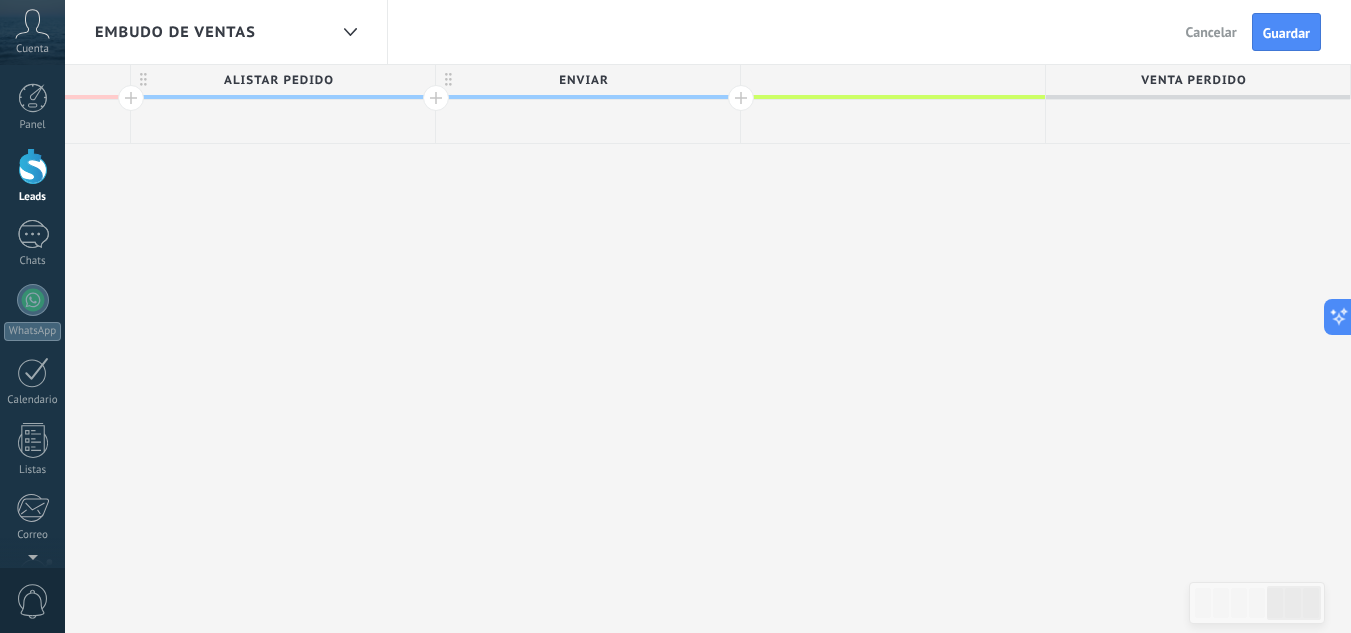 click at bounding box center [888, 80] 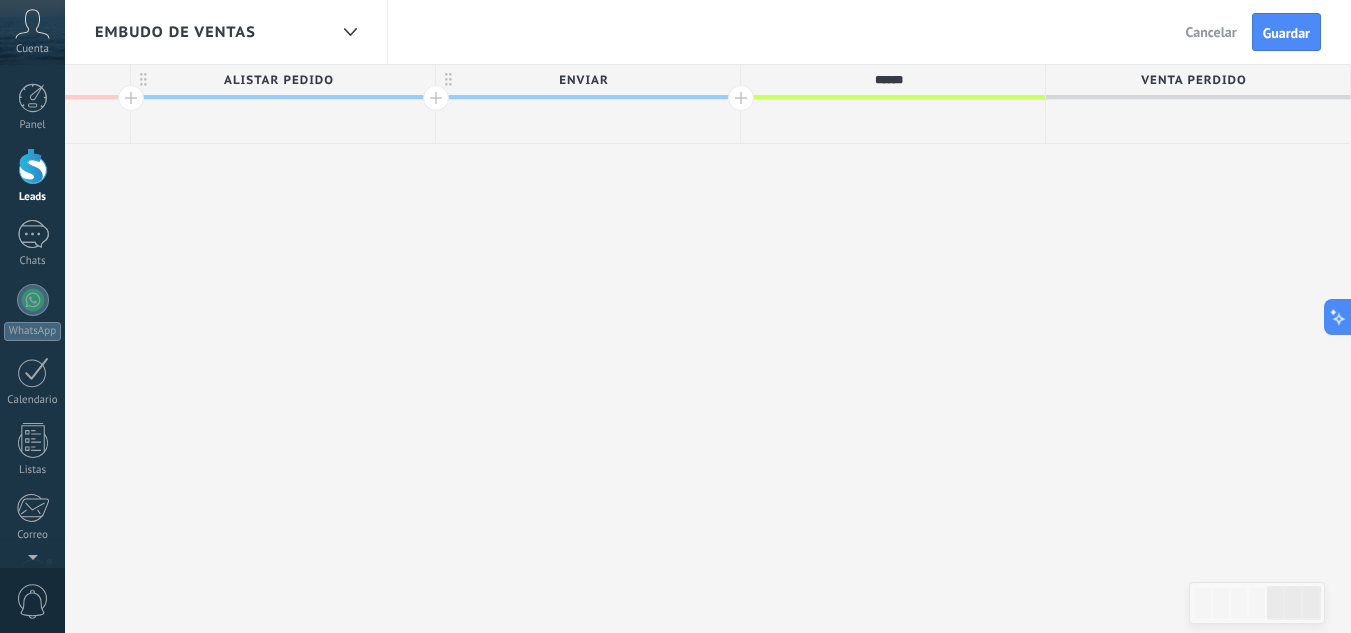 type on "******" 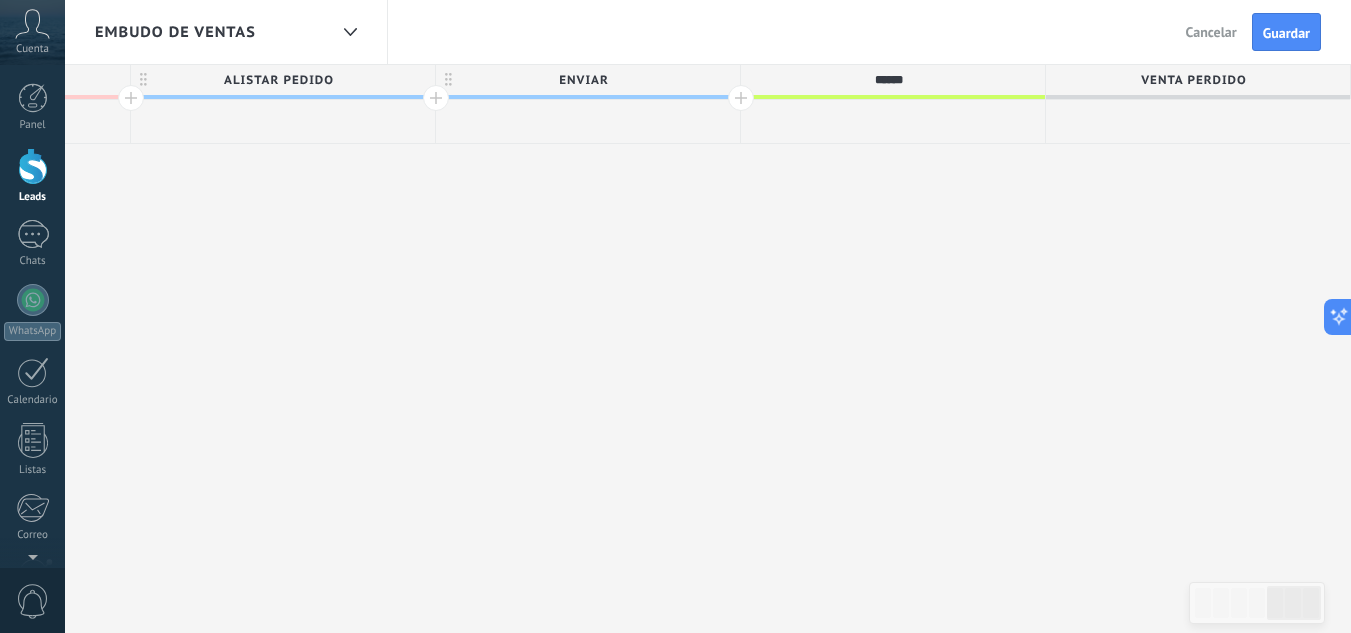 click on "ENVIAR" at bounding box center [583, 80] 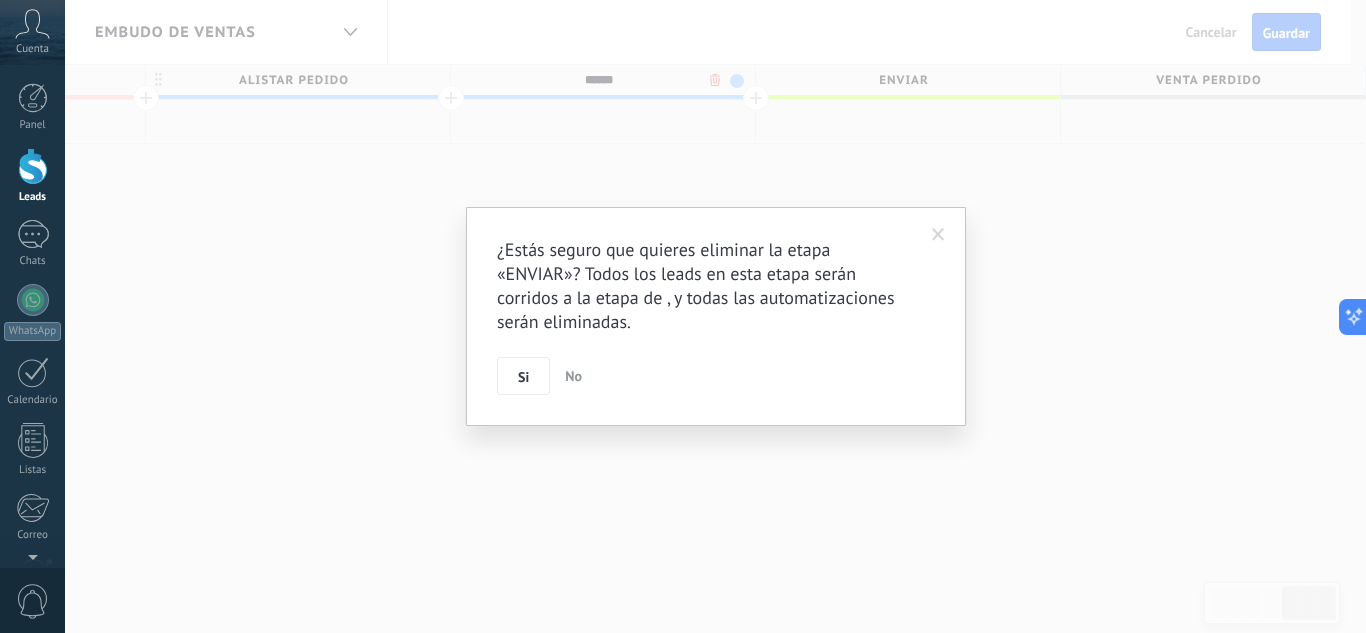 click on ".abccls-1,.abccls-2{fill-rule:evenodd}.abccls-2{fill:#fff} .abfcls-1{fill:none}.abfcls-2{fill:#fff} .abncls-1{isolation:isolate}.abncls-2{opacity:.06}.abncls-2,.abncls-3,.abncls-6{mix-blend-mode:multiply}.abncls-3{opacity:.15}.abncls-4,.abncls-8{fill:#fff}.abncls-5{fill:url(#abnlinear-gradient)}.abncls-6{opacity:.04}.abncls-7{fill:url(#abnlinear-gradient-2)}.abncls-8{fill-rule:evenodd} .abqst0{fill:#ffa200} .abwcls-1{fill:#252525} .cls-1{isolation:isolate} .acicls-1{fill:none} .aclcls-1{fill:#232323} .acnst0{display:none} .addcls-1,.addcls-2{fill:none;stroke-miterlimit:10}.addcls-1{stroke:#dfe0e5}.addcls-2{stroke:#a1a7ab} .adecls-1,.adecls-2{fill:none;stroke-miterlimit:10}.adecls-1{stroke:#dfe0e5}.adecls-2{stroke:#a1a7ab} .adqcls-1{fill:#8591a5;fill-rule:evenodd} .aeccls-1{fill:#5c9f37} .aeecls-1{fill:#f86161} .aejcls-1{fill:#8591a5;fill-rule:evenodd} .aekcls-1{fill-rule:evenodd} .aelcls-1{fill-rule:evenodd;fill:currentColor} .aemcls-1{fill-rule:evenodd;fill:currentColor} .aencls-2{fill:#f86161;opacity:.3}" at bounding box center (683, 316) 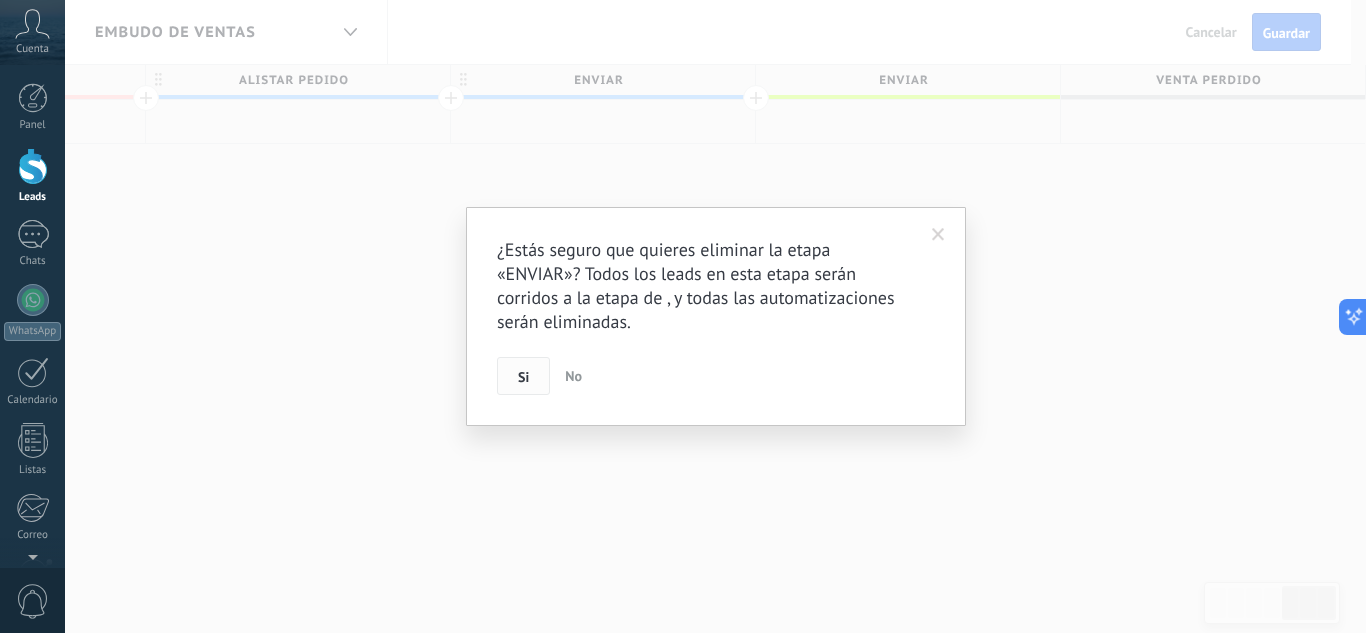 click on "Si" at bounding box center [523, 376] 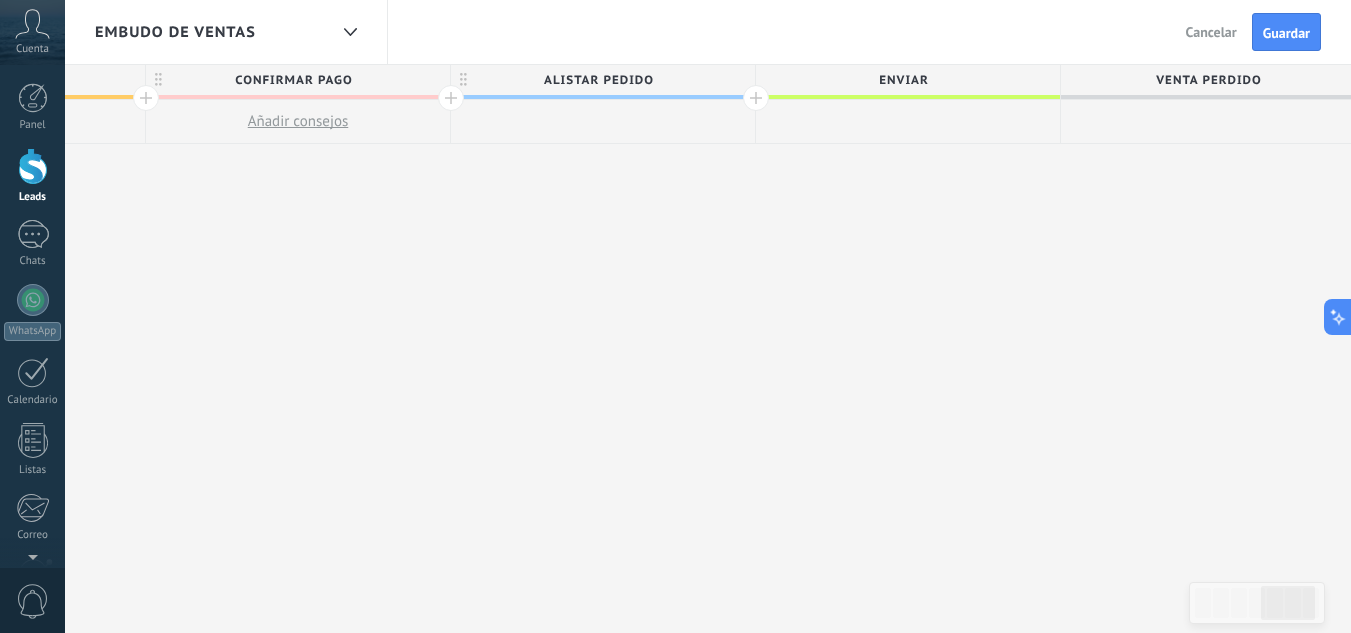scroll, scrollTop: 0, scrollLeft: 1477, axis: horizontal 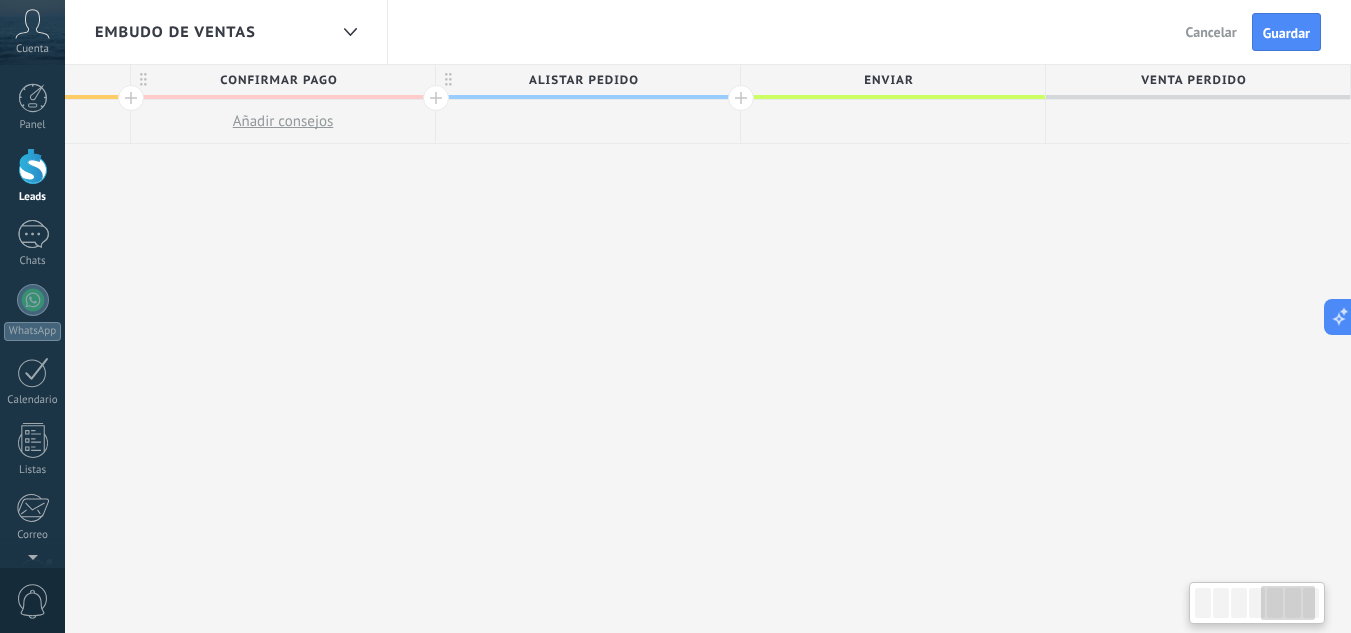 drag, startPoint x: 1034, startPoint y: 120, endPoint x: 778, endPoint y: 138, distance: 256.63202 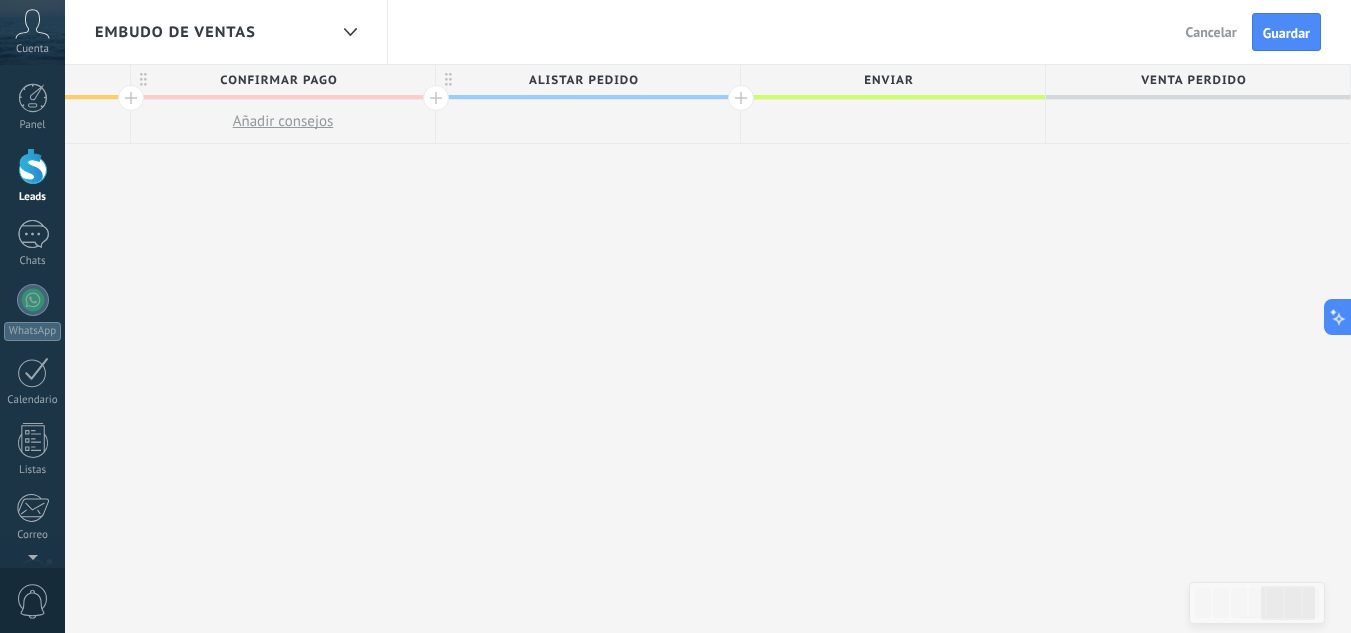 click at bounding box center [741, 98] 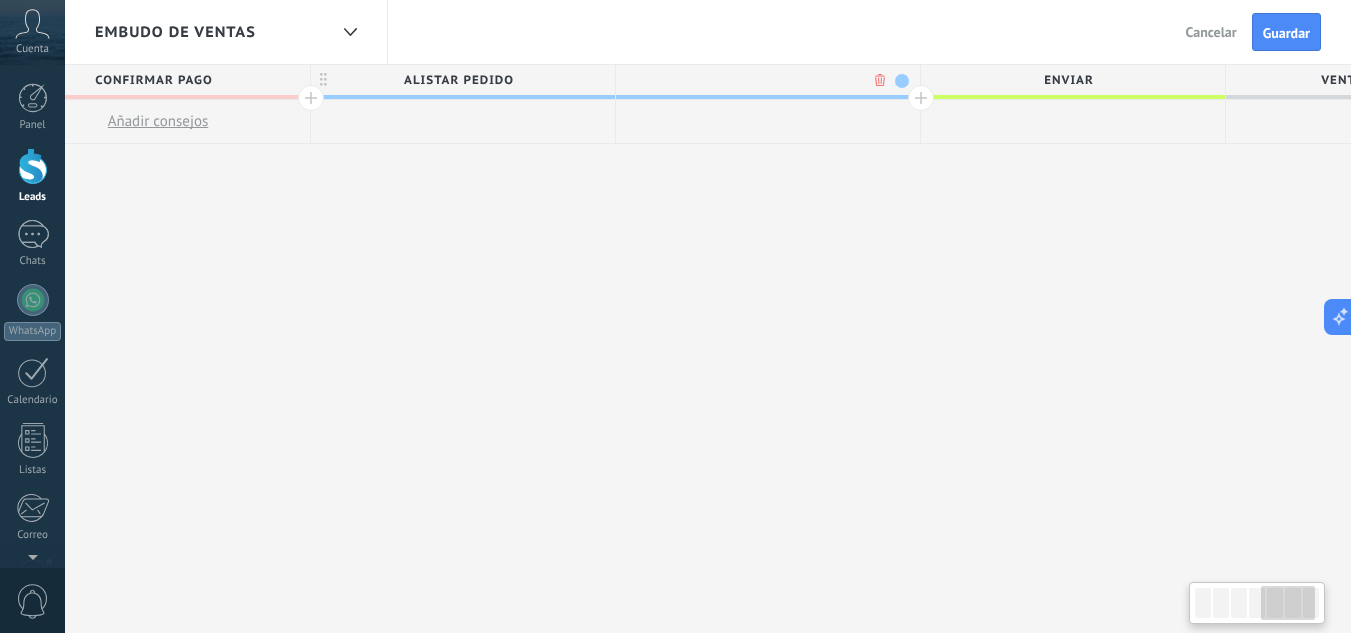scroll, scrollTop: 0, scrollLeft: 1625, axis: horizontal 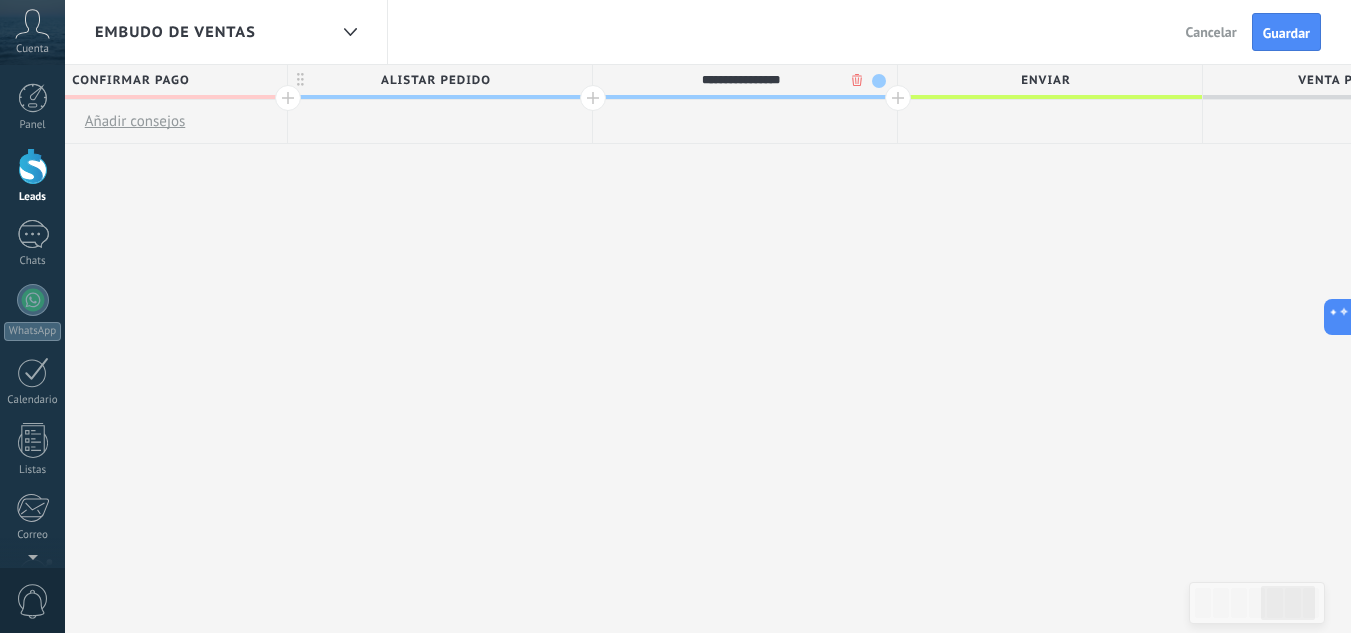 type on "**********" 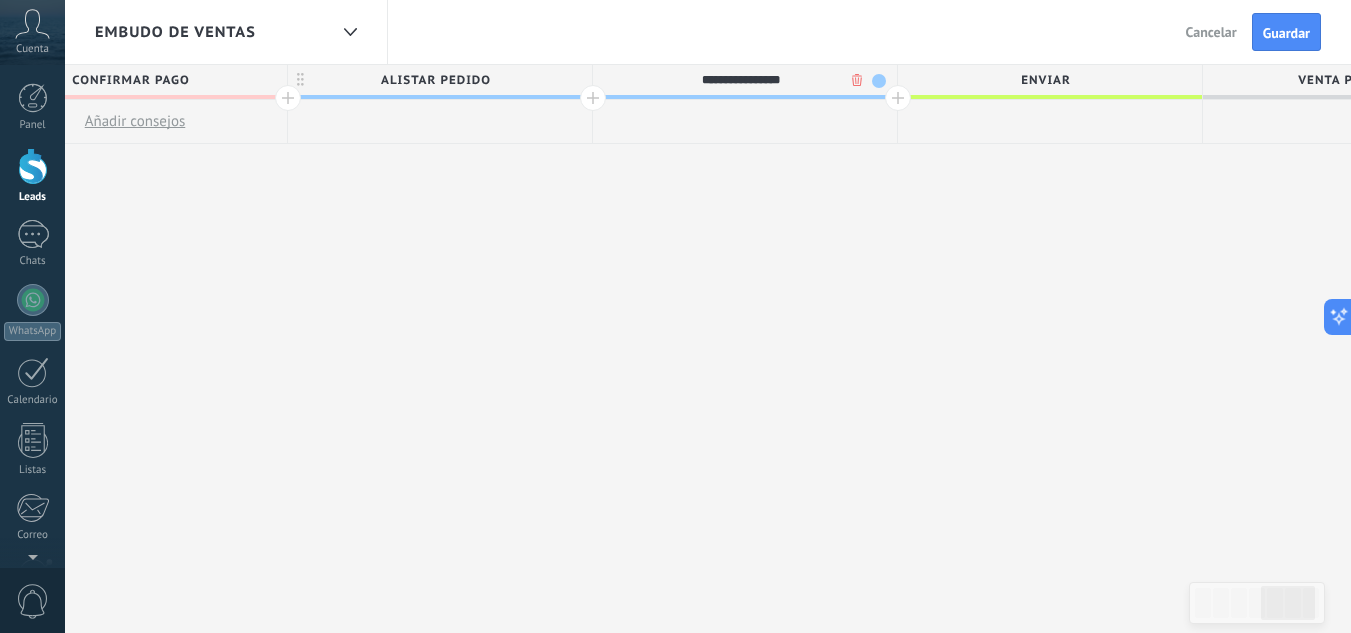 click on "**********" at bounding box center [135, 349] 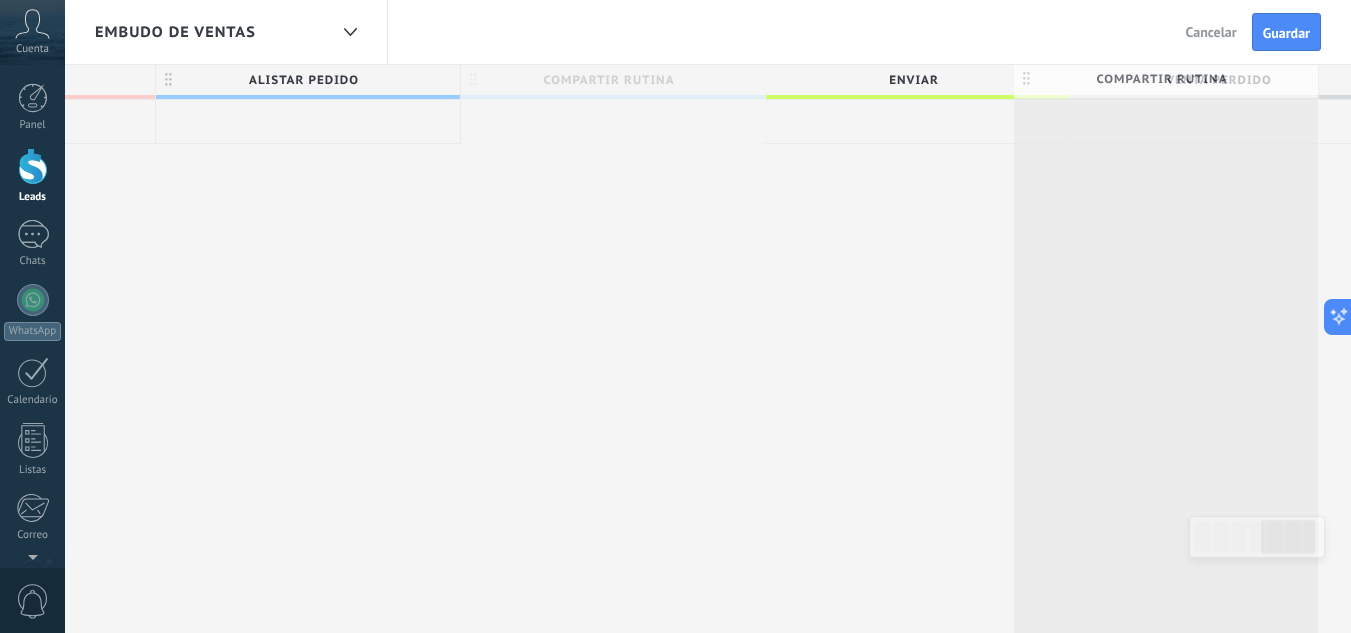 scroll, scrollTop: 0, scrollLeft: 1782, axis: horizontal 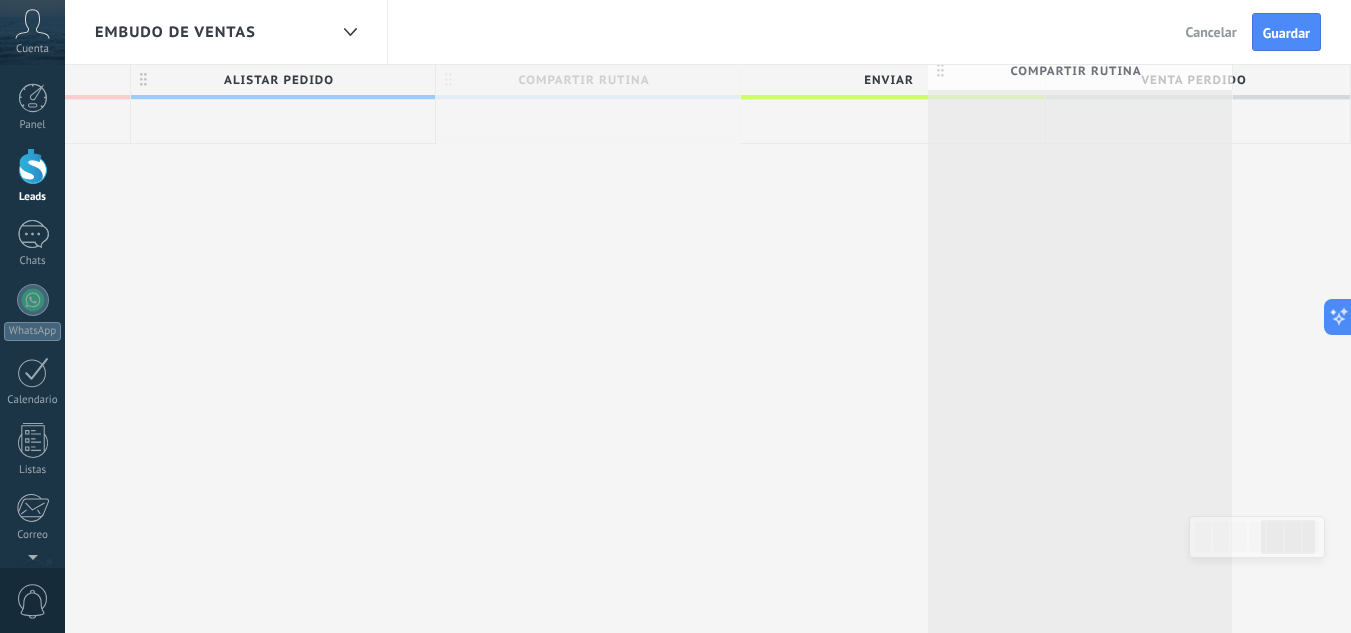 drag, startPoint x: 698, startPoint y: 88, endPoint x: 1032, endPoint y: 79, distance: 334.12125 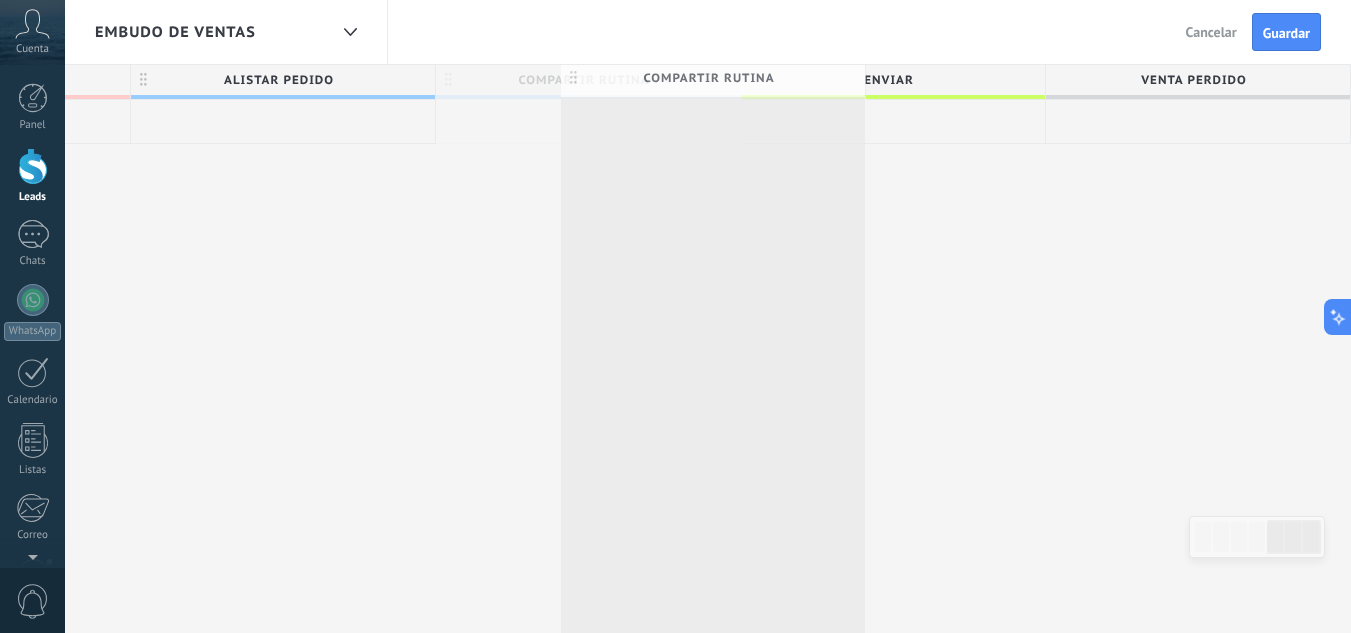 scroll, scrollTop: 0, scrollLeft: 1773, axis: horizontal 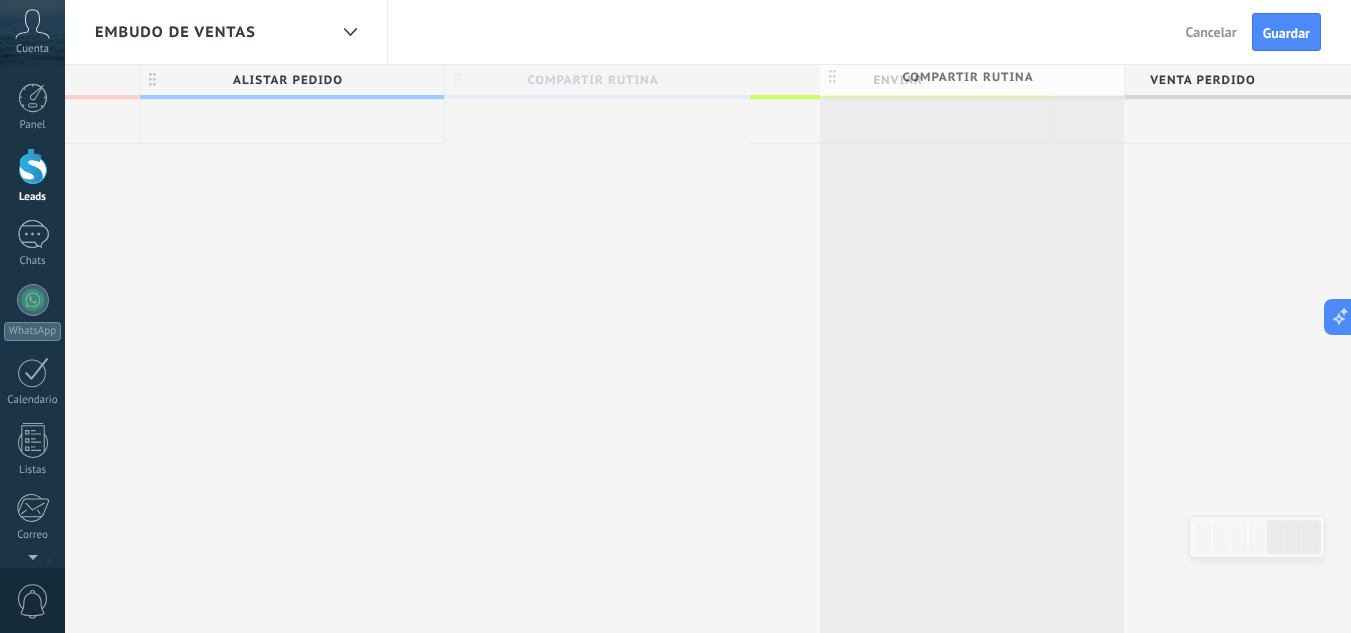 drag, startPoint x: 642, startPoint y: 86, endPoint x: 1028, endPoint y: 82, distance: 386.02072 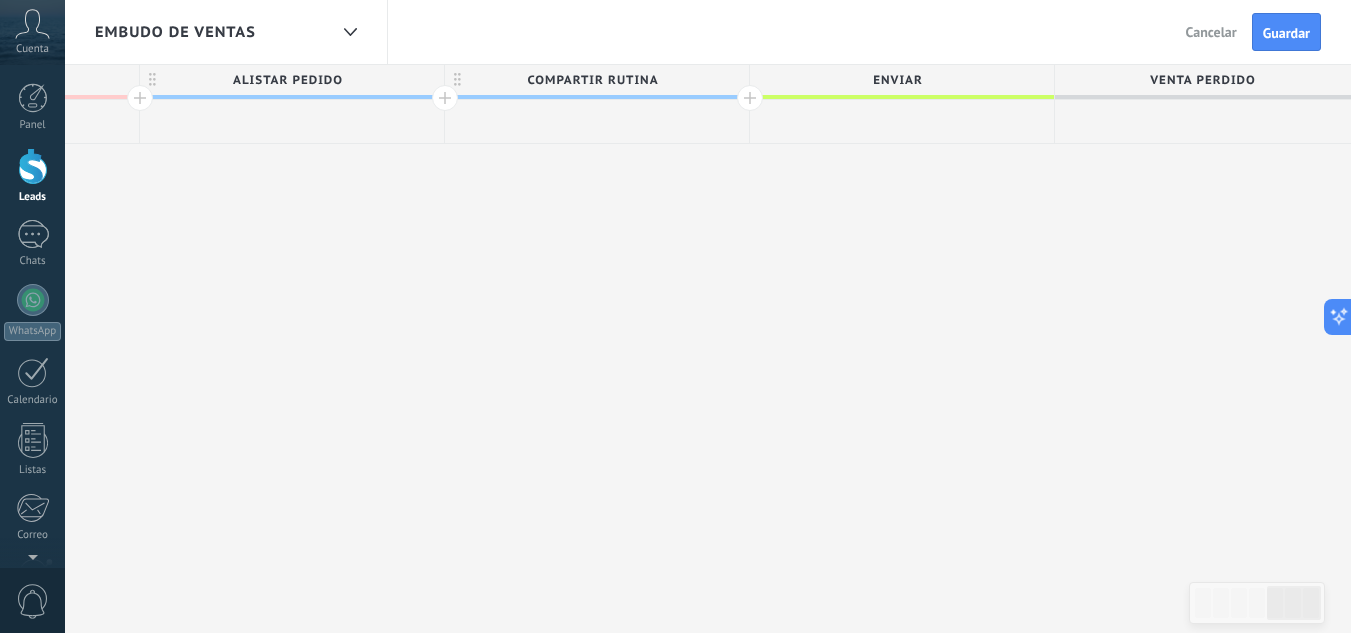 click on "COMPARTIR RUTINA" at bounding box center (592, 80) 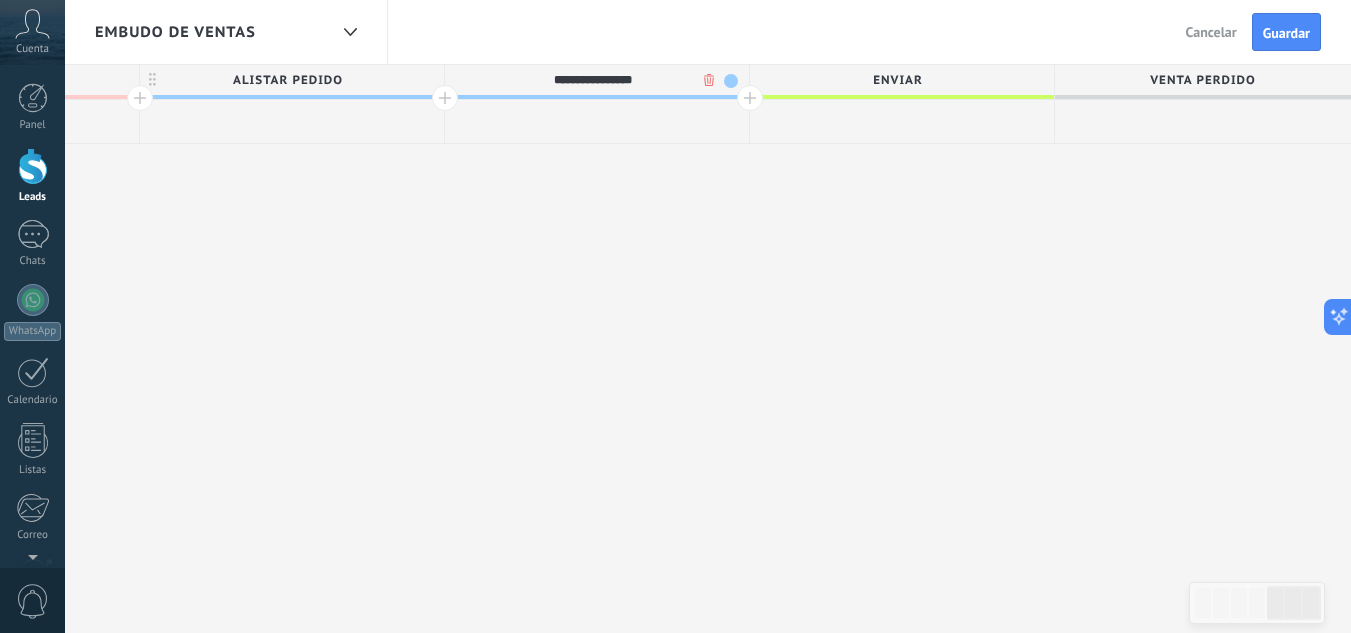 click on "**********" at bounding box center [592, 80] 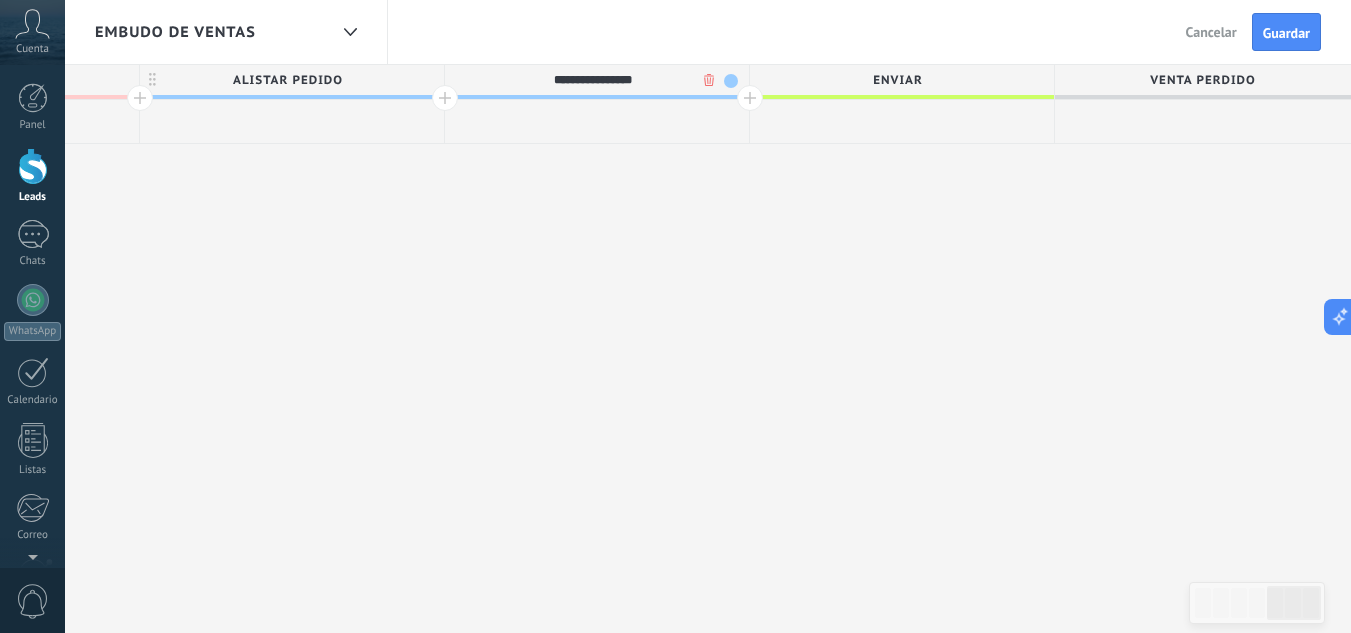 click at bounding box center [750, 98] 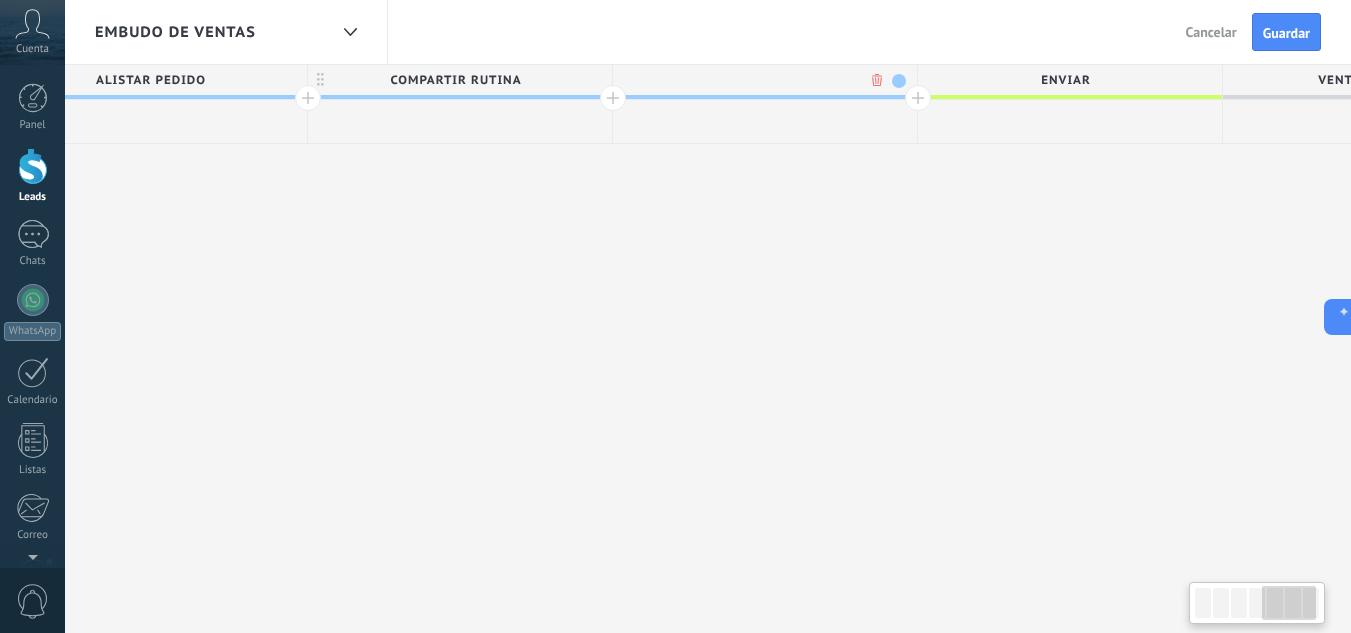 scroll, scrollTop: 0, scrollLeft: 1921, axis: horizontal 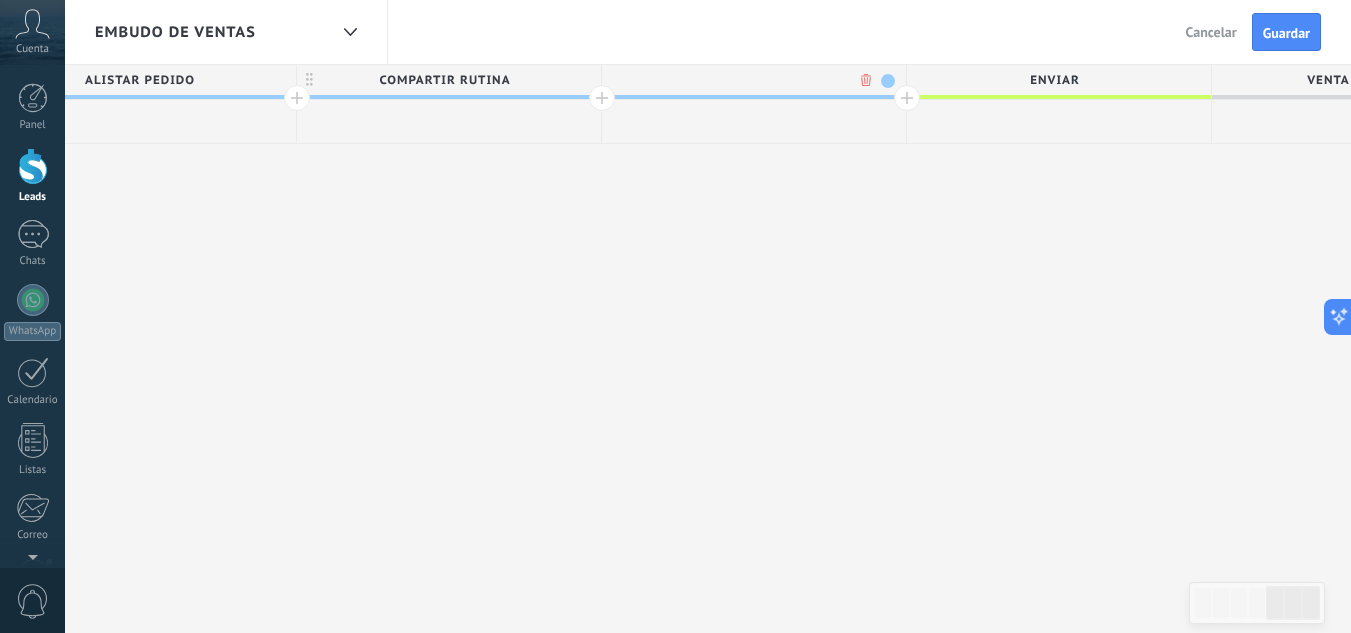 click on "ENVIAR" at bounding box center [1054, 80] 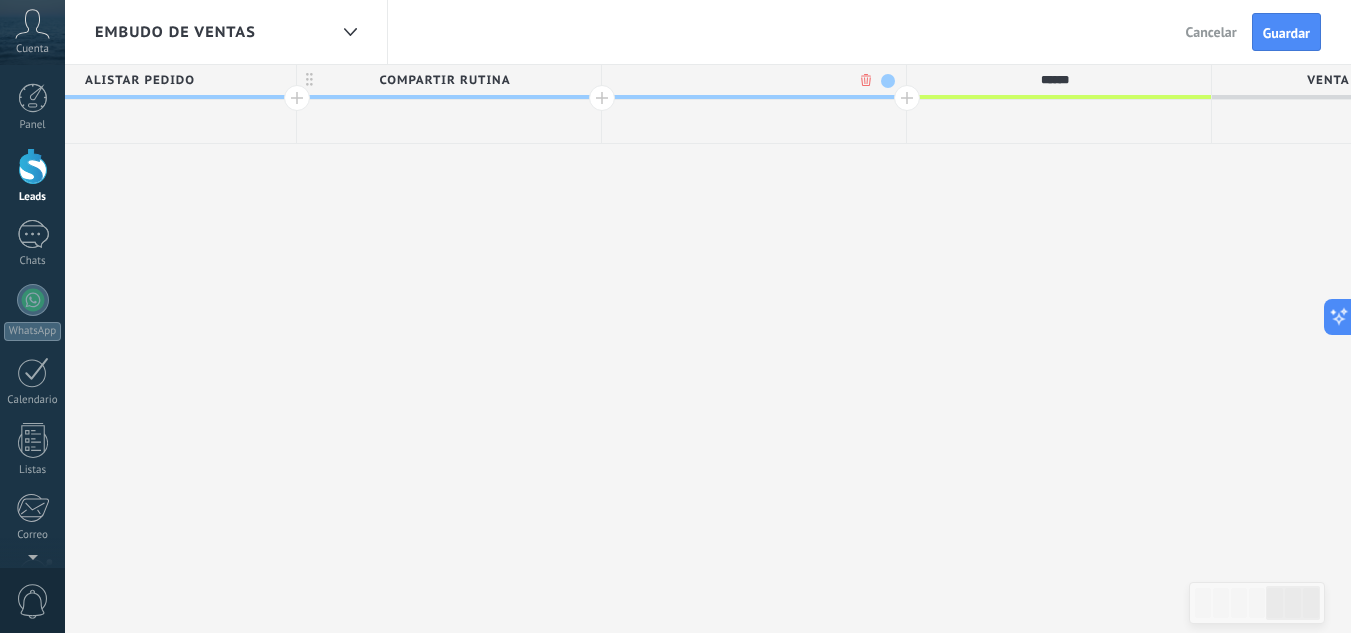 click on "******" at bounding box center (1054, 80) 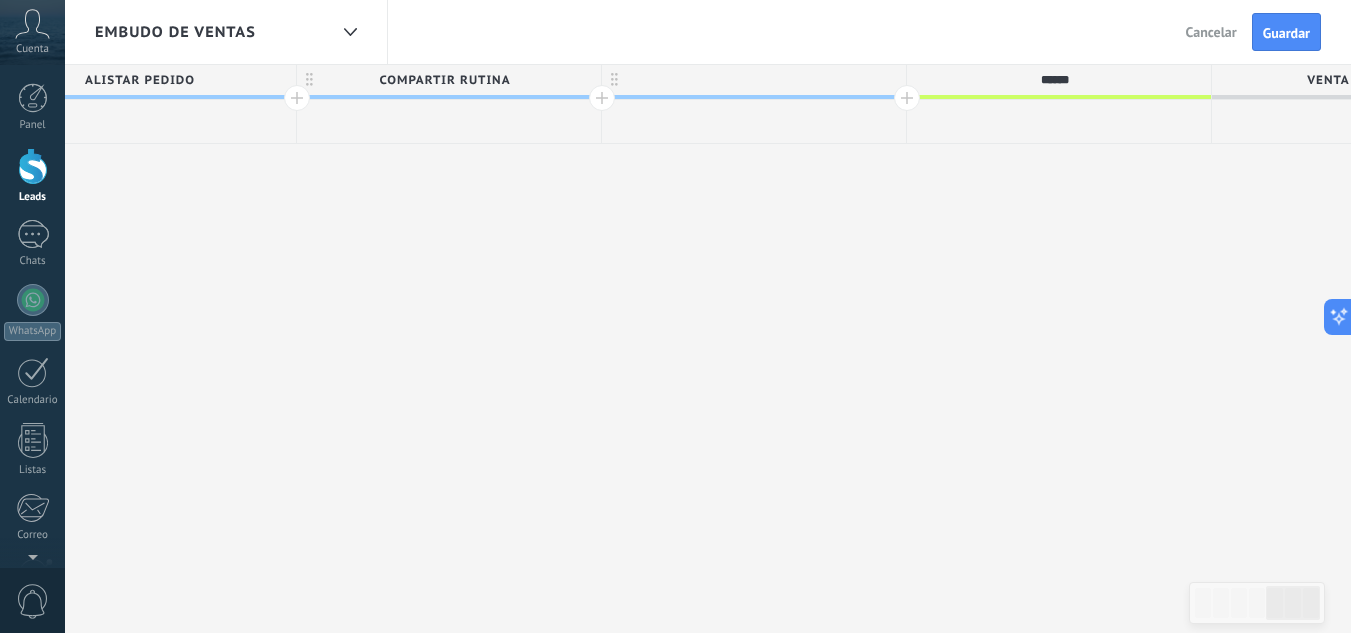 click on "******" at bounding box center (1054, 80) 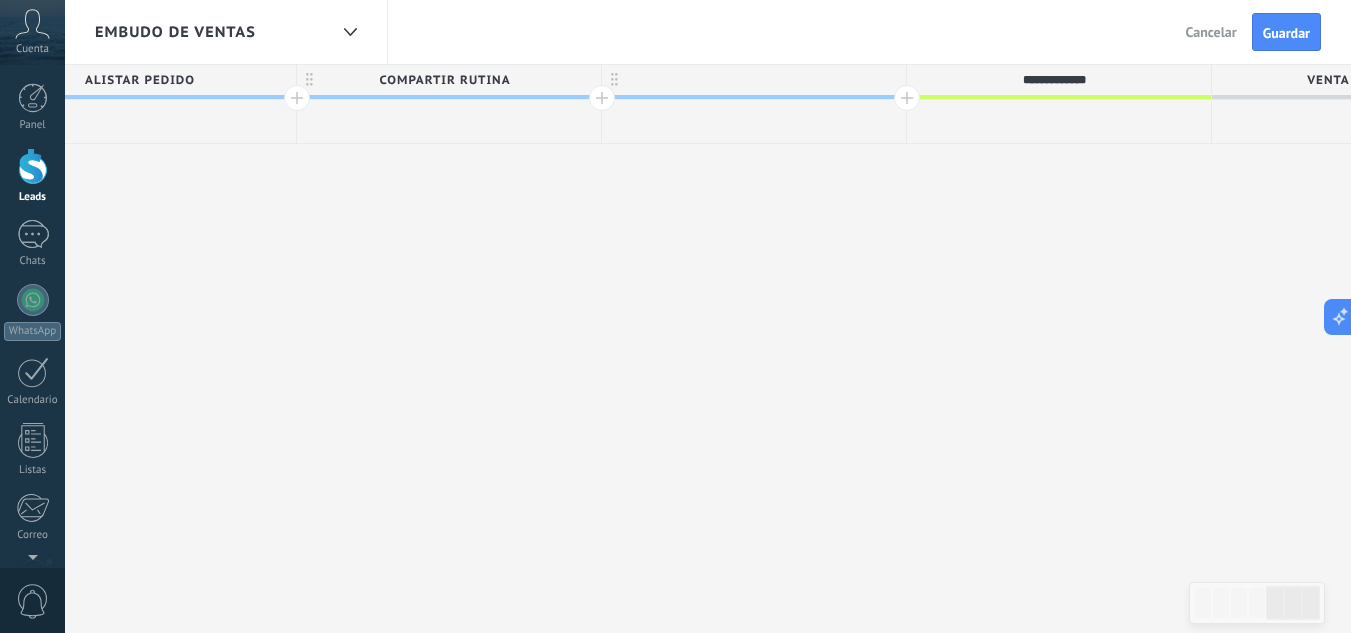 type on "**********" 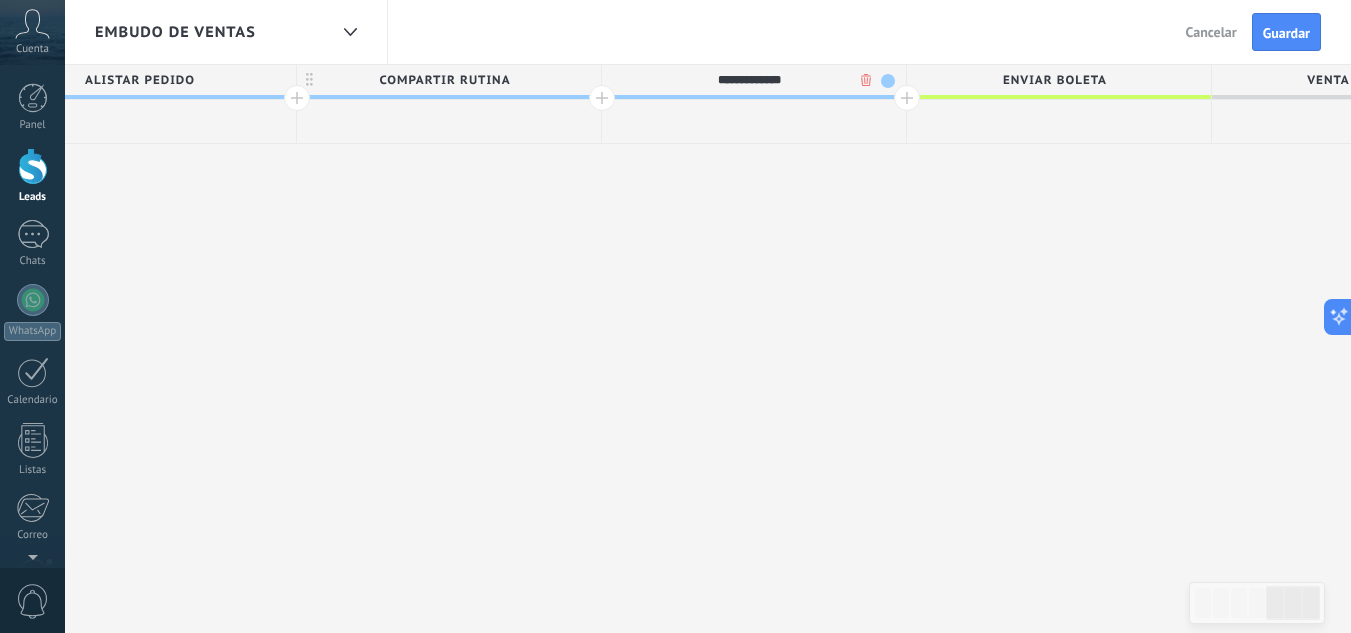 click on "COMPARTIR RUTINA" at bounding box center [444, 80] 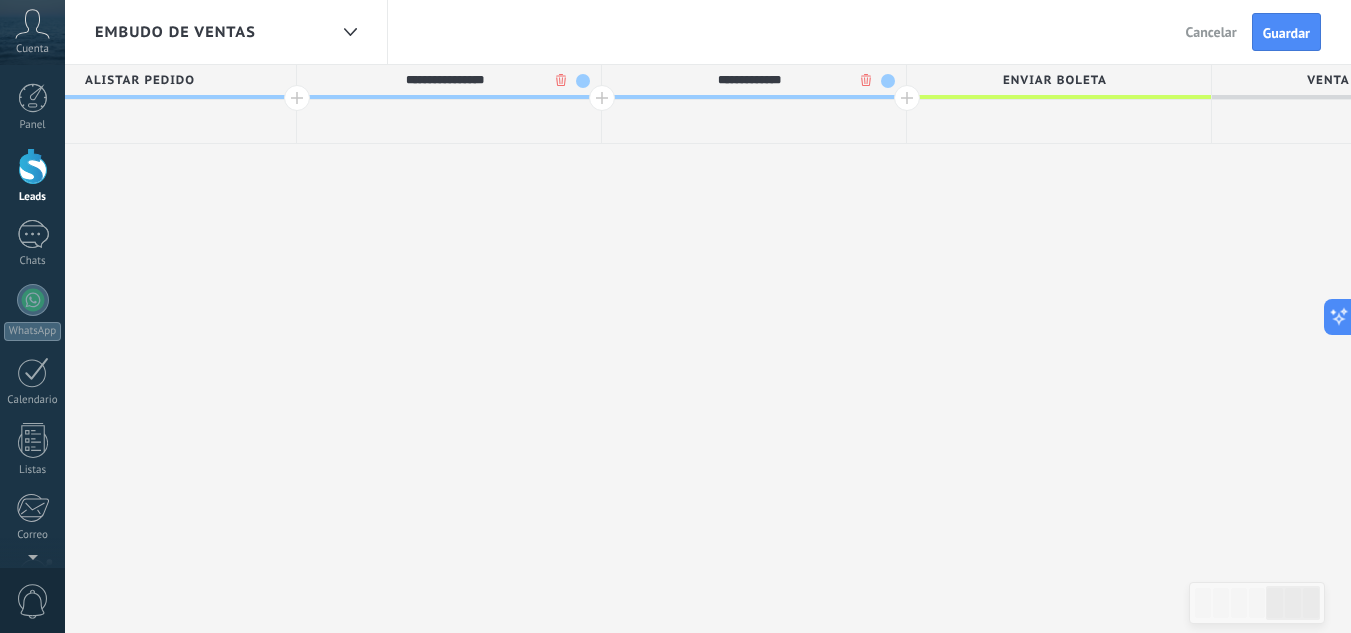click on "**********" at bounding box center (444, 80) 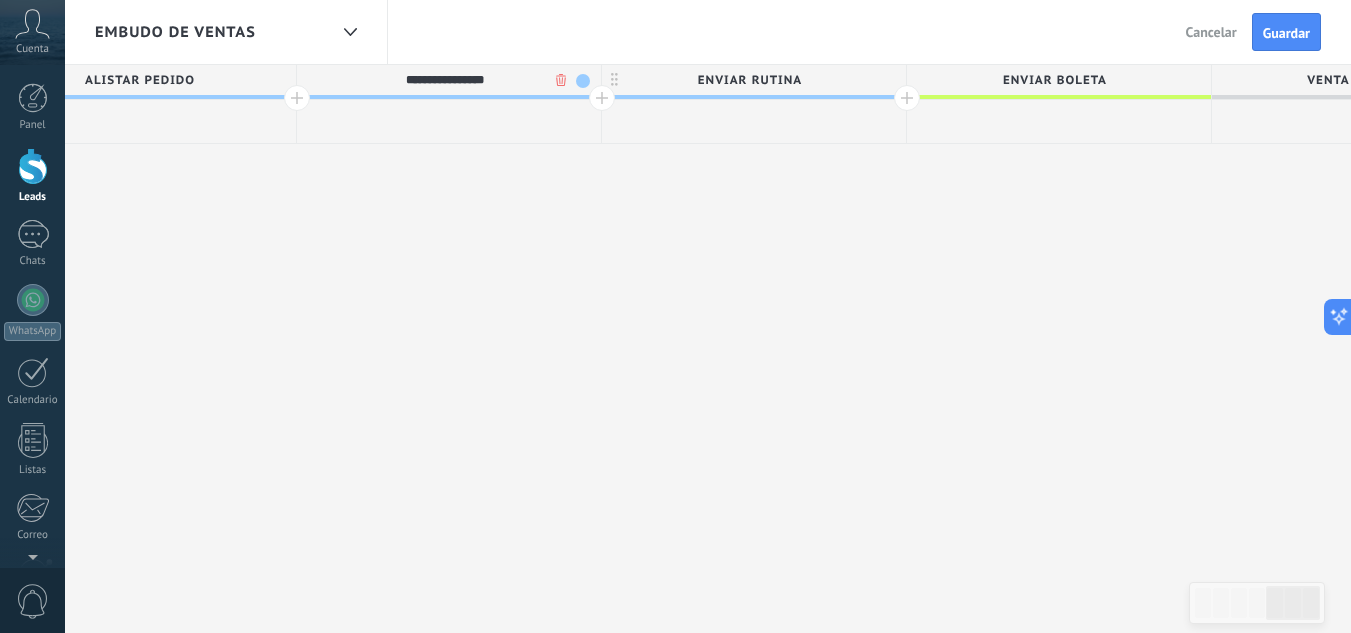 click on "**********" at bounding box center (444, 80) 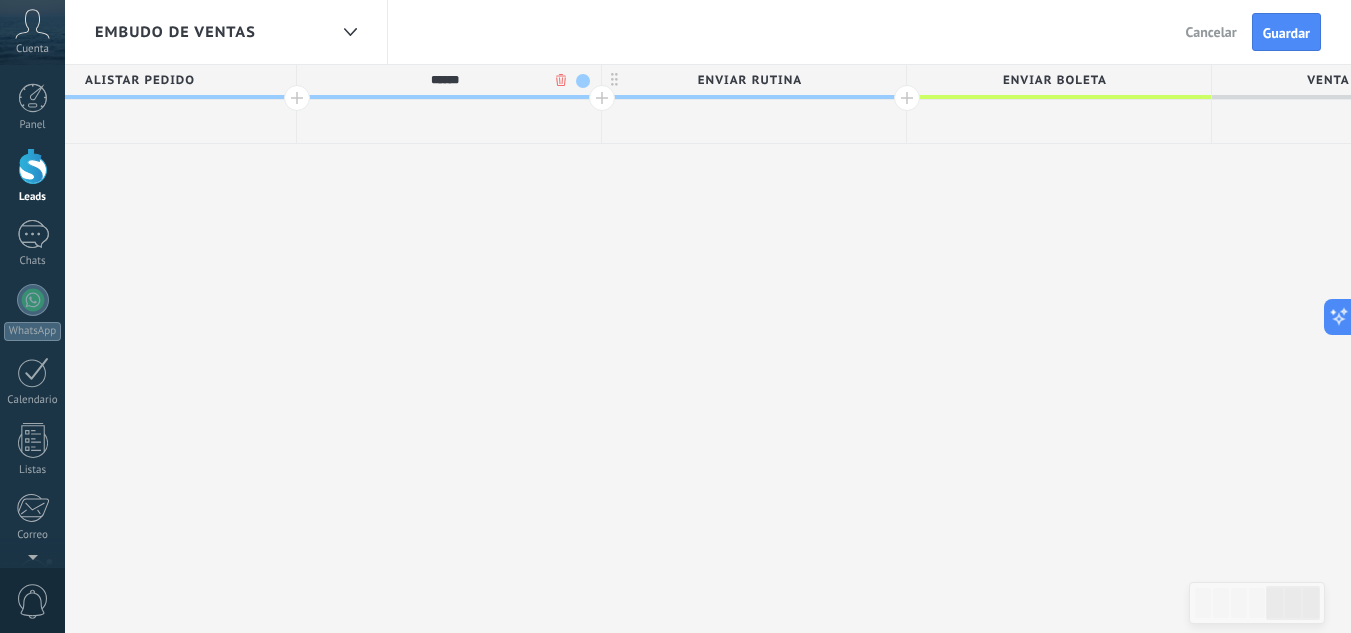 type on "******" 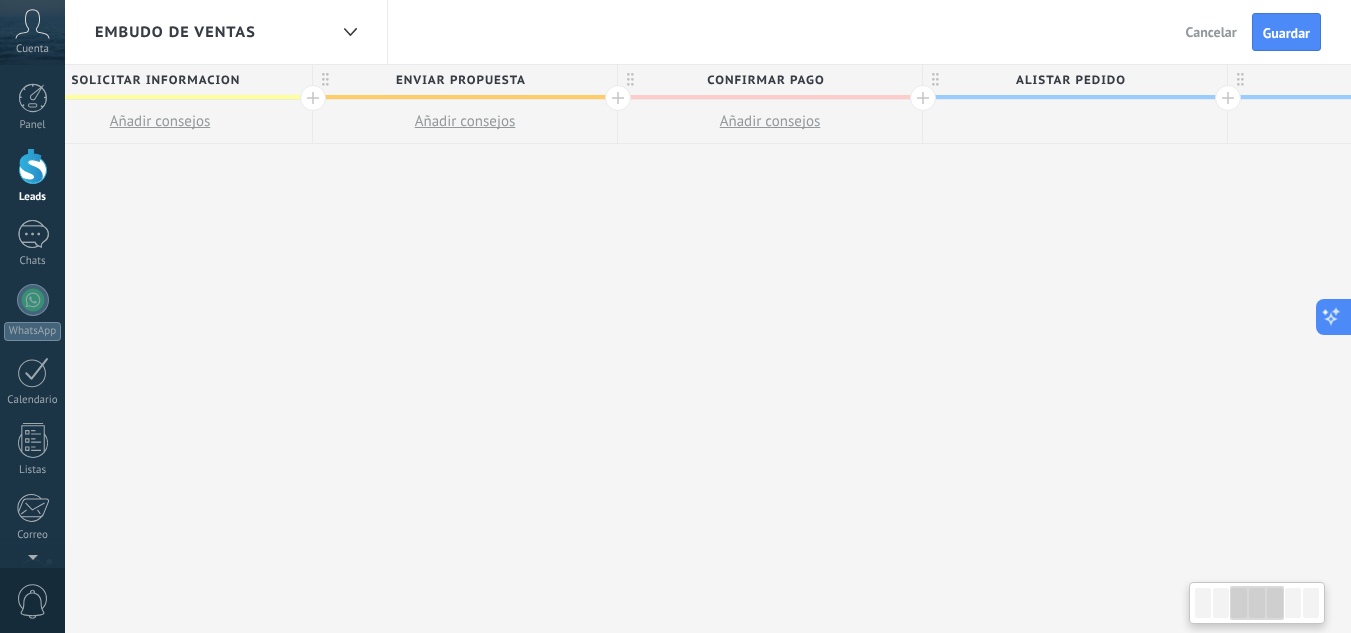 scroll, scrollTop: 0, scrollLeft: 977, axis: horizontal 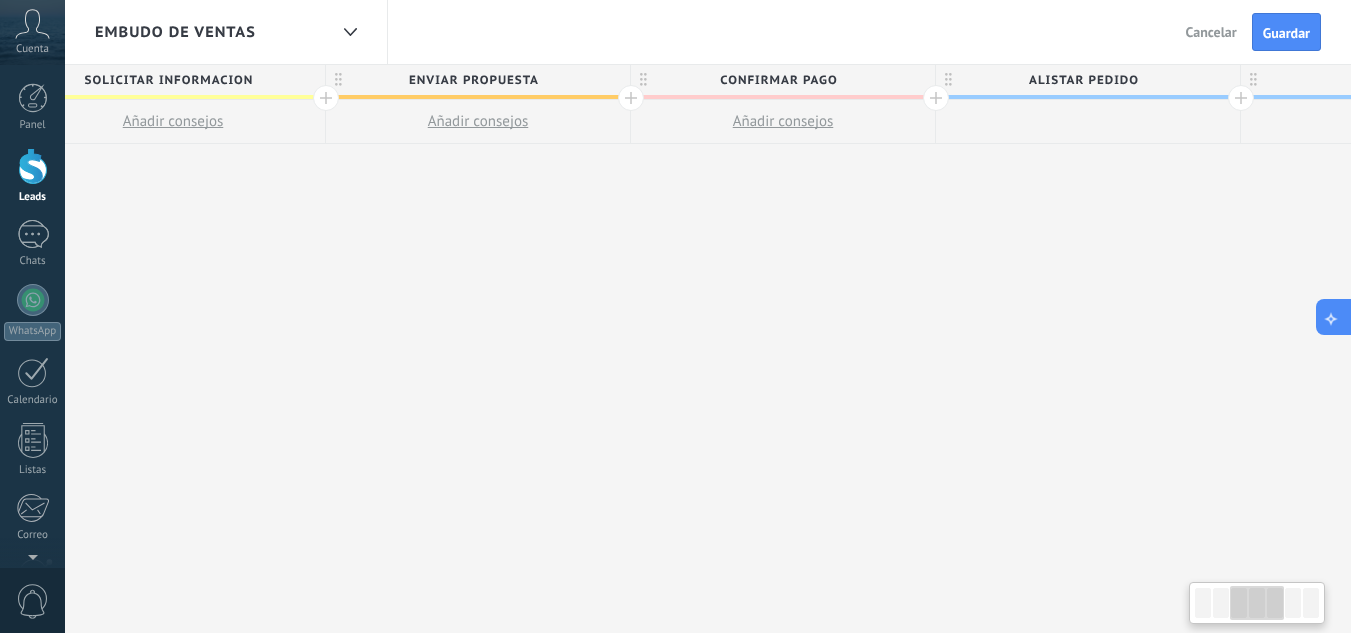 drag, startPoint x: 386, startPoint y: 365, endPoint x: 1345, endPoint y: 325, distance: 959.83386 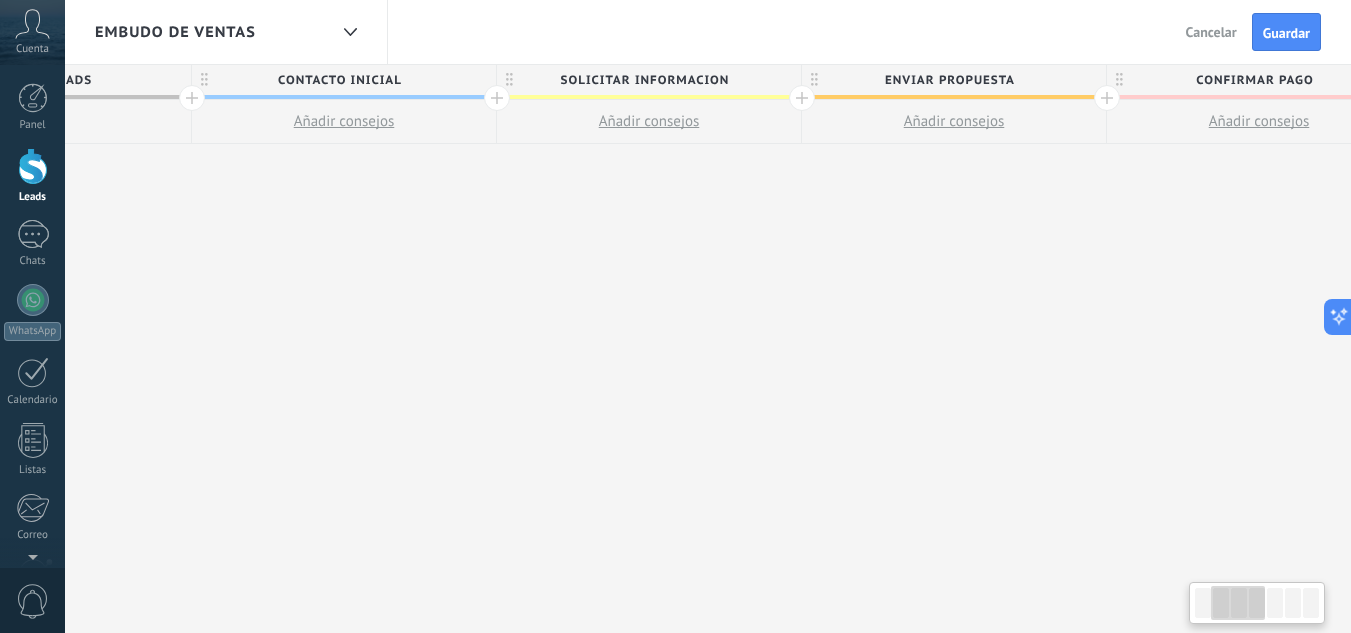 scroll, scrollTop: 0, scrollLeft: 488, axis: horizontal 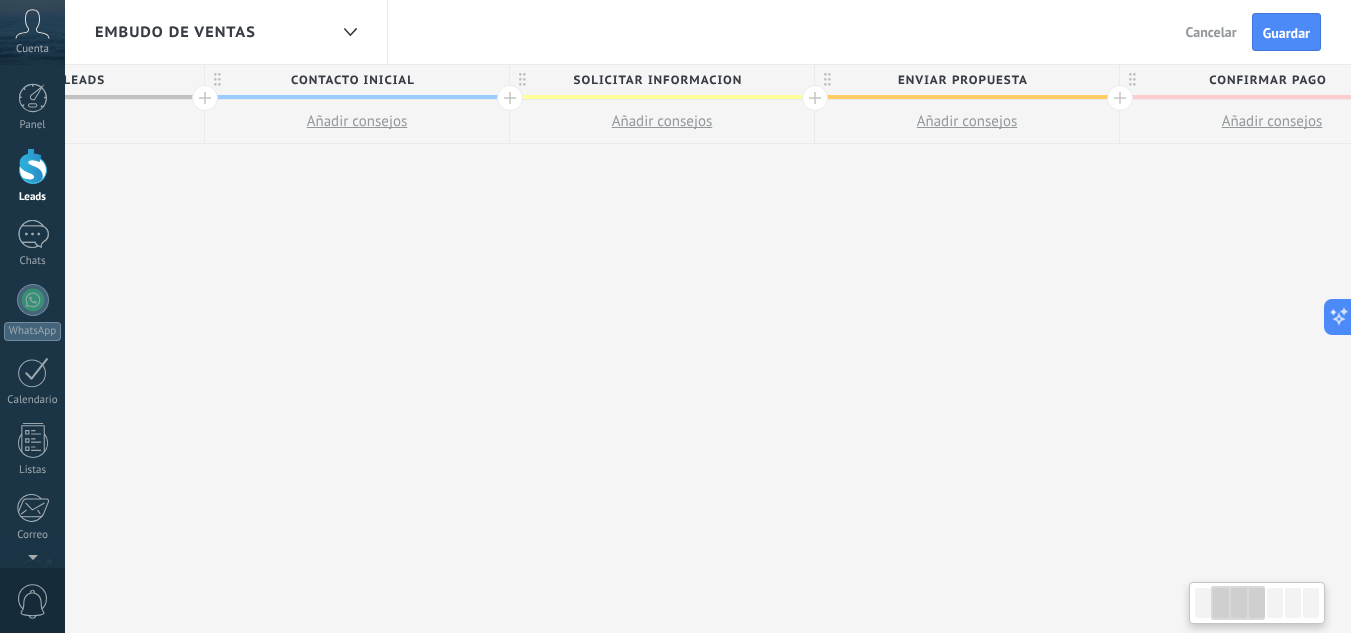 drag, startPoint x: 752, startPoint y: 232, endPoint x: 1238, endPoint y: 267, distance: 487.25867 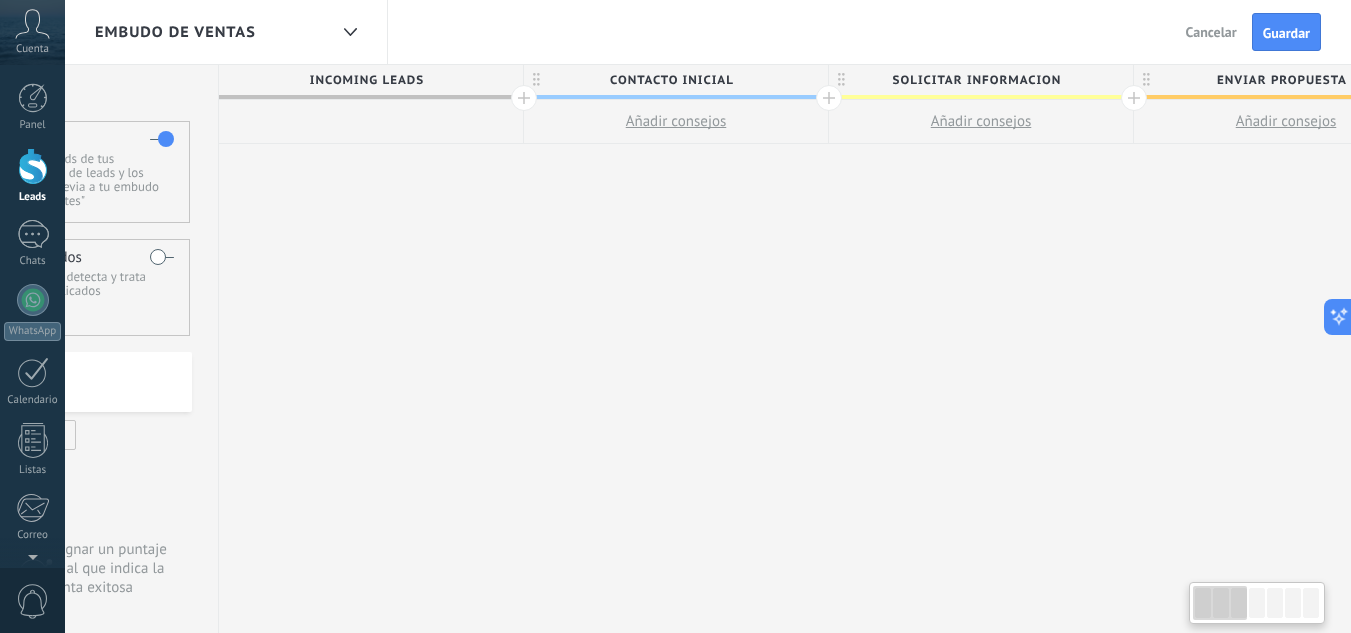 scroll, scrollTop: 0, scrollLeft: 0, axis: both 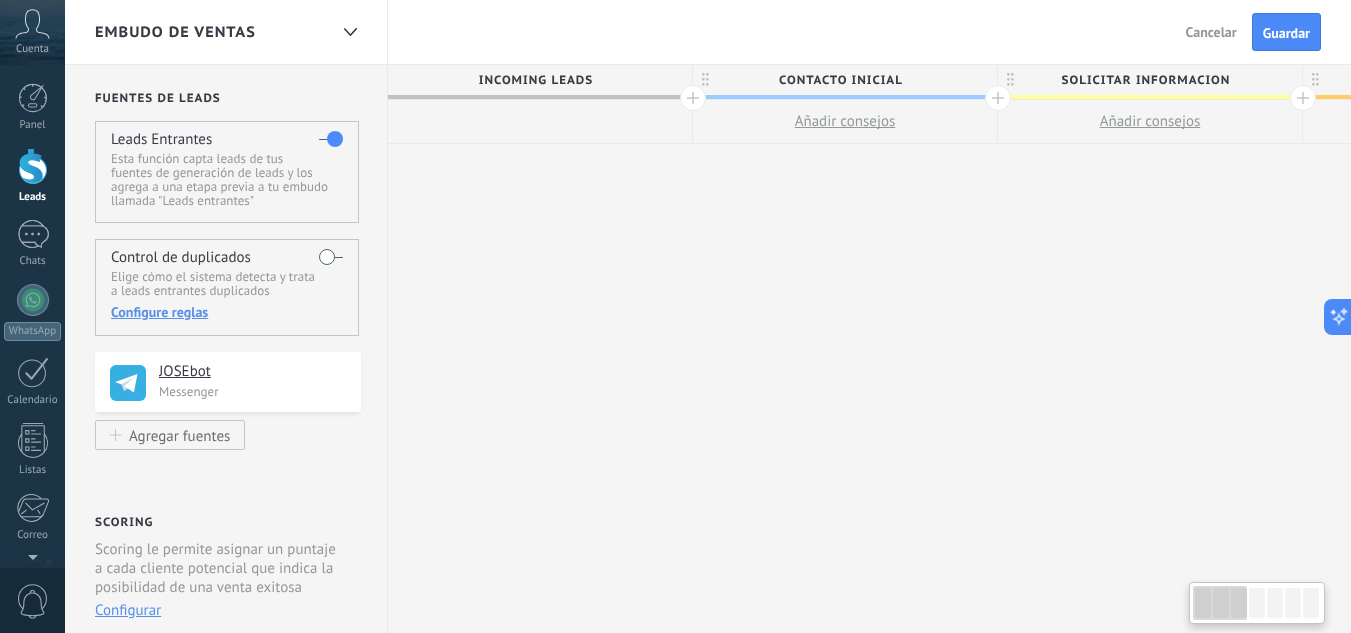 drag, startPoint x: 289, startPoint y: 261, endPoint x: 975, endPoint y: 237, distance: 686.4197 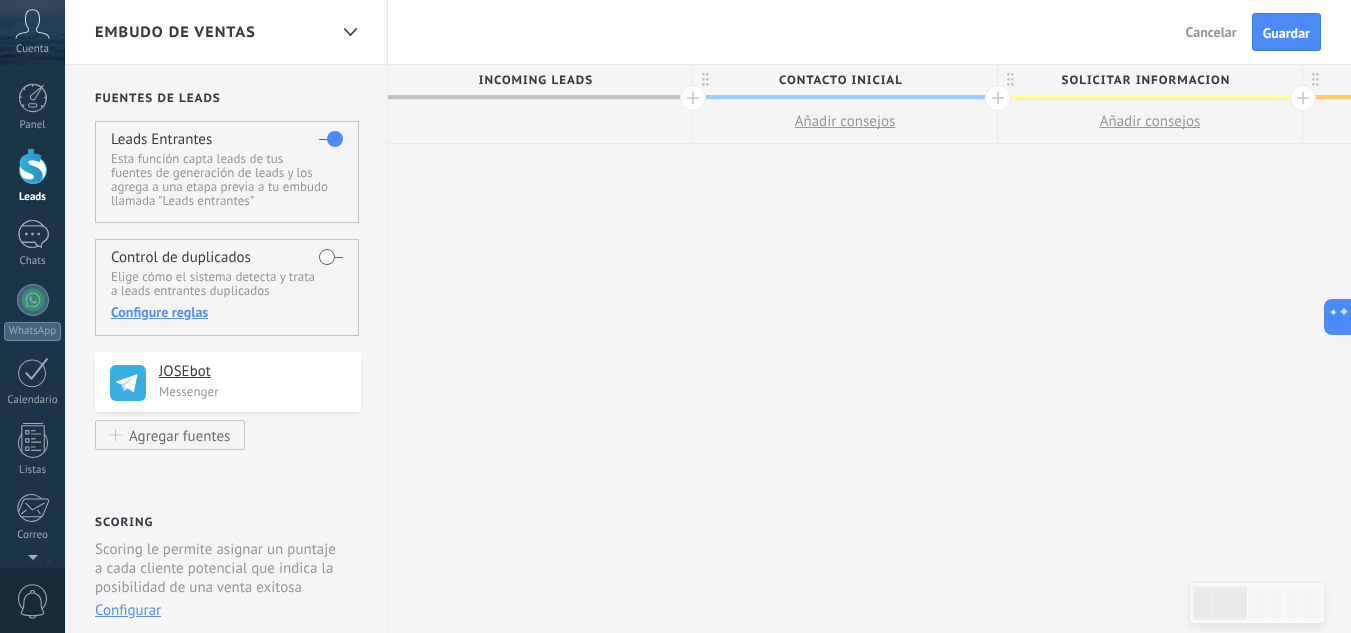 drag, startPoint x: 209, startPoint y: 369, endPoint x: 763, endPoint y: 193, distance: 581.2848 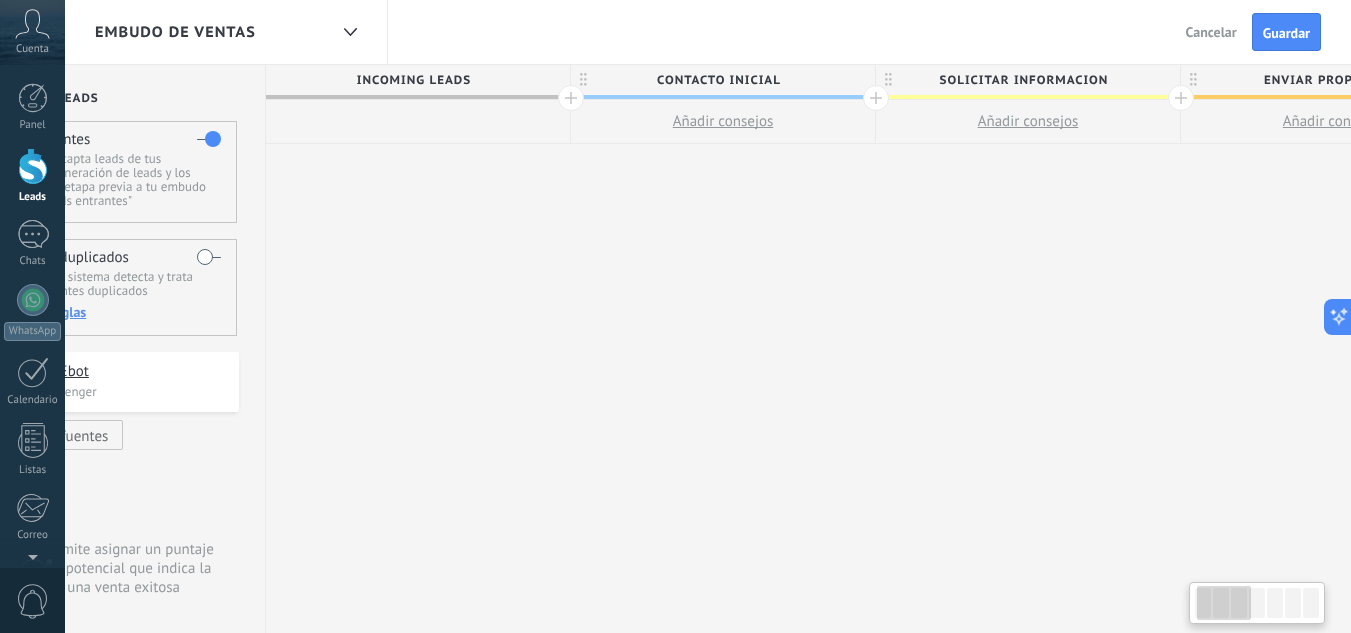 drag, startPoint x: 819, startPoint y: 213, endPoint x: 724, endPoint y: 215, distance: 95.02105 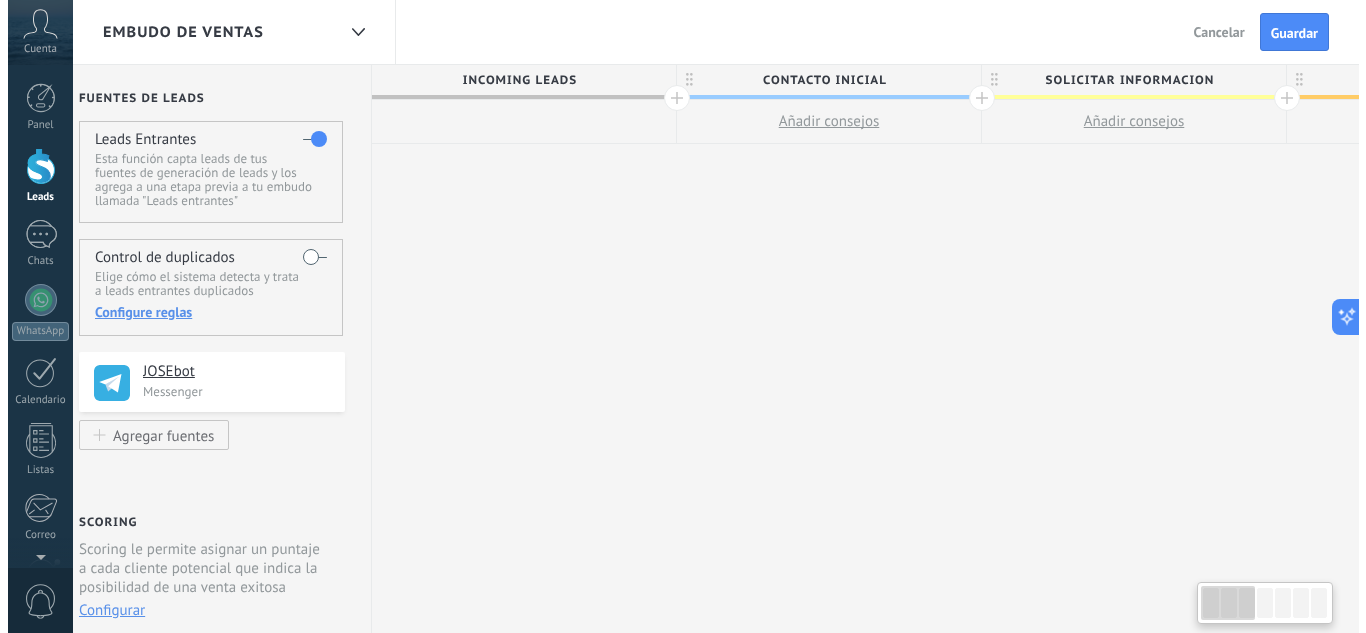 scroll, scrollTop: 0, scrollLeft: 0, axis: both 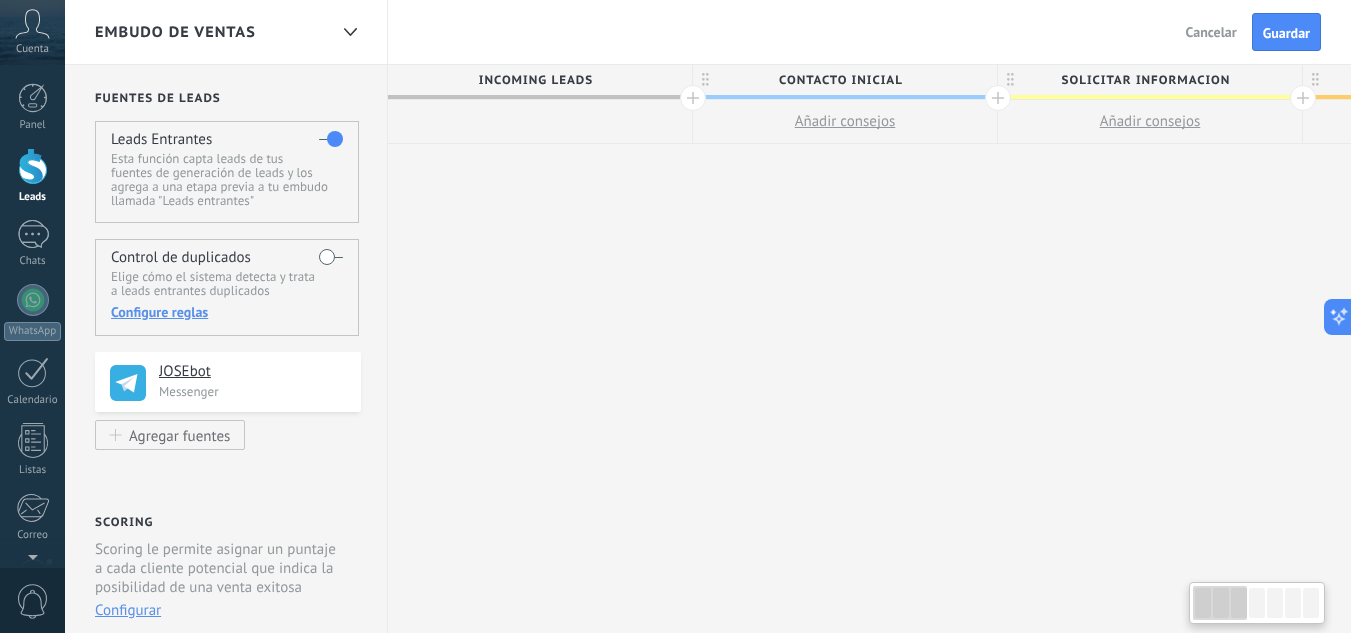 drag, startPoint x: 541, startPoint y: 274, endPoint x: 757, endPoint y: 199, distance: 228.65039 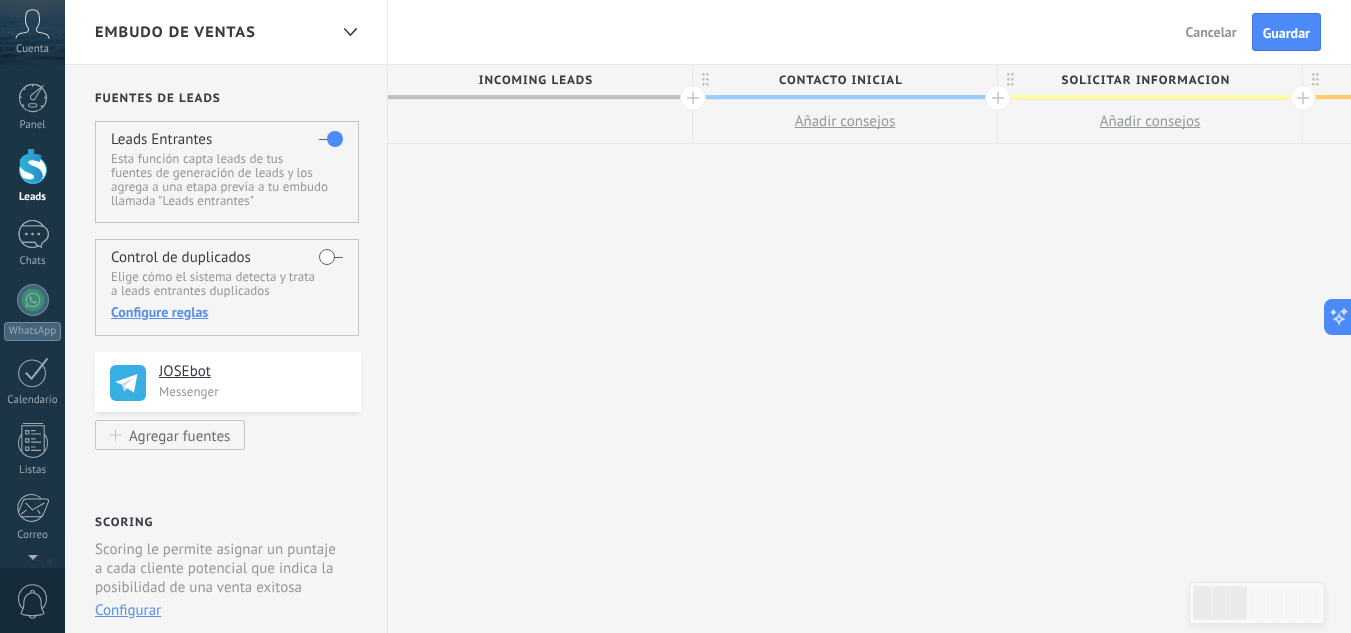 click on "**********" at bounding box center (1913, 349) 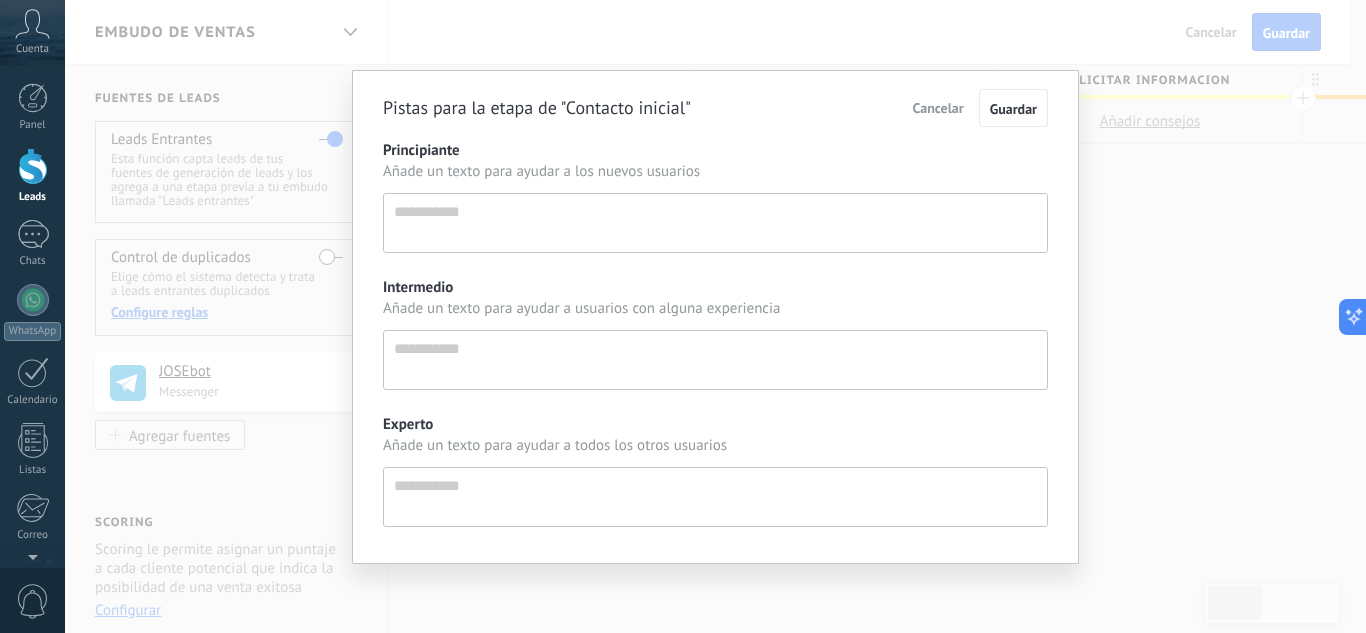 scroll, scrollTop: 19, scrollLeft: 0, axis: vertical 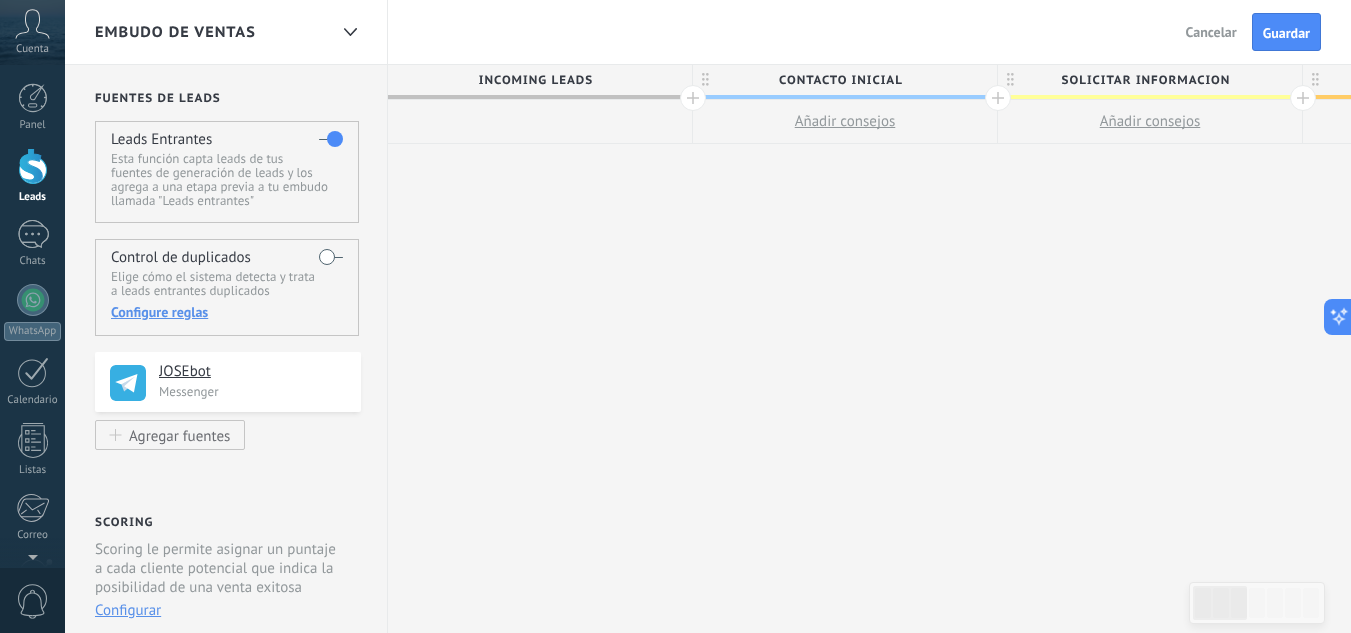 click on "Añadir consejos" at bounding box center [845, 121] 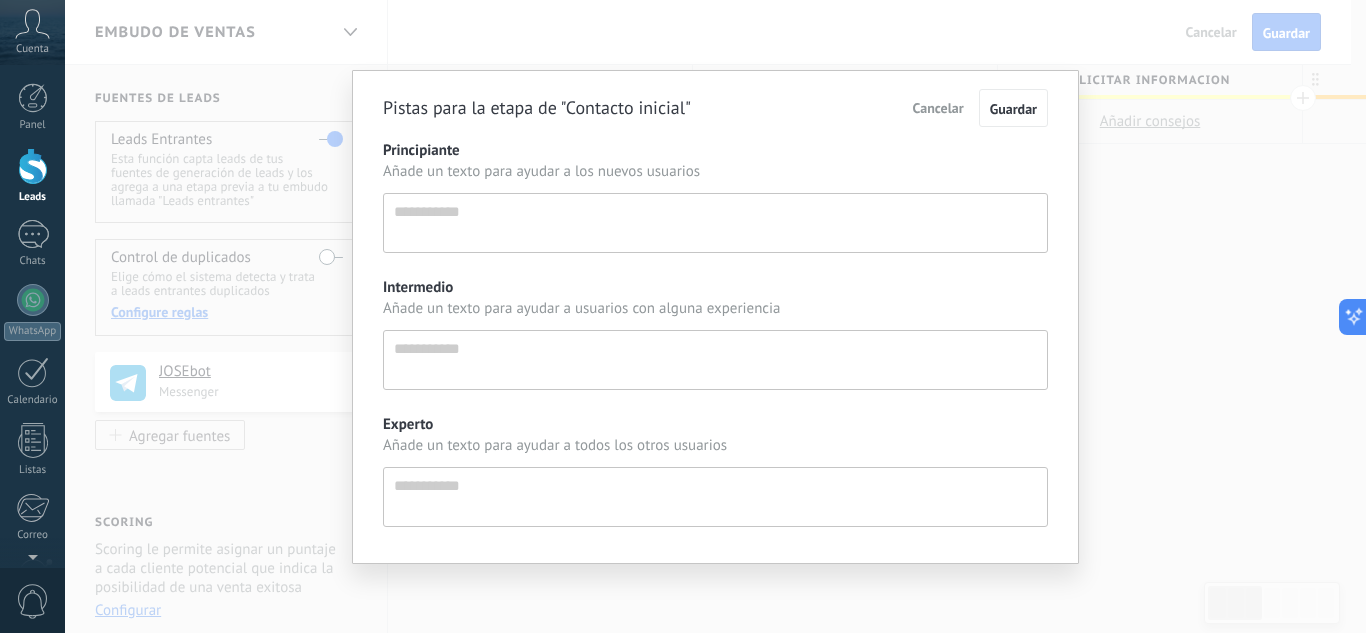 scroll, scrollTop: 19, scrollLeft: 0, axis: vertical 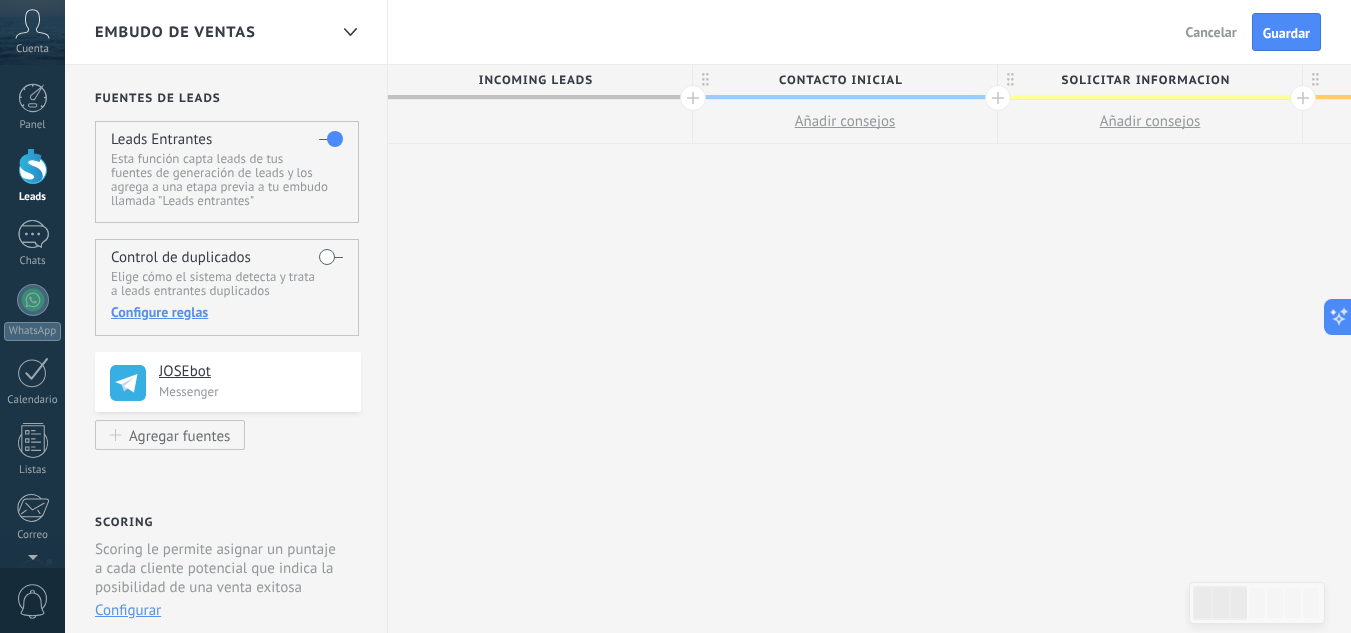 click on "**********" at bounding box center [1913, 349] 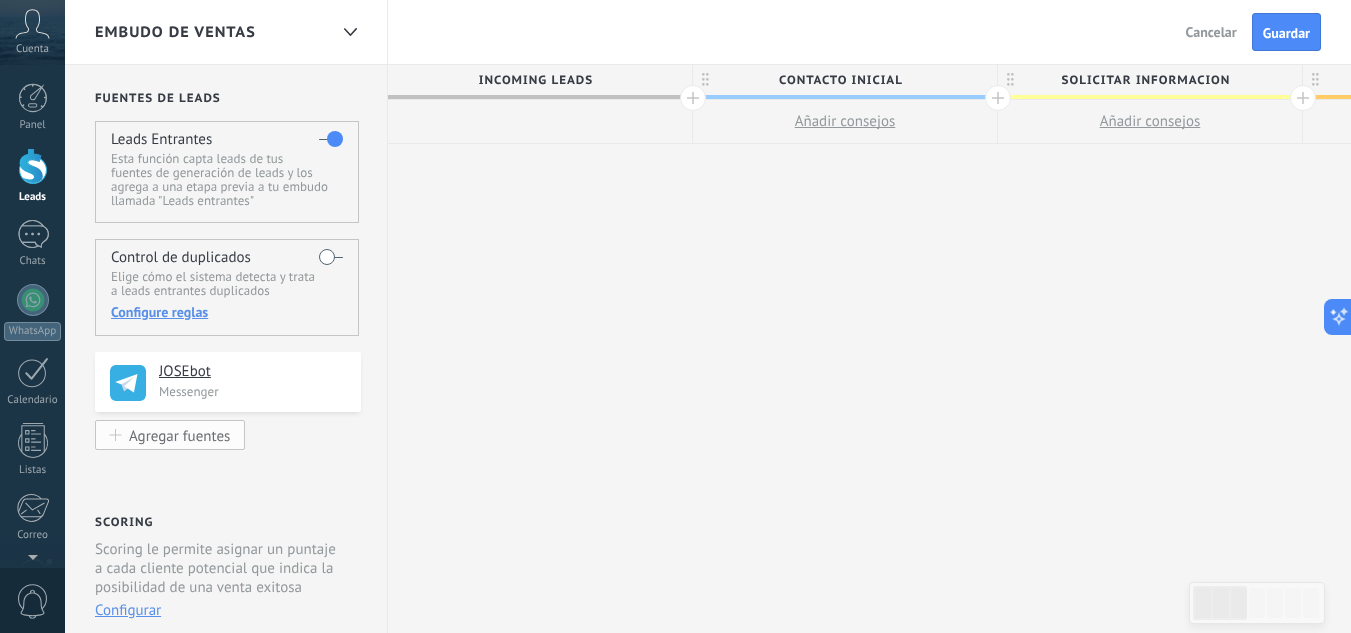 click on "Agregar fuentes" at bounding box center [179, 435] 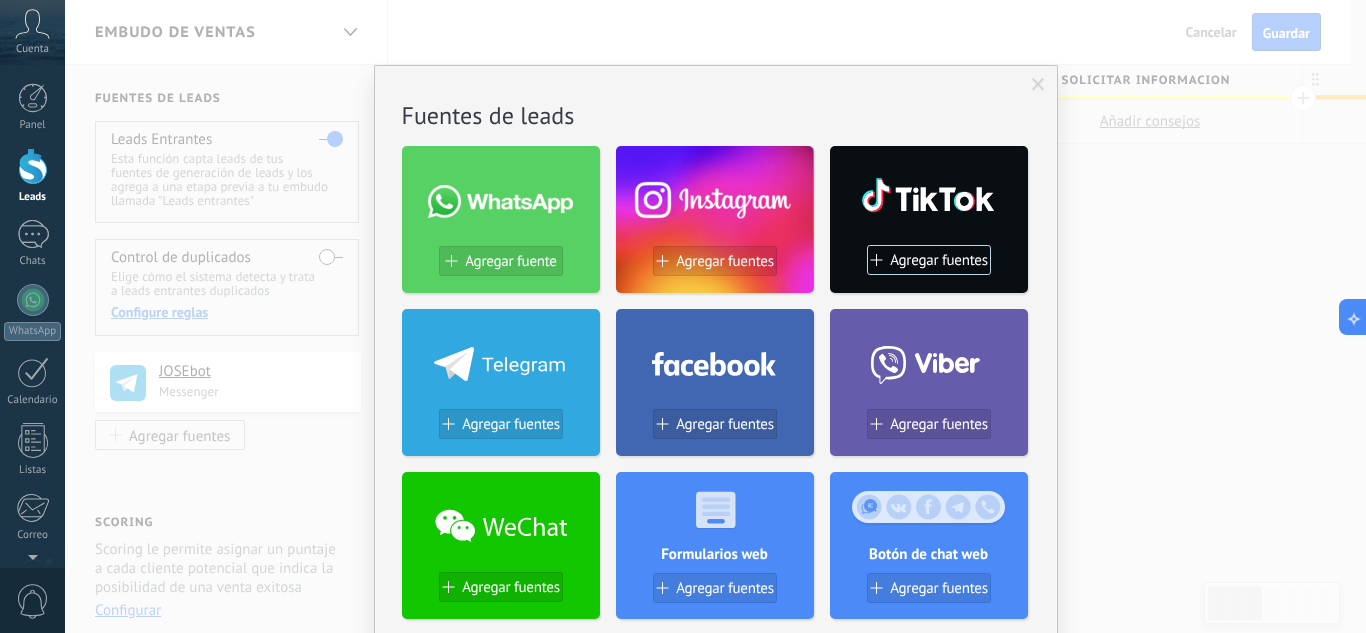 click on "No hay resultados Fuentes de leads Agregar fuente Agregar fuentes Agregar fuentes Agregar fuentes Agregar fuentes Agregar fuentes Agregar fuentes Formularios web Agregar fuentes Botón de chat web Agregar fuentes Página de engagement Agregar fuentes Parsing de Correos Agregar fuentes Correos electrónicos Agregar fuentes Lead scraper Añadir Fuente Tablas Agregar fuentes Agregar fuentes Widgets WebConnect por KWID Reciba datos de cualquier fuente Instalar Avito por Whatcrm Conecta la integración de Avito en un minuto Instalar Chatter - WA+ChatGPT via Komanda F5 Integración de WhatsApp, Telegram, Avito & VK Instalar Whatsapp de YouMessages Integración de Whatsapp y creador de bots Instalar WPForms Wordpress via CRMapp Conecta formularios en minutos Instalar Woocommerce Wordpress via CRMapp Conecte la tienda en minutos Instalar" at bounding box center (715, 316) 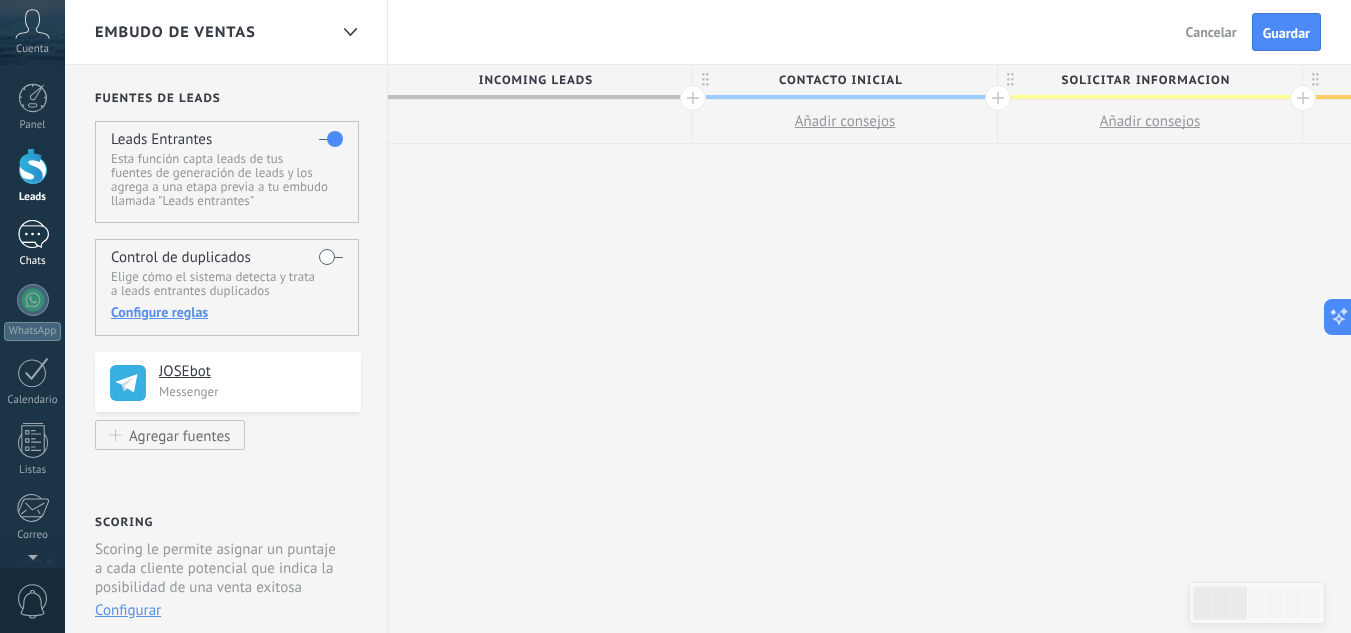 click at bounding box center (33, 234) 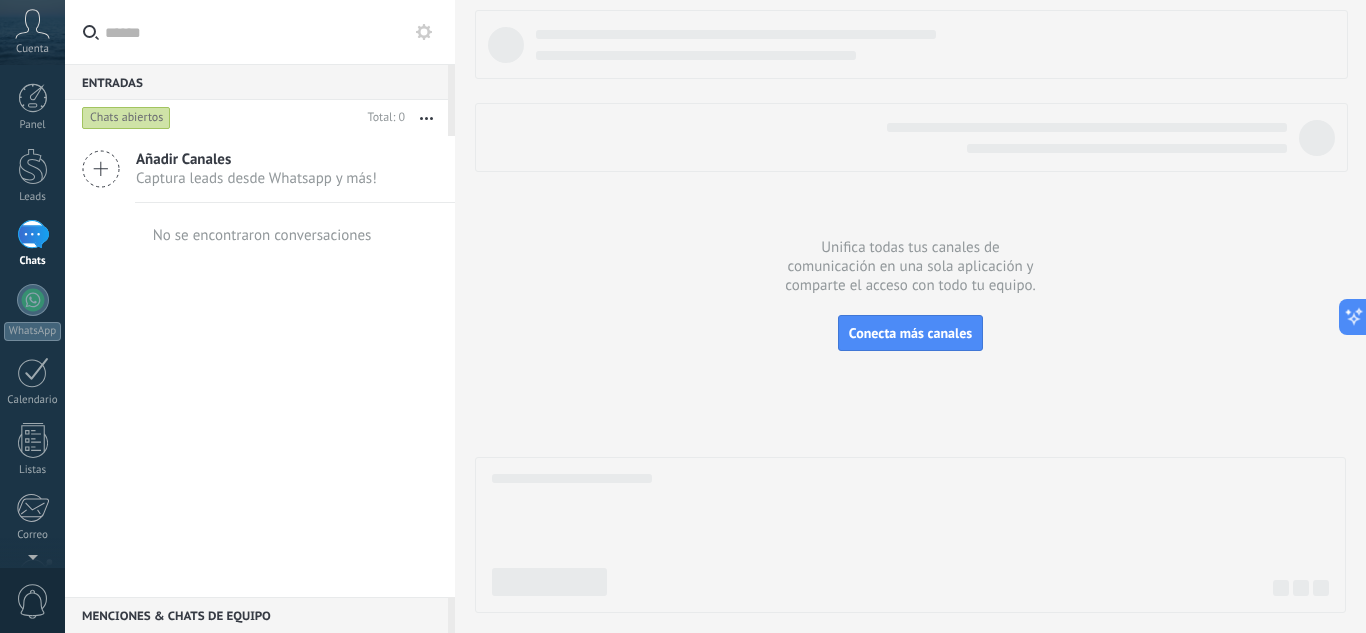 click 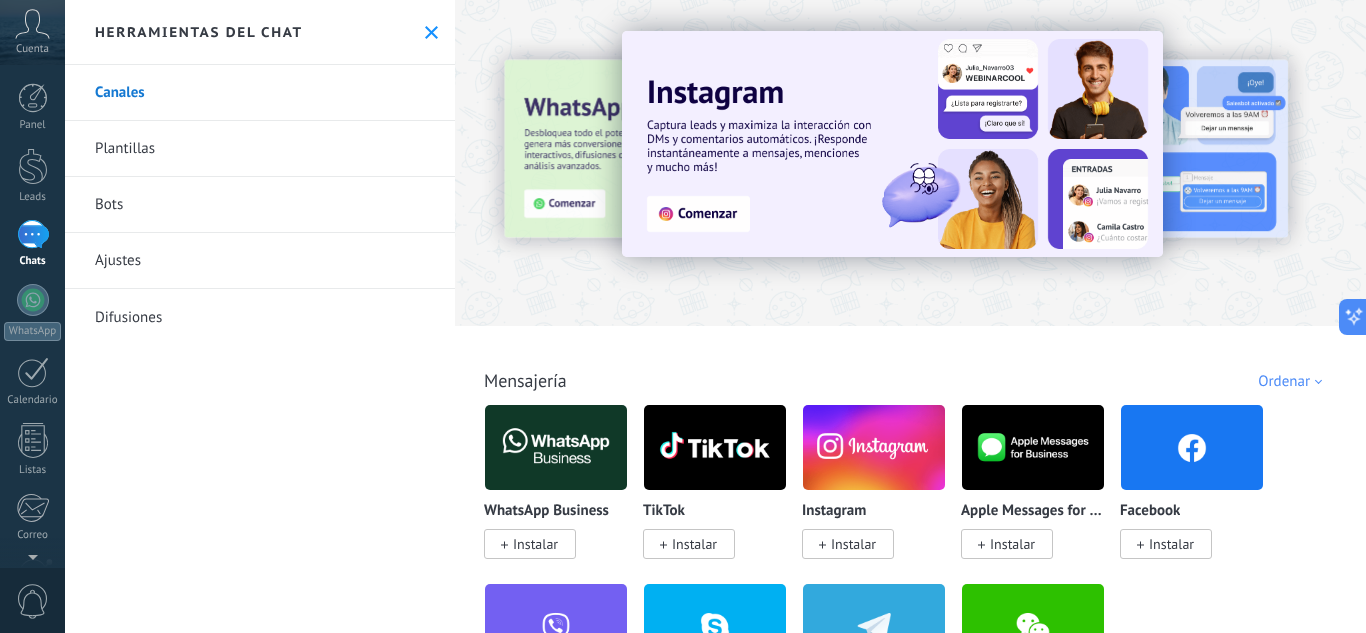click on "Plantillas" at bounding box center [260, 149] 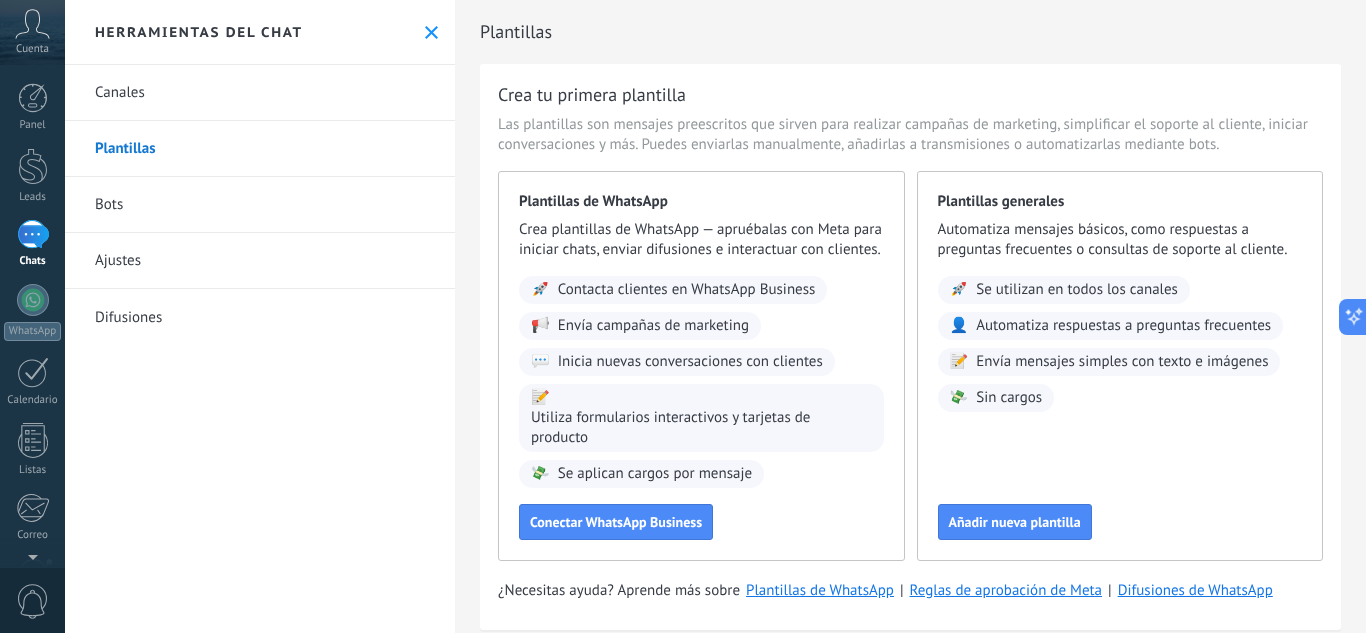 click on "Canales" at bounding box center [260, 93] 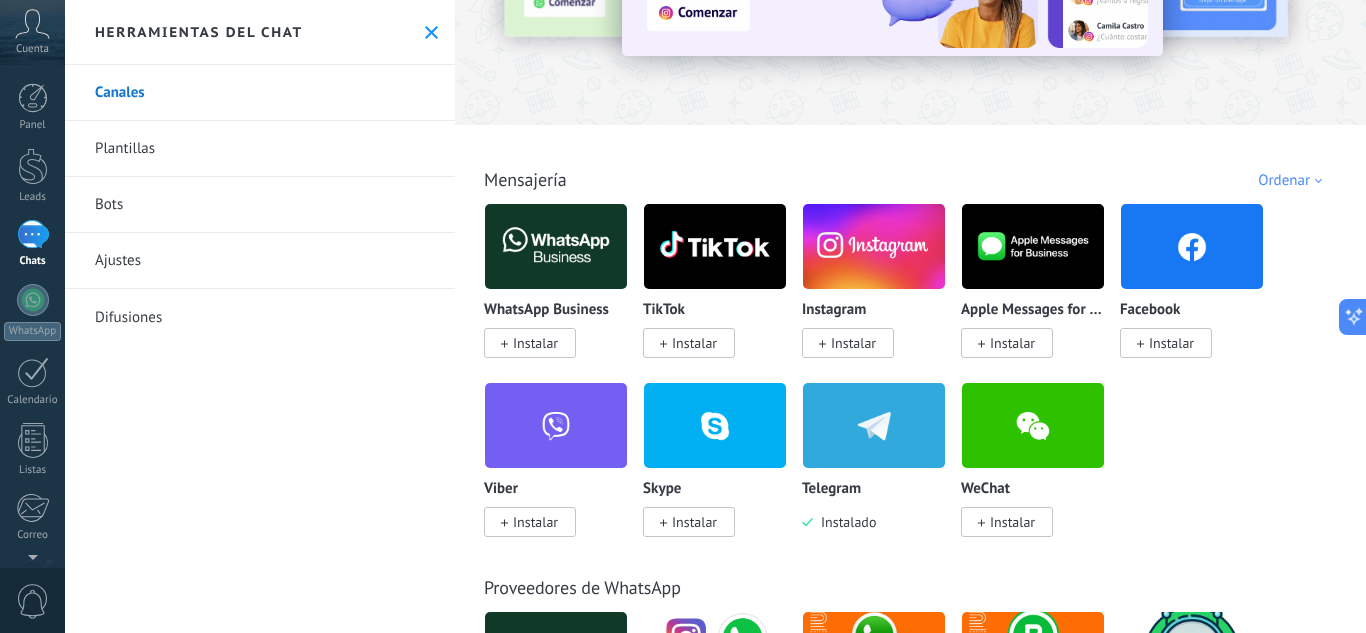 scroll, scrollTop: 300, scrollLeft: 0, axis: vertical 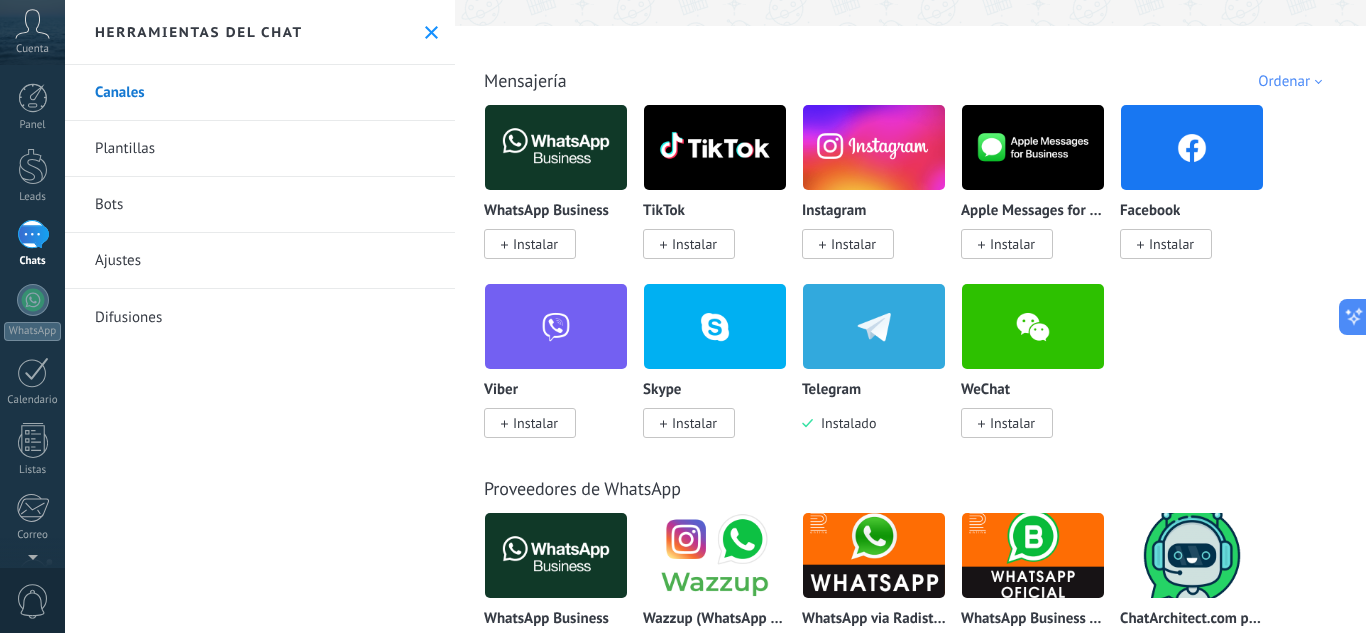 click on "Plantillas" at bounding box center [260, 149] 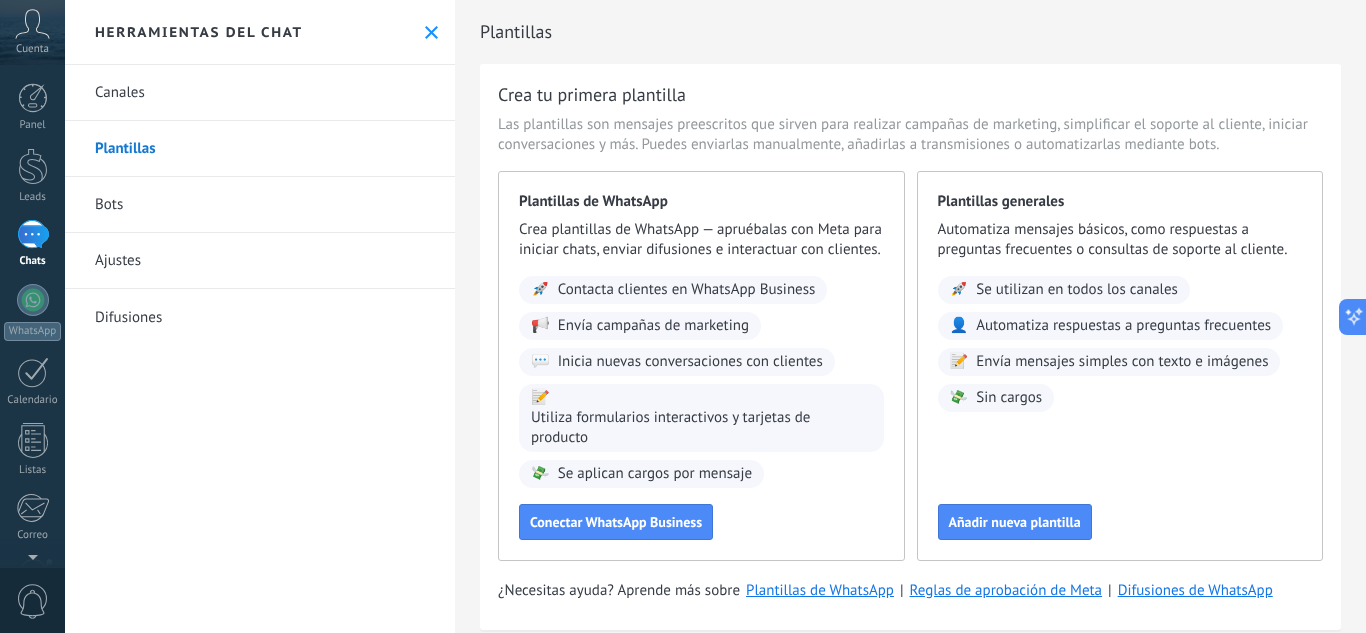 scroll, scrollTop: 60, scrollLeft: 0, axis: vertical 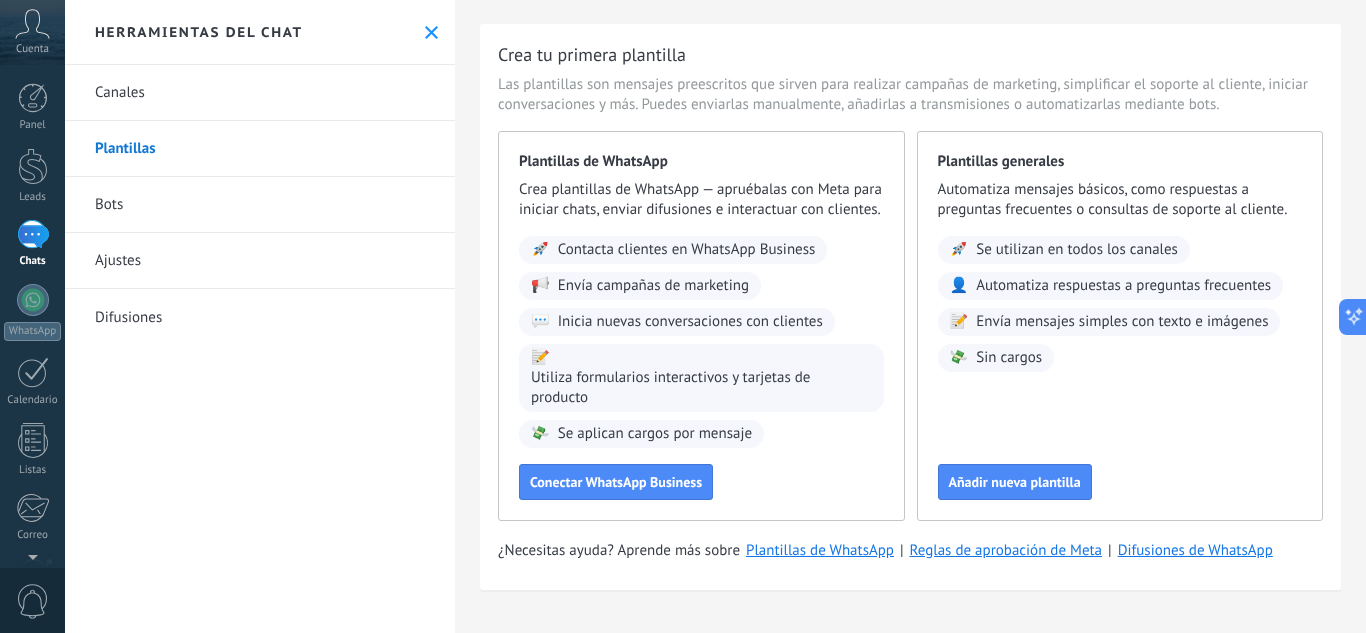 click on "Bots" at bounding box center [260, 205] 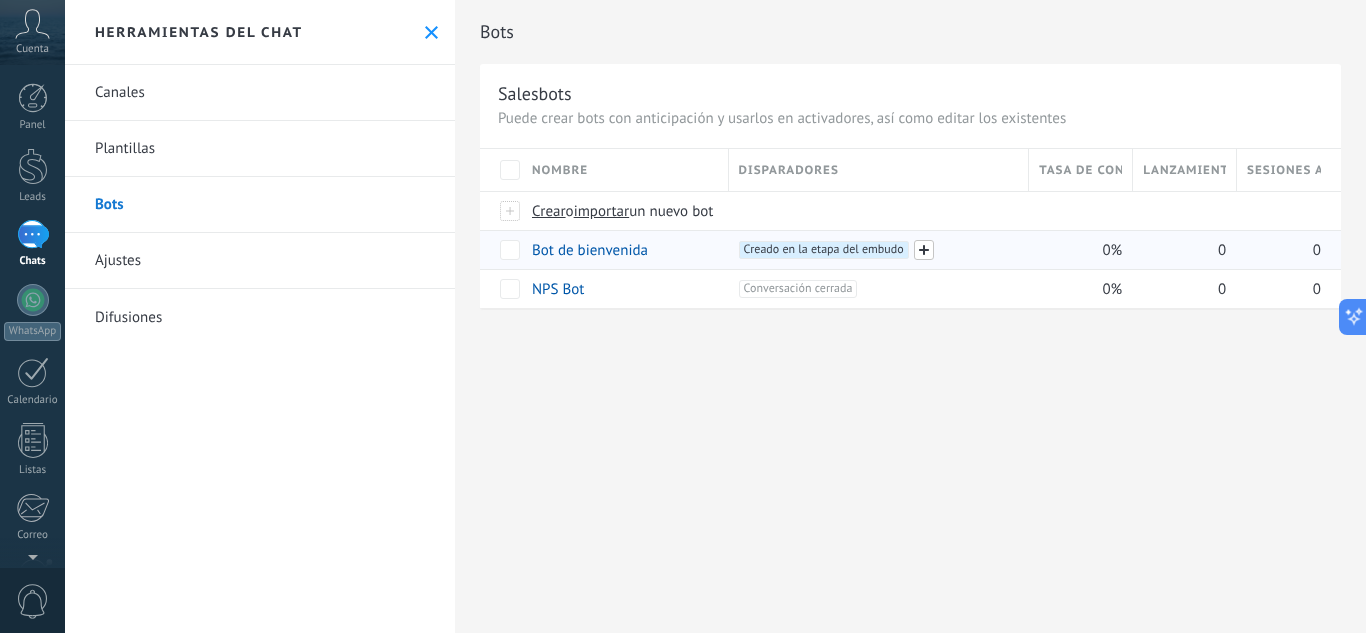 click at bounding box center (924, 250) 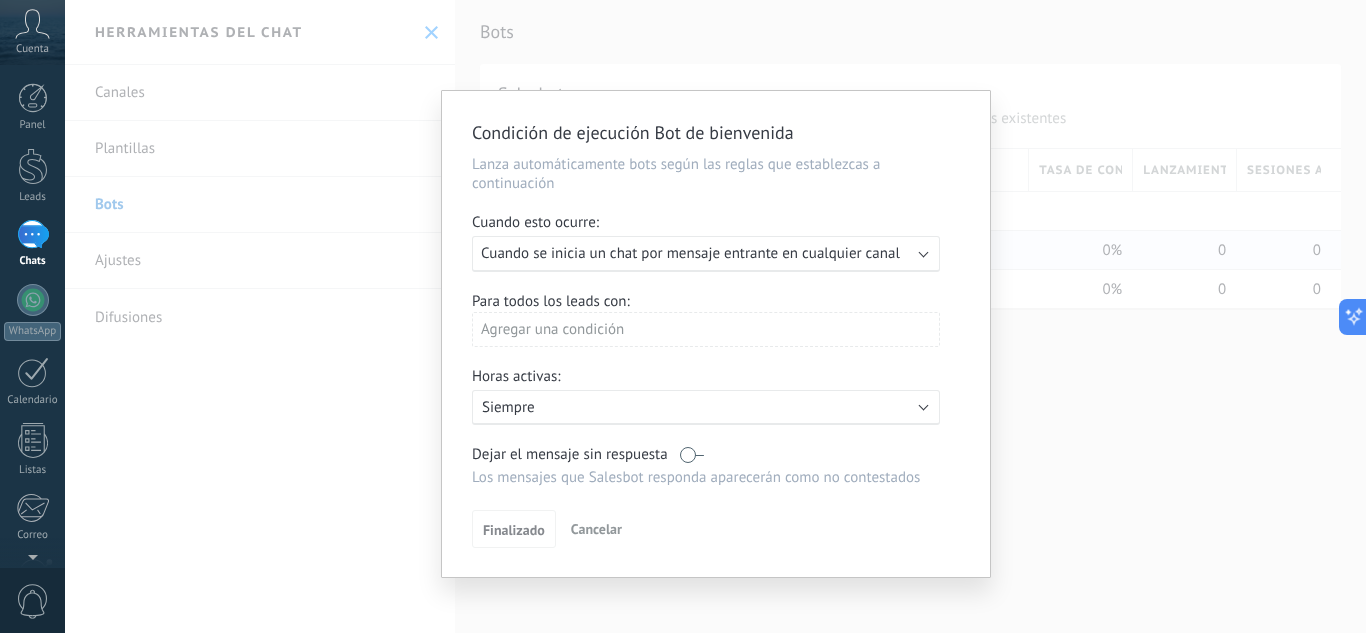 click at bounding box center (924, 252) 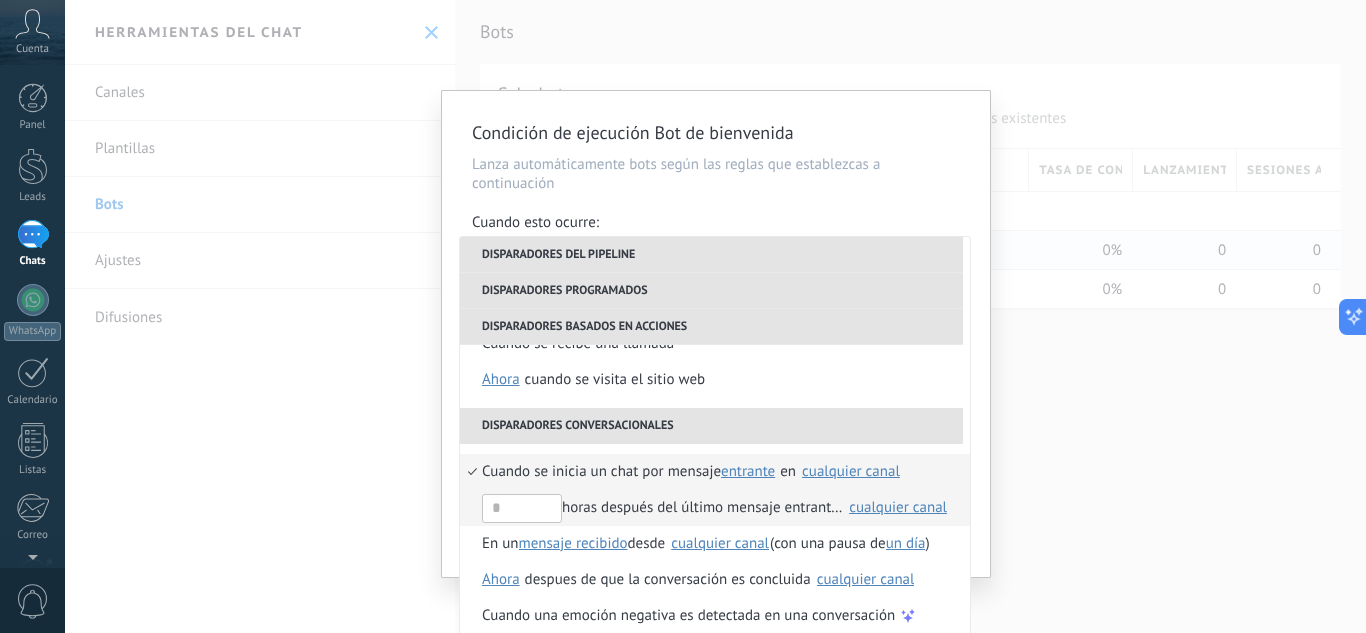scroll, scrollTop: 436, scrollLeft: 0, axis: vertical 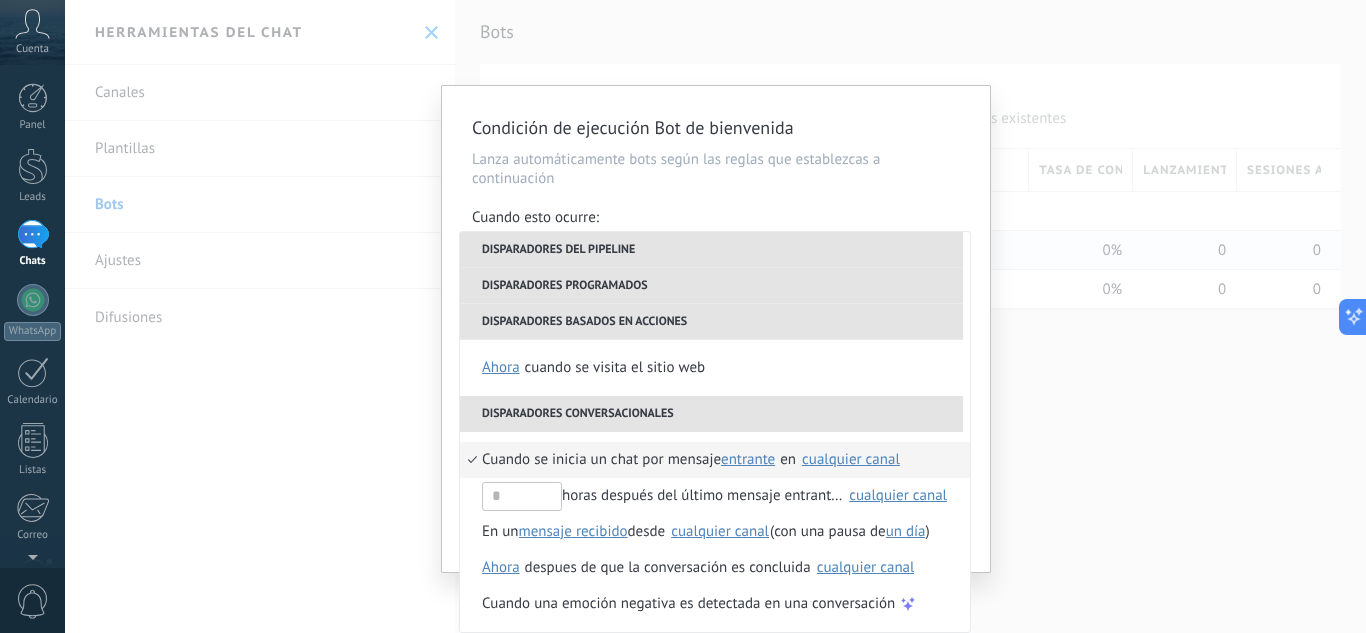 click on "Condición de ejecución Bot de bienvenida Lanza automáticamente bots según las reglas que establezcas a continuación Cuando esto ocurre: Ejecutar:  Cuando se inicia un chat por mensaje entrante en cualquier canal Disparadores del pipeline Cuando se crea en una etapa del embudo ahora después de 5 minutos después de 10 minutos un día Seleccionar un intervalo ahora Cuando se mueve lead a una etapa del embudo ahora después de 5 minutos después de 10 minutos un día Seleccionar un intervalo ahora Cuando se mueve lead o se crea en una etapa del embudo ahora después de 5 minutos después de 10 minutos un día Seleccionar un intervalo ahora Cuando se cambia el usuario responsable en lead Cuando un usuario  añade elimina añade  etiquetas en  lead contacto compañía lead : #añadir etiquetas Cuando un campo en  Productos contacto compañía lead Productos  es actualizado:  SKU Grupo Precio Descripción External ID Unit Oferta especial 1 Precio al por mayor Puntos por compra Imagen SKU El" at bounding box center (715, 316) 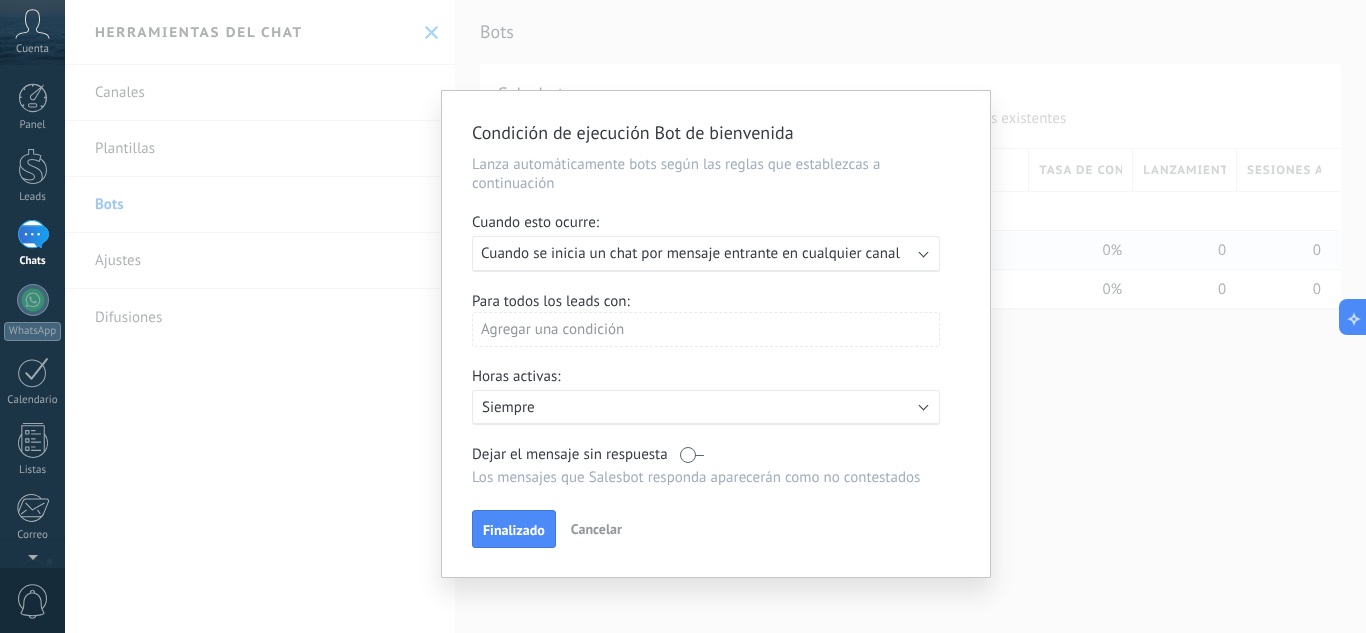 click on "Agregar una condición" at bounding box center [706, 329] 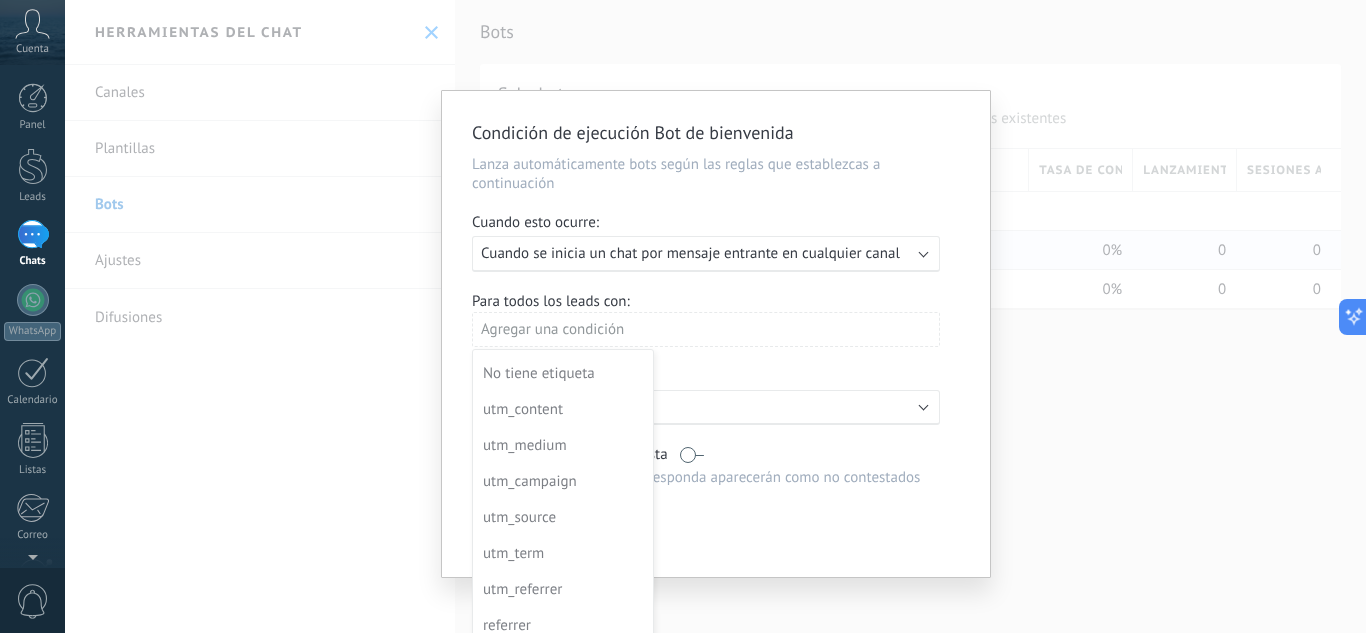 scroll, scrollTop: 216, scrollLeft: 0, axis: vertical 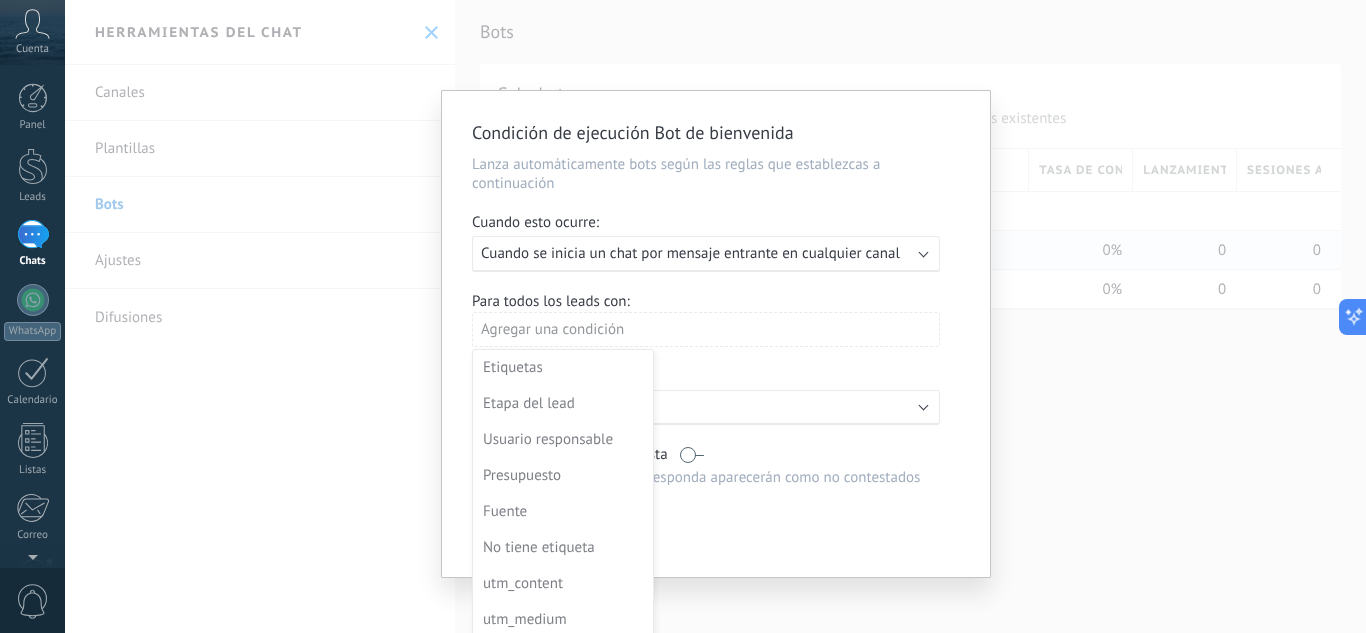 click on "Condición de ejecución Bot de bienvenida Lanza automáticamente bots según las reglas que establezcas a continuación Cuando esto ocurre: Ejecutar:  Cuando se inicia un chat por mensaje entrante en cualquier canal Para todos los leads con: Agregar una condición Etiquetas Etapa del lead Usuario responsable Presupuesto Fuente No tiene etiqueta utm_content utm_medium utm_campaign utm_source utm_term utm_referrer referrer gclientid gclid fbclid Horas activas: Activo:  Siempre Dejar el mensaje sin respuesta Los mensajes que Salesbot responda aparecerán como no contestados Aplicar a todos los leads en esta etapa Finalizado Cancelar" at bounding box center [715, 316] 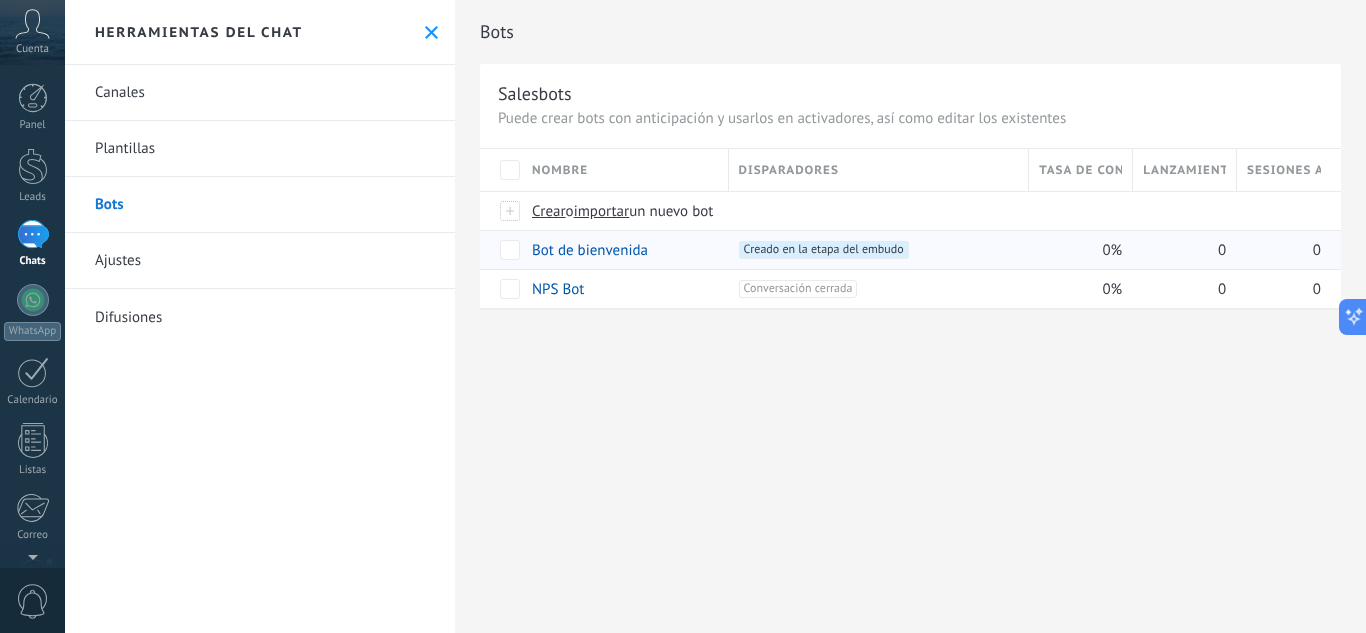 click on "Ajustes" at bounding box center [260, 261] 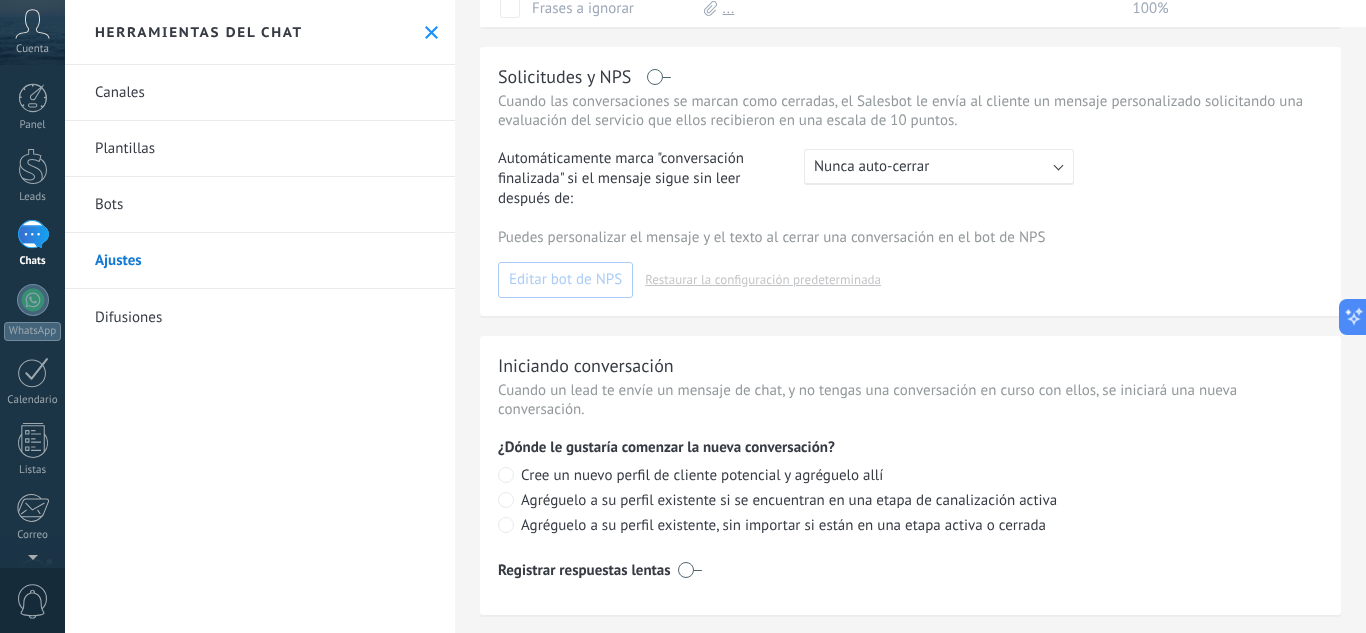 scroll, scrollTop: 579, scrollLeft: 0, axis: vertical 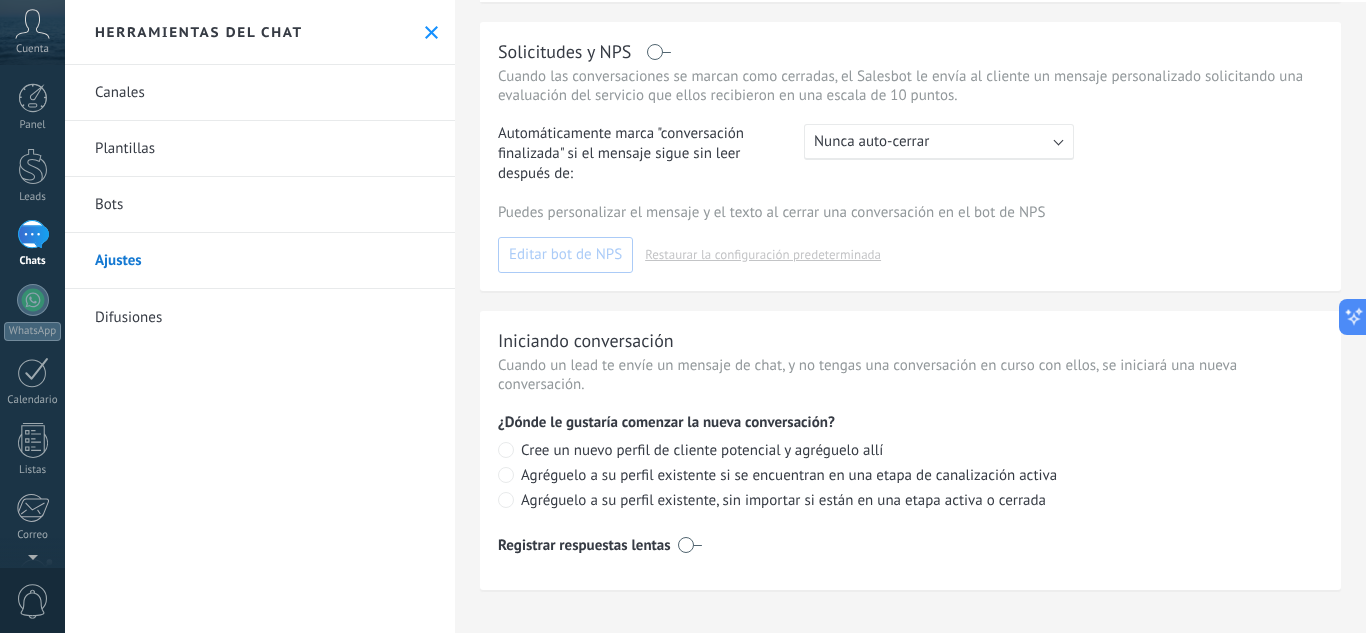 click on "Difusiones" at bounding box center (260, 317) 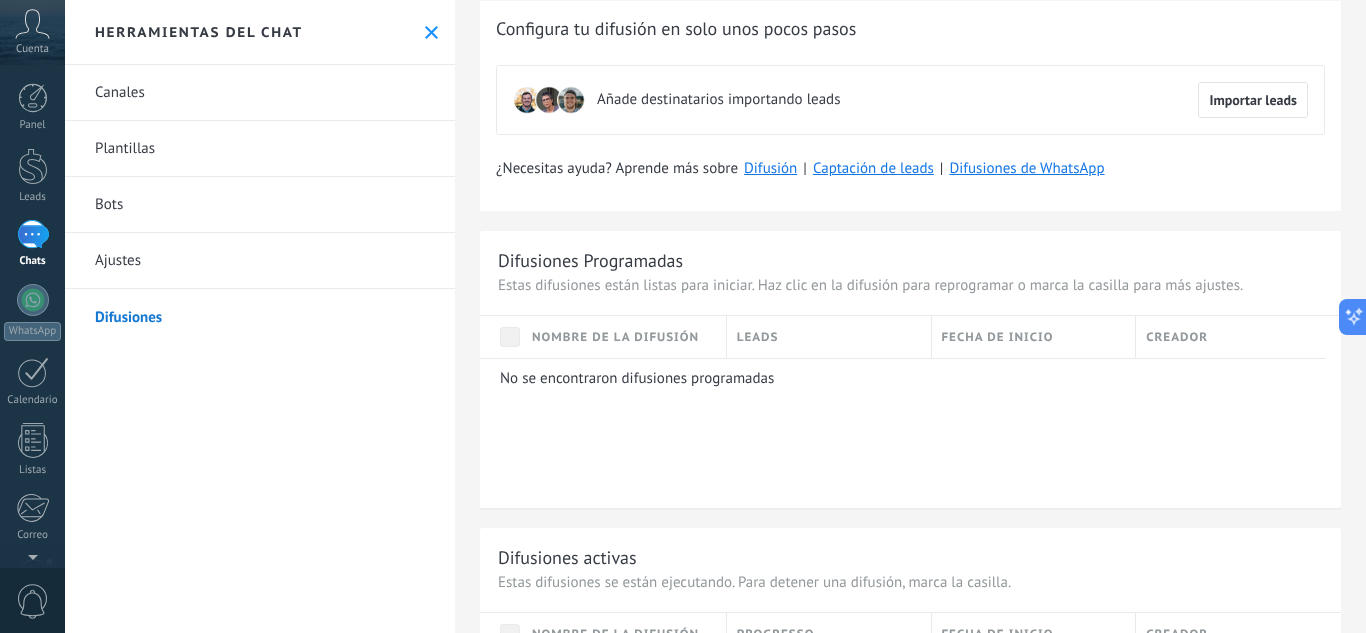 scroll, scrollTop: 0, scrollLeft: 0, axis: both 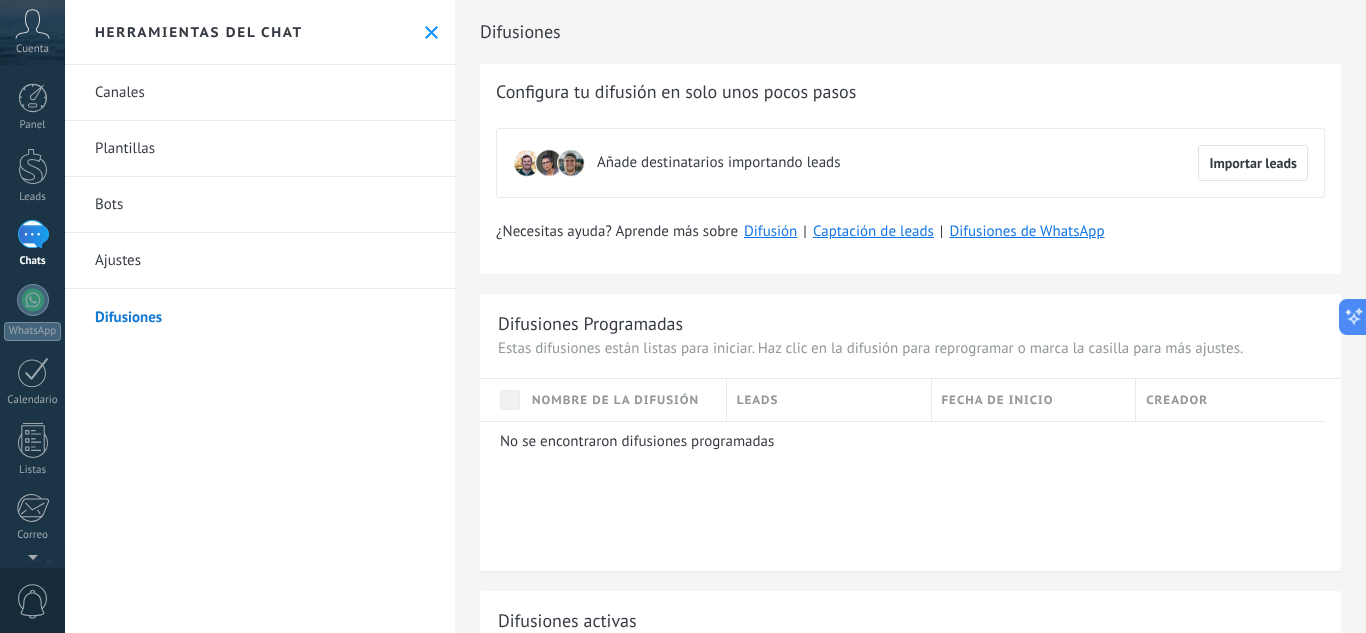 click on "Ajustes" at bounding box center [260, 261] 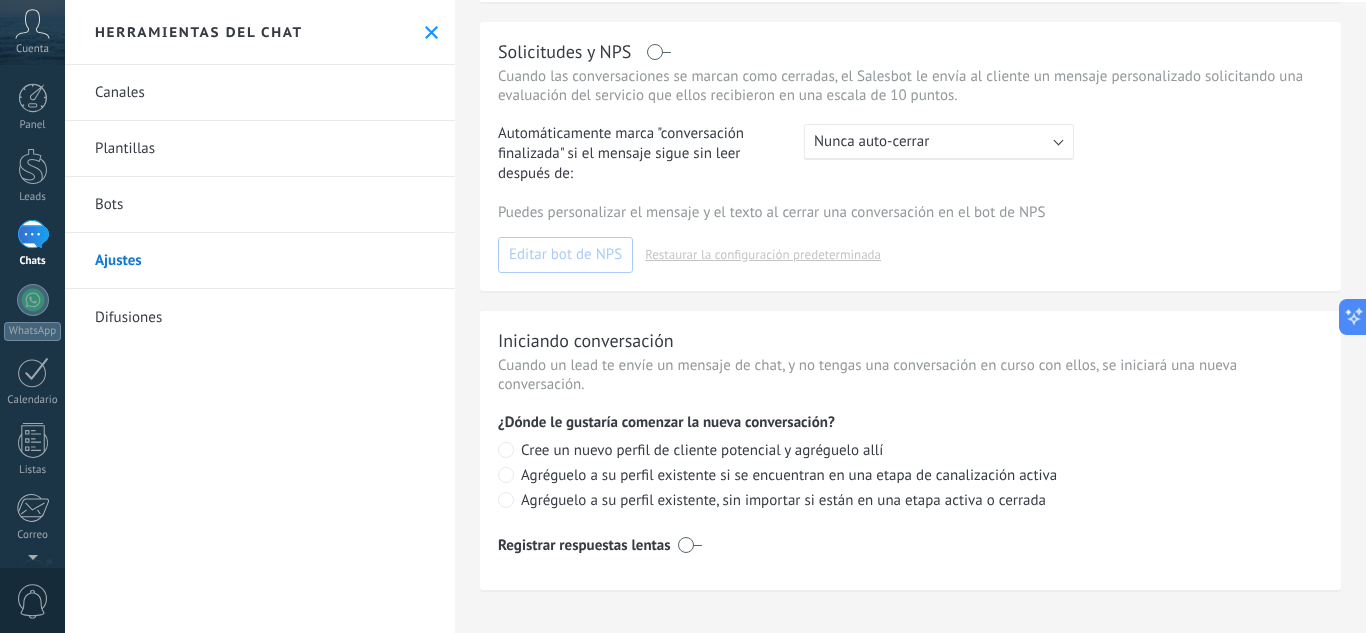 scroll, scrollTop: 0, scrollLeft: 0, axis: both 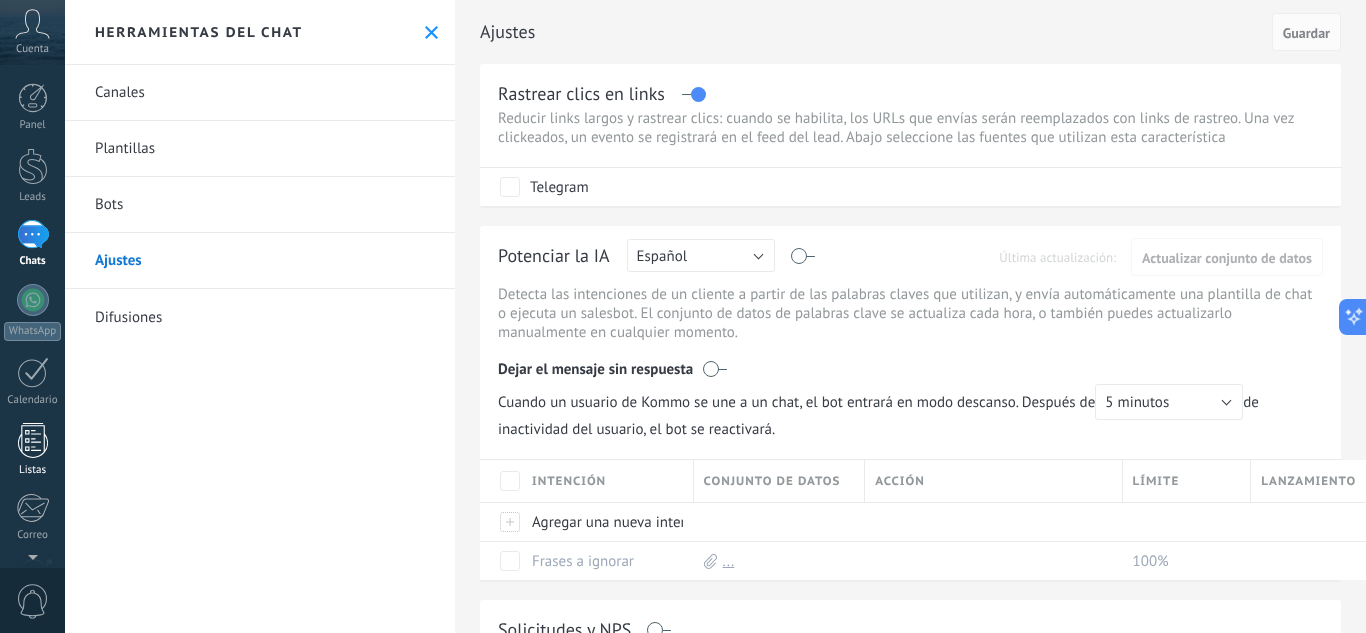 click at bounding box center [33, 440] 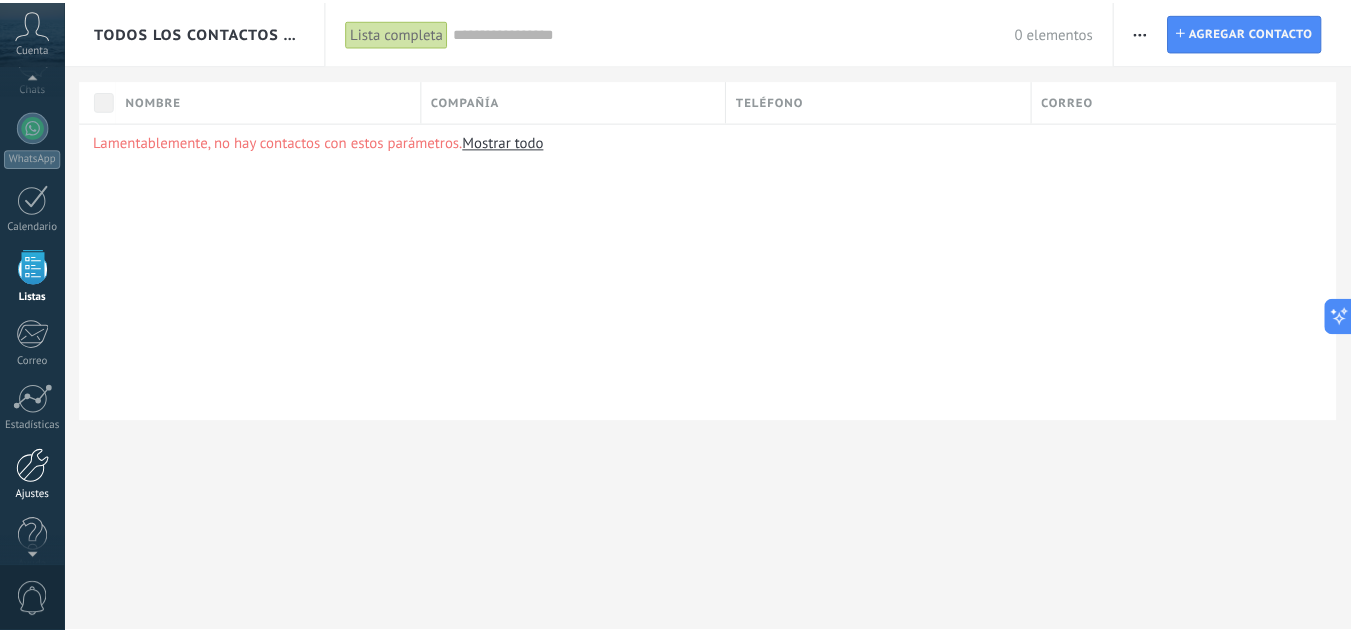 scroll, scrollTop: 199, scrollLeft: 0, axis: vertical 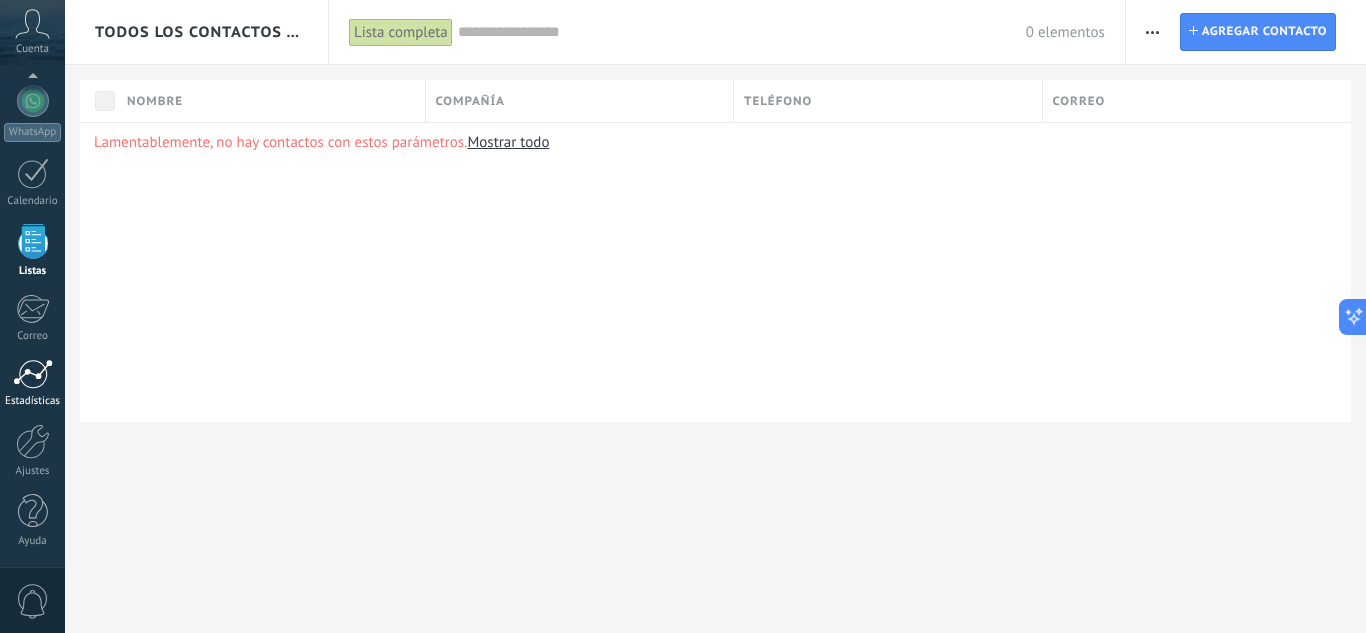 click at bounding box center (33, 374) 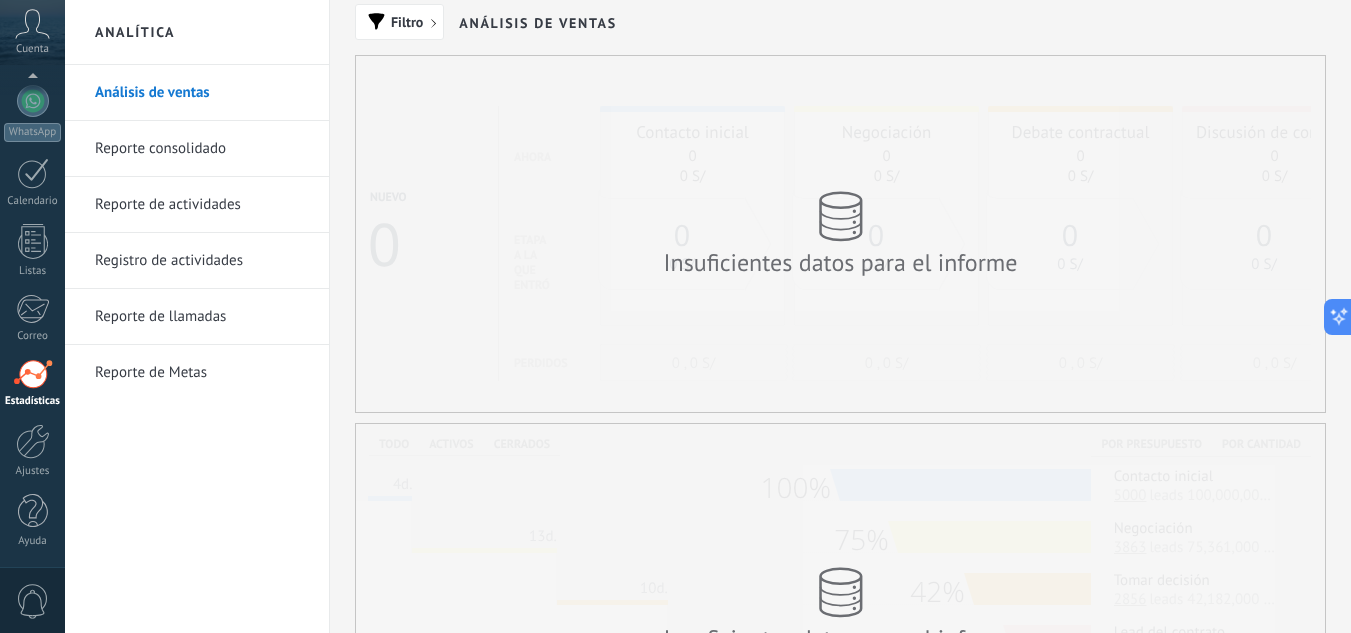 scroll, scrollTop: 0, scrollLeft: 0, axis: both 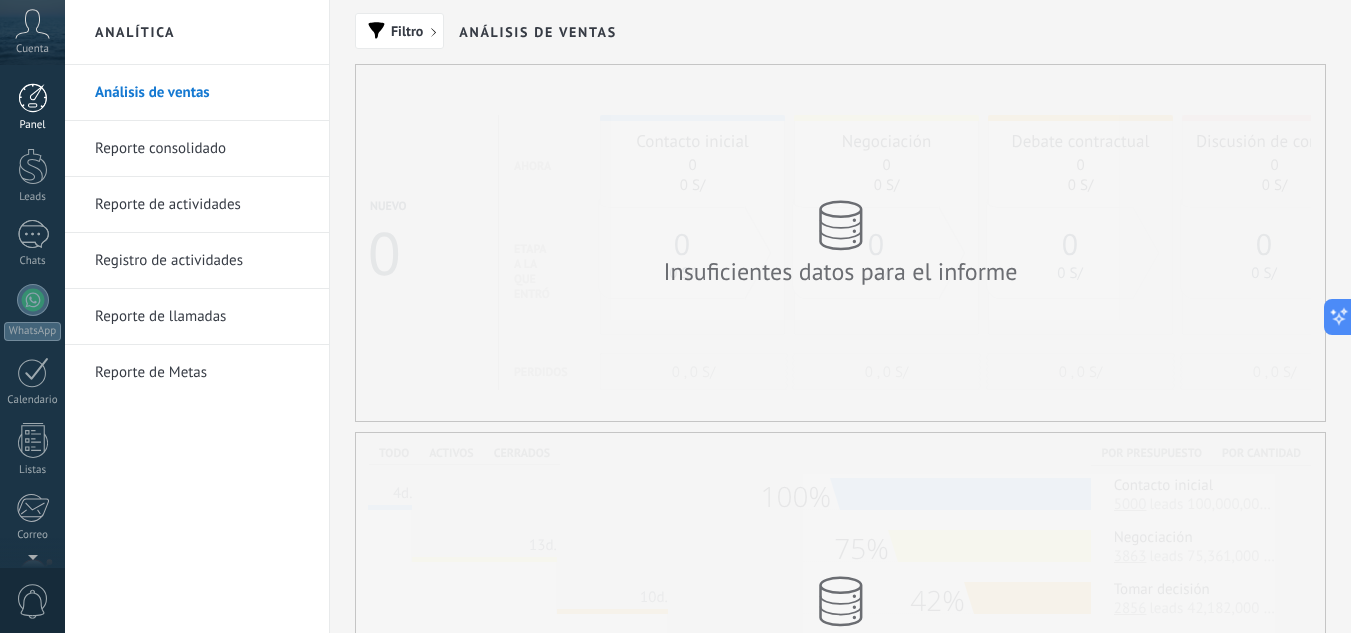 click at bounding box center (33, 98) 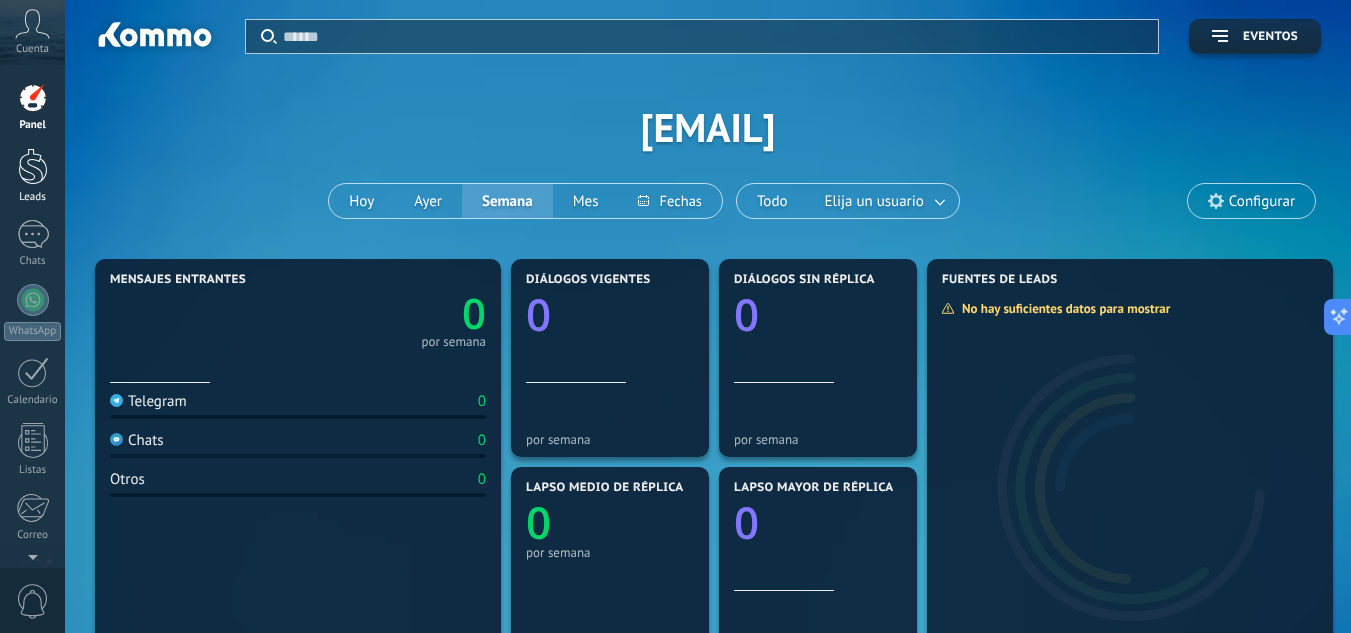 click at bounding box center (33, 166) 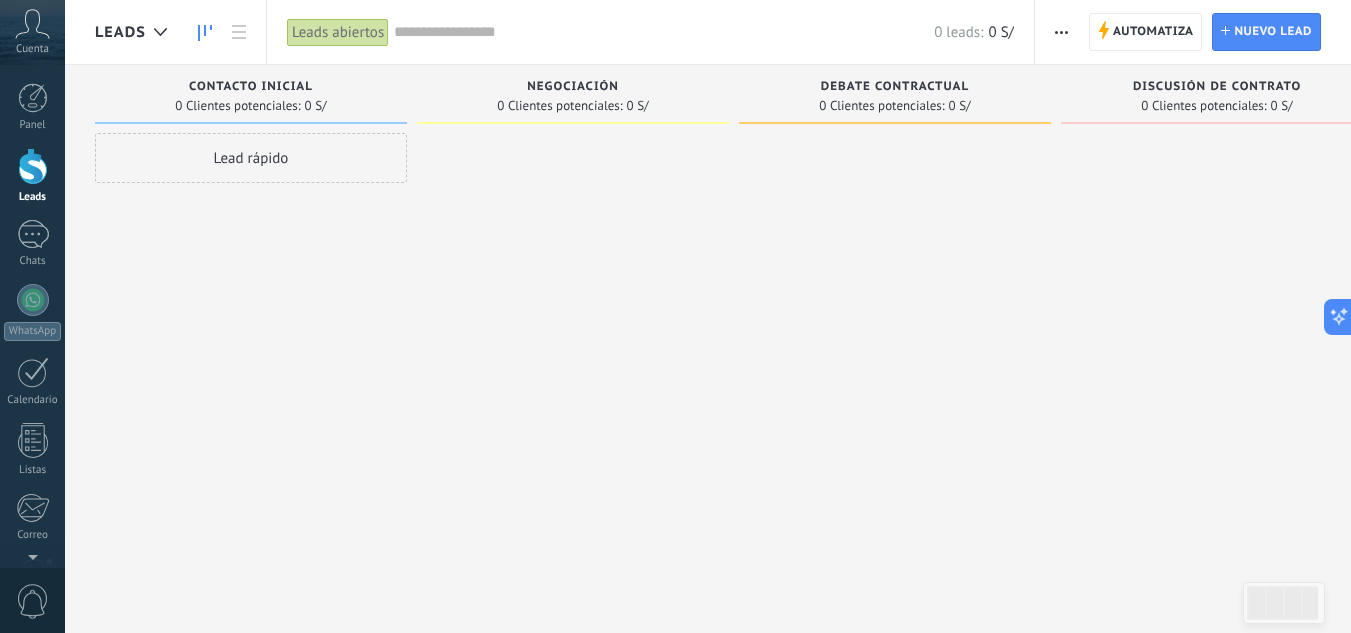 click on "Lead rápido" at bounding box center [251, 158] 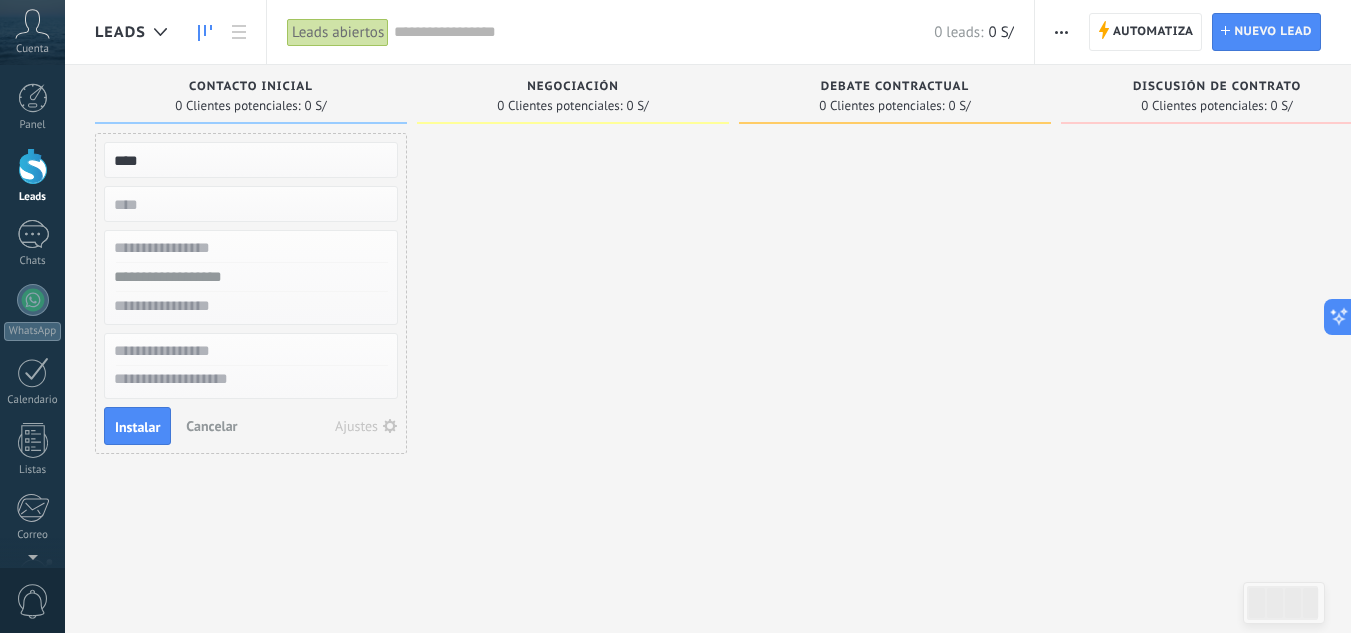 type on "****" 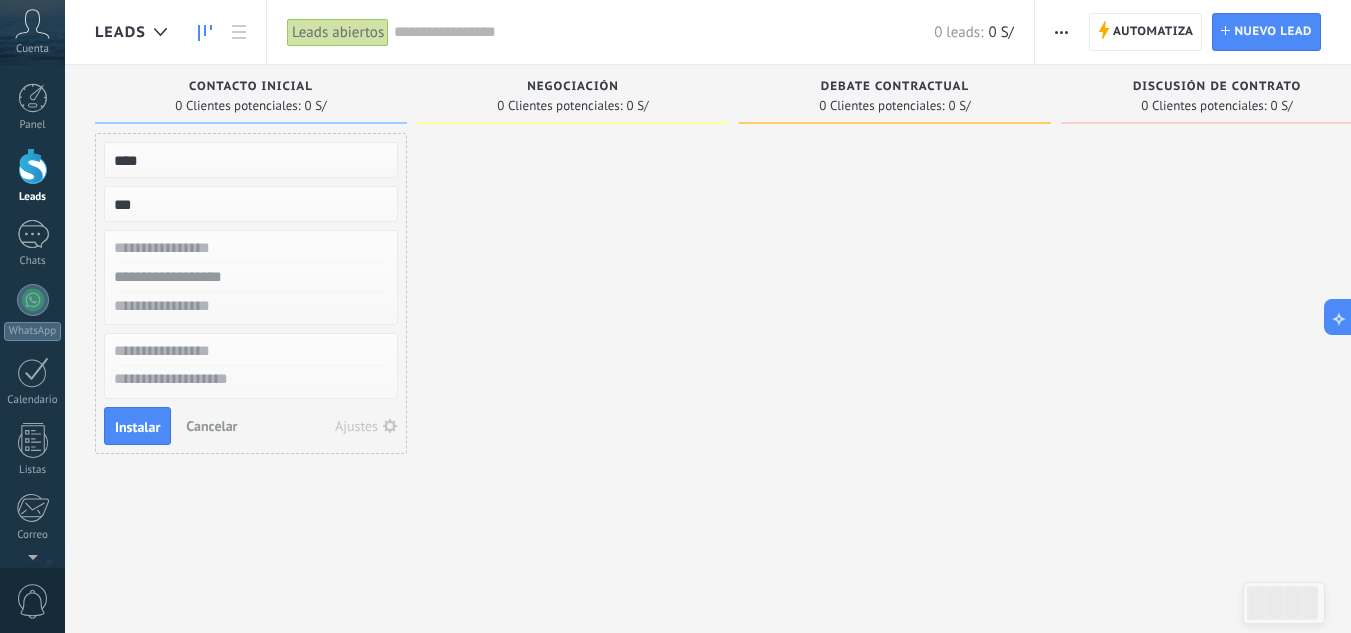 type on "***" 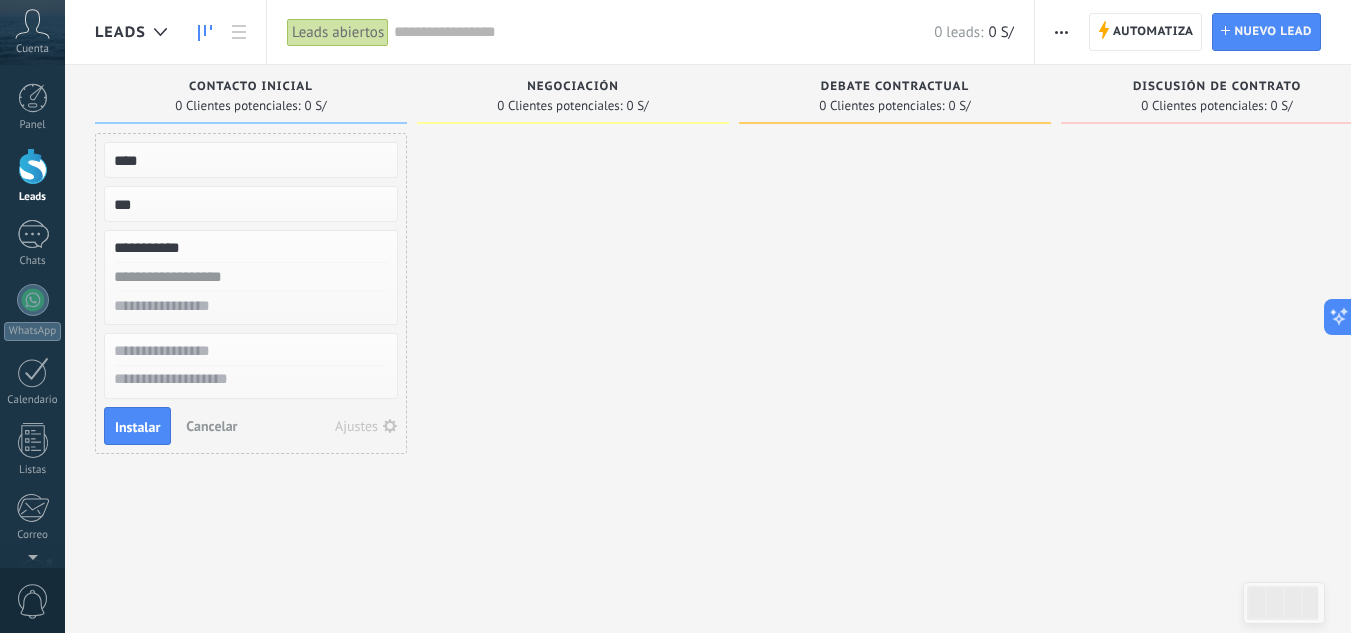 type on "**********" 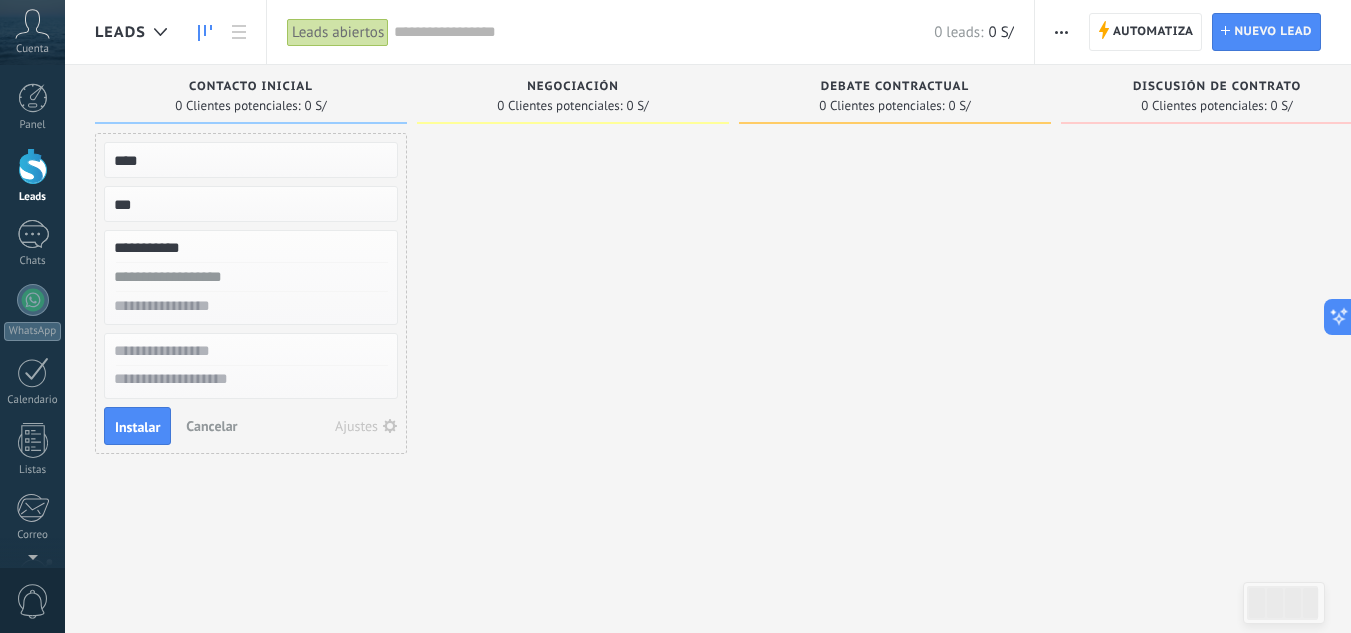 click at bounding box center [249, 277] 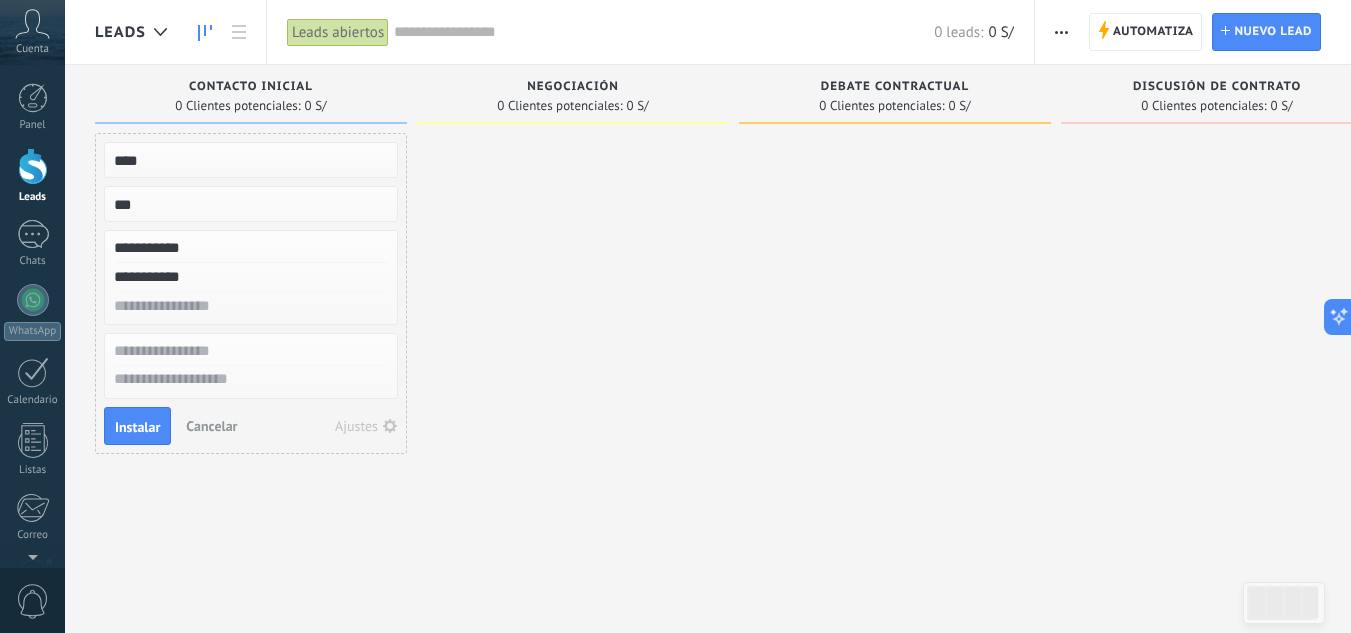 type on "**********" 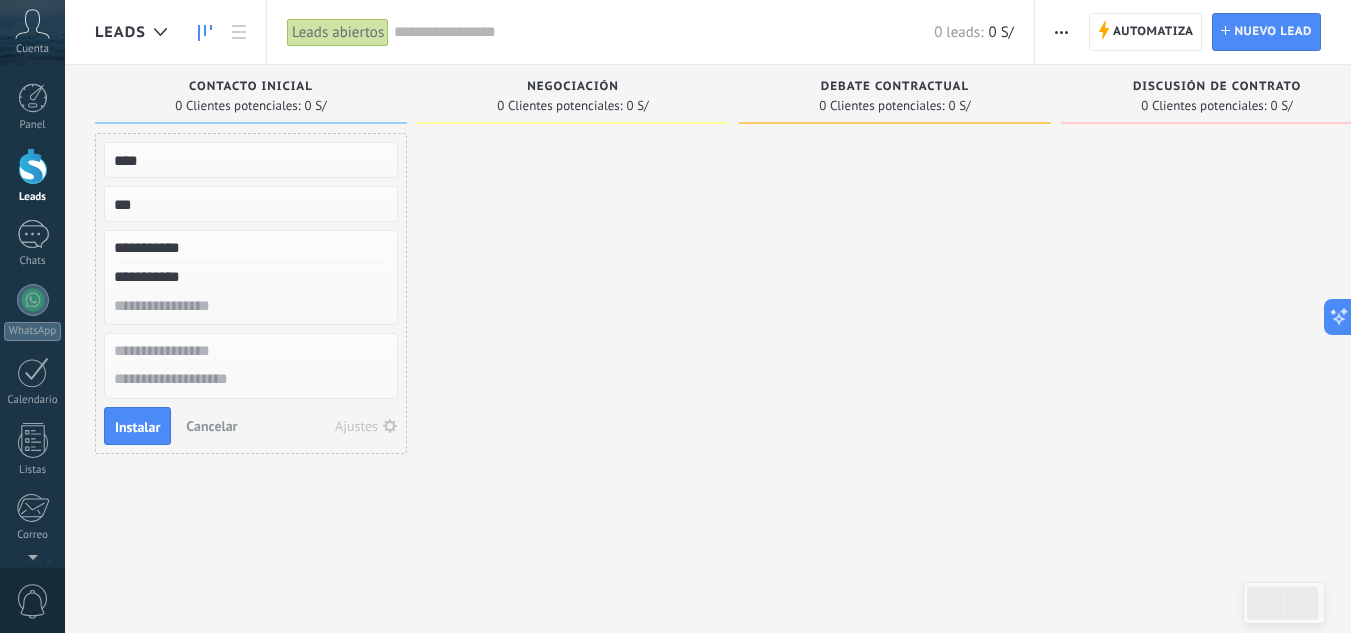 click at bounding box center [249, 306] 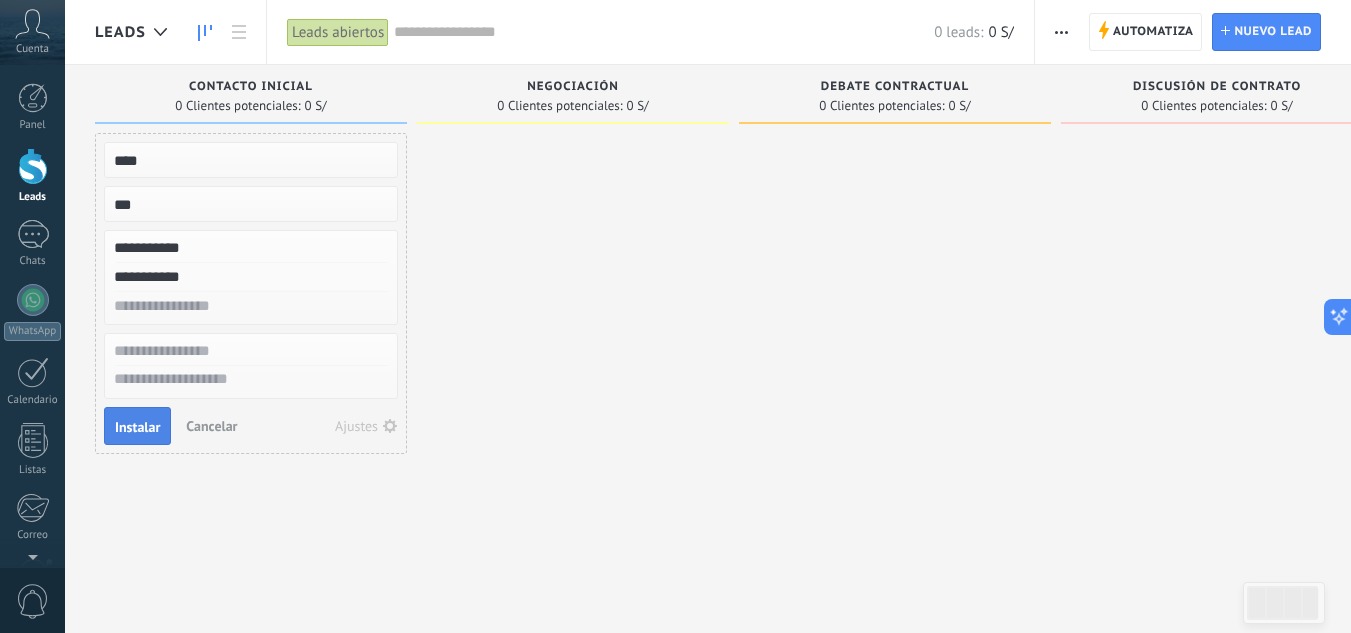 click on "Instalar" at bounding box center (137, 427) 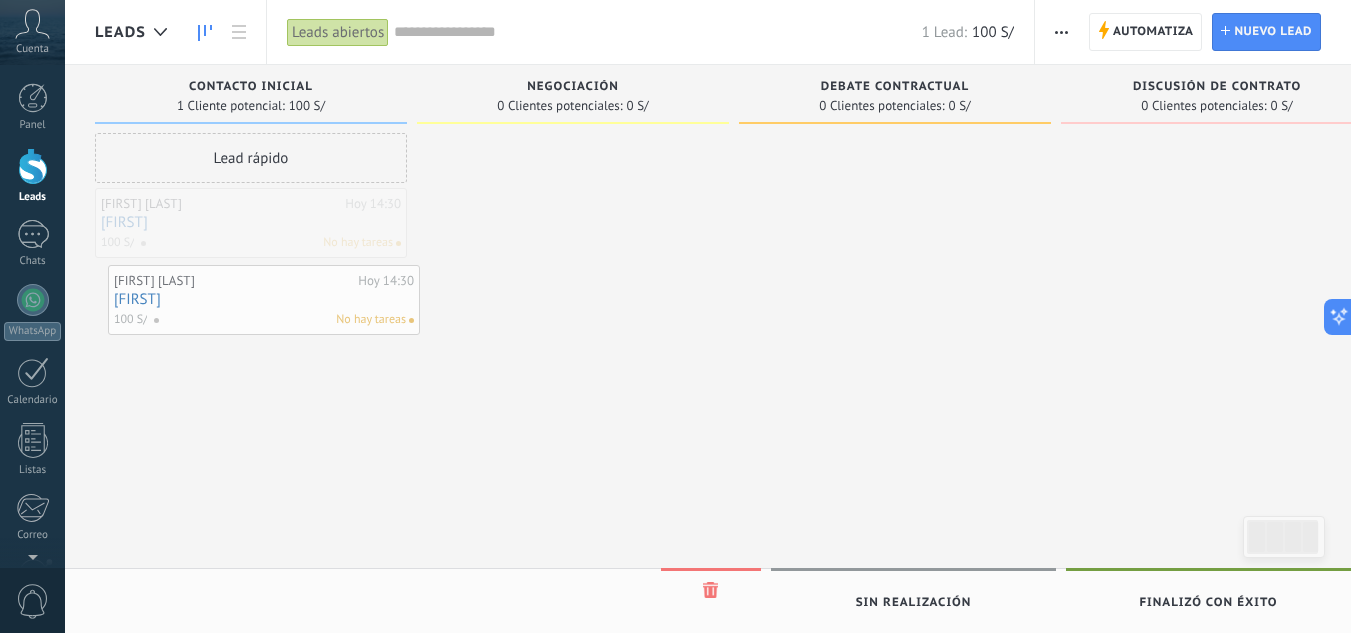 drag, startPoint x: 193, startPoint y: 226, endPoint x: 206, endPoint y: 303, distance: 78.08969 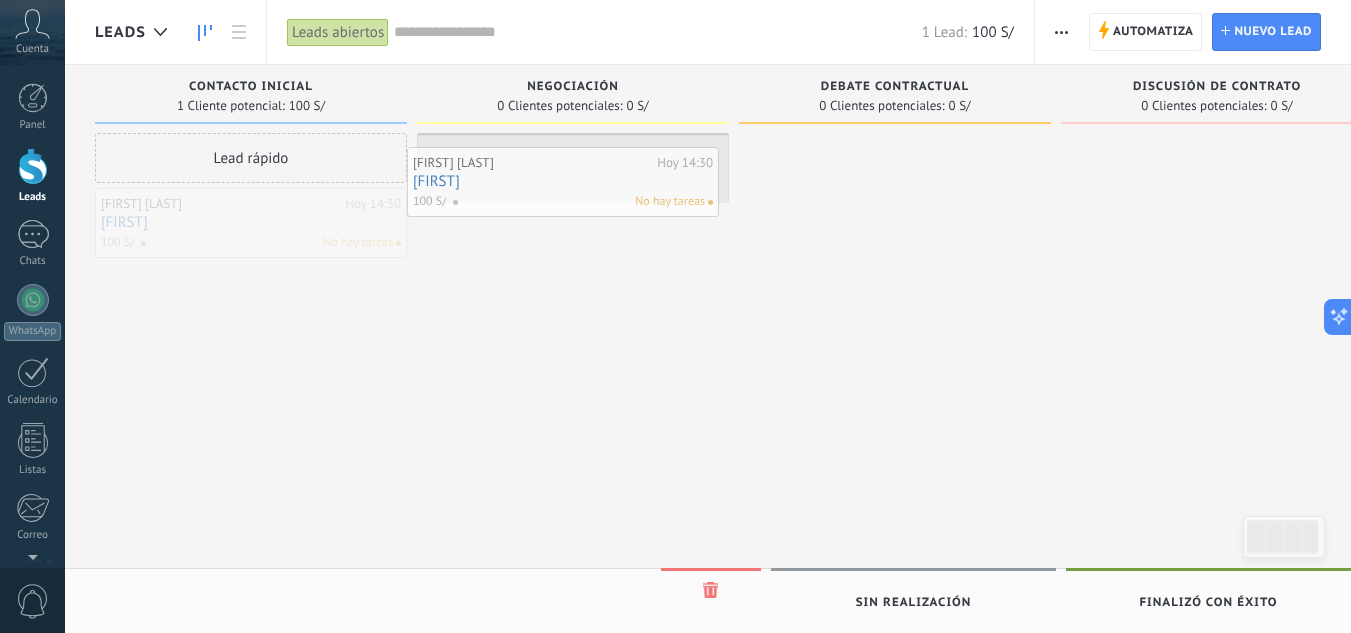 drag, startPoint x: 218, startPoint y: 233, endPoint x: 530, endPoint y: 191, distance: 314.81424 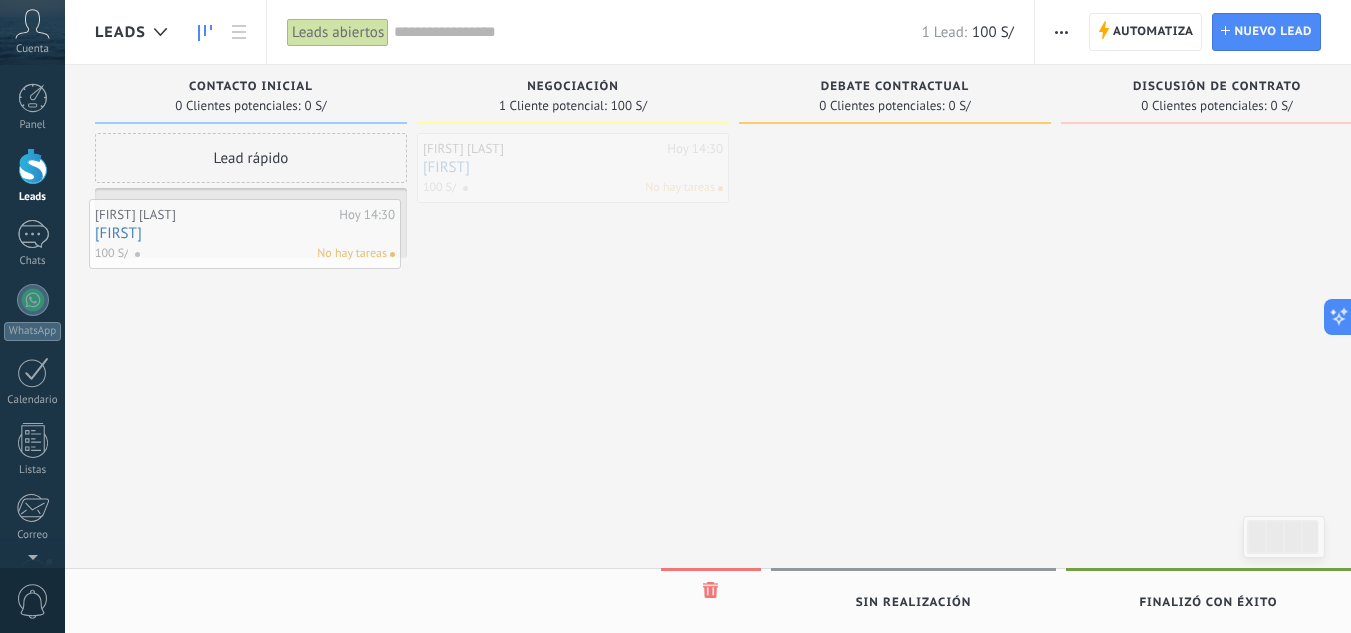 drag, startPoint x: 572, startPoint y: 171, endPoint x: 244, endPoint y: 236, distance: 334.37854 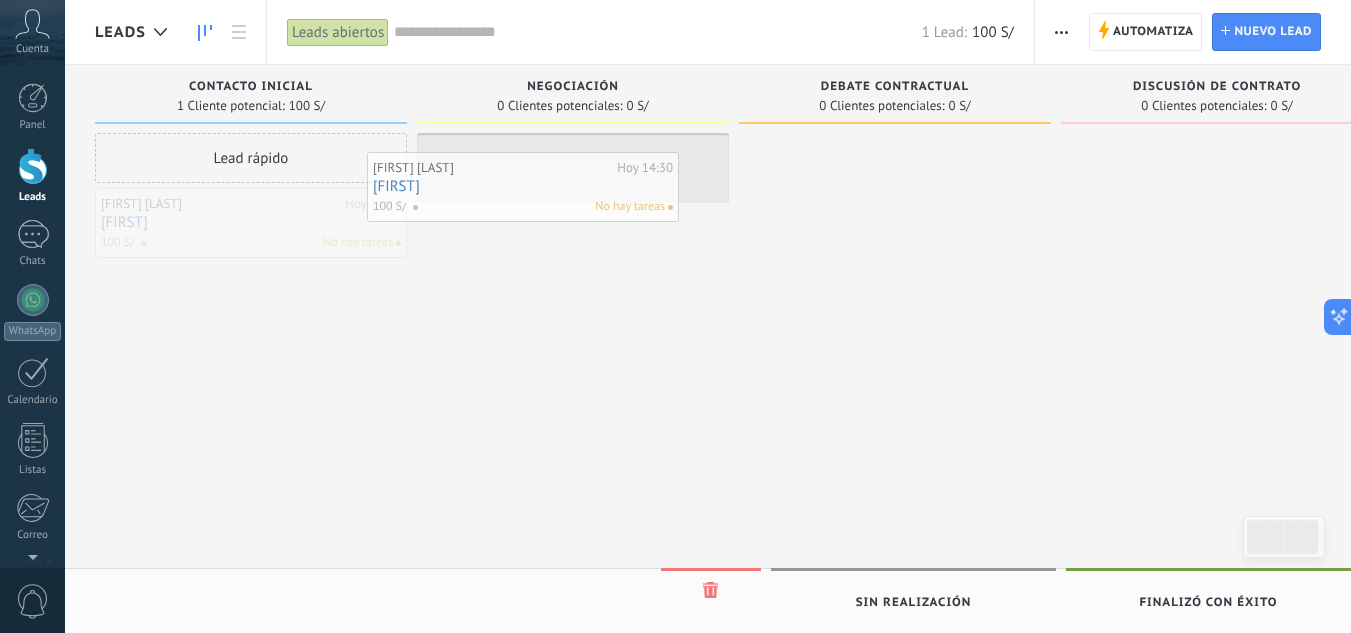 drag, startPoint x: 244, startPoint y: 234, endPoint x: 516, endPoint y: 198, distance: 274.372 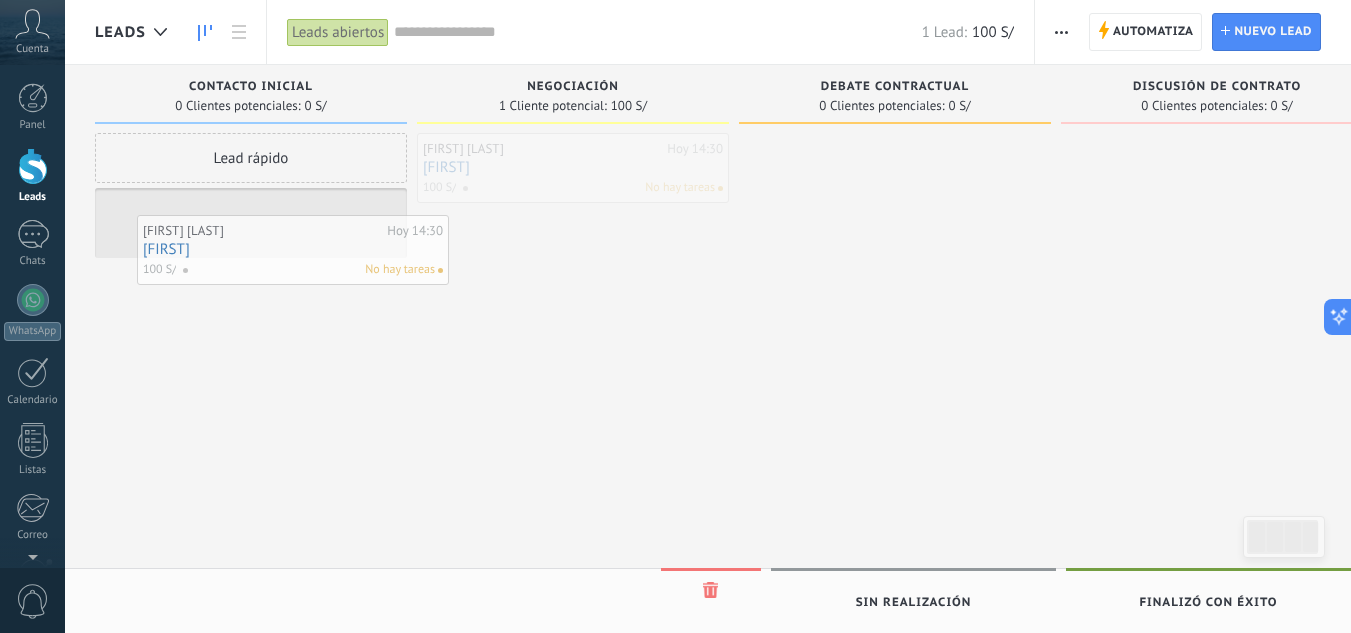 drag, startPoint x: 530, startPoint y: 173, endPoint x: 248, endPoint y: 254, distance: 293.40247 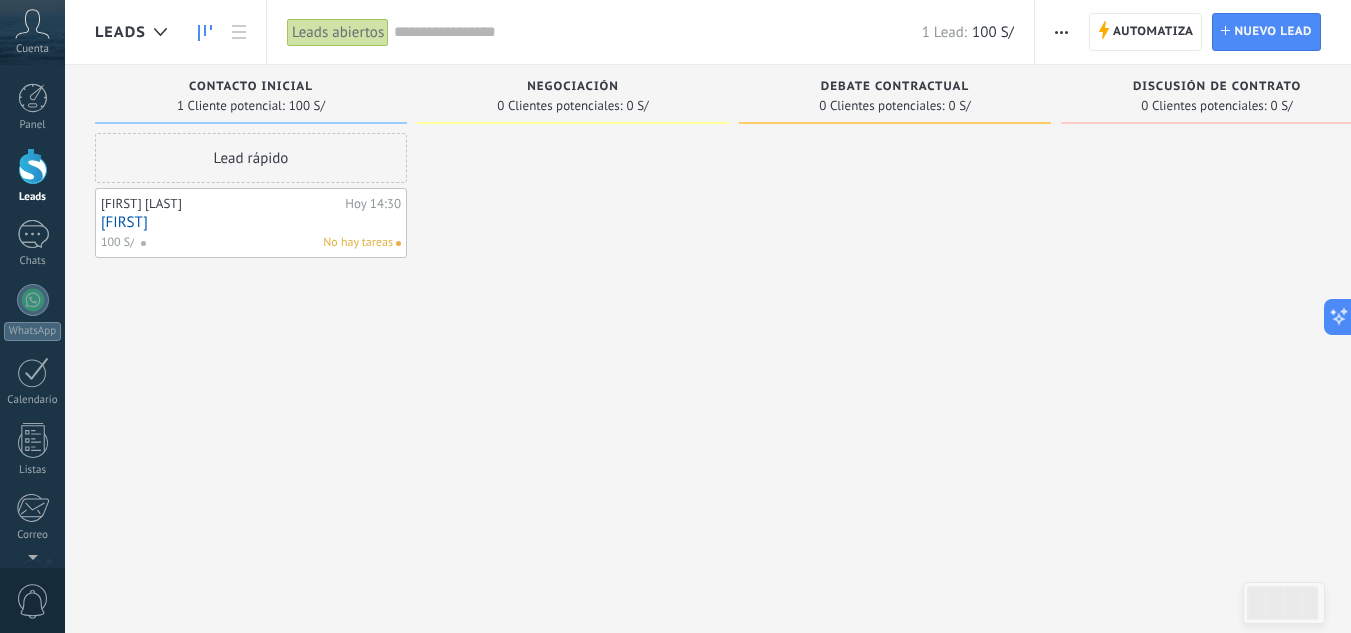 click on "[FIRST] [LAST] Hoy 14:30 [FIRST] 100 S/ No hay tareas" at bounding box center (251, 223) 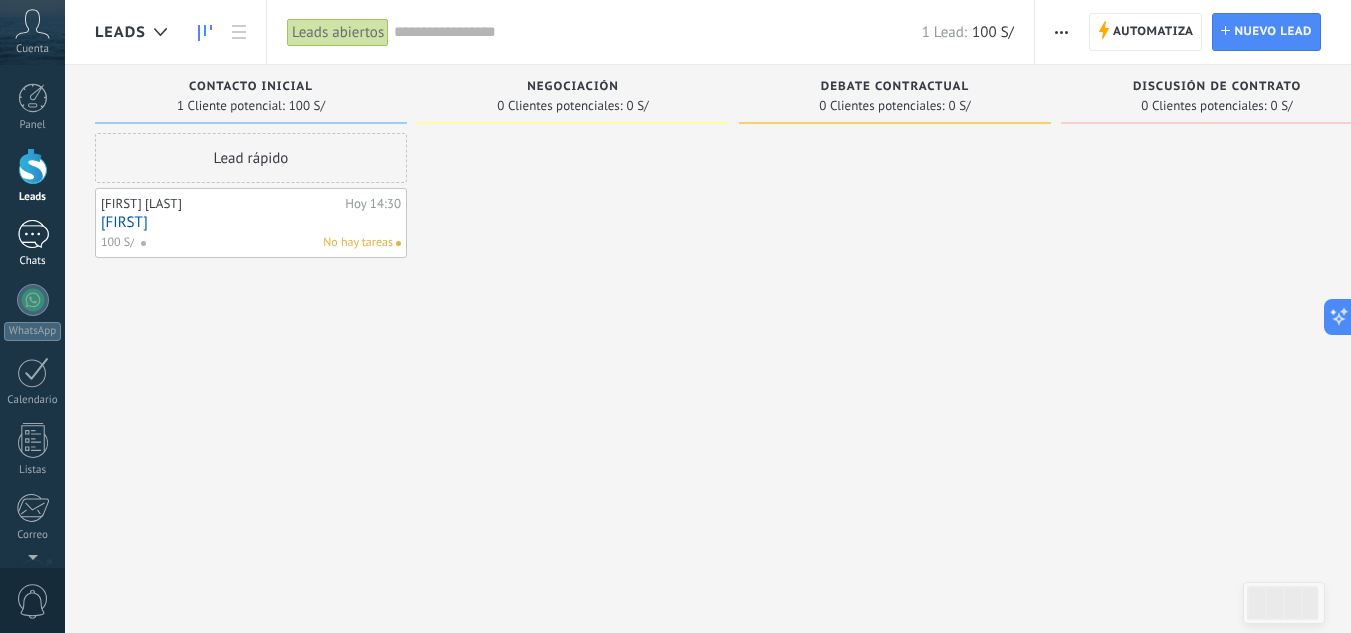 click at bounding box center (33, 234) 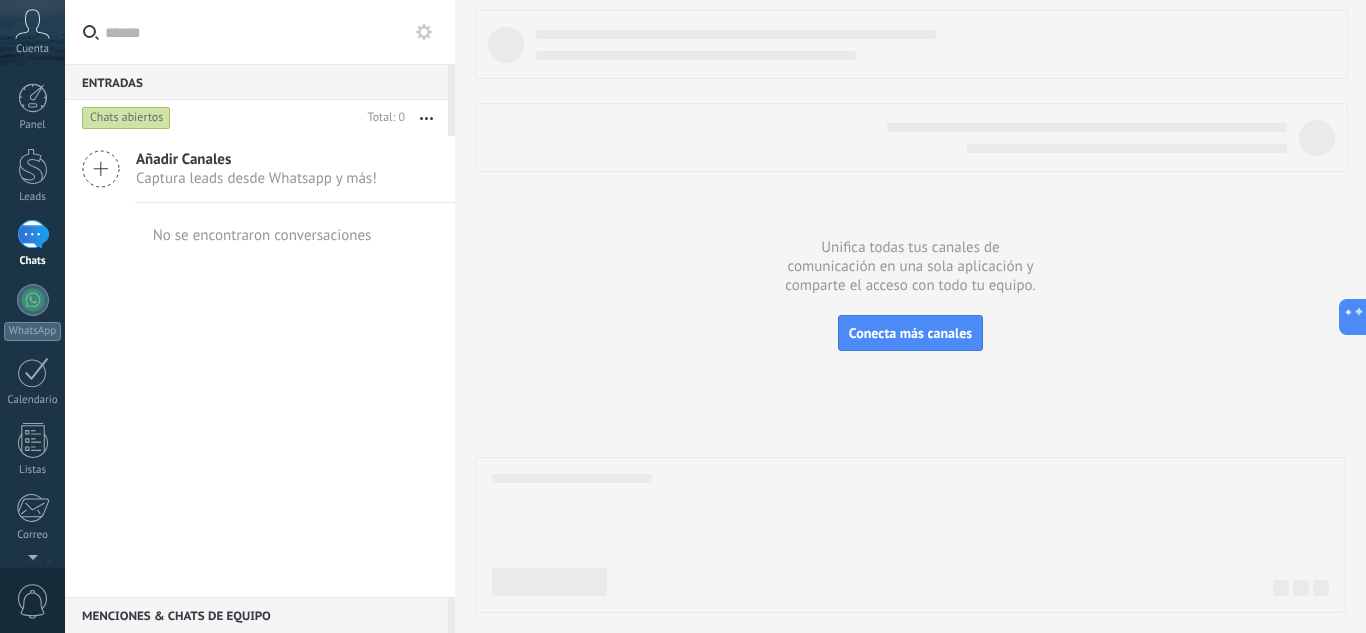click at bounding box center (426, 118) 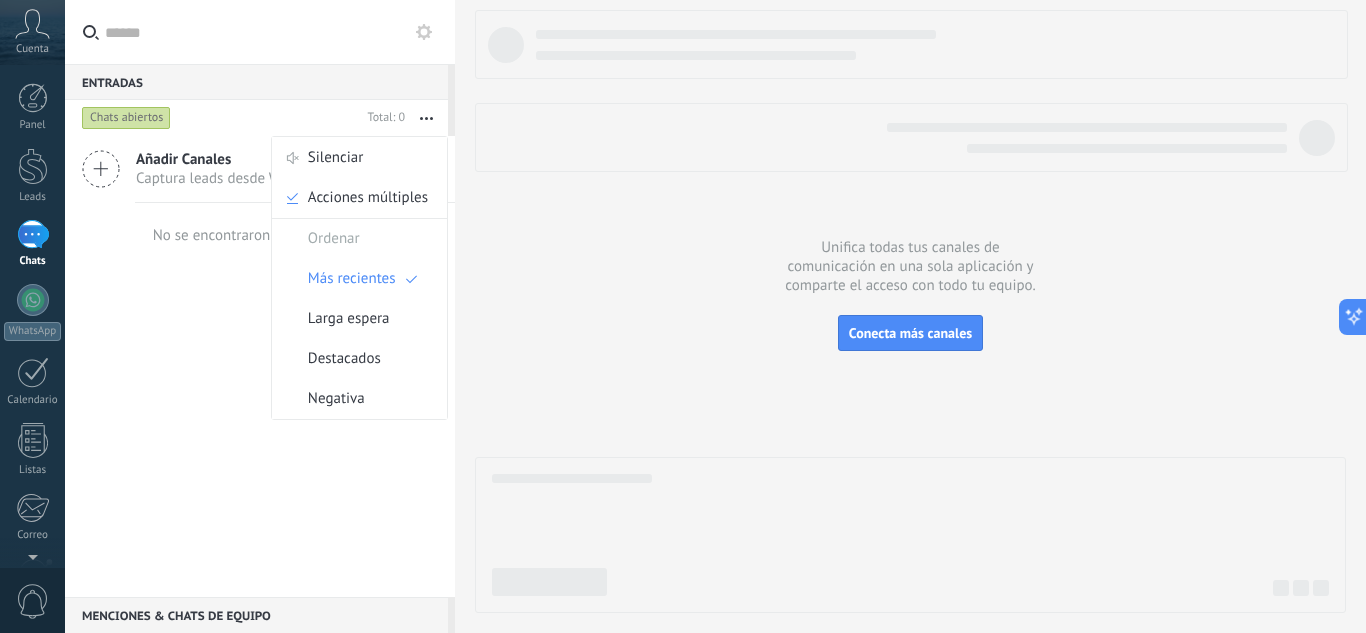 click on "Añadir Canales
Captura leads desde Whatsapp y más!
No se encontraron conversaciones" at bounding box center [260, 366] 